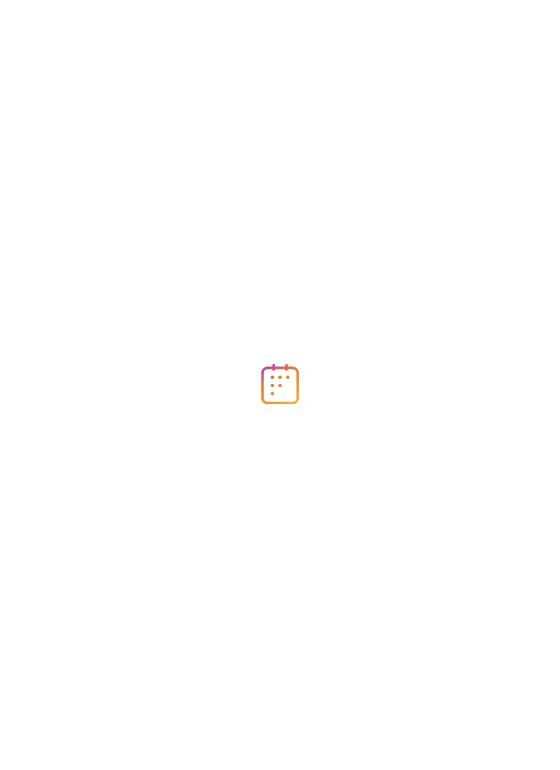 scroll, scrollTop: 0, scrollLeft: 0, axis: both 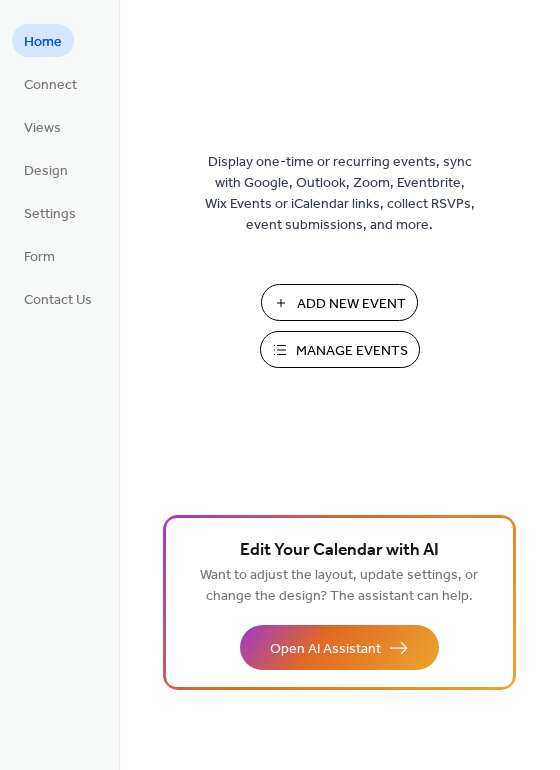 click on "Add New Event" at bounding box center [351, 304] 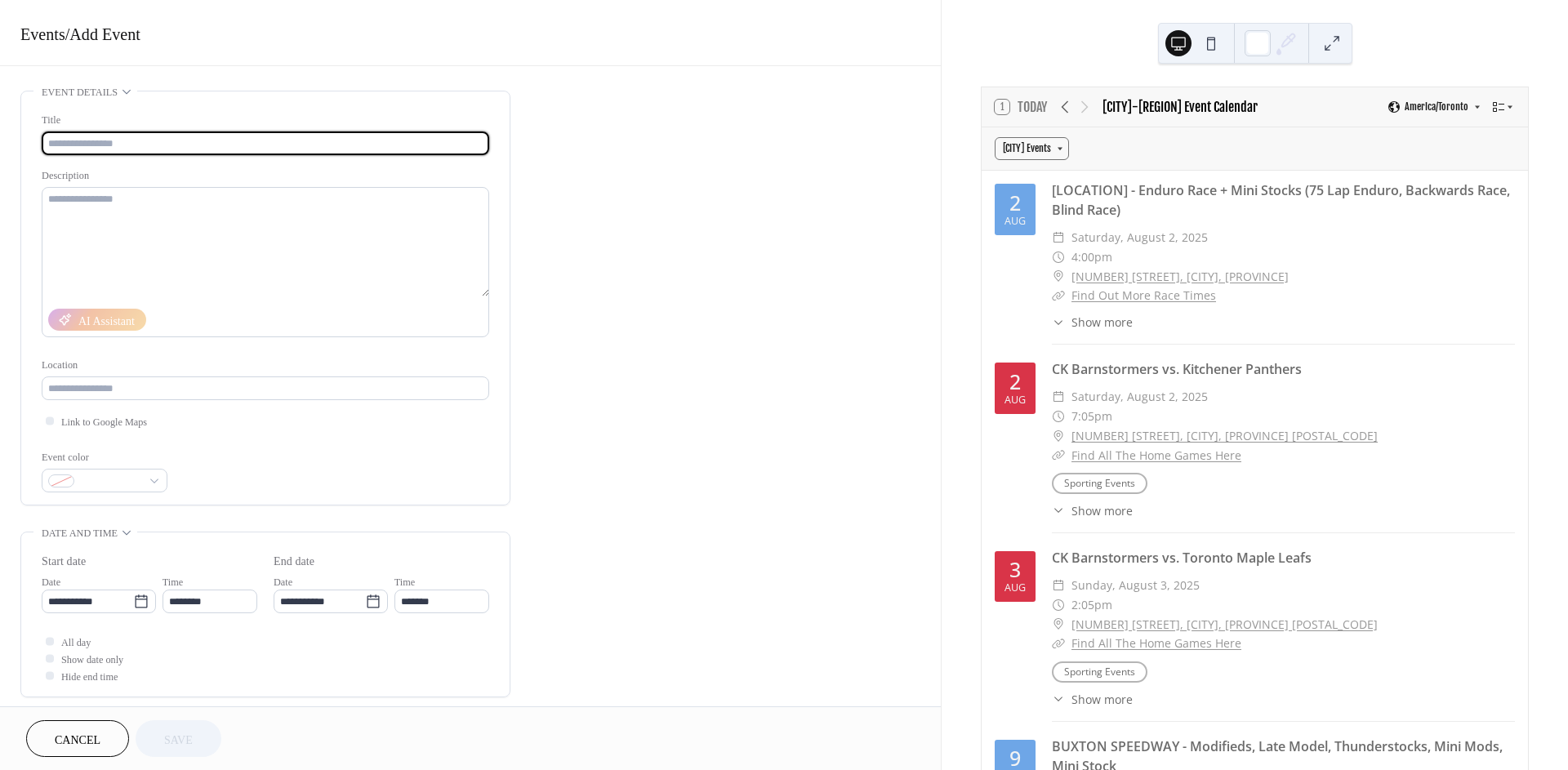 scroll, scrollTop: 0, scrollLeft: 0, axis: both 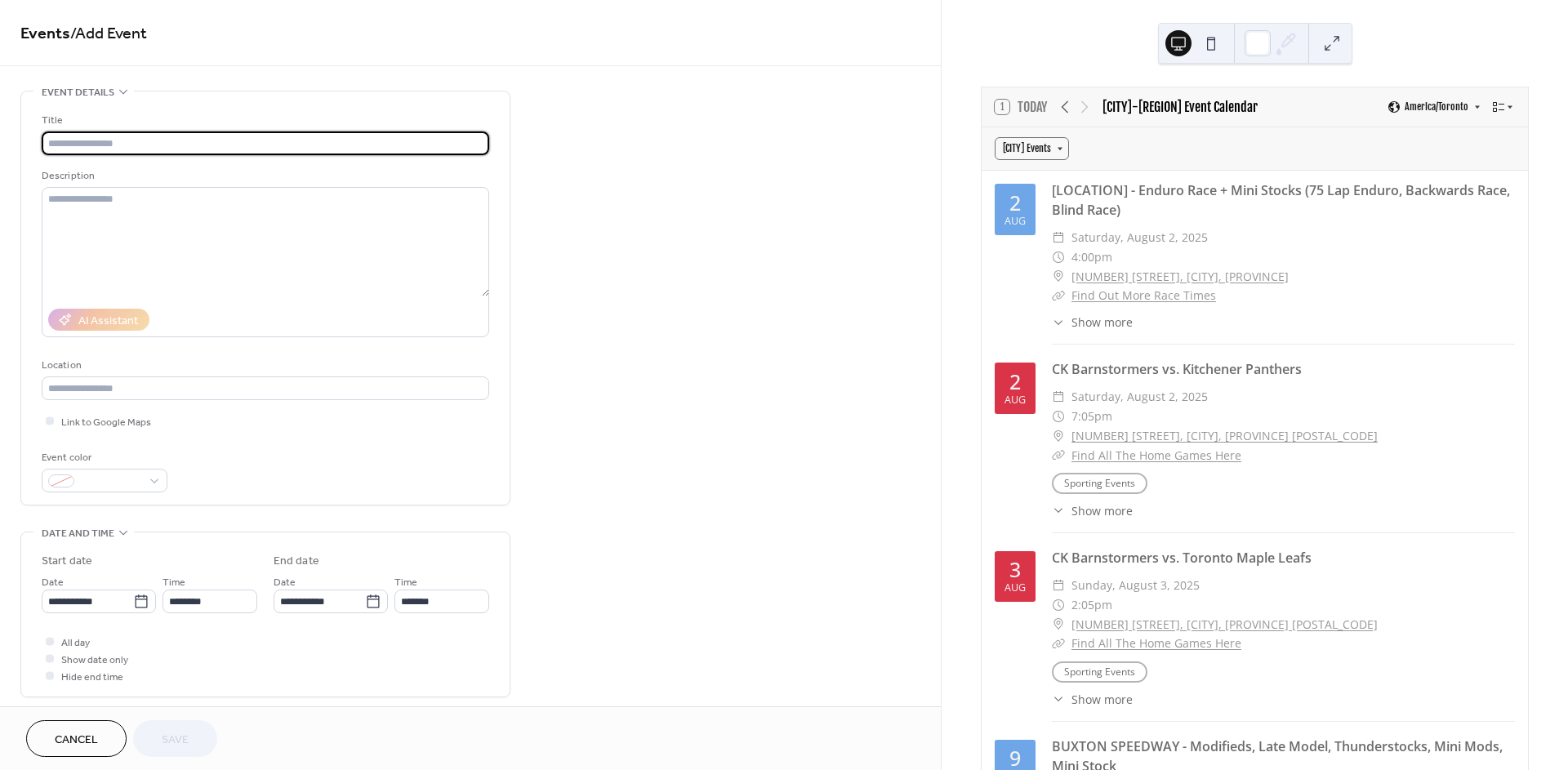 click at bounding box center [265, 143] 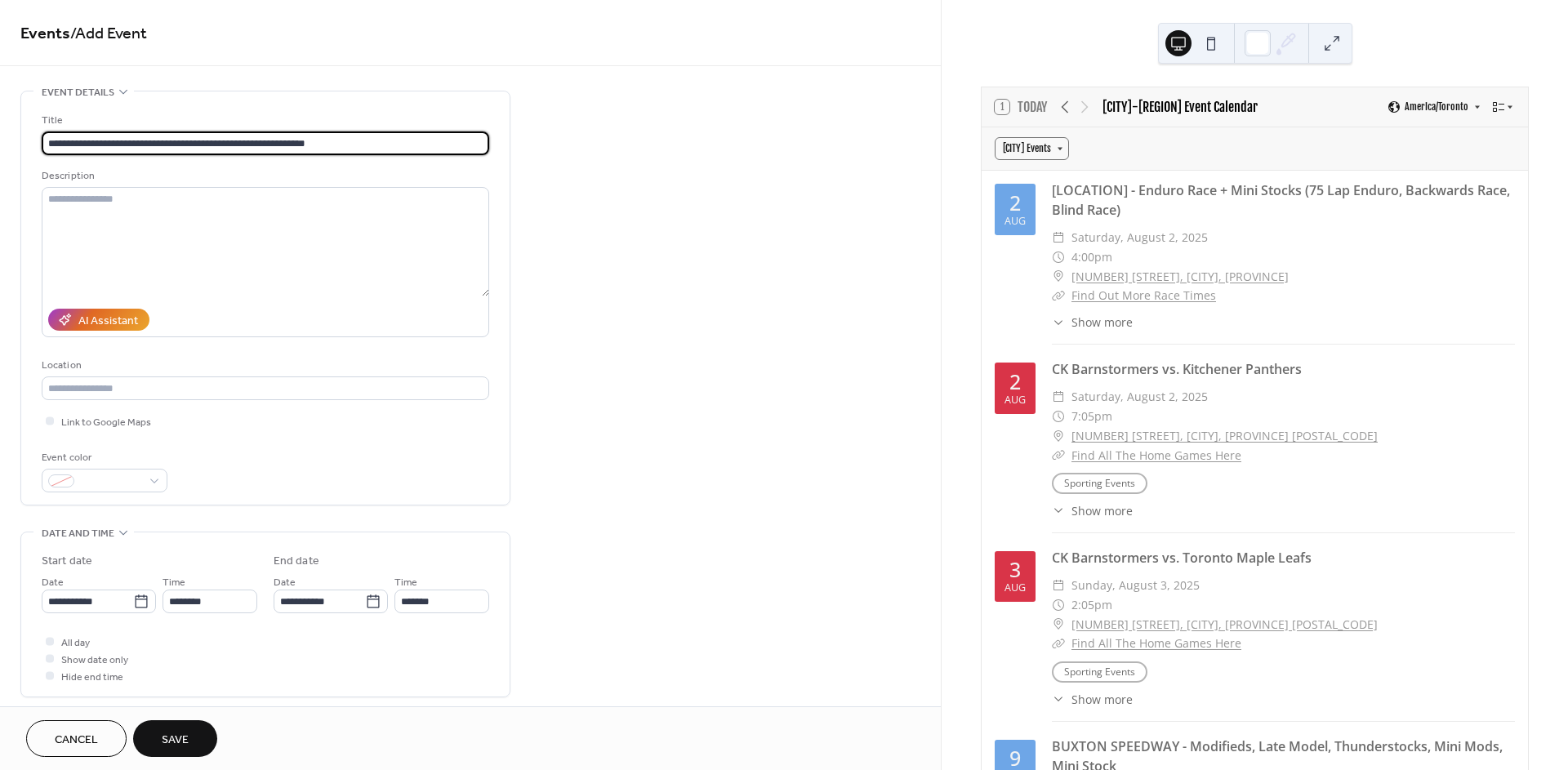 type on "**********" 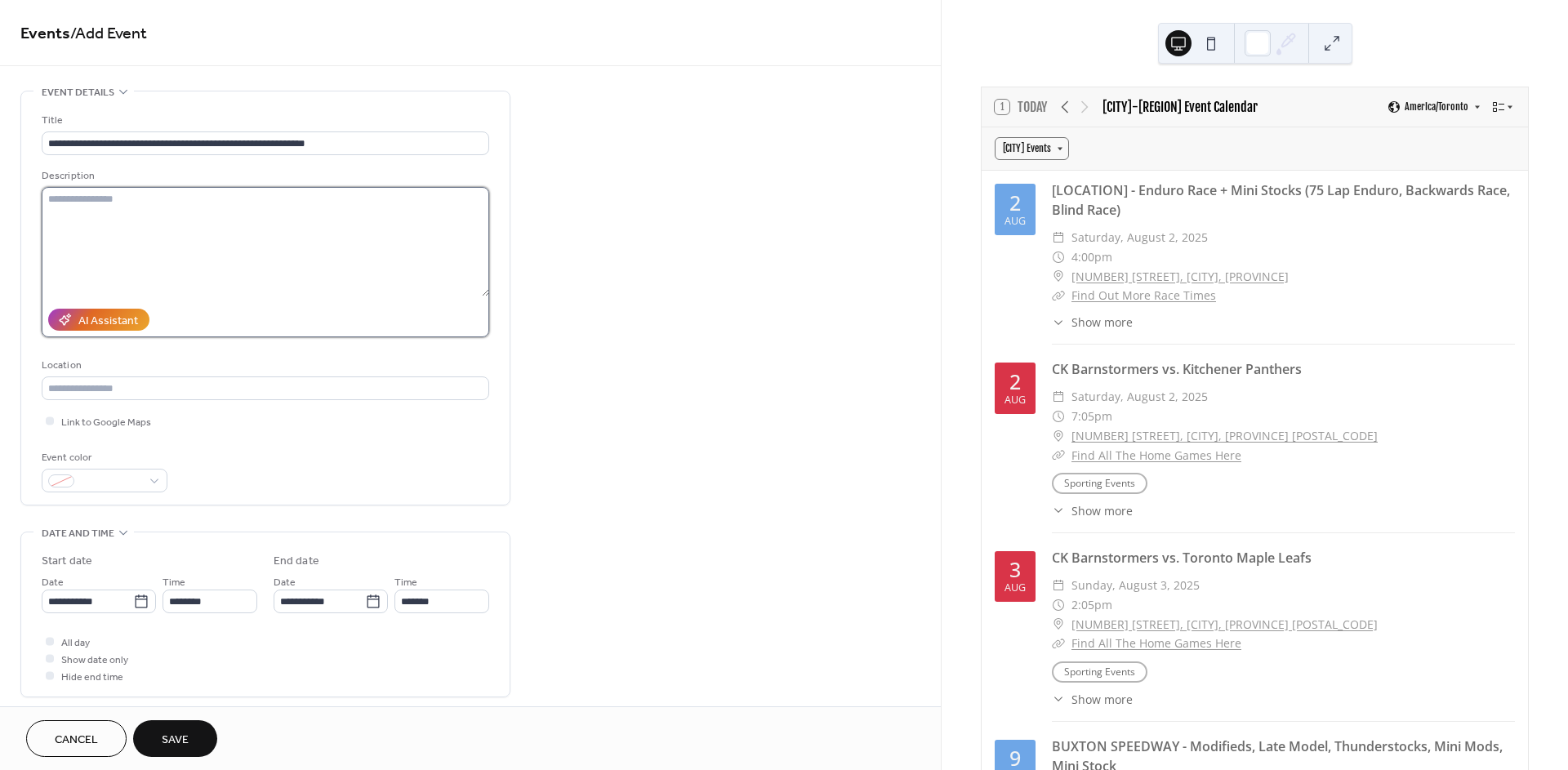 click at bounding box center (265, 242) 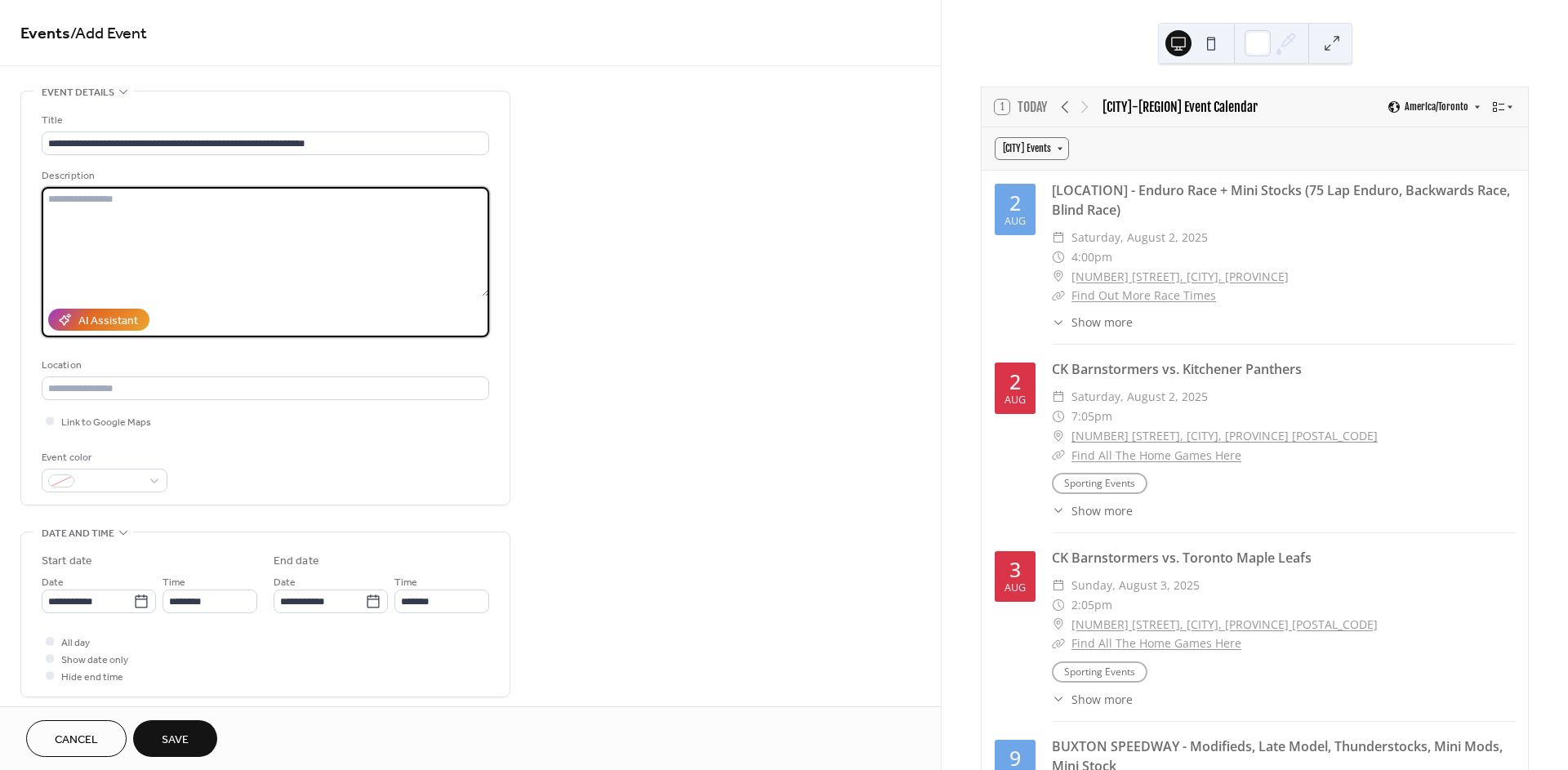 paste on "**********" 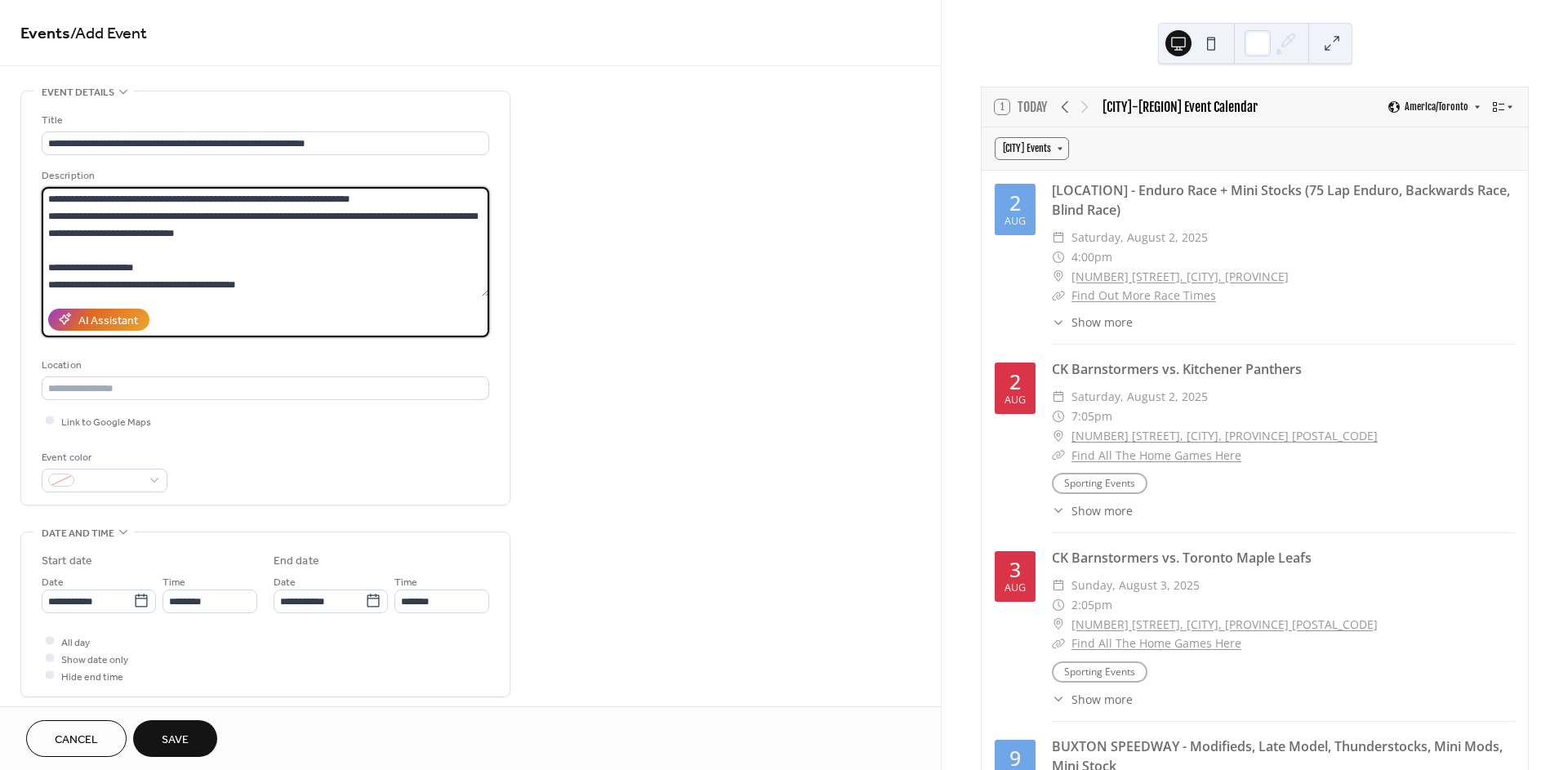 scroll, scrollTop: 66, scrollLeft: 0, axis: vertical 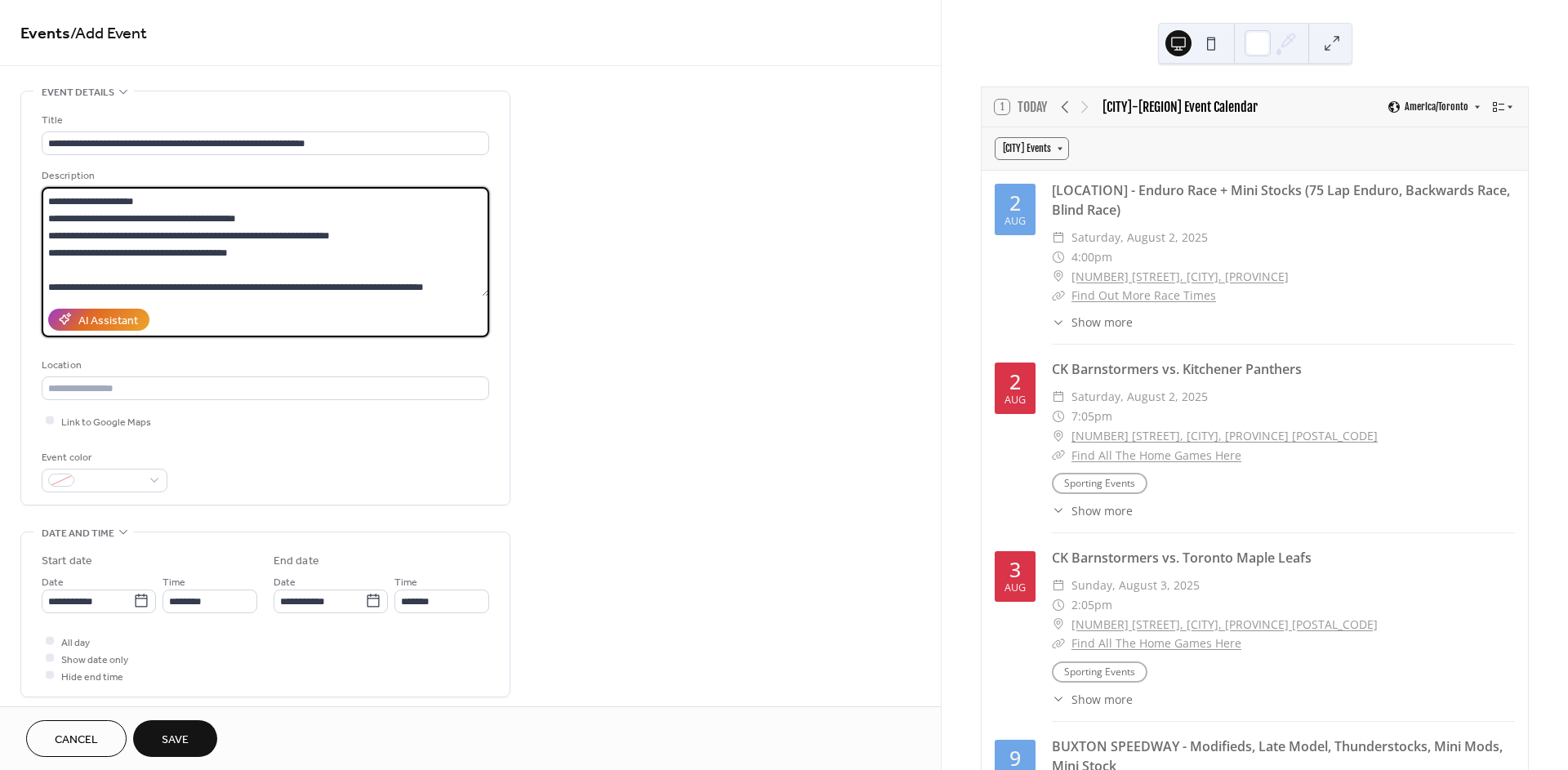 type on "**********" 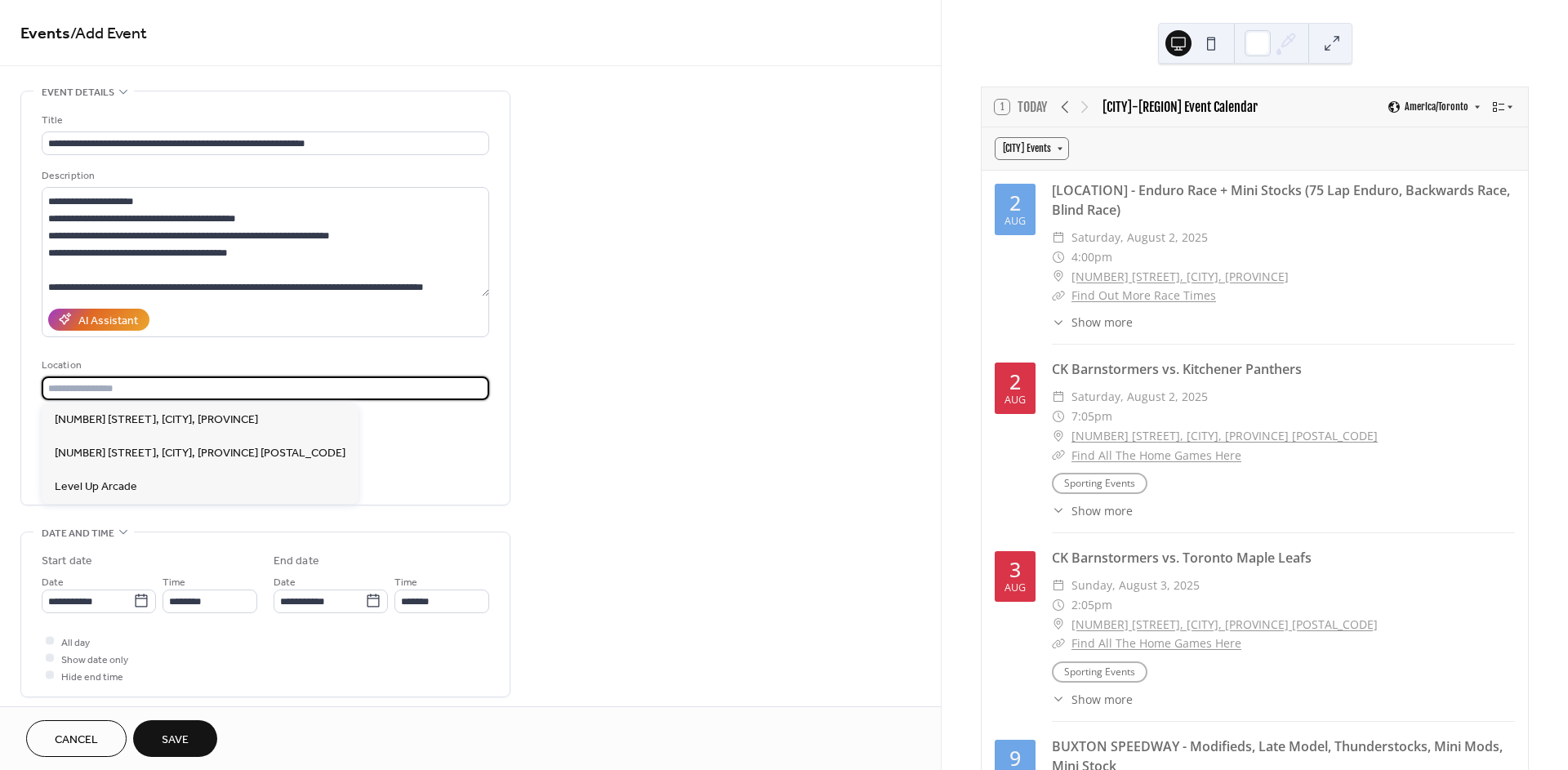 click at bounding box center (265, 388) 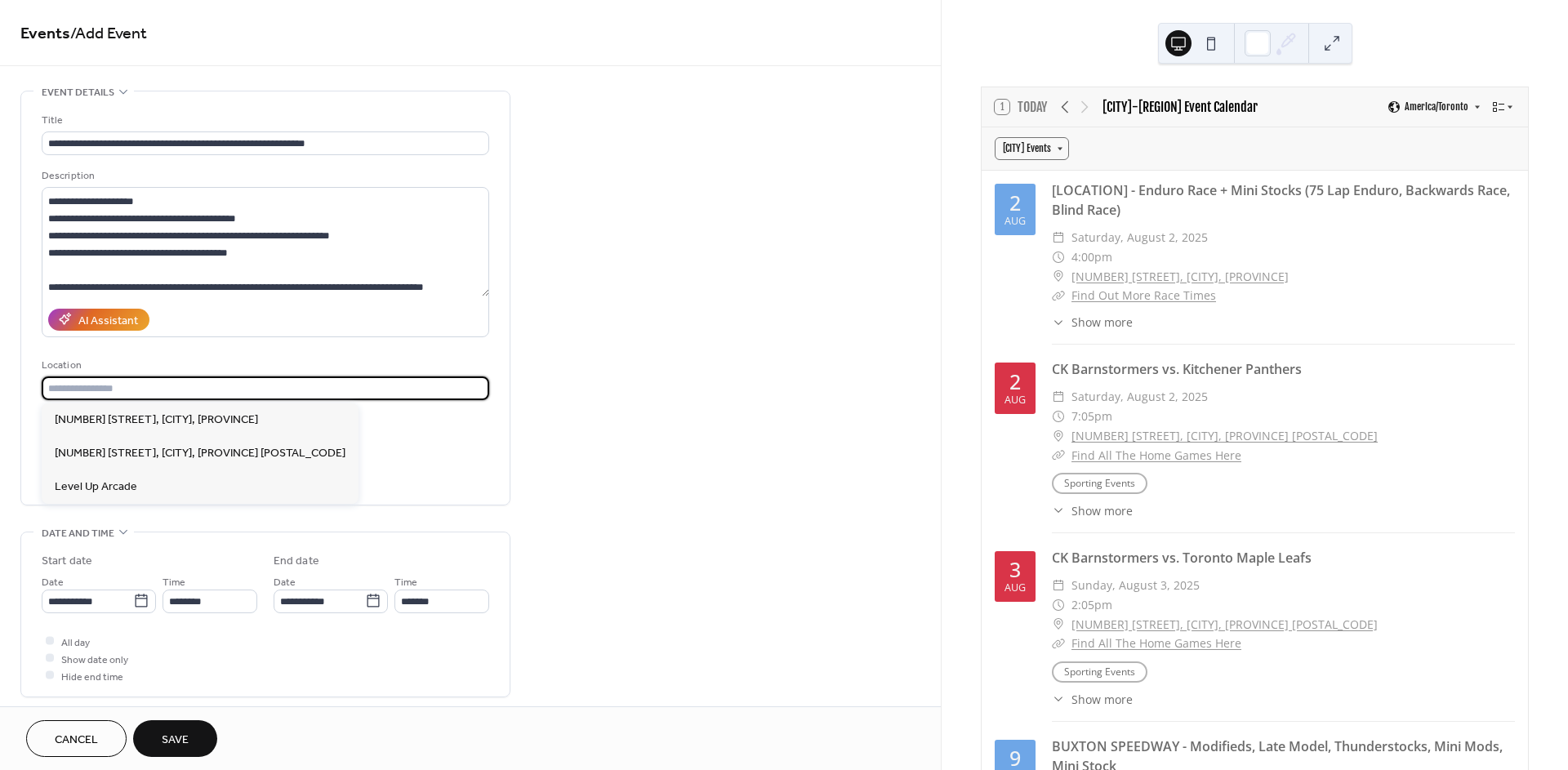 paste on "**********" 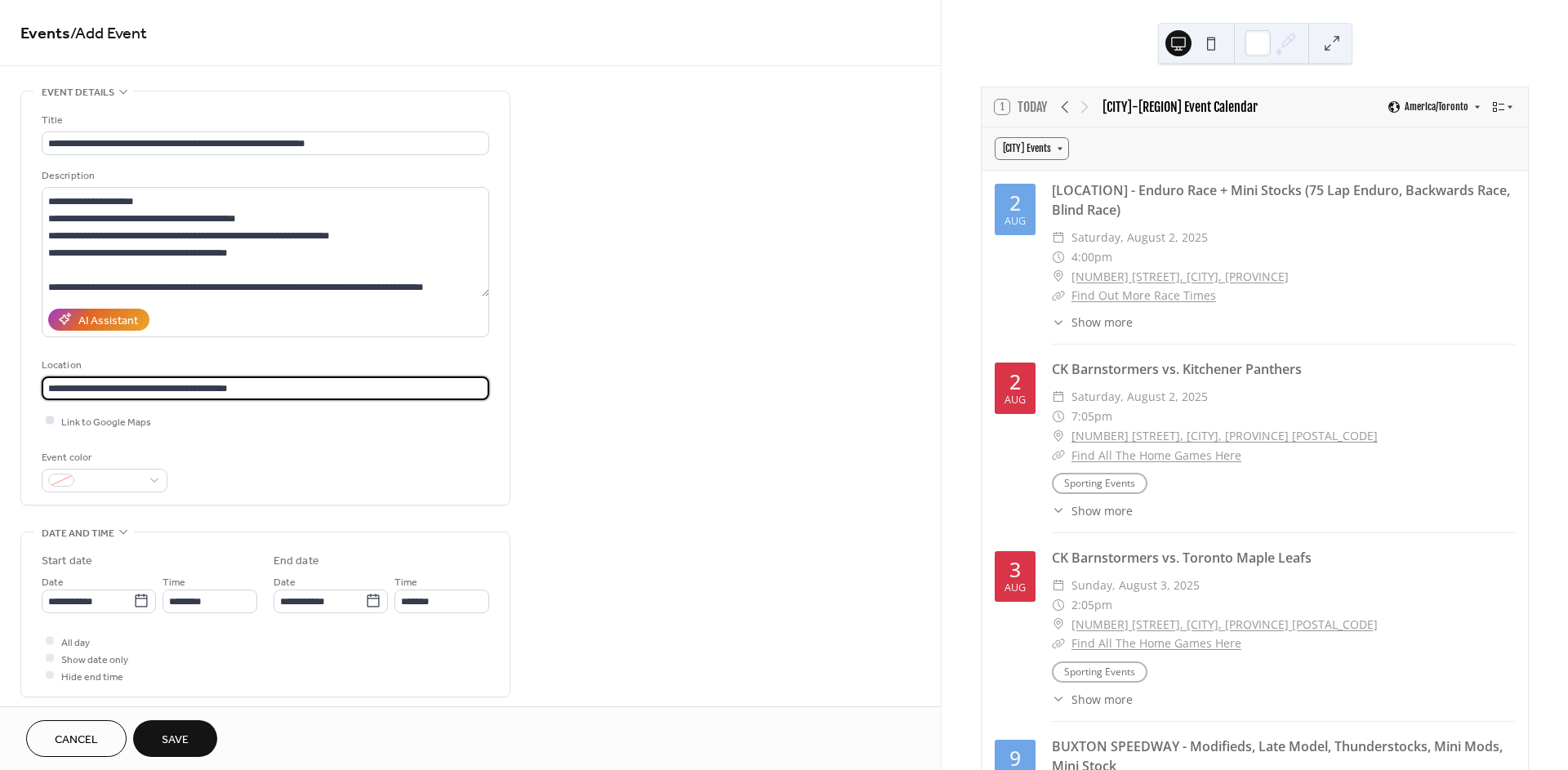 type on "**********" 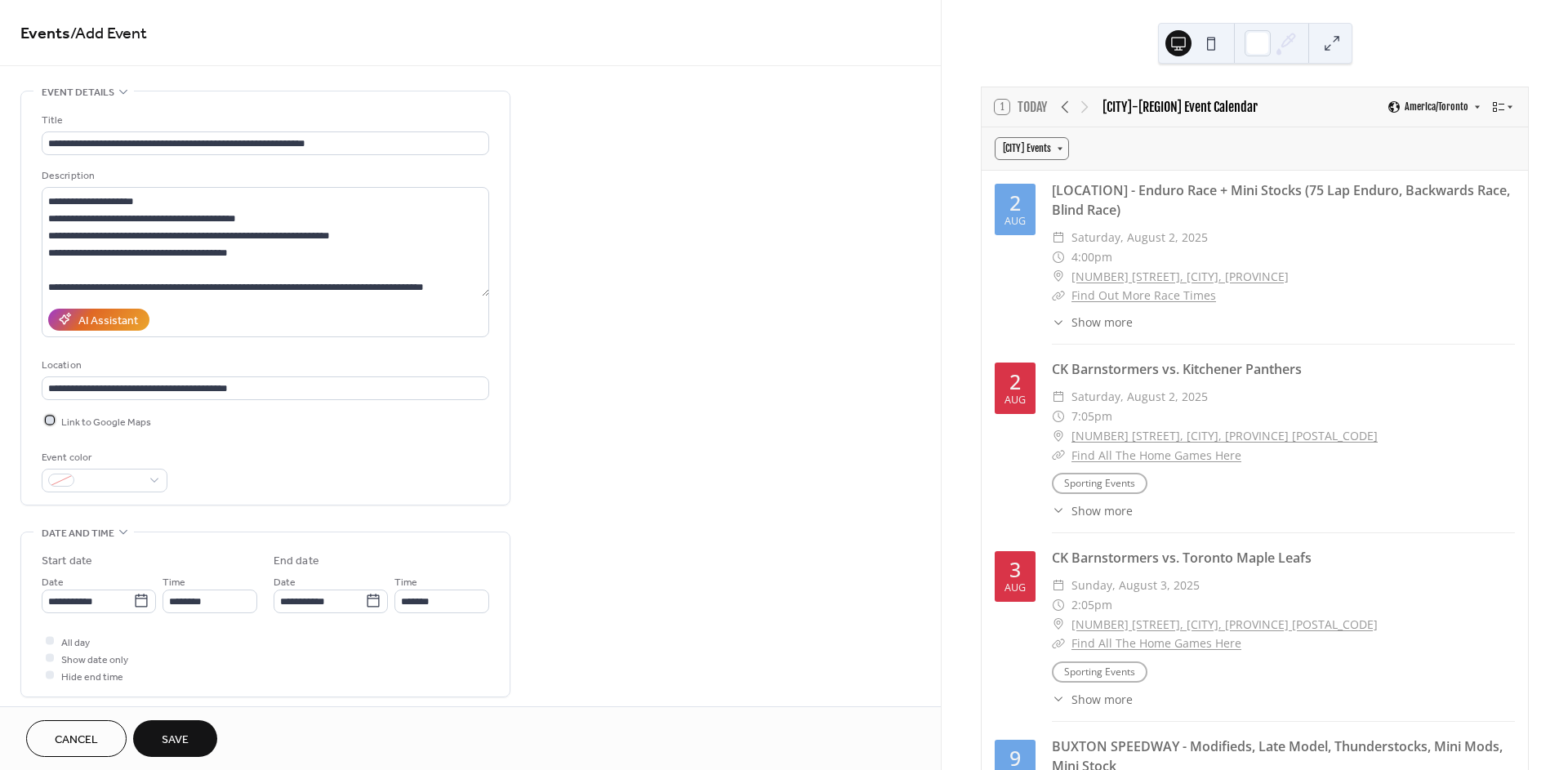 click on "Link to Google Maps" at bounding box center [106, 421] 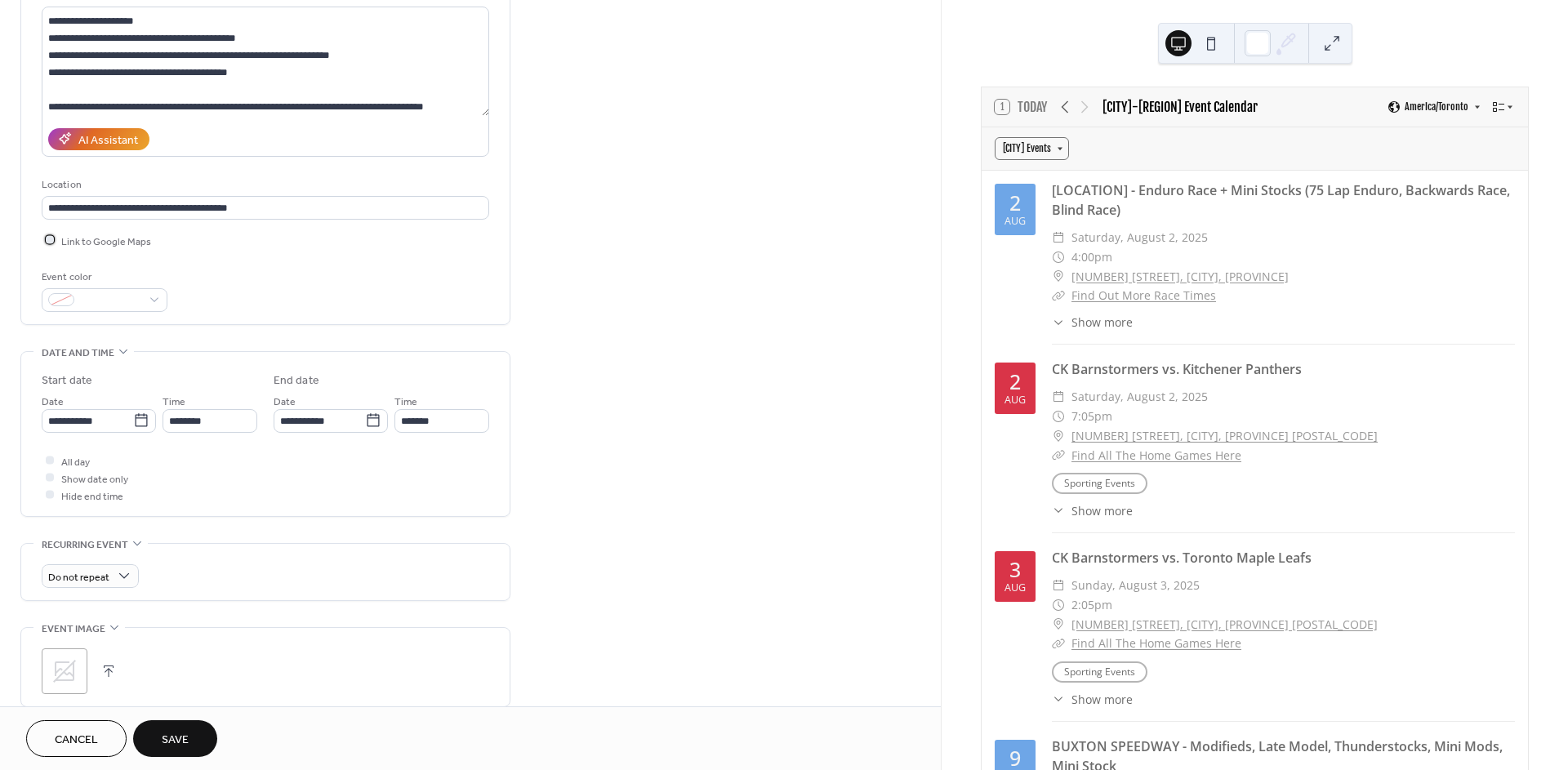 scroll, scrollTop: 181, scrollLeft: 0, axis: vertical 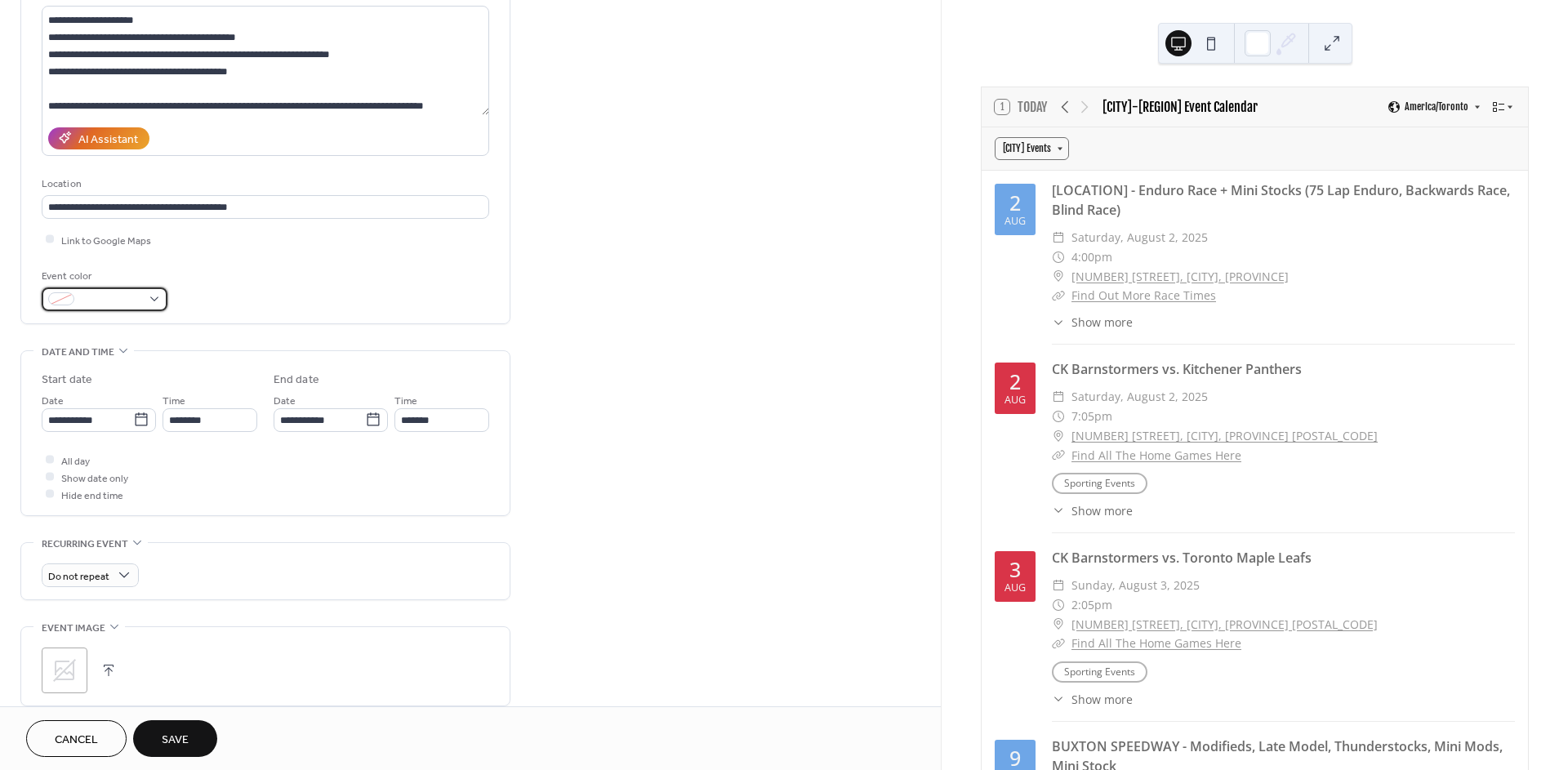 click at bounding box center [111, 300] 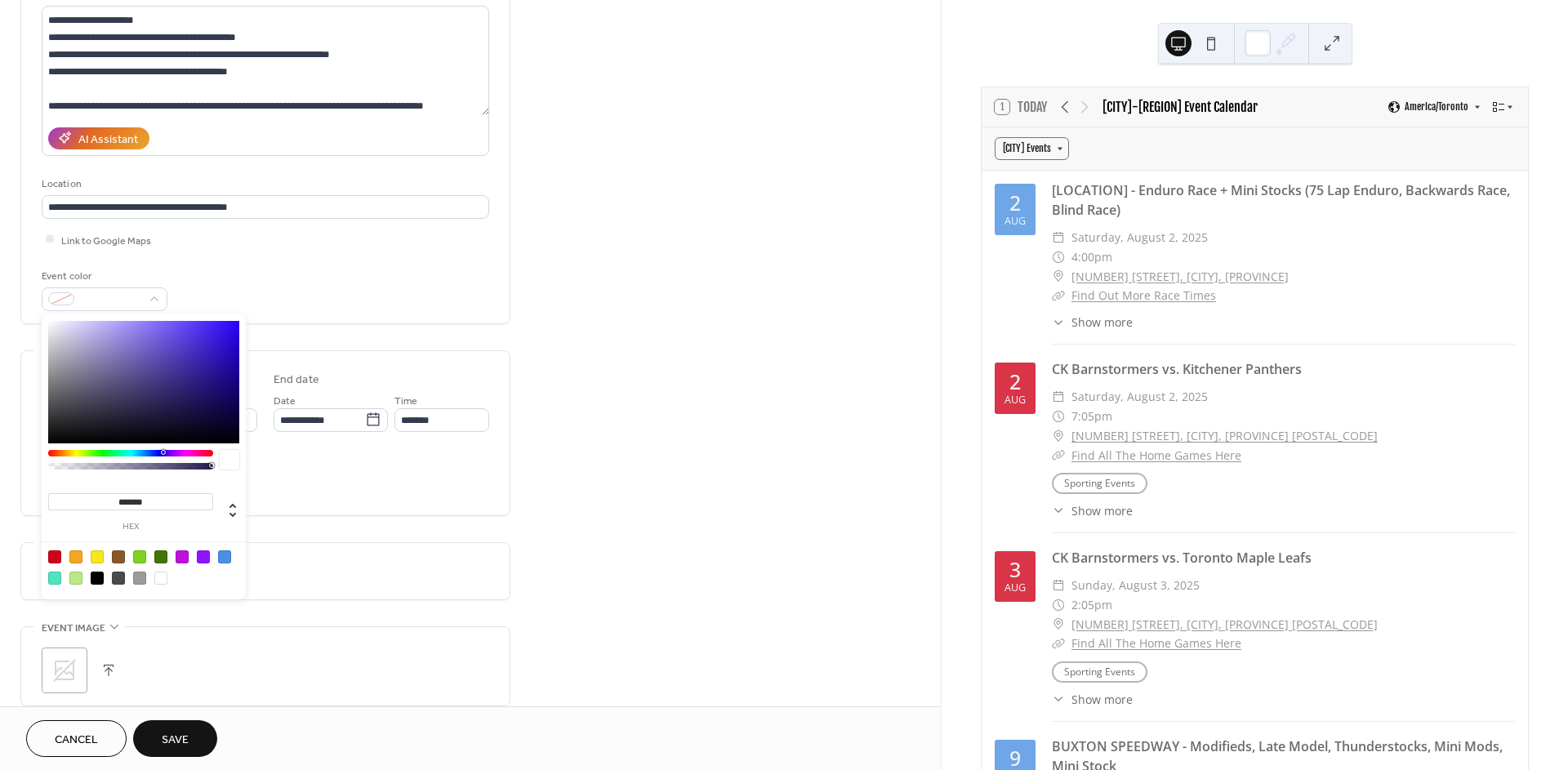 click at bounding box center (182, 557) 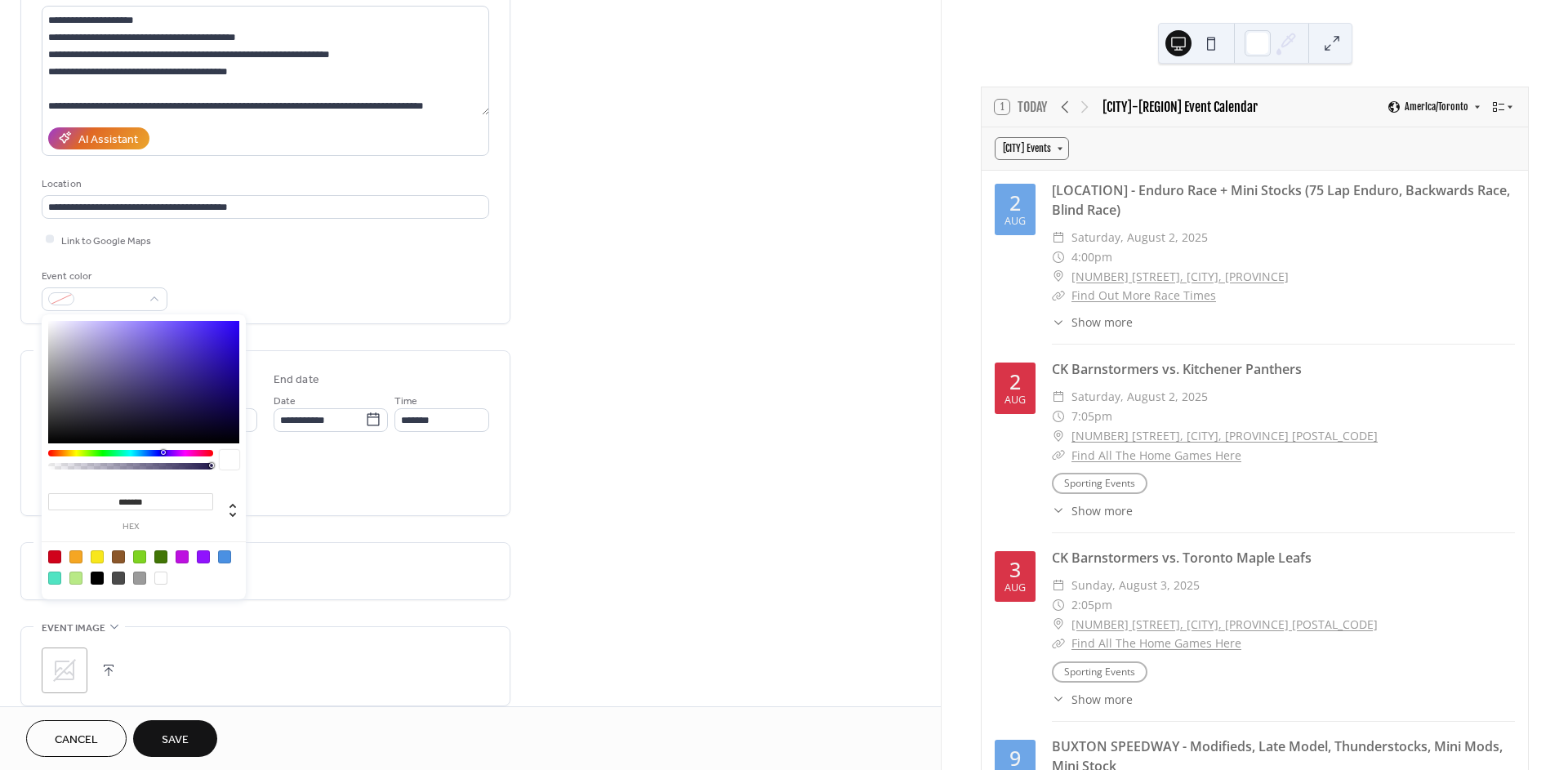 type on "*******" 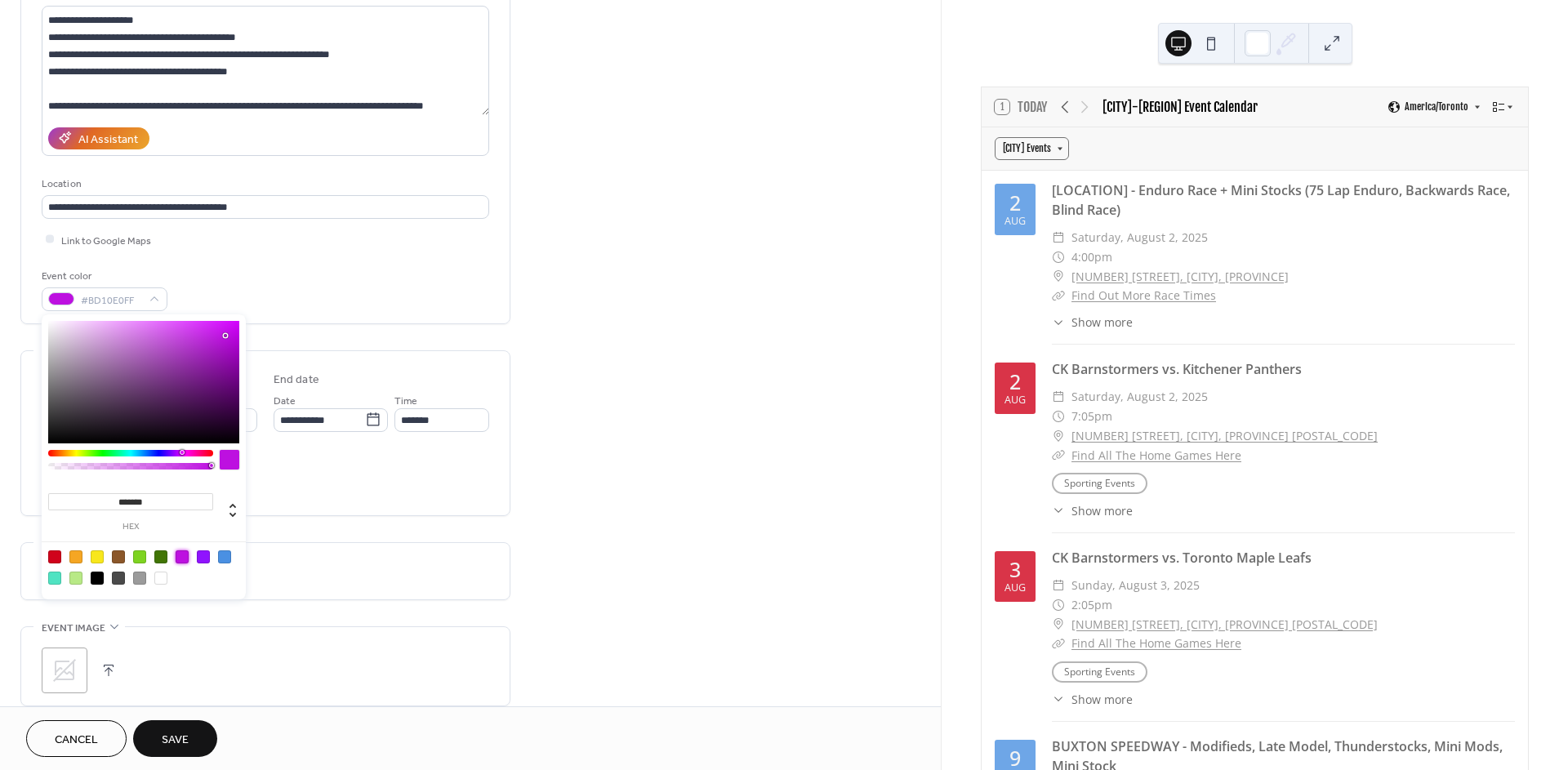 click on "**********" at bounding box center [470, 523] 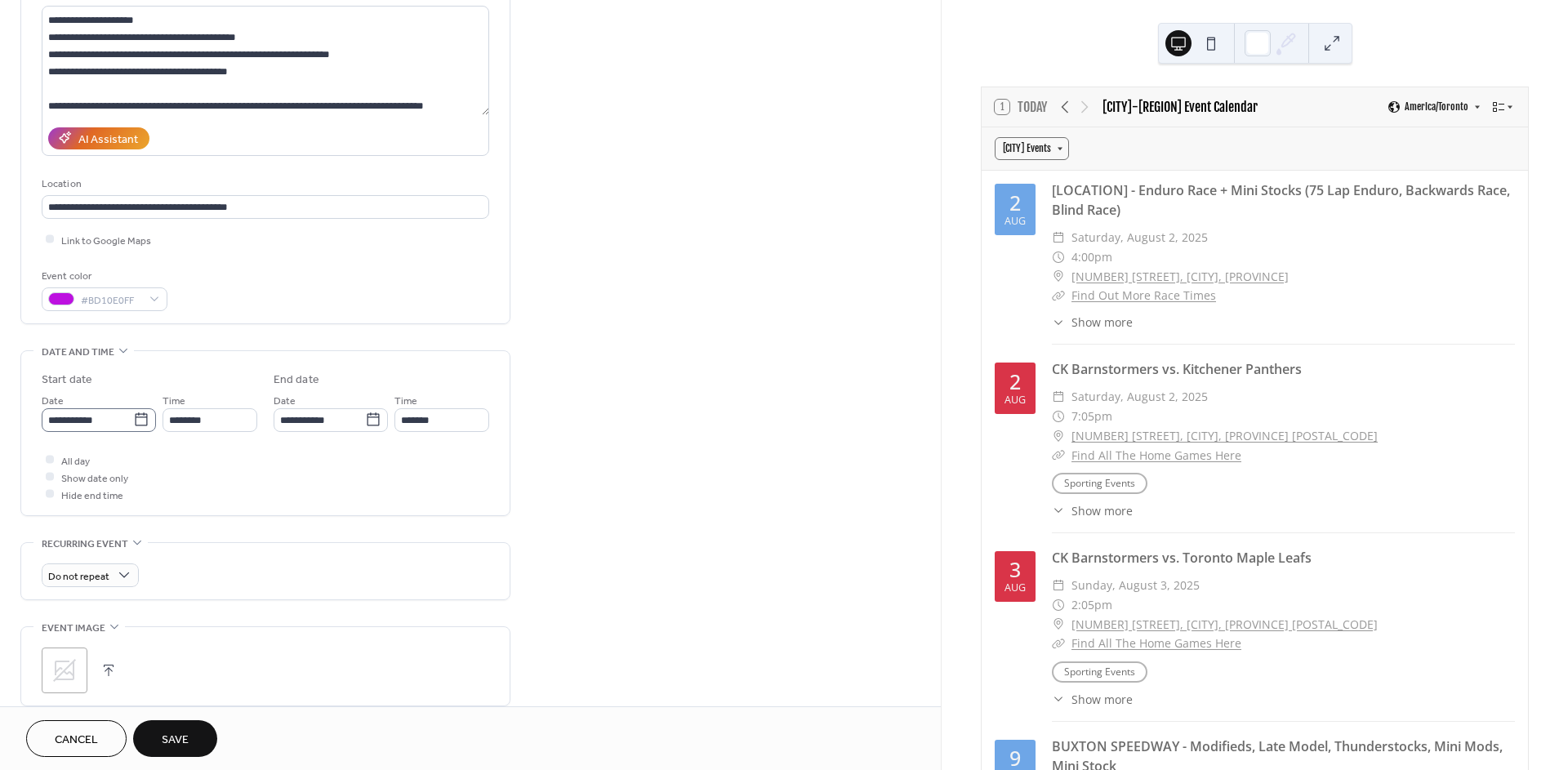 click on "**********" at bounding box center [99, 420] 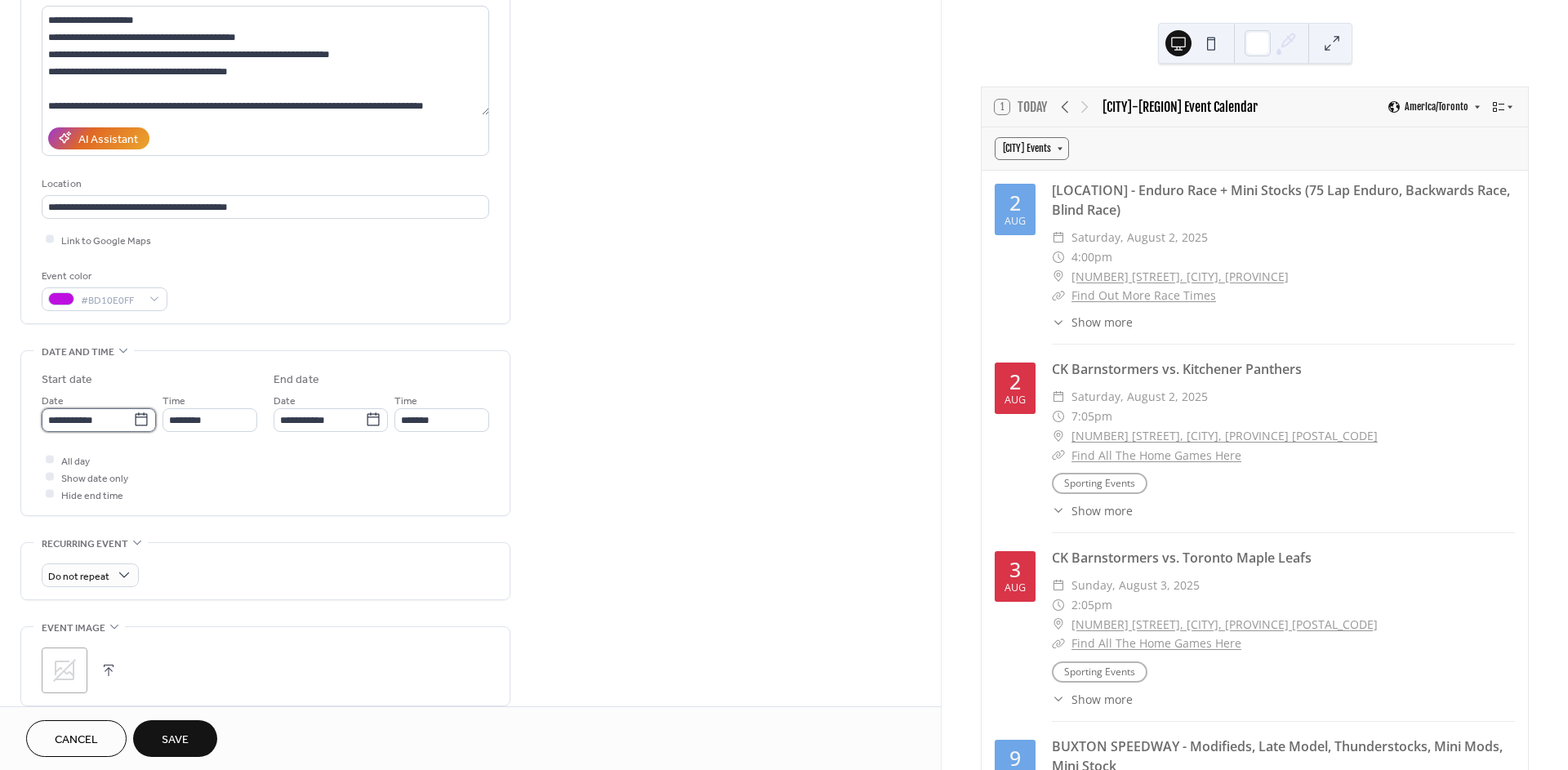 click on "**********" at bounding box center [87, 420] 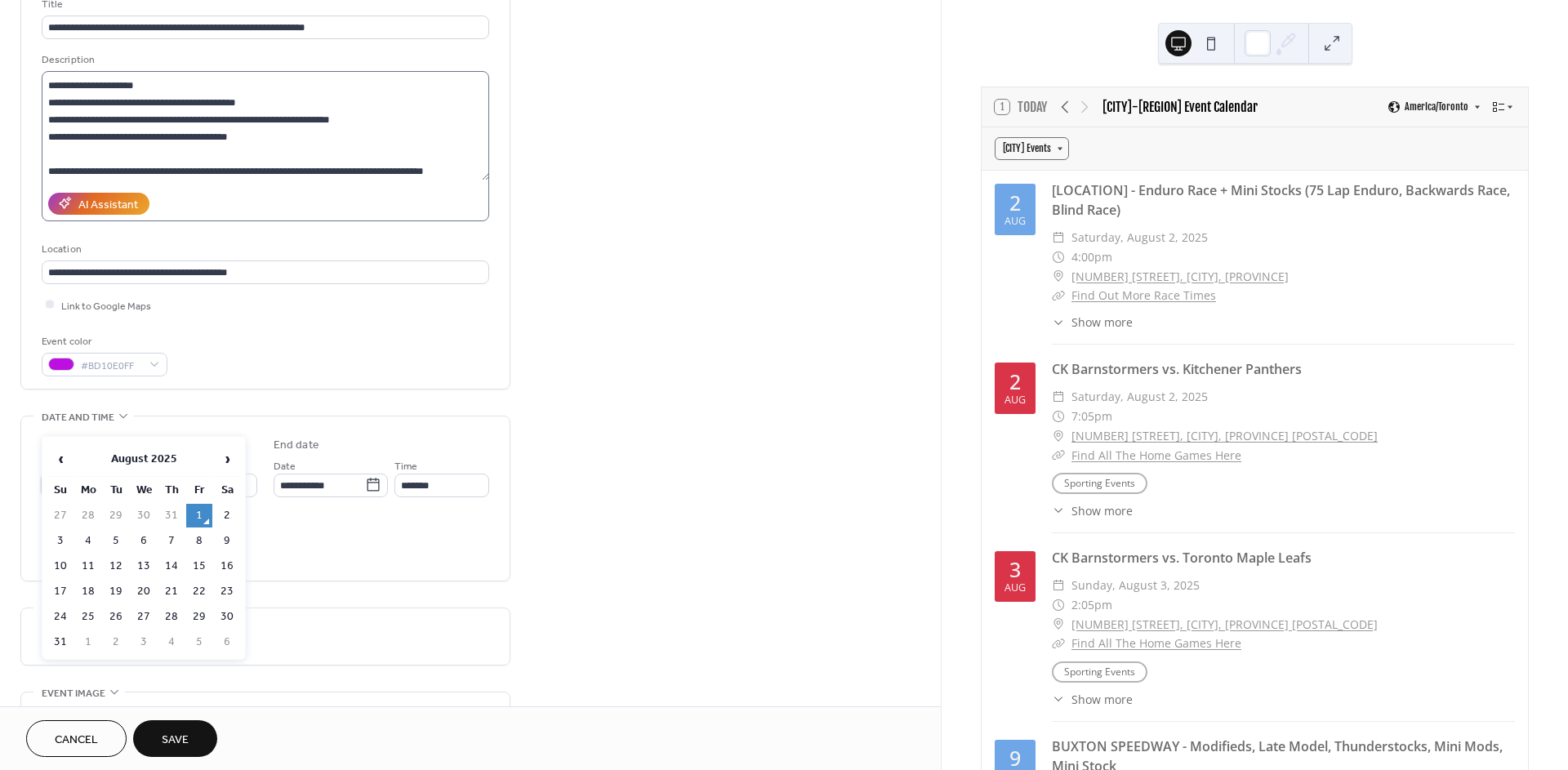 scroll, scrollTop: 91, scrollLeft: 0, axis: vertical 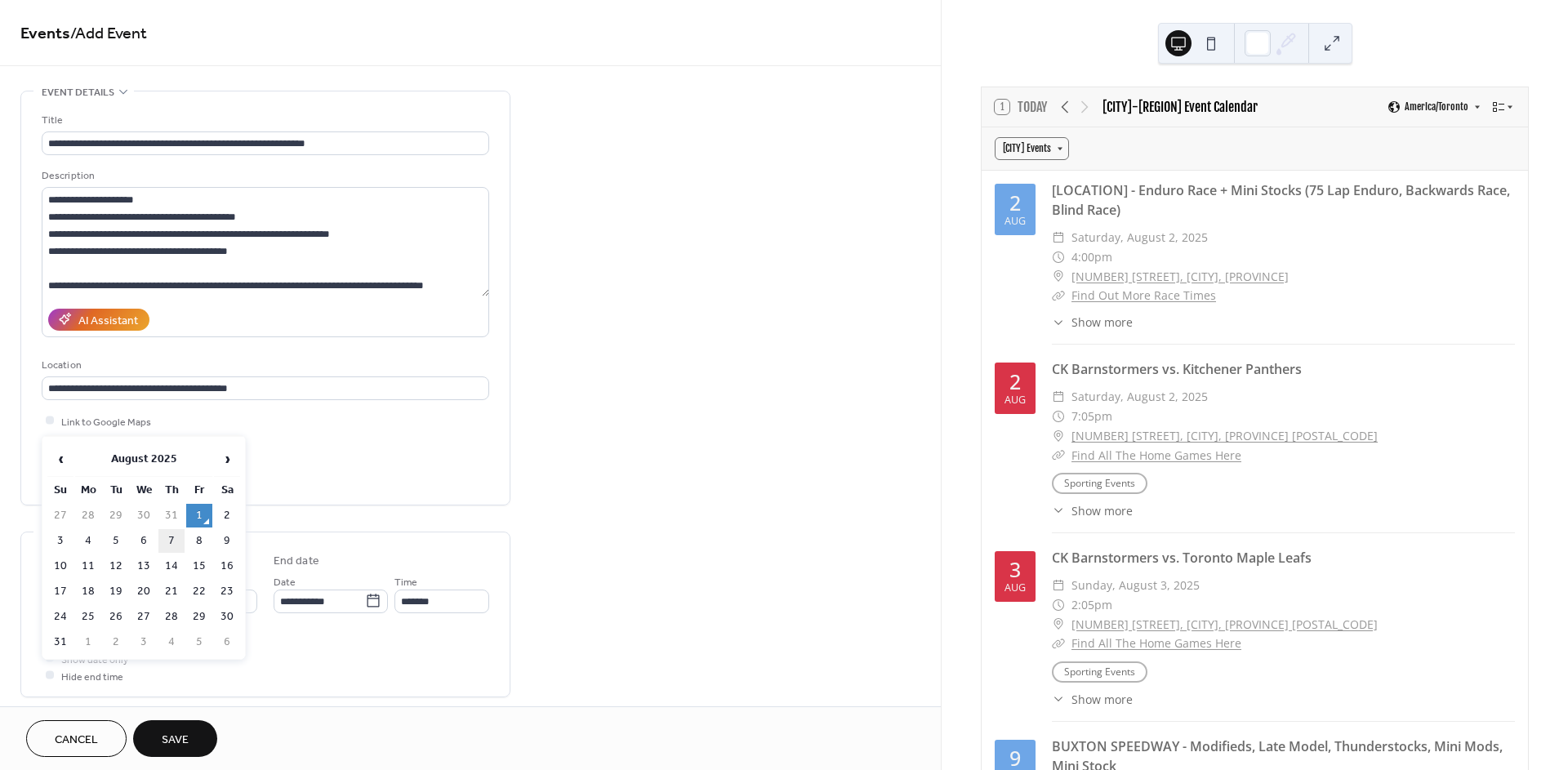 click on "7" at bounding box center [172, 541] 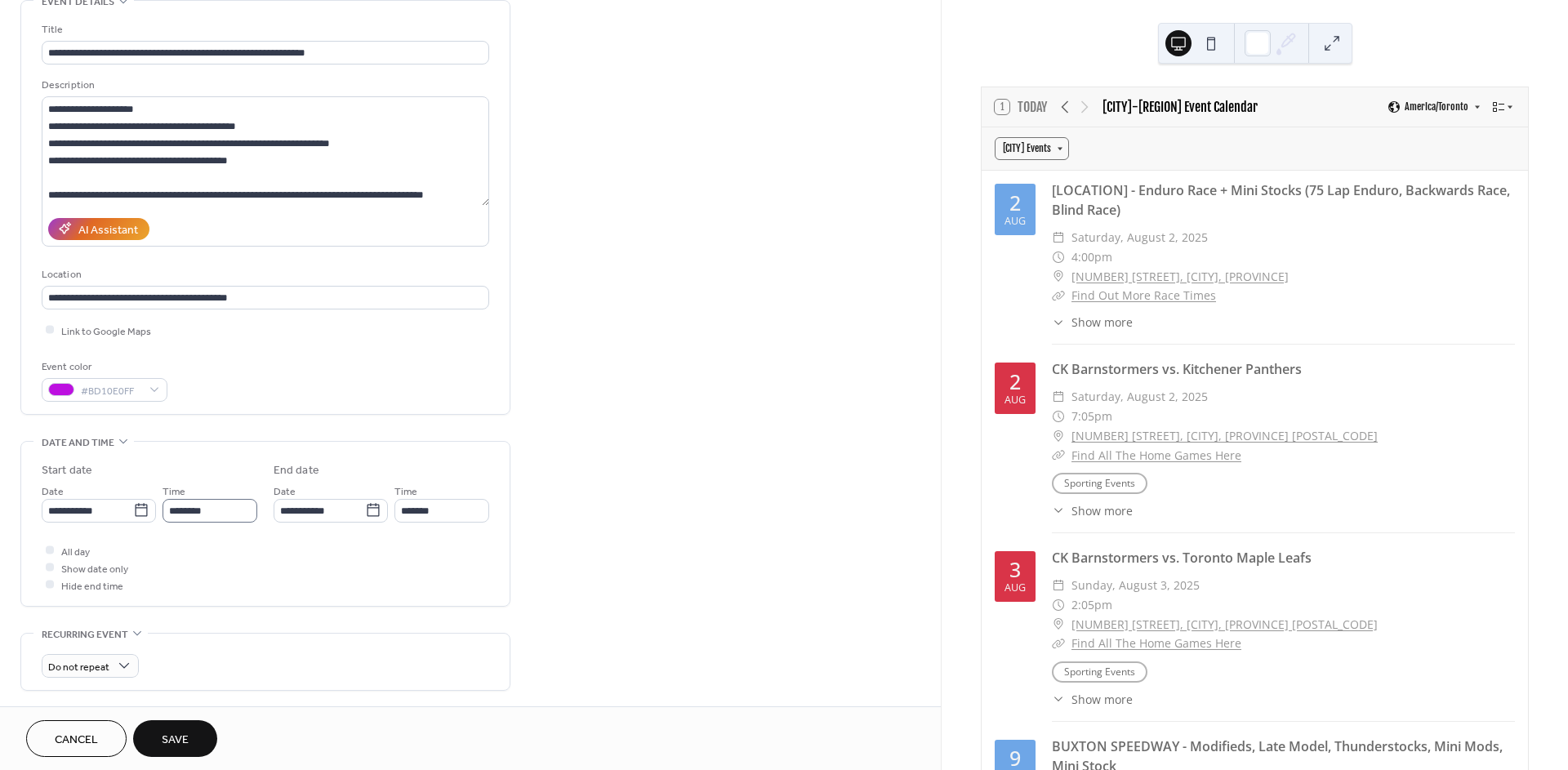 scroll, scrollTop: 0, scrollLeft: 0, axis: both 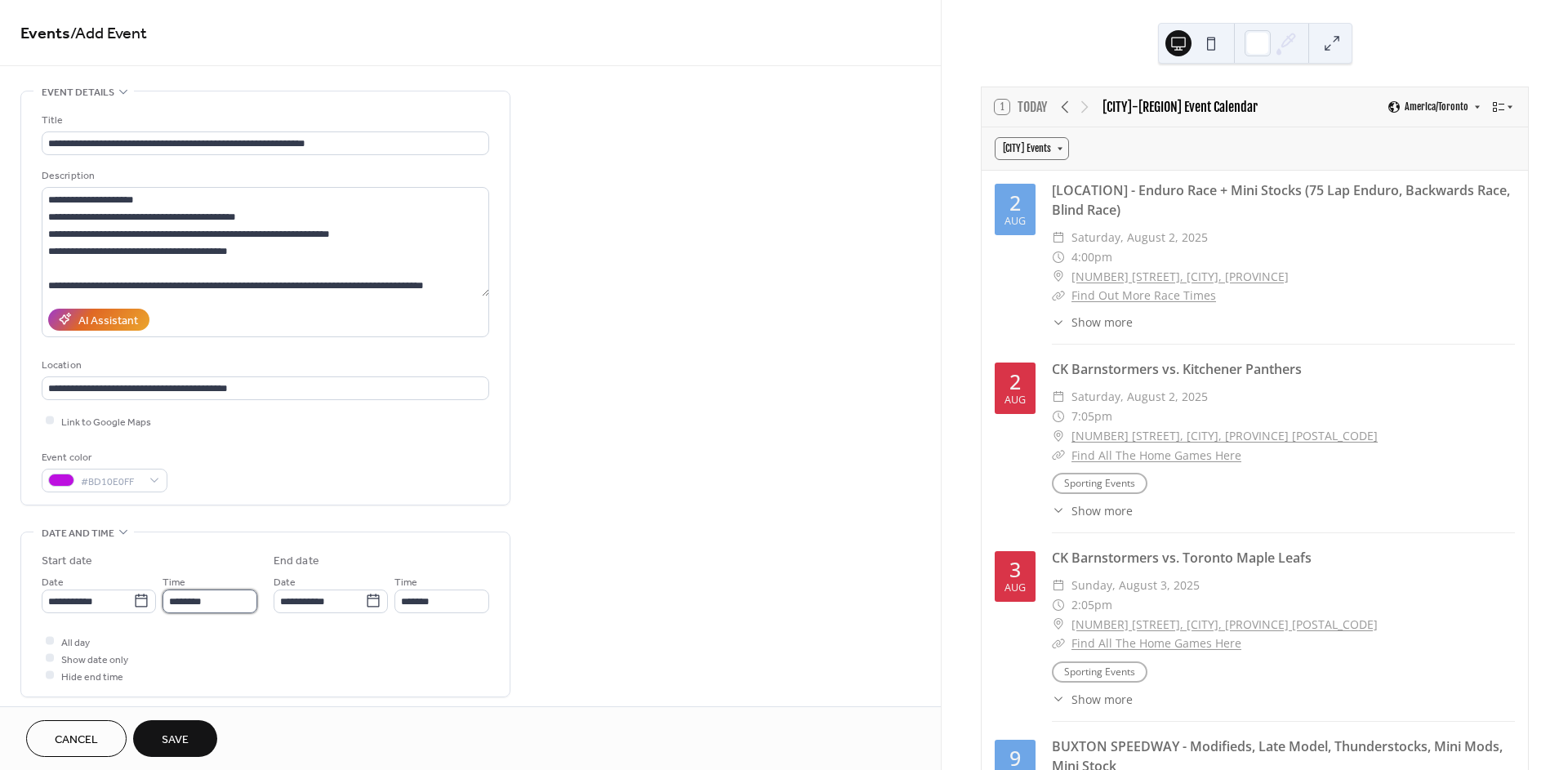 click on "********" at bounding box center [210, 601] 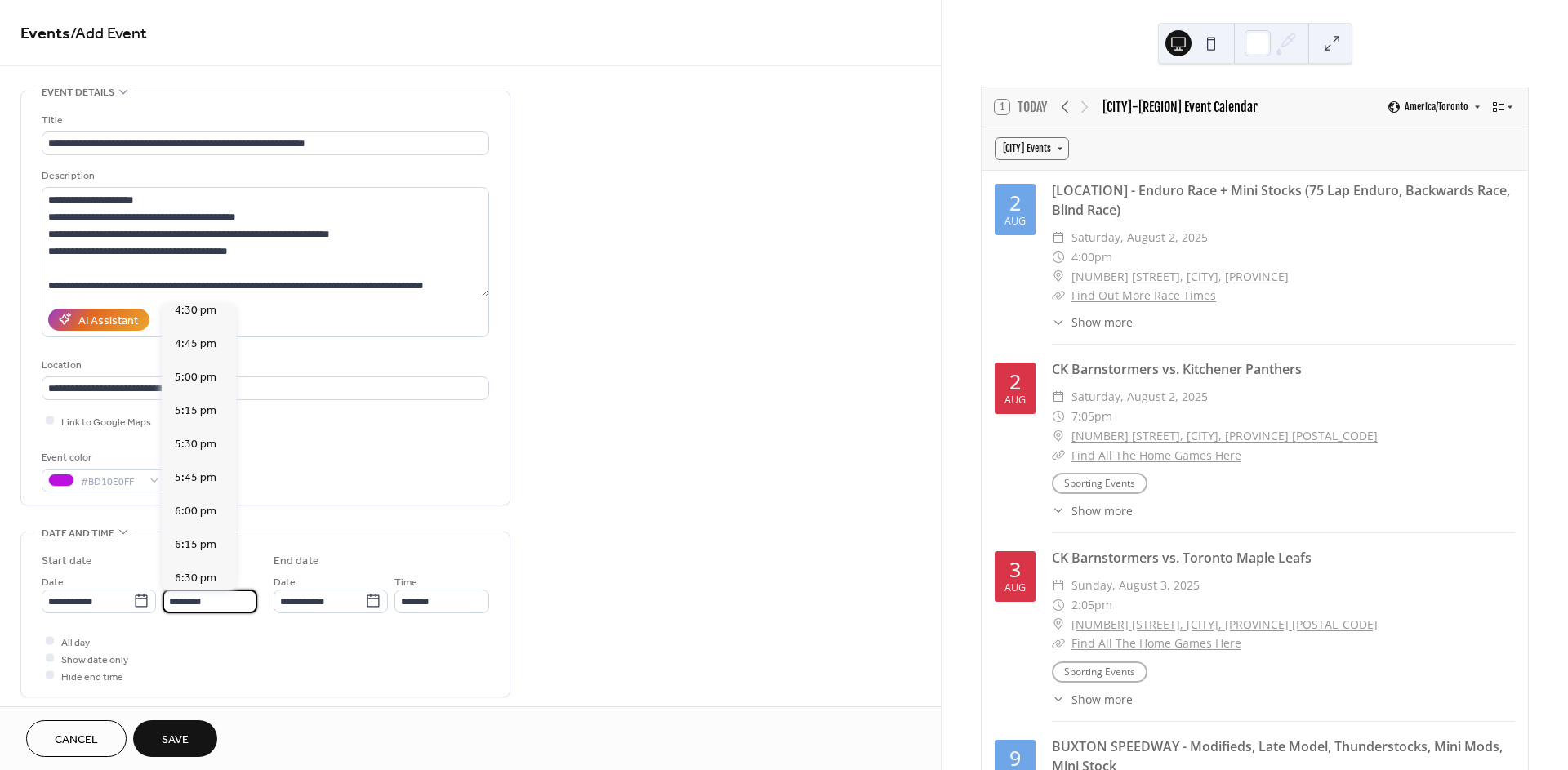 scroll, scrollTop: 2349, scrollLeft: 0, axis: vertical 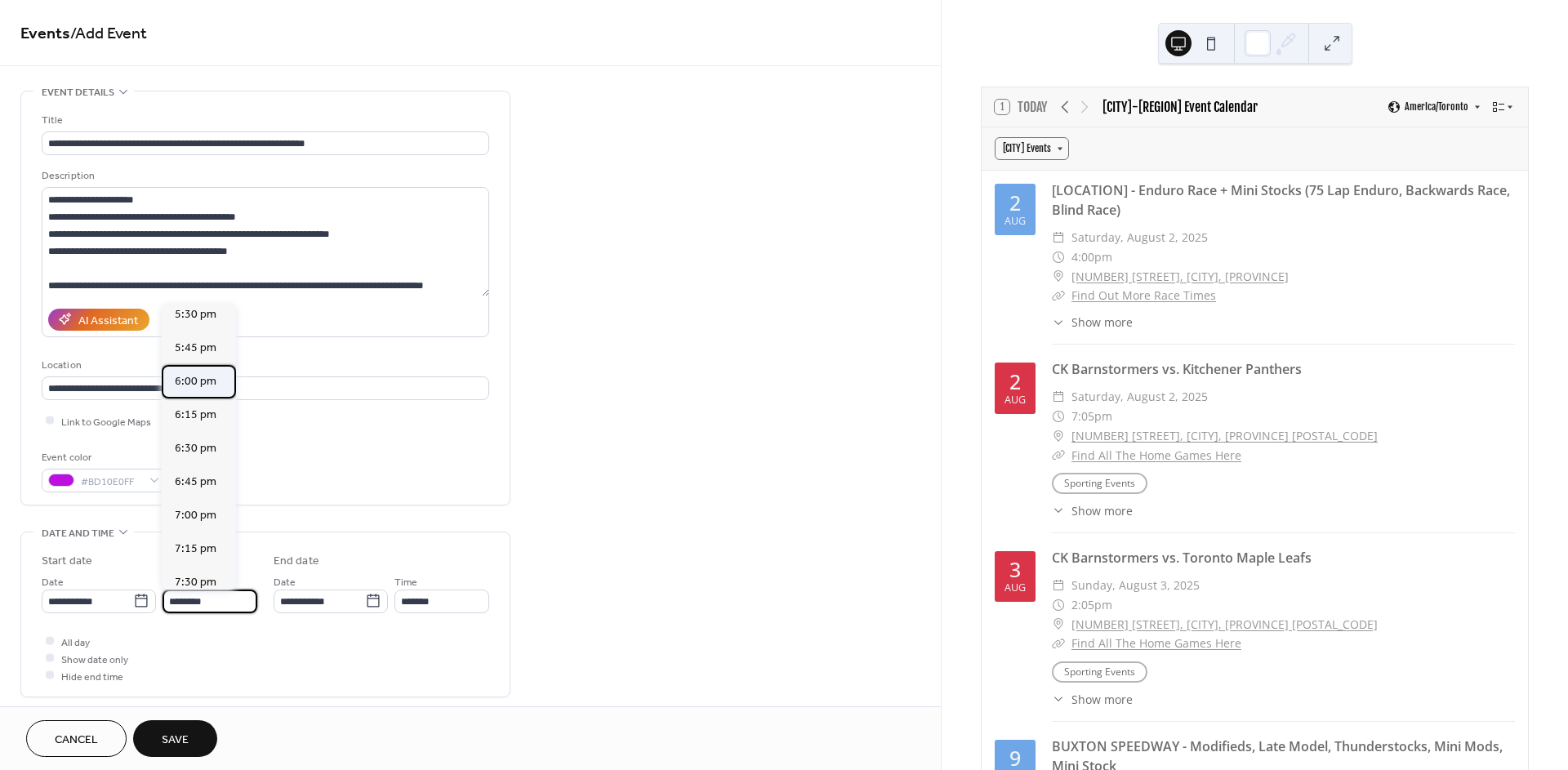 click on "6:00 pm" at bounding box center [195, 381] 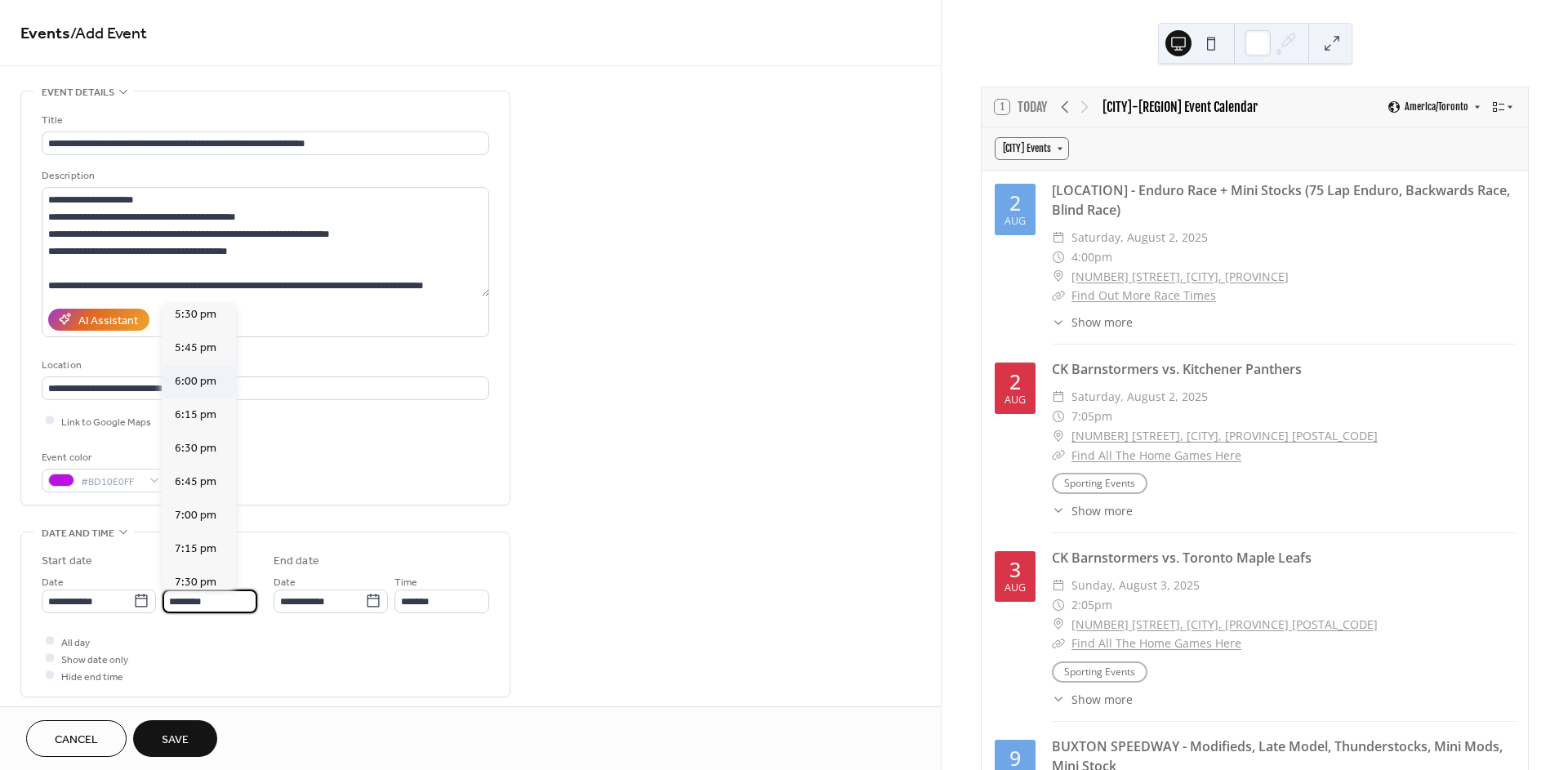 type on "*******" 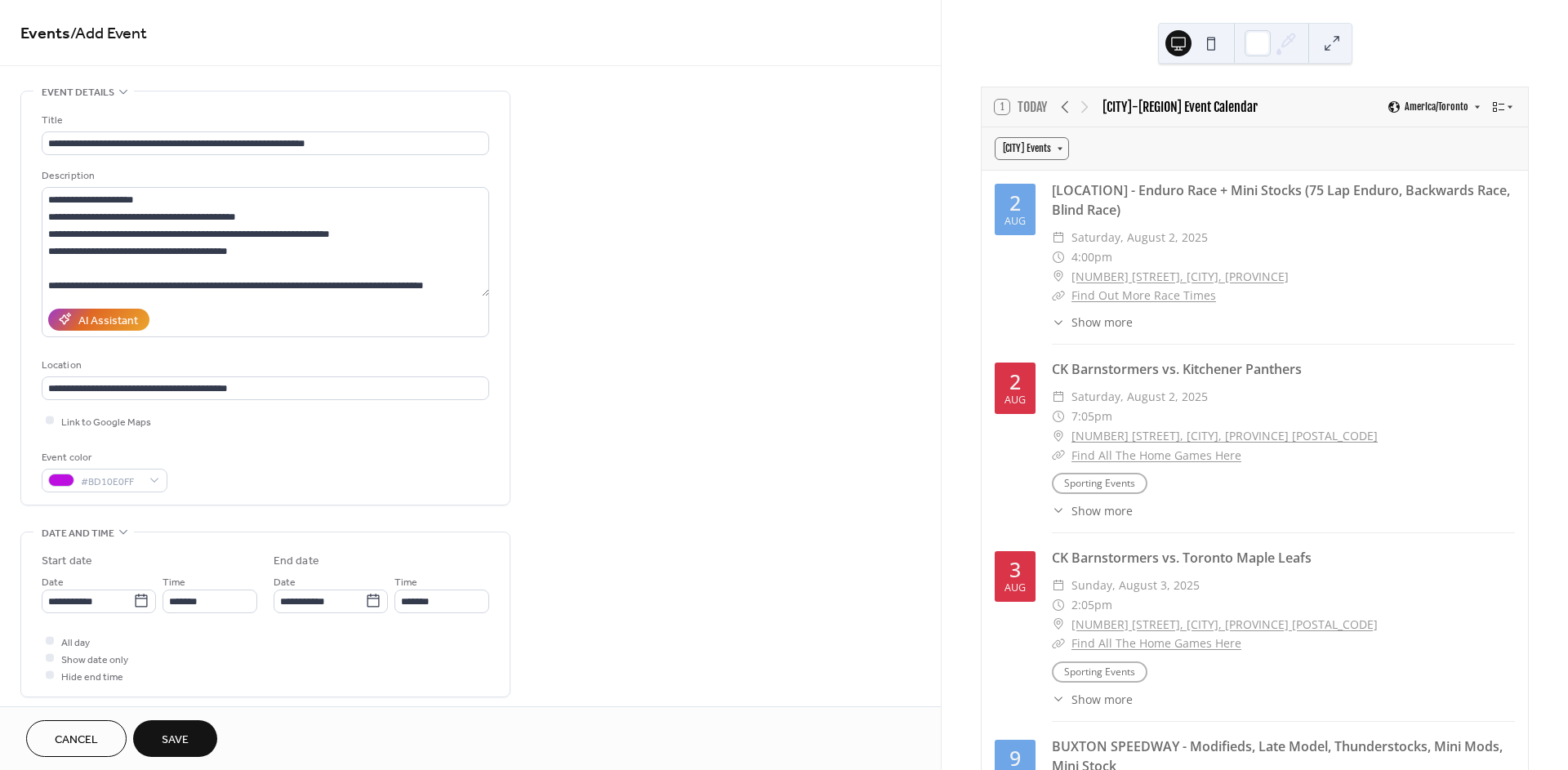 click on "**********" at bounding box center (470, 704) 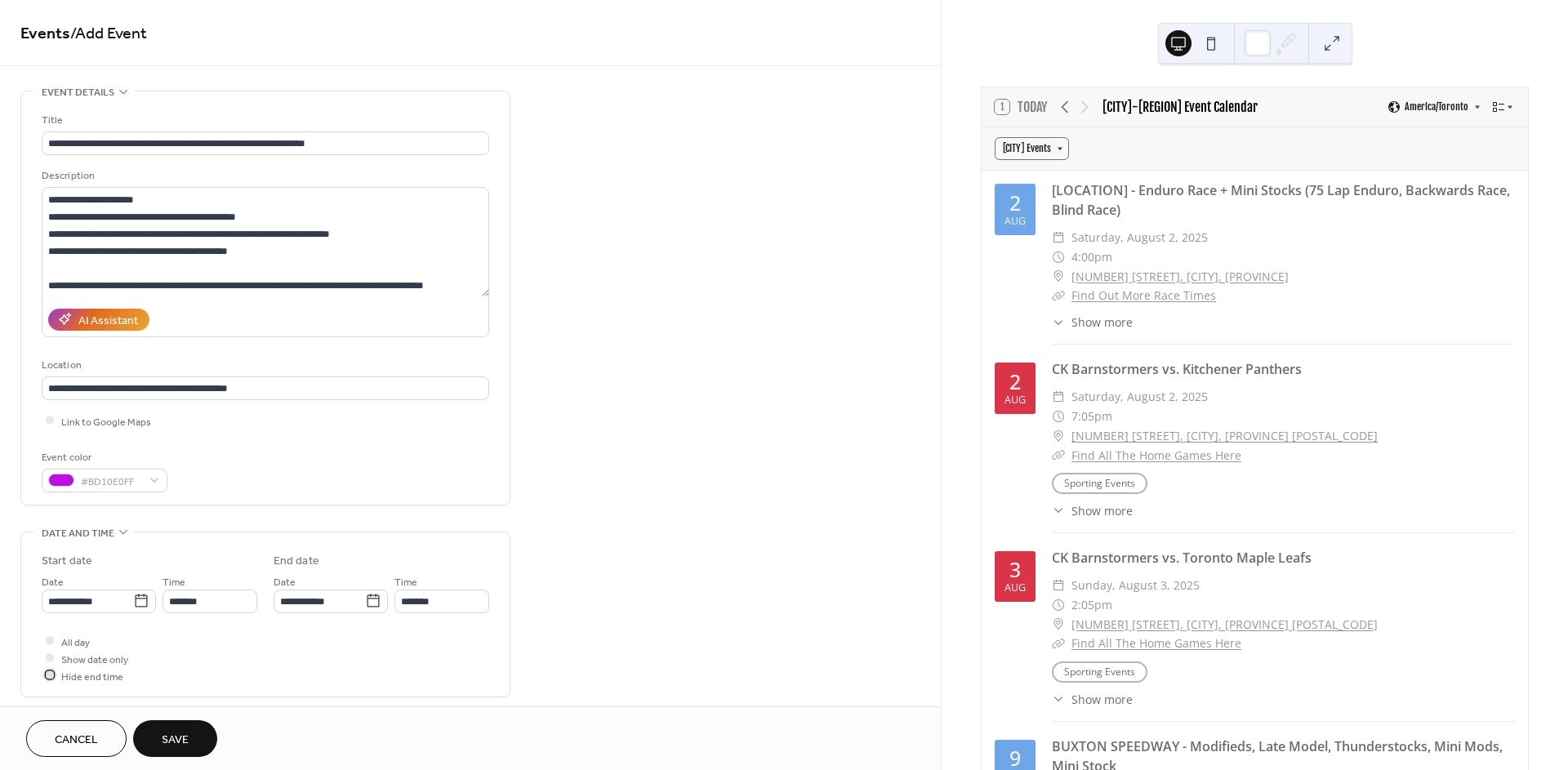 click on "Hide end time" at bounding box center (92, 676) 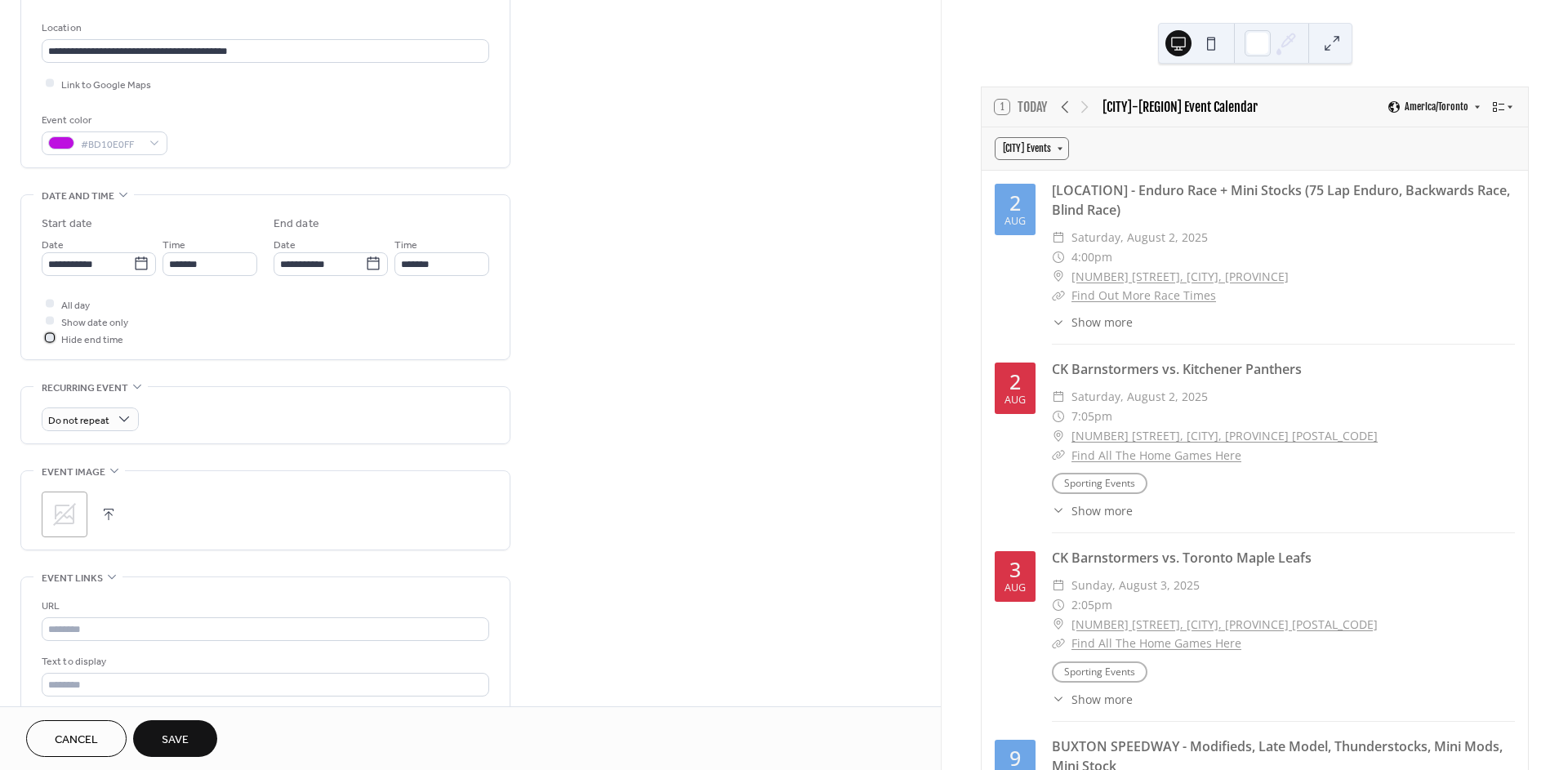 scroll, scrollTop: 363, scrollLeft: 0, axis: vertical 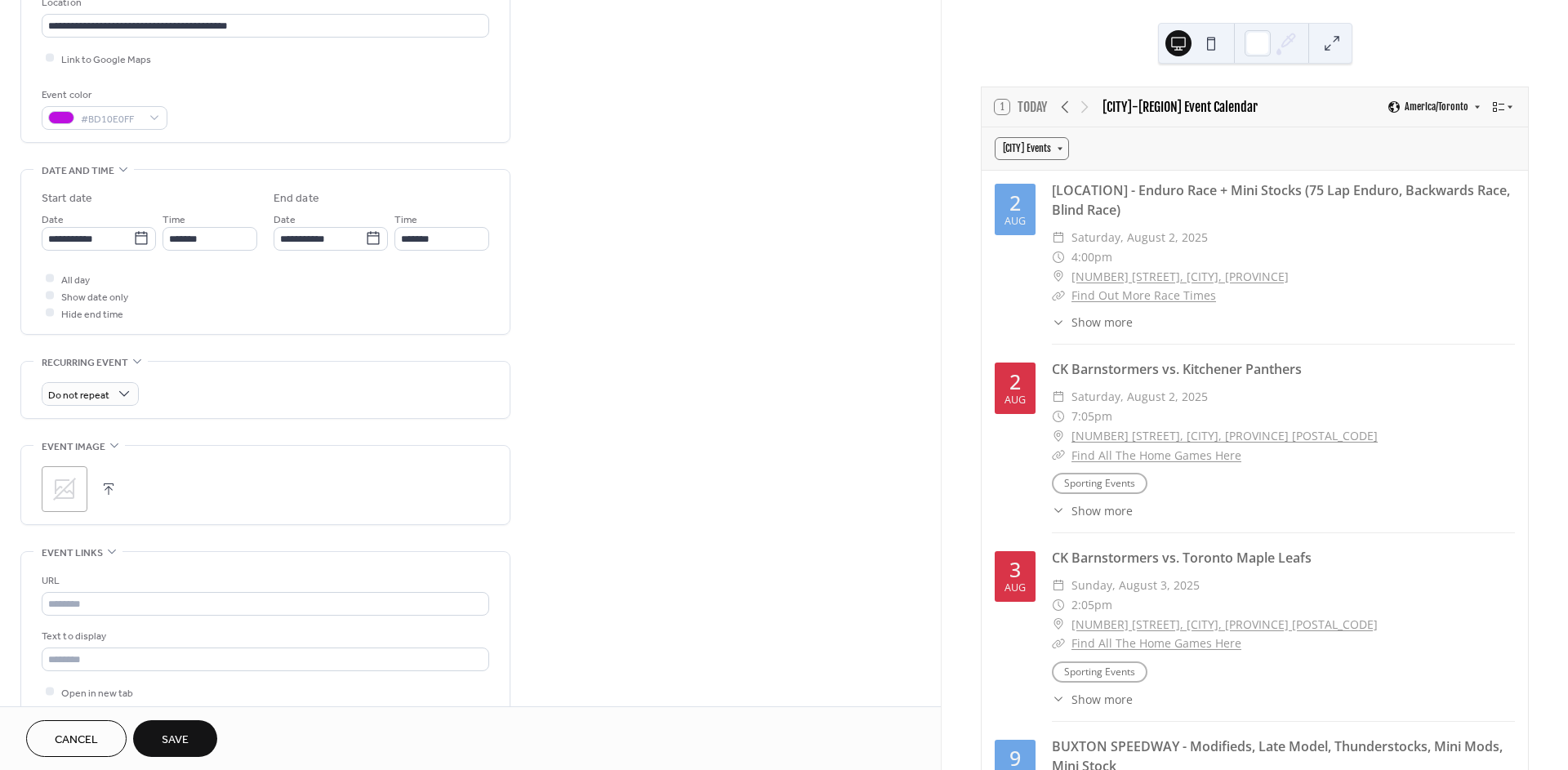 click 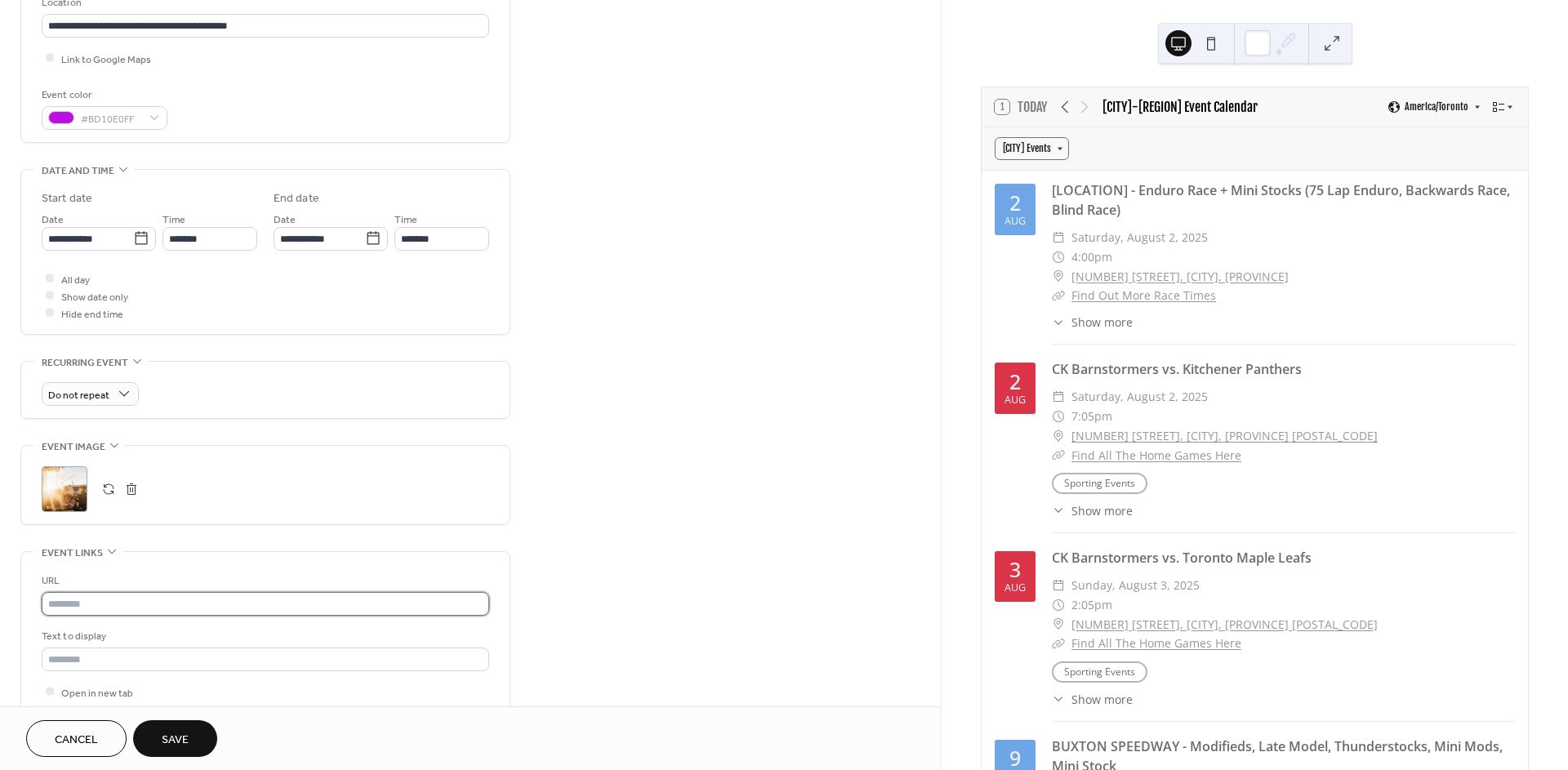 click at bounding box center [265, 603] 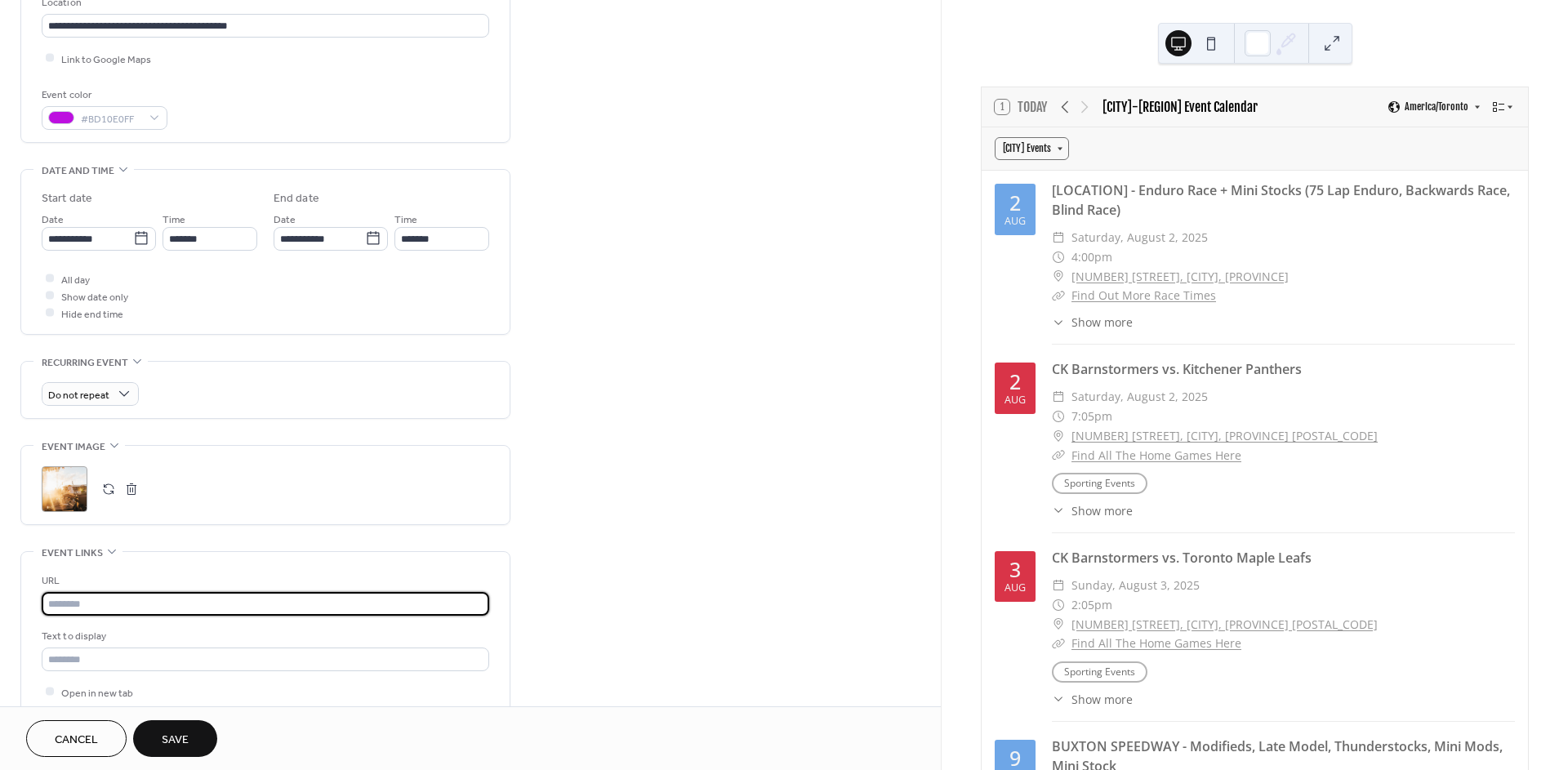 paste on "**********" 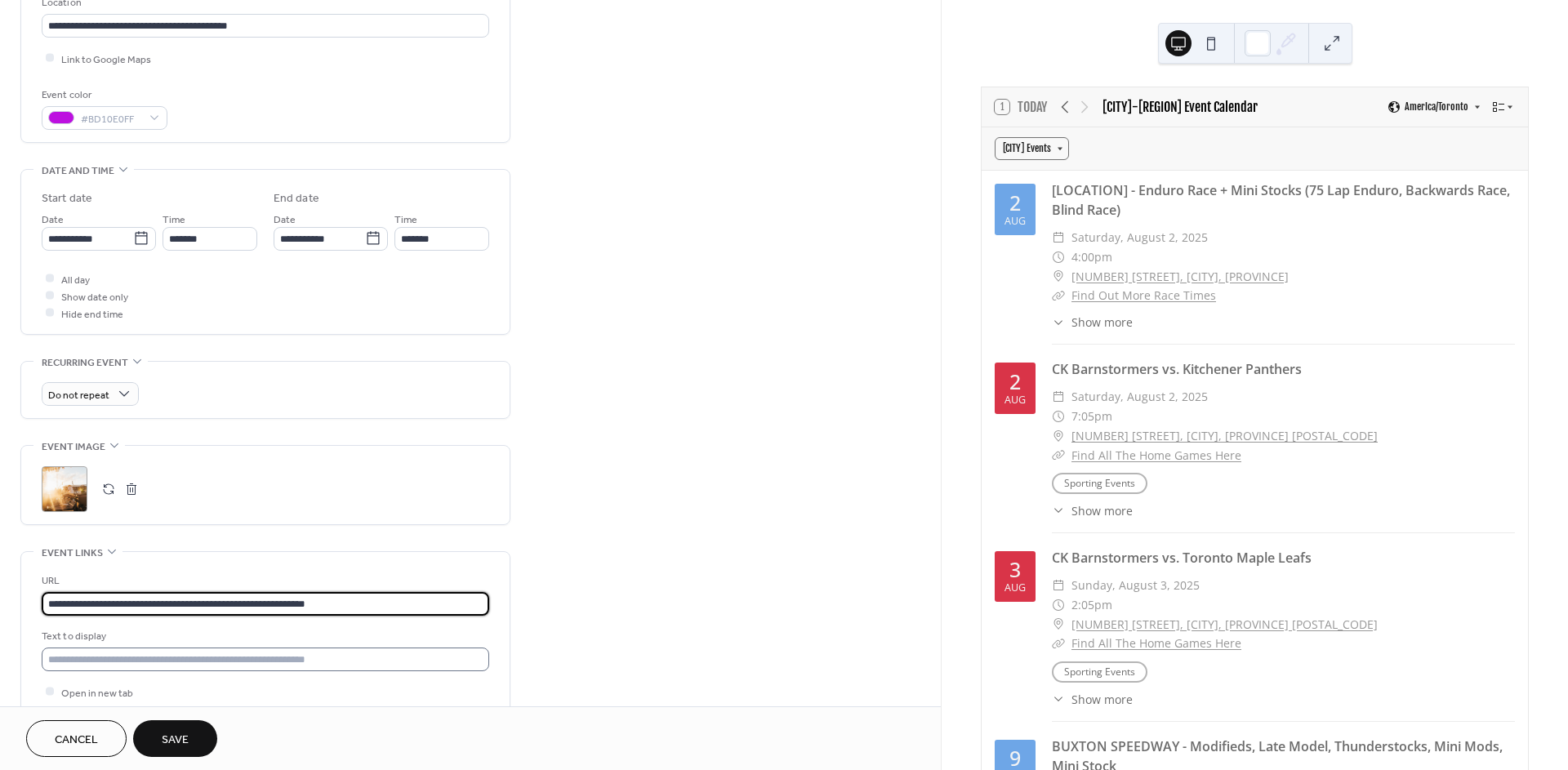 type on "**********" 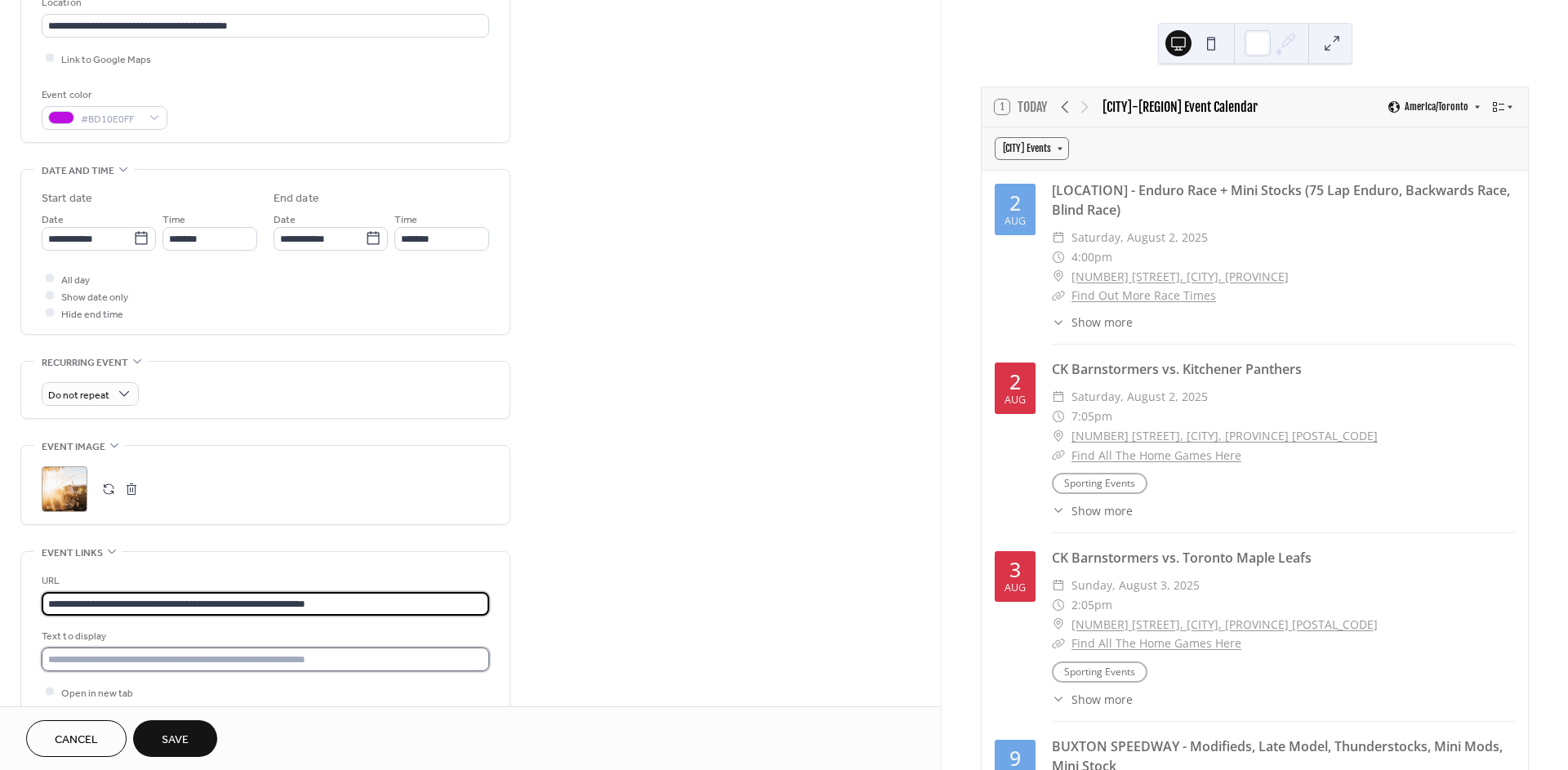 click at bounding box center (265, 659) 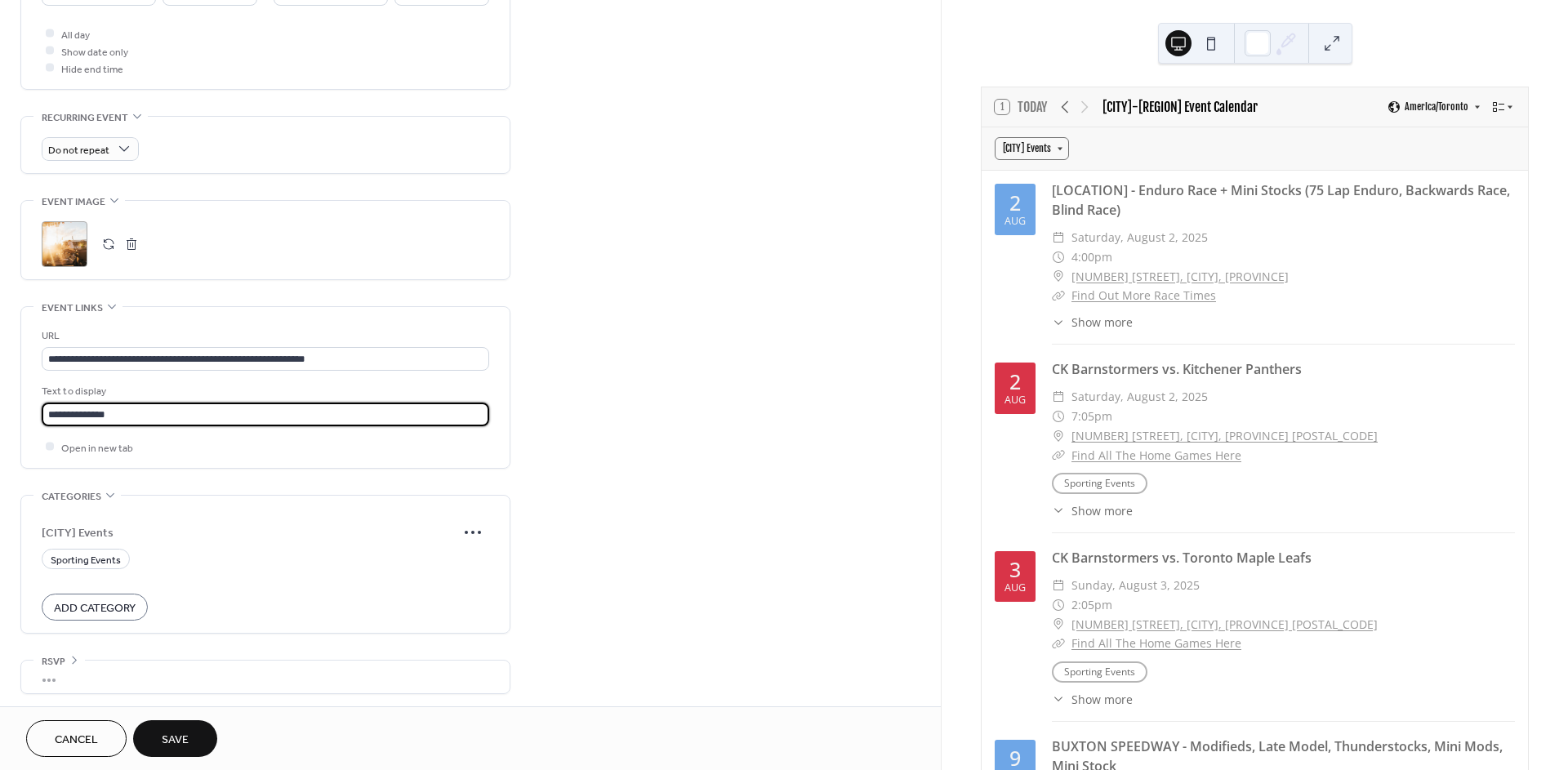 scroll, scrollTop: 612, scrollLeft: 0, axis: vertical 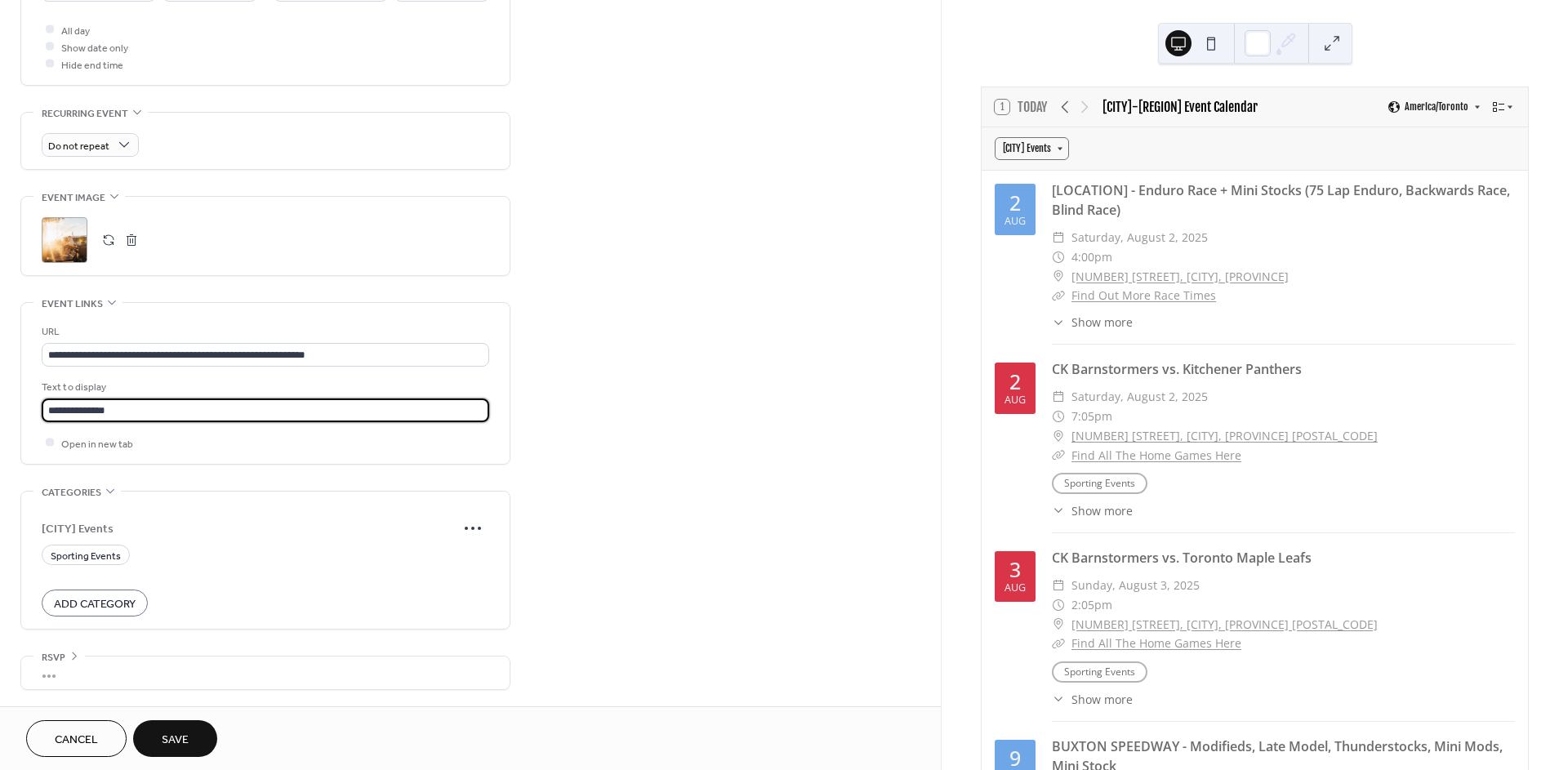 type on "**********" 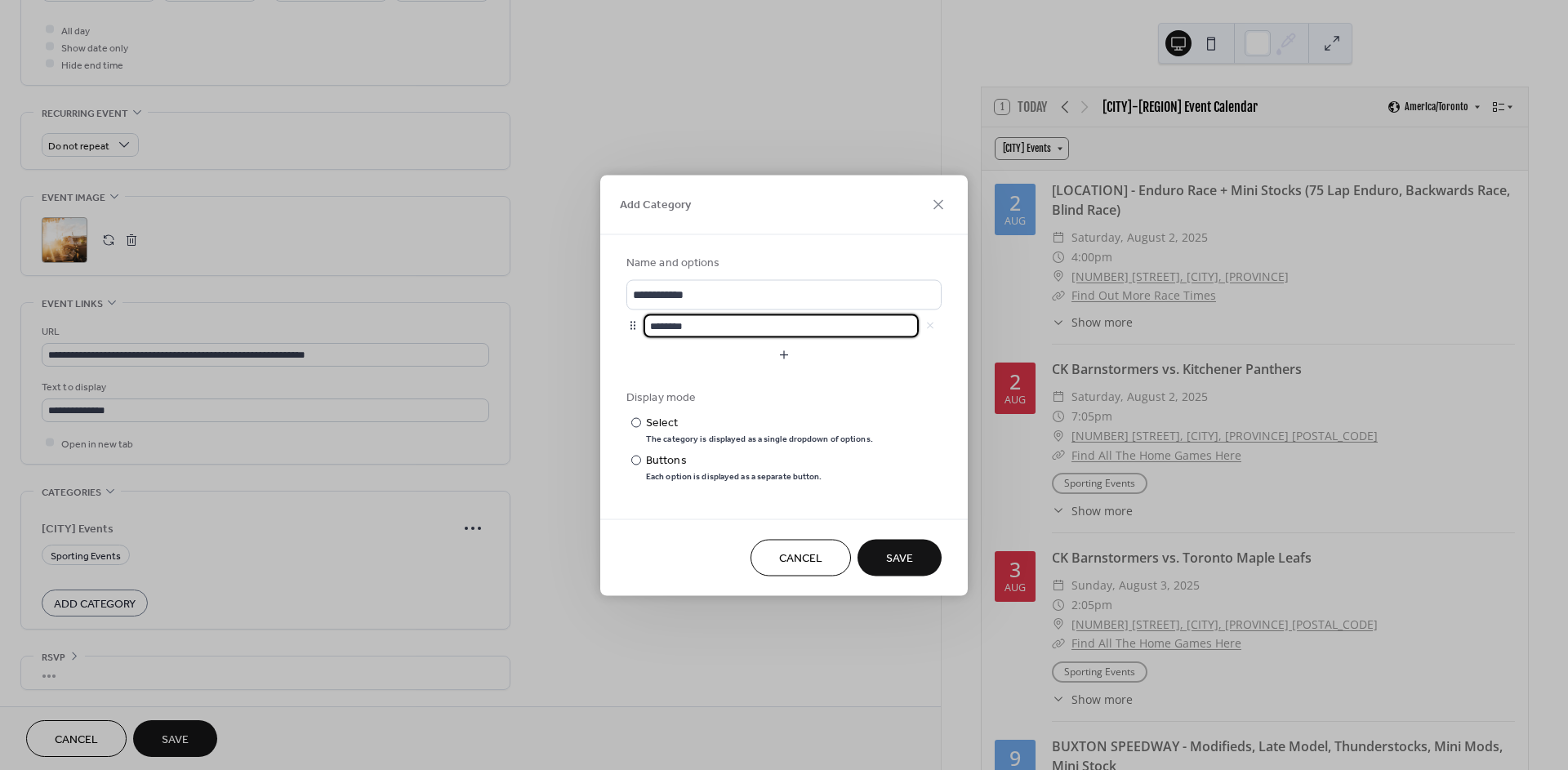 click on "********" at bounding box center [781, 325] 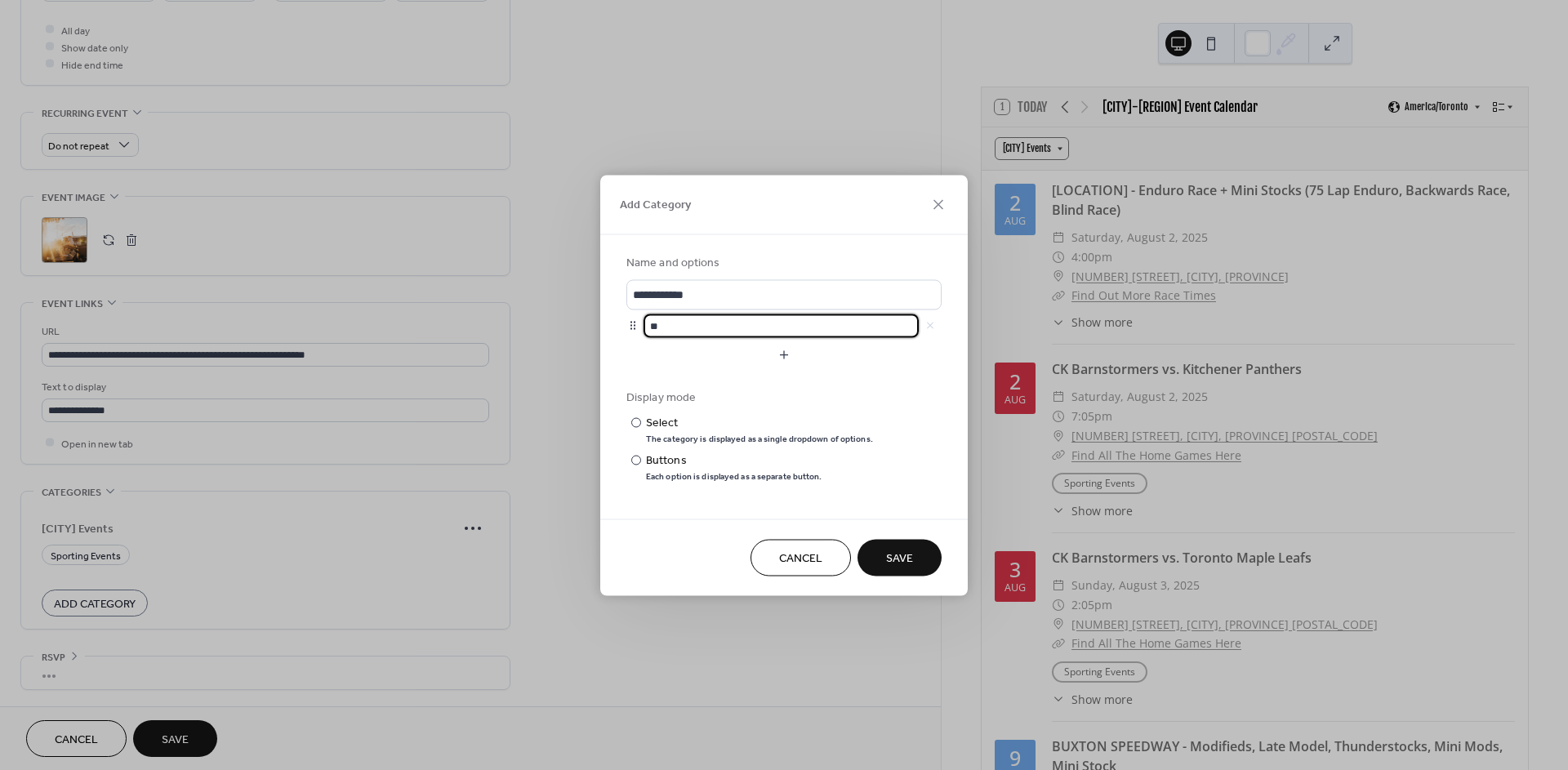 type on "*" 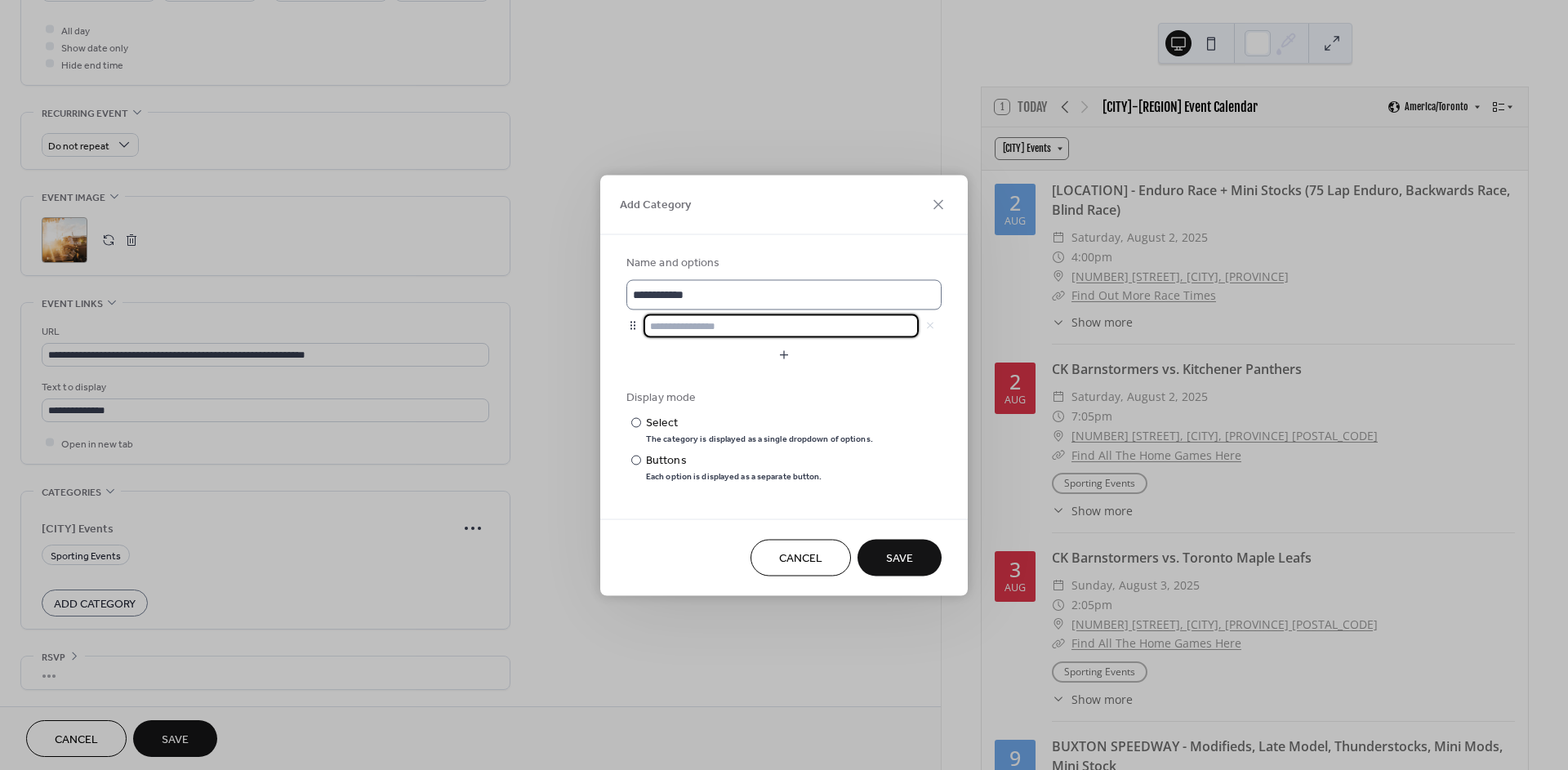 type 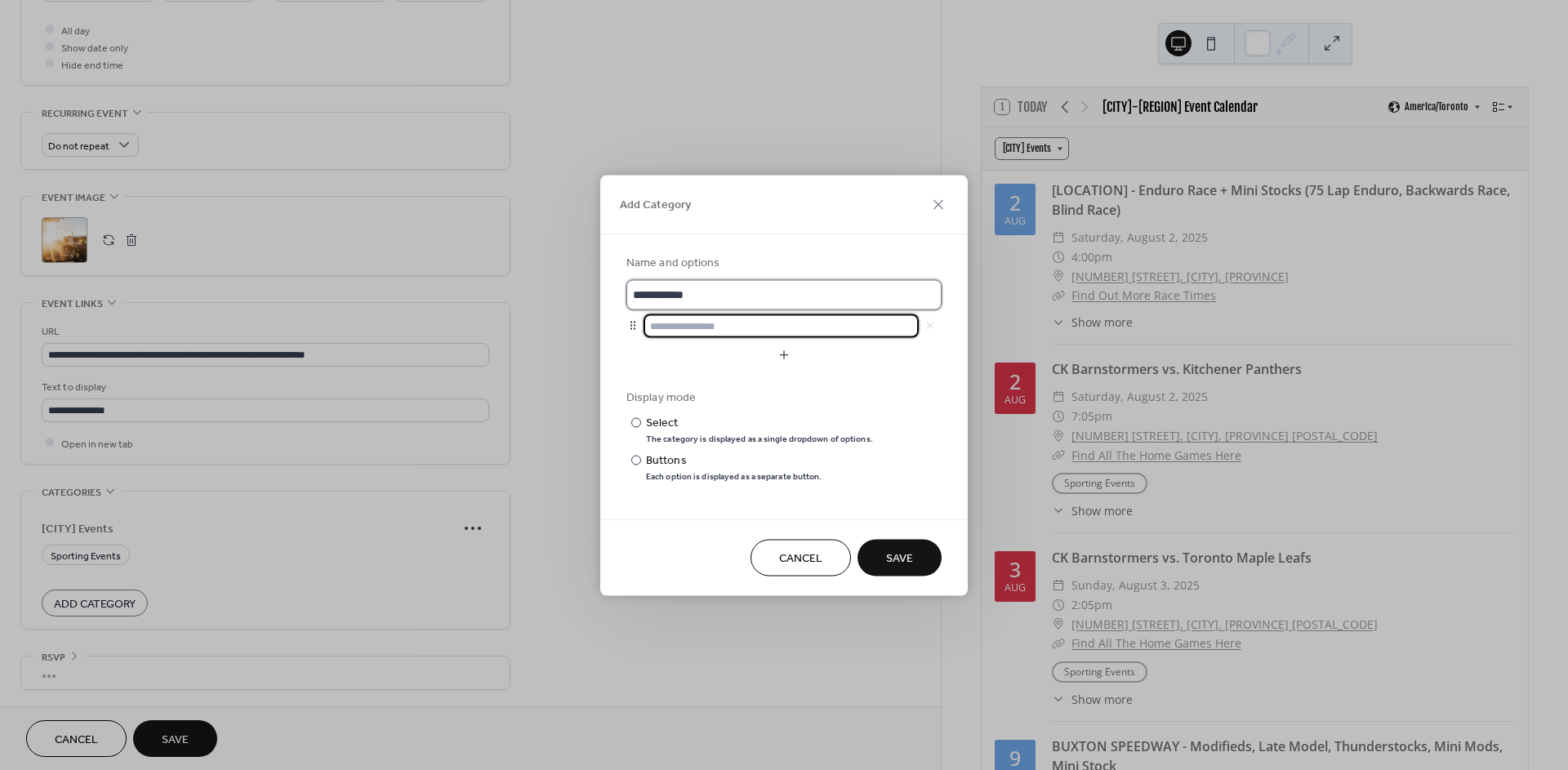 click on "**********" at bounding box center (784, 294) 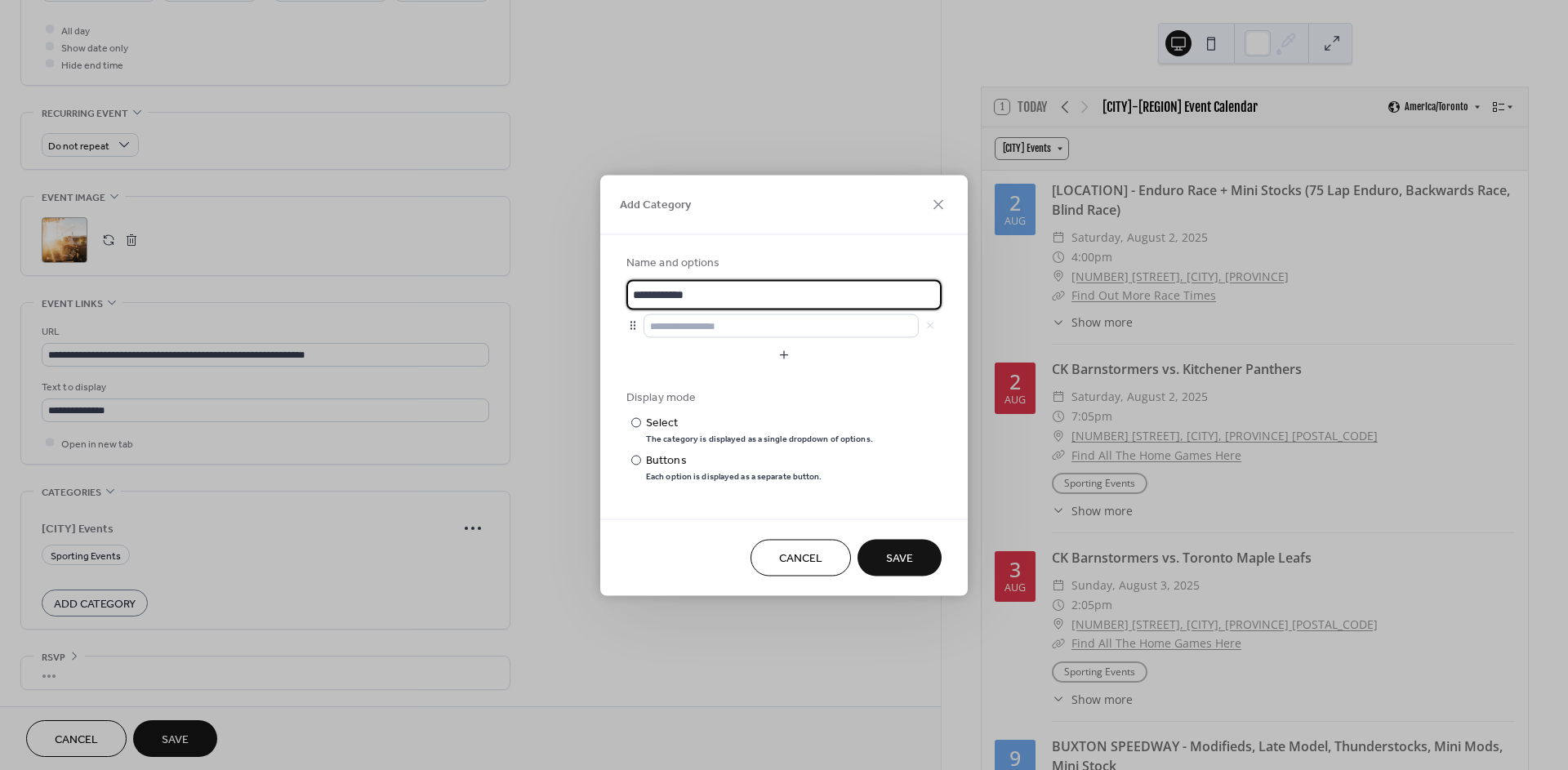 click on "**********" at bounding box center (784, 294) 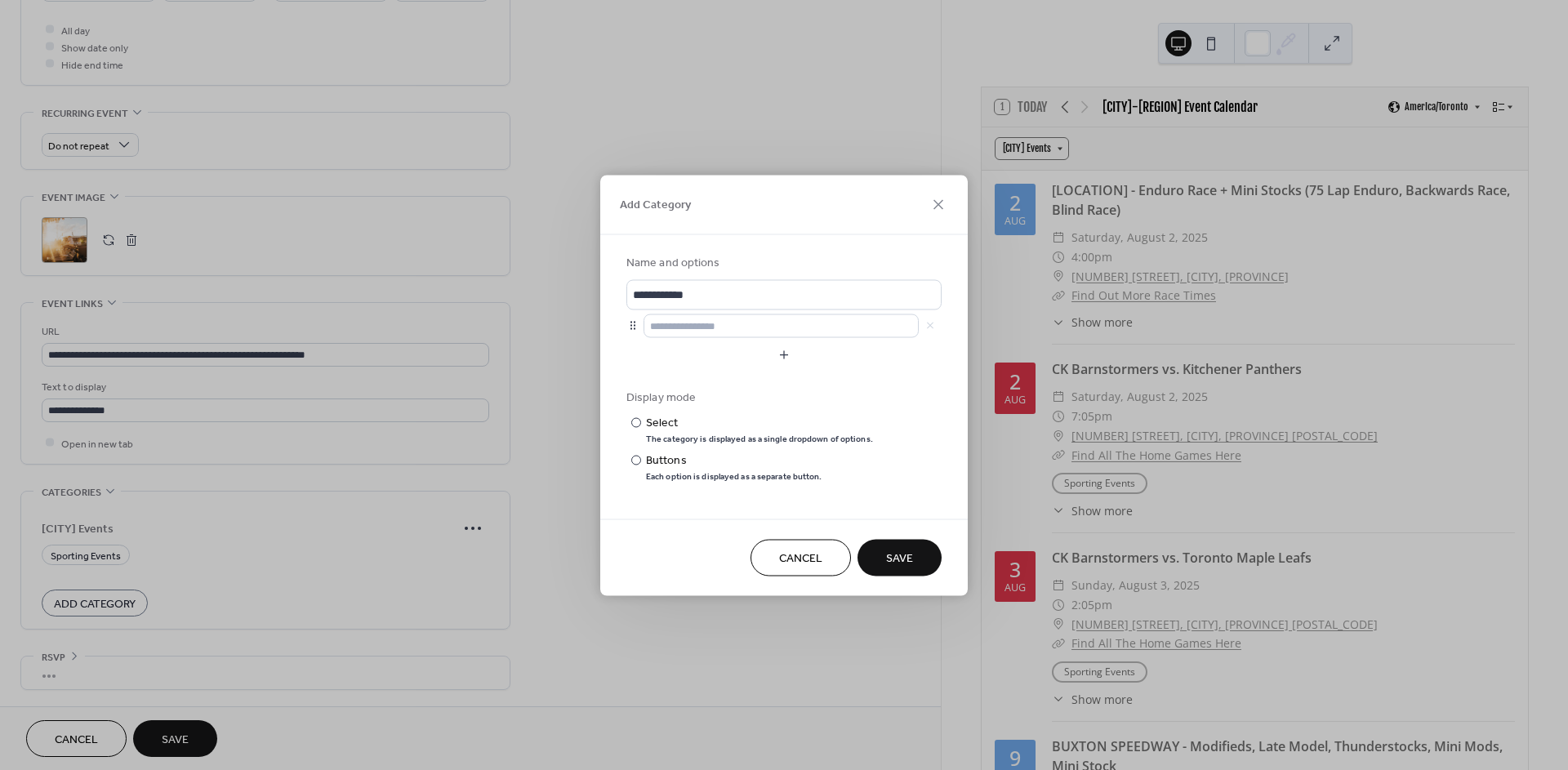 click on "**********" at bounding box center [784, 282] 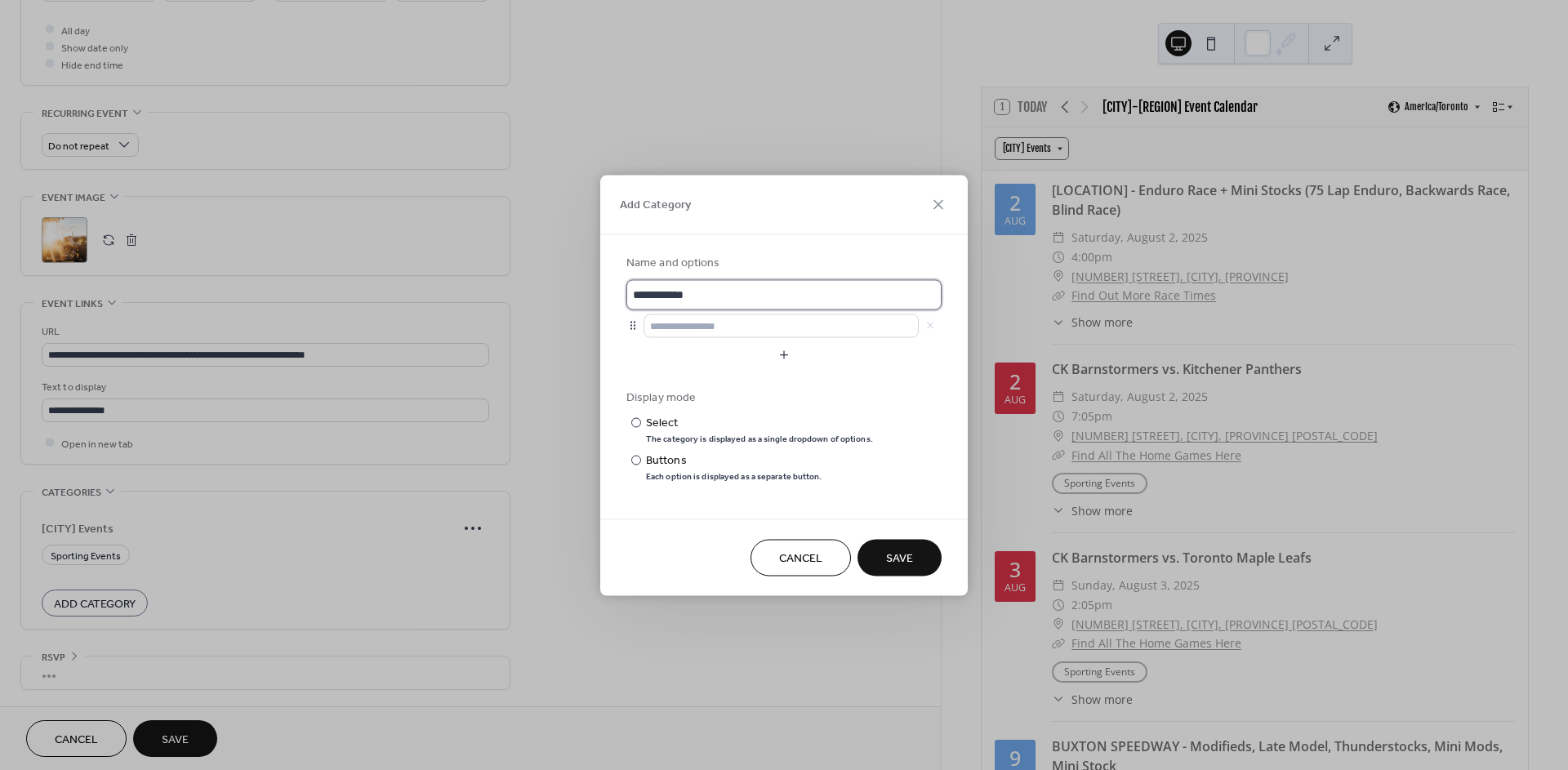 click on "**********" at bounding box center (784, 294) 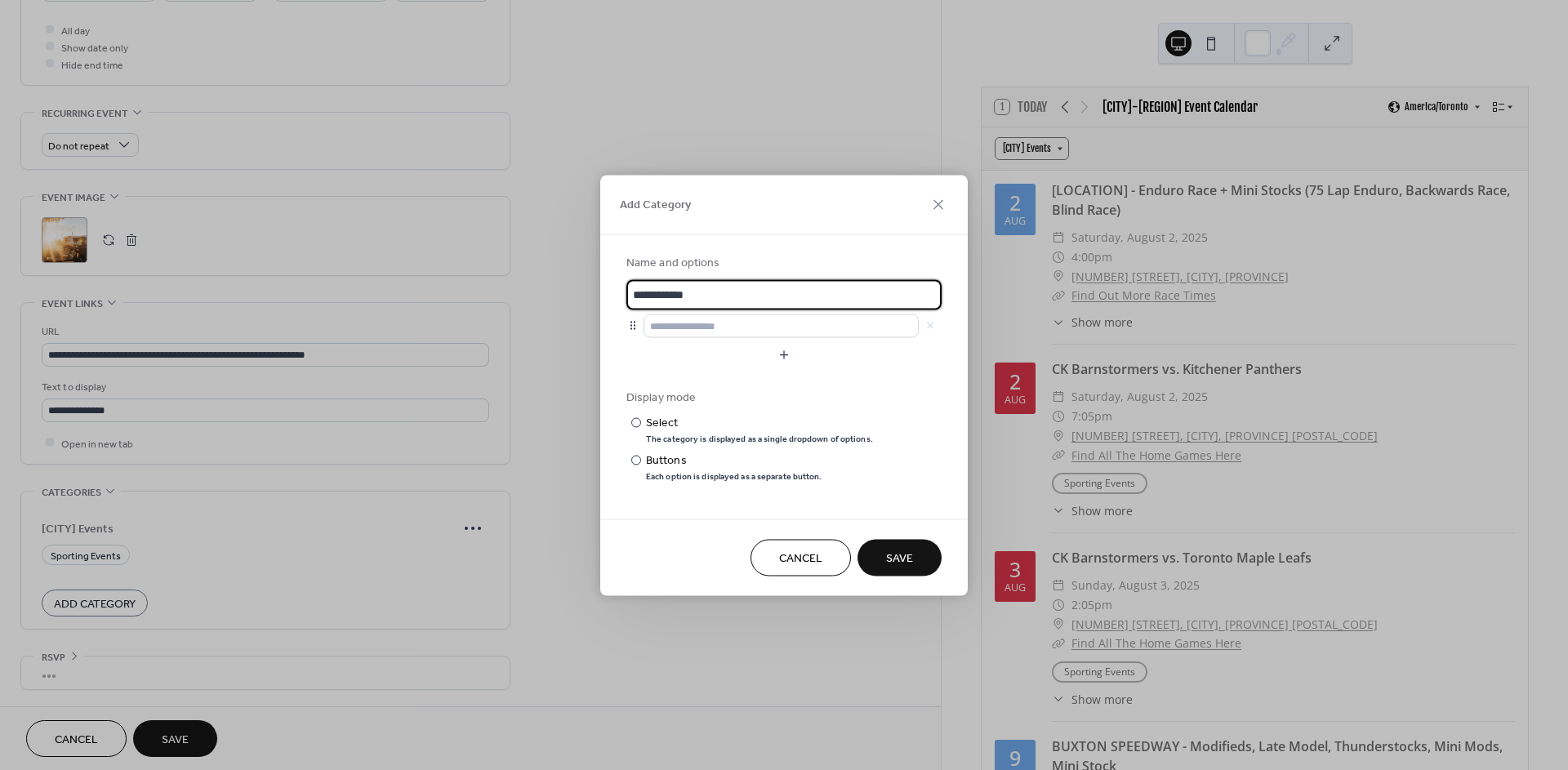 click on "**********" at bounding box center (784, 294) 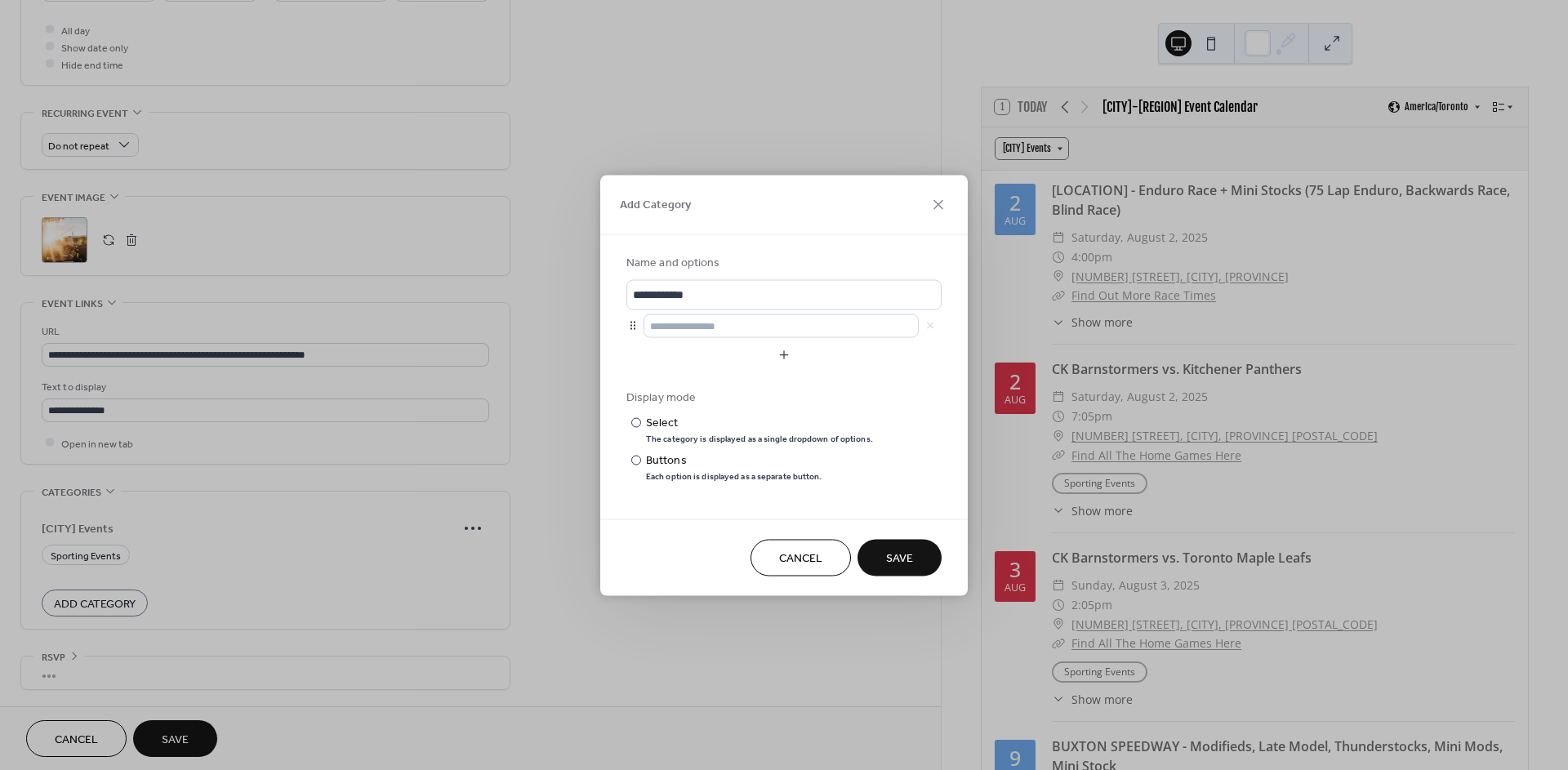 click on "Cancel Save" at bounding box center (784, 557) 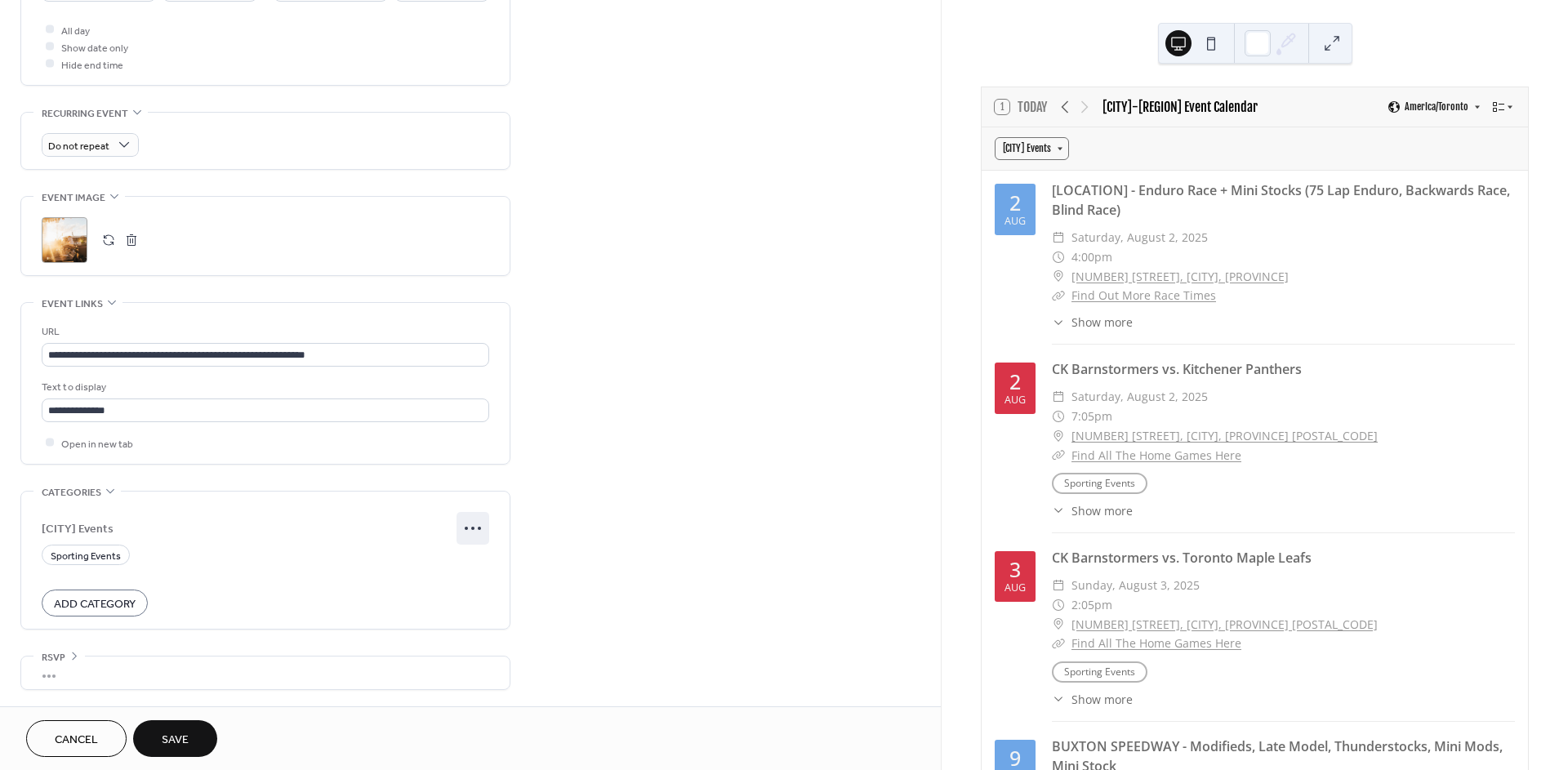 click 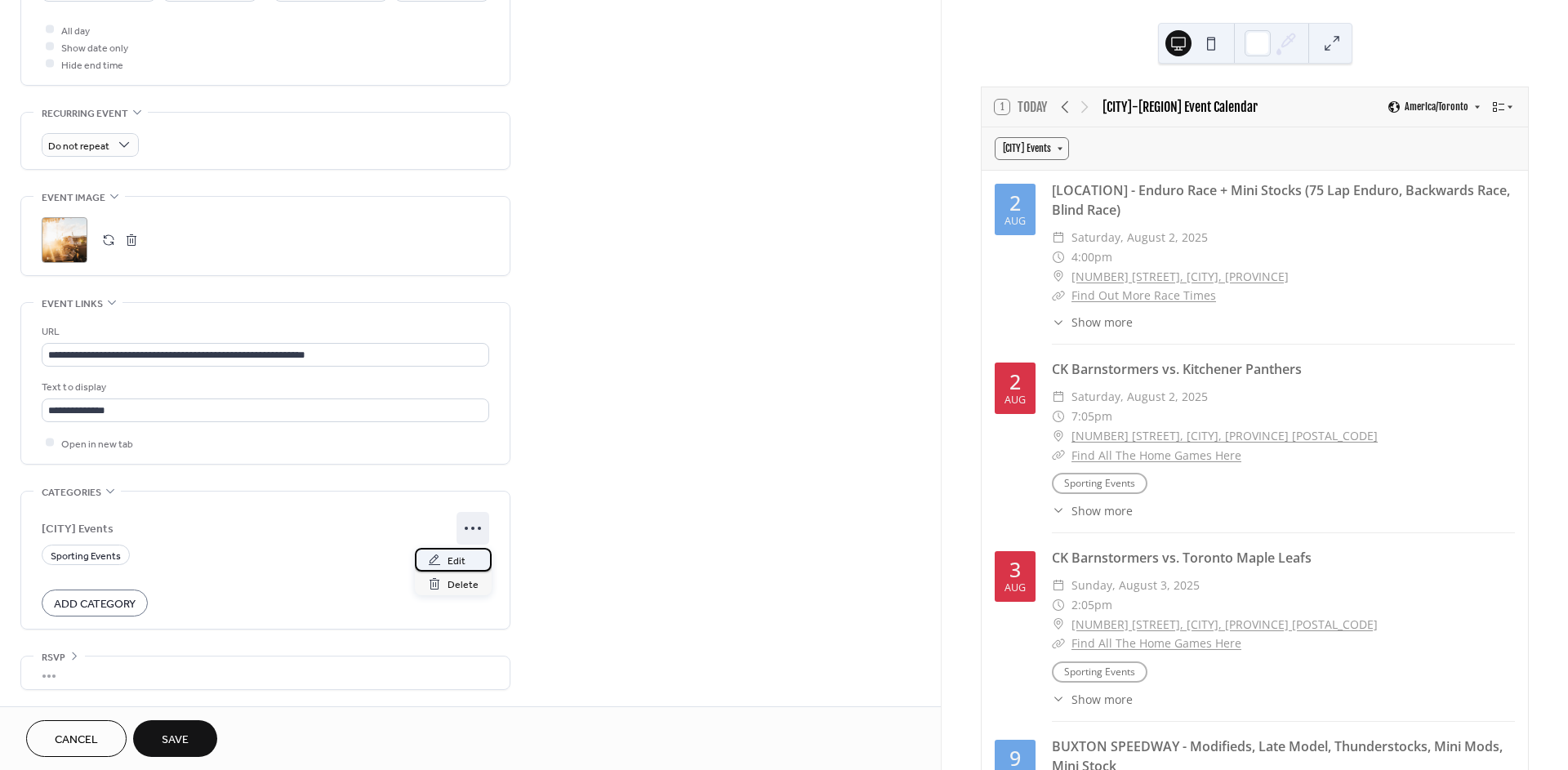 click on "Edit" at bounding box center [457, 561] 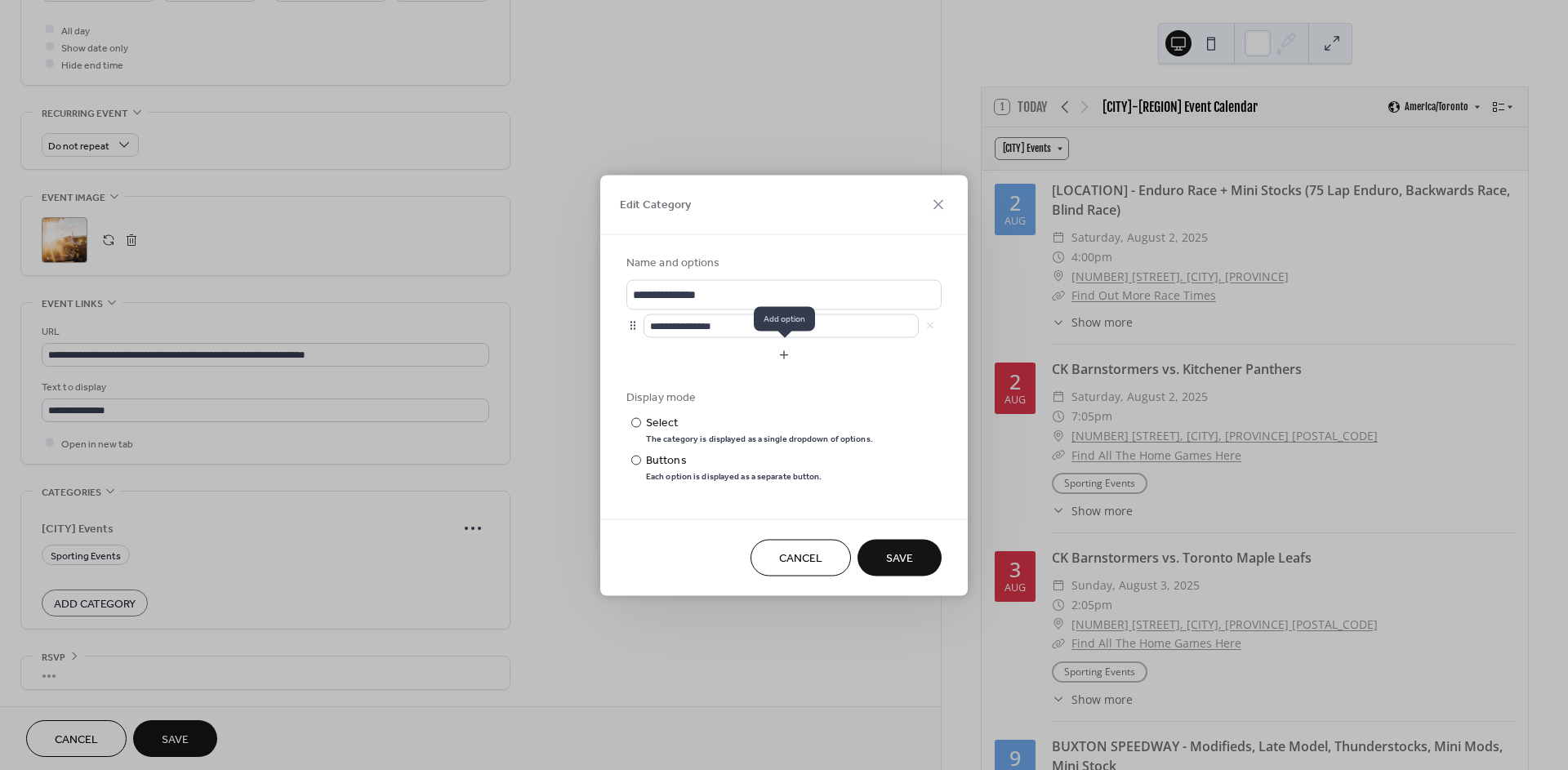 click at bounding box center [784, 354] 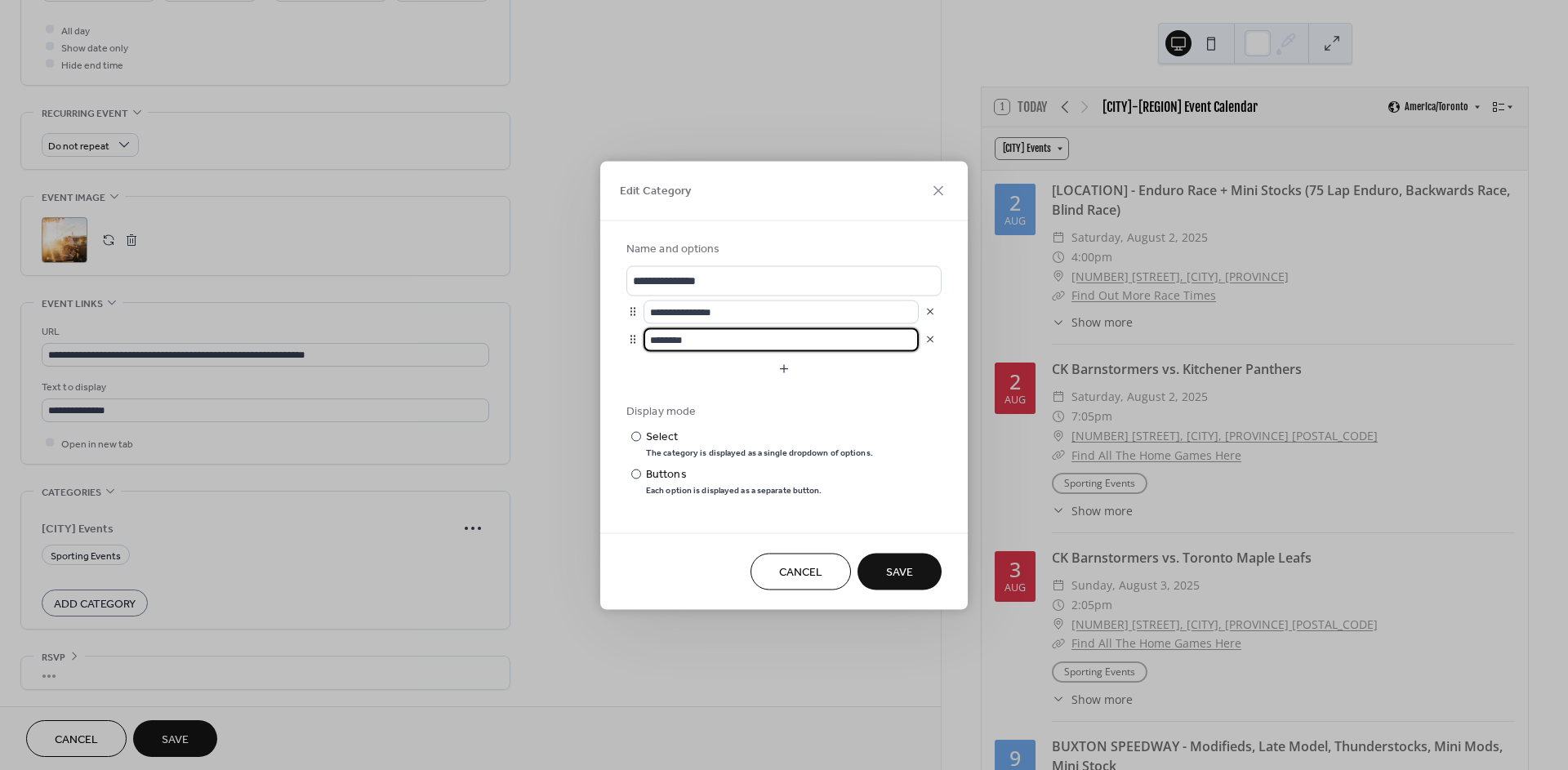 drag, startPoint x: 647, startPoint y: 340, endPoint x: 569, endPoint y: 340, distance: 78 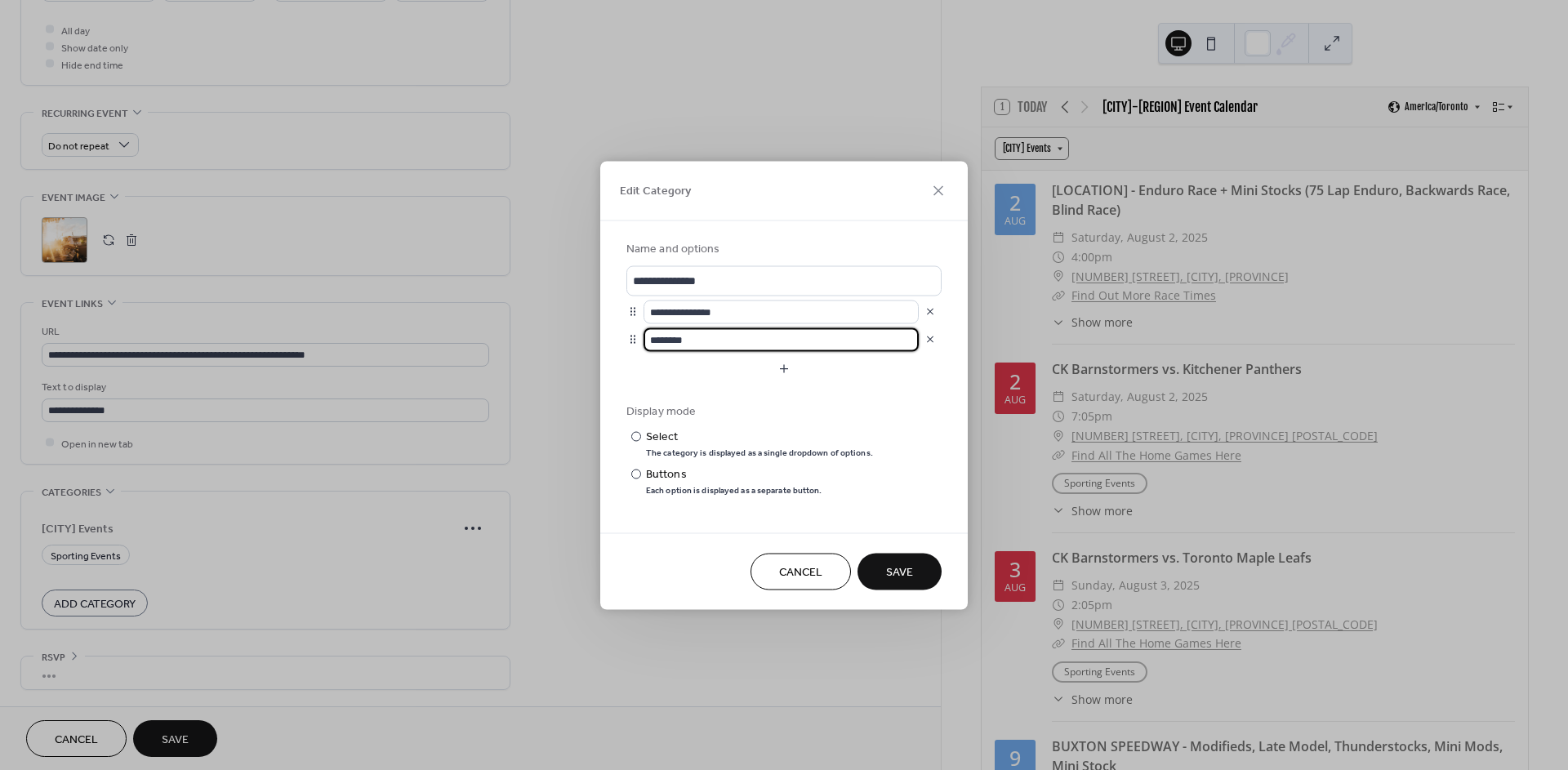 click on "**********" at bounding box center [784, 385] 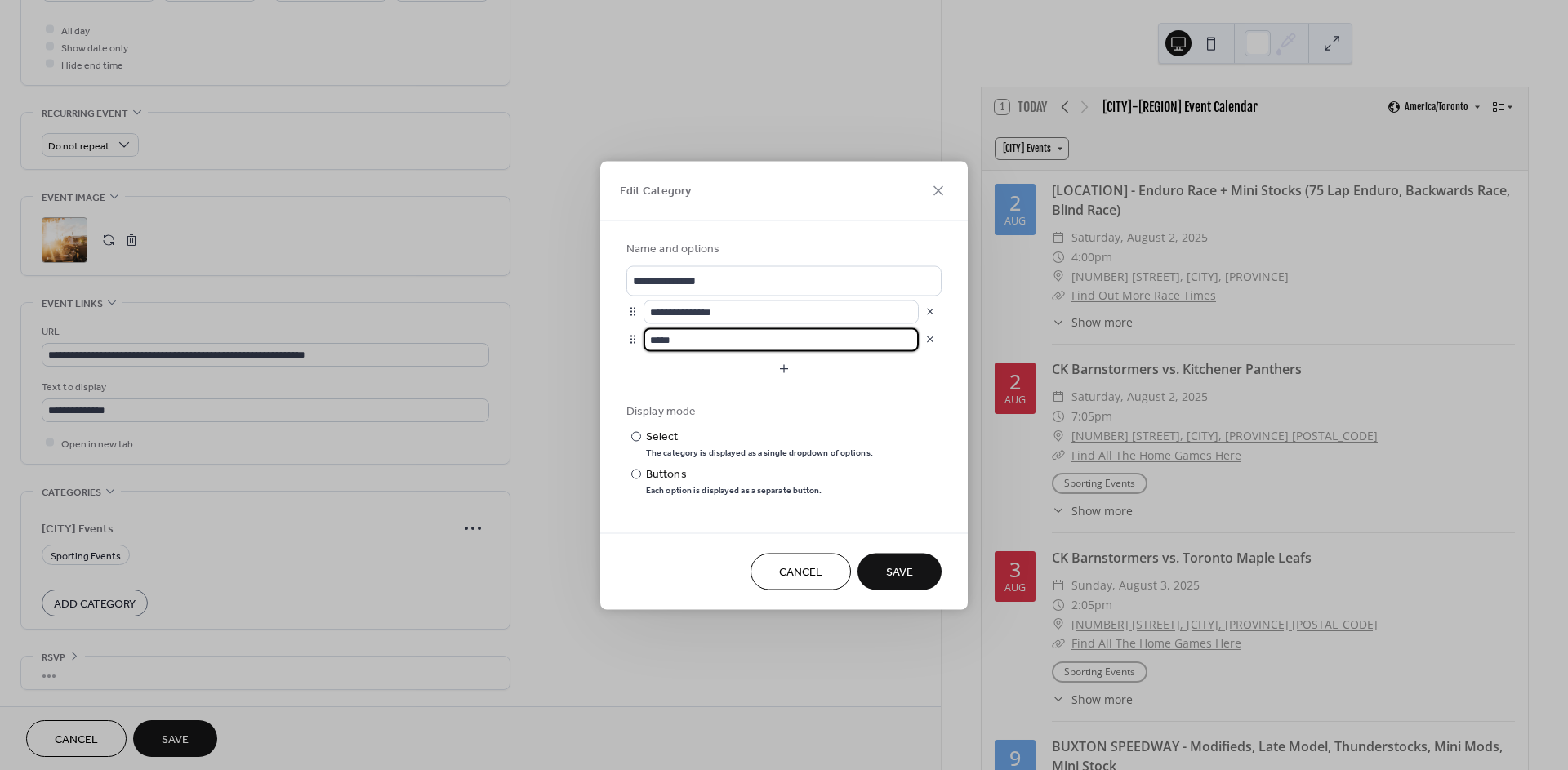 type on "*****" 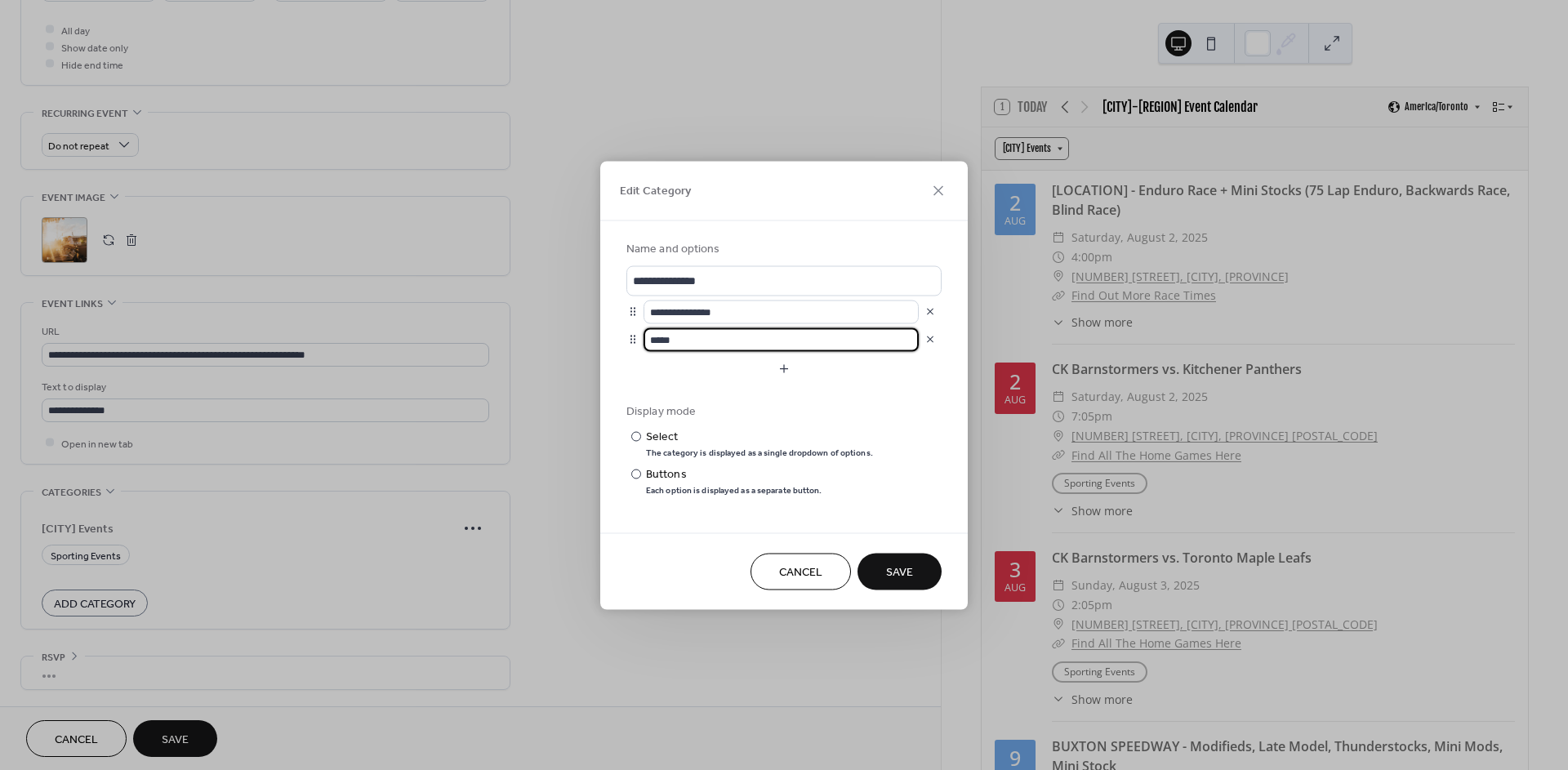 click on "Save" at bounding box center (899, 572) 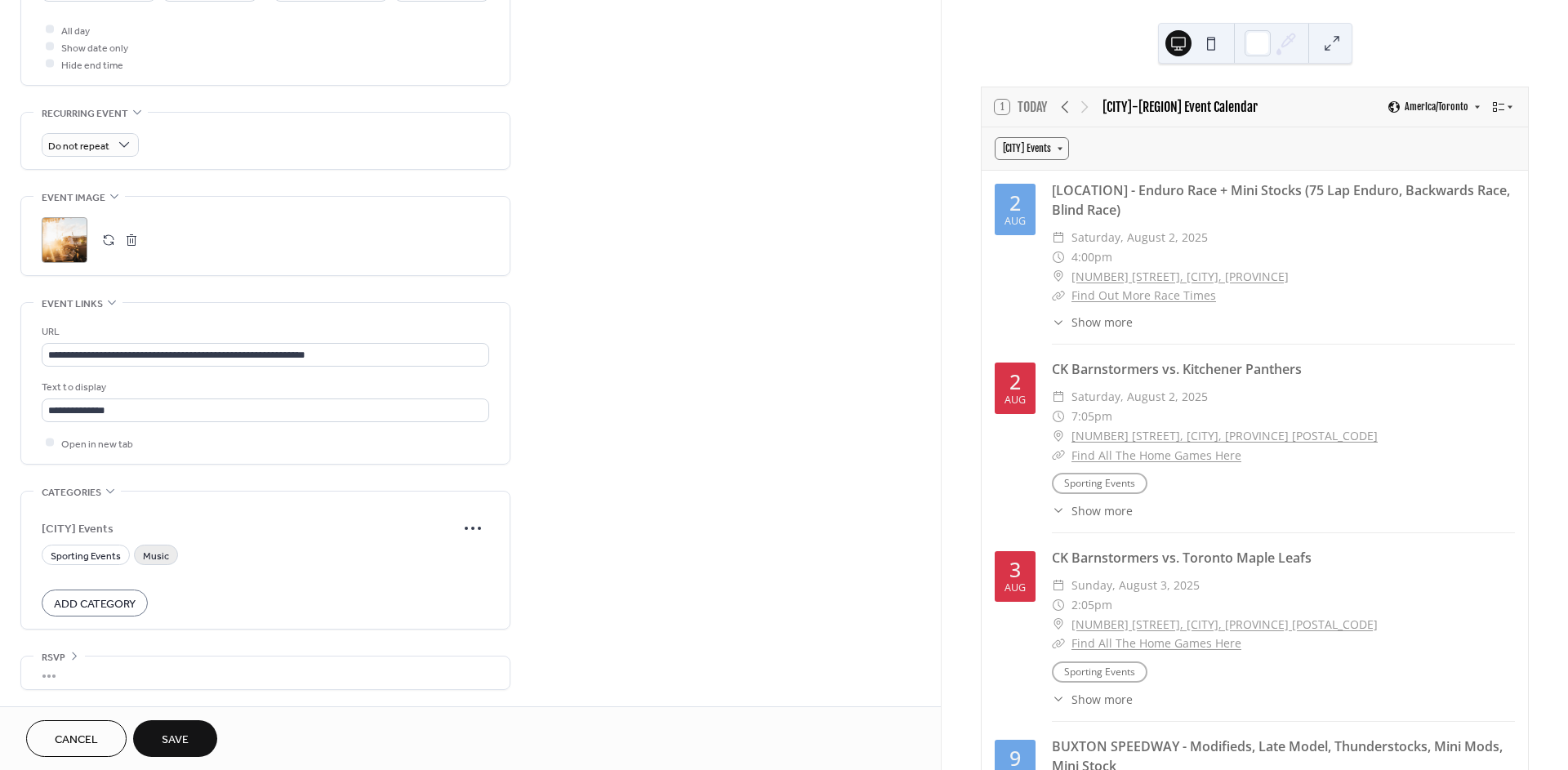 click on "Music" at bounding box center [156, 555] 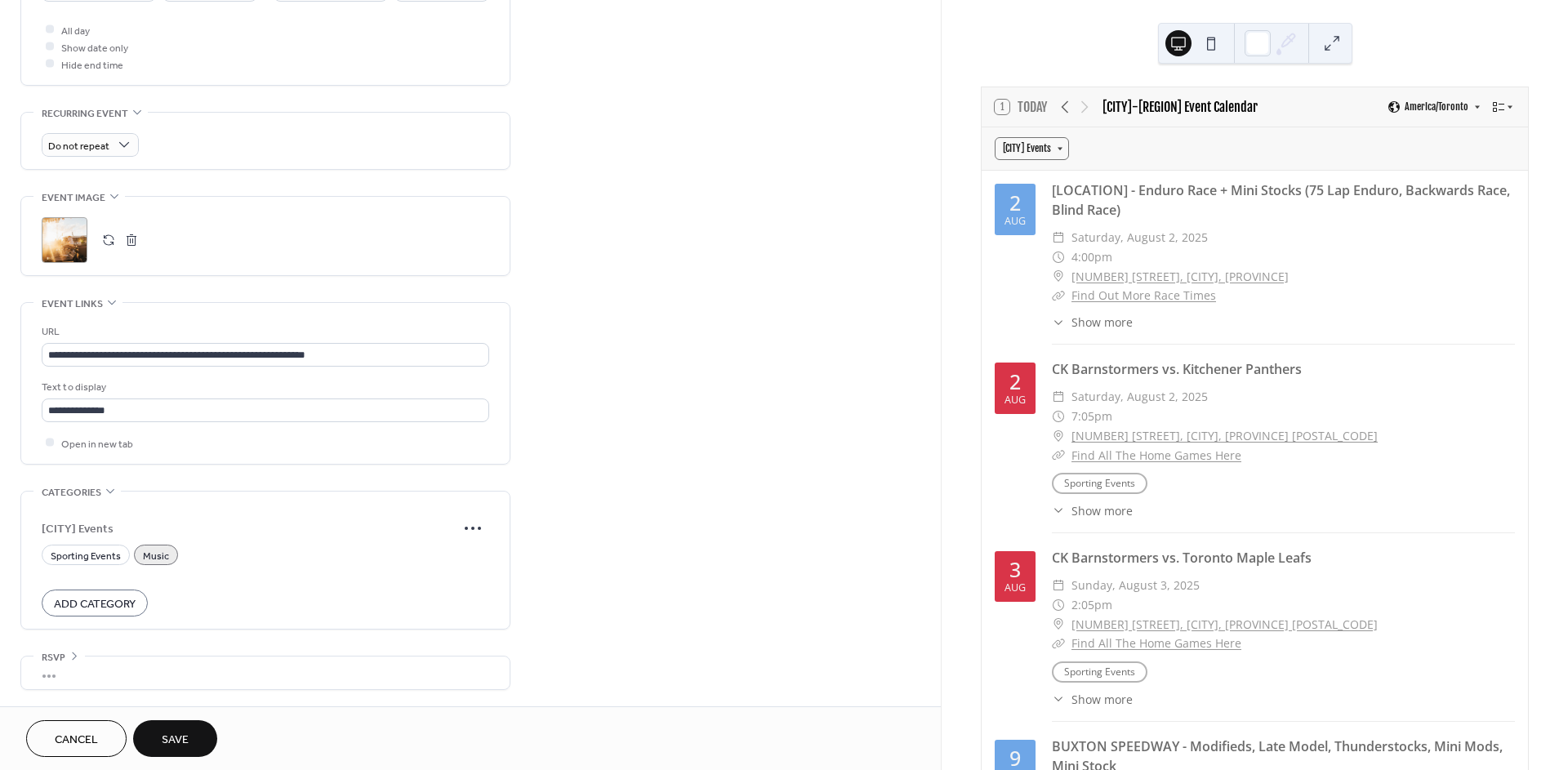 click on "Save" at bounding box center (175, 740) 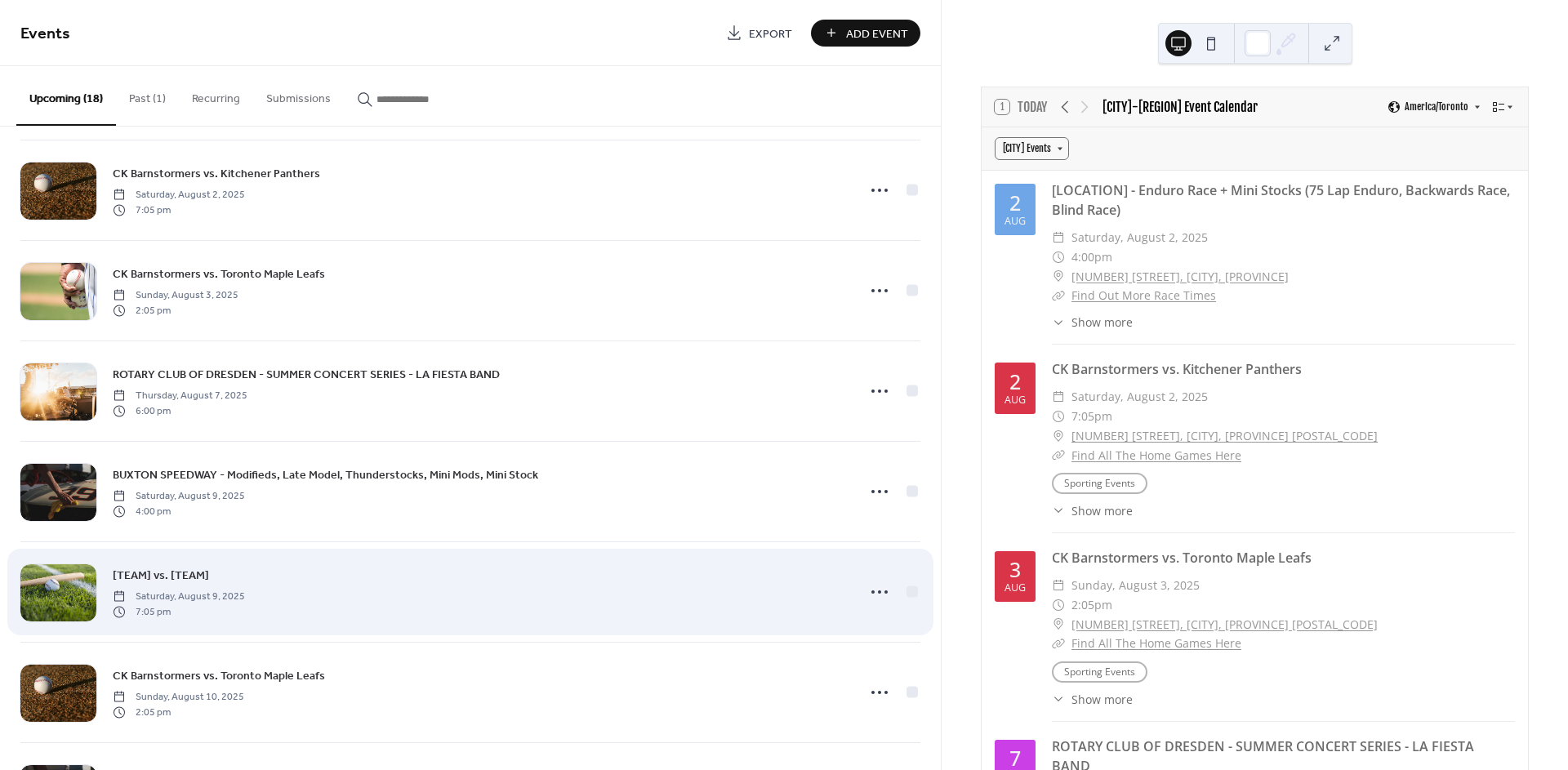 scroll, scrollTop: 0, scrollLeft: 0, axis: both 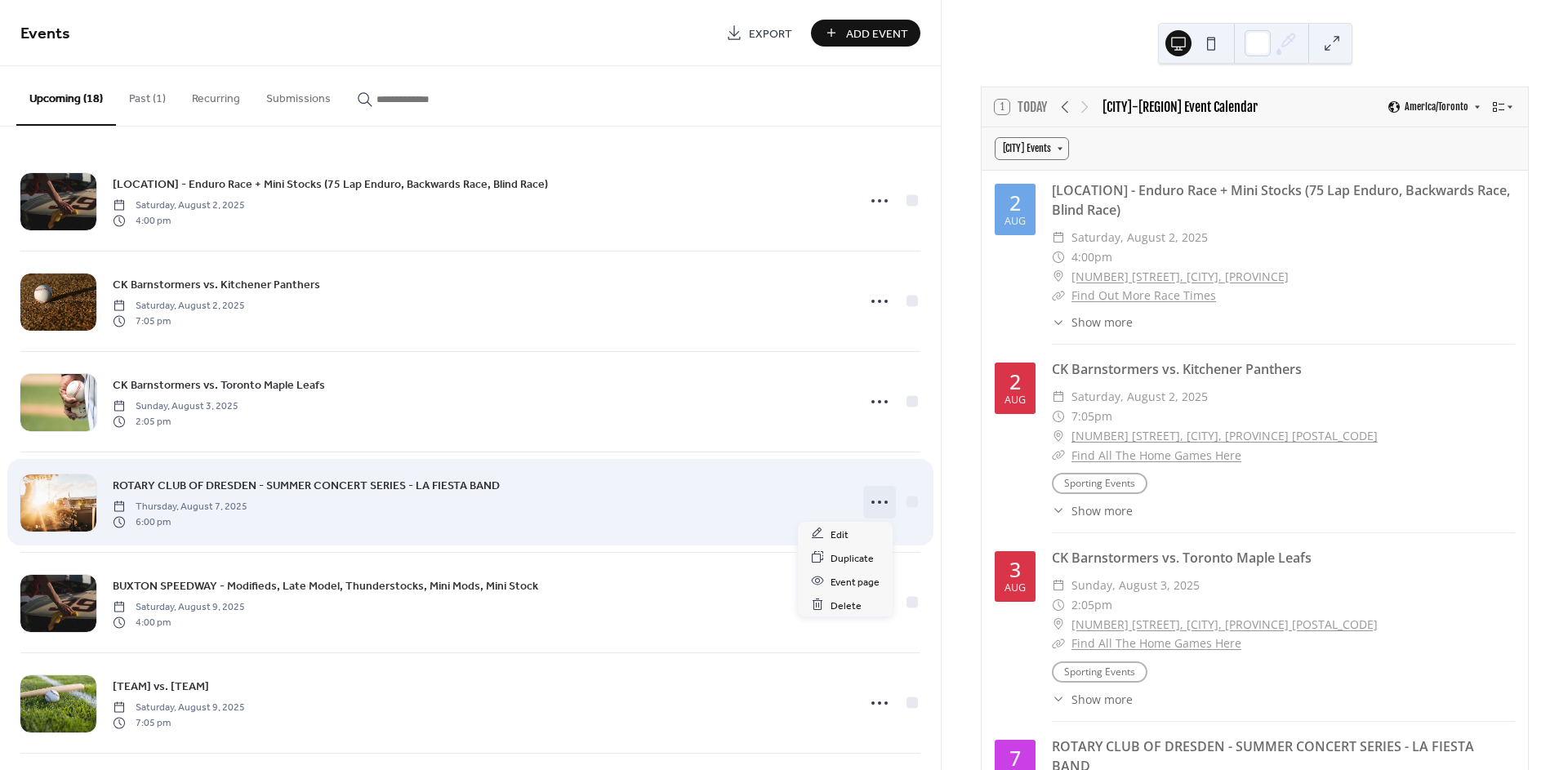 click 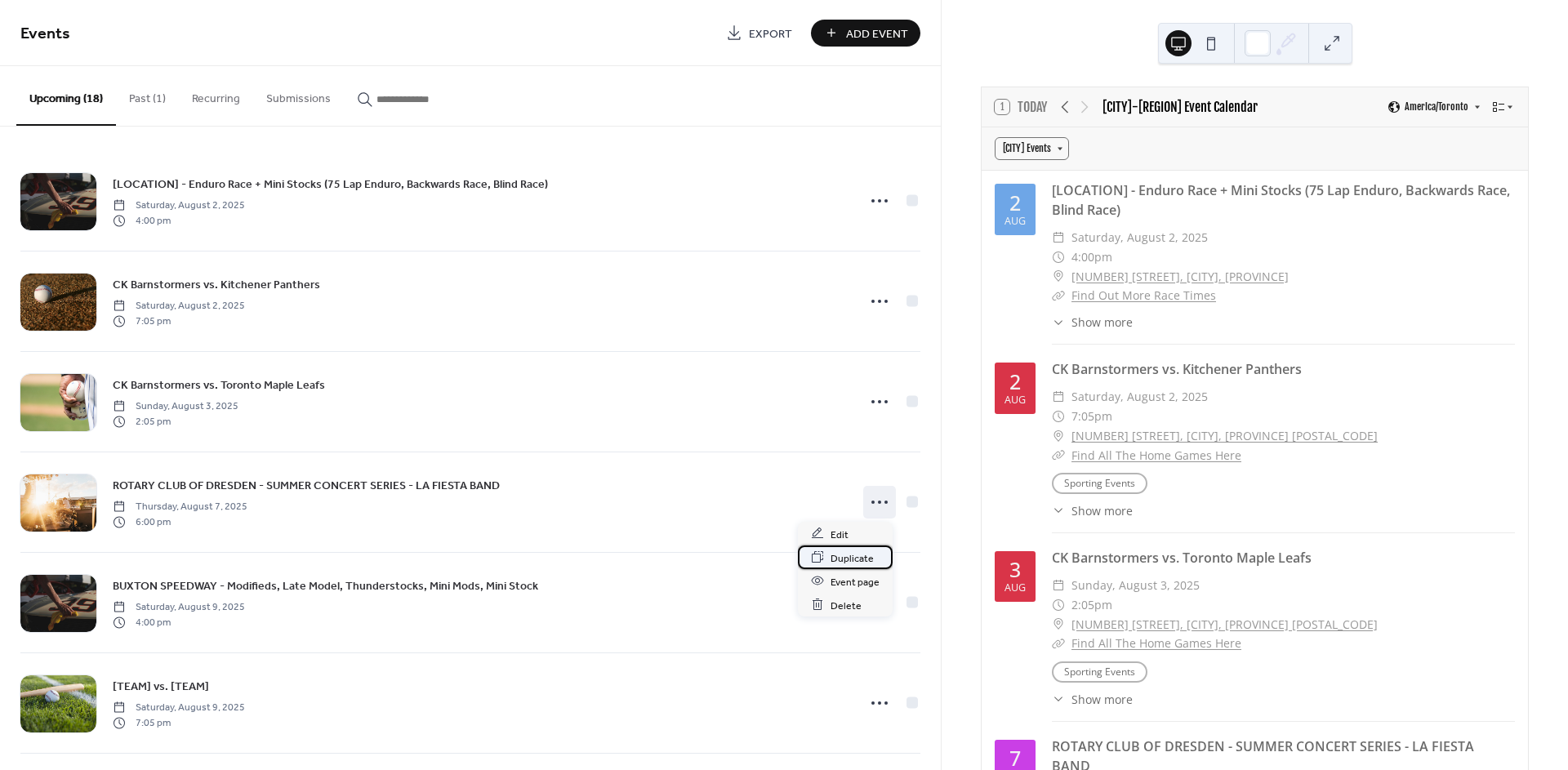 click on "Duplicate" at bounding box center [852, 558] 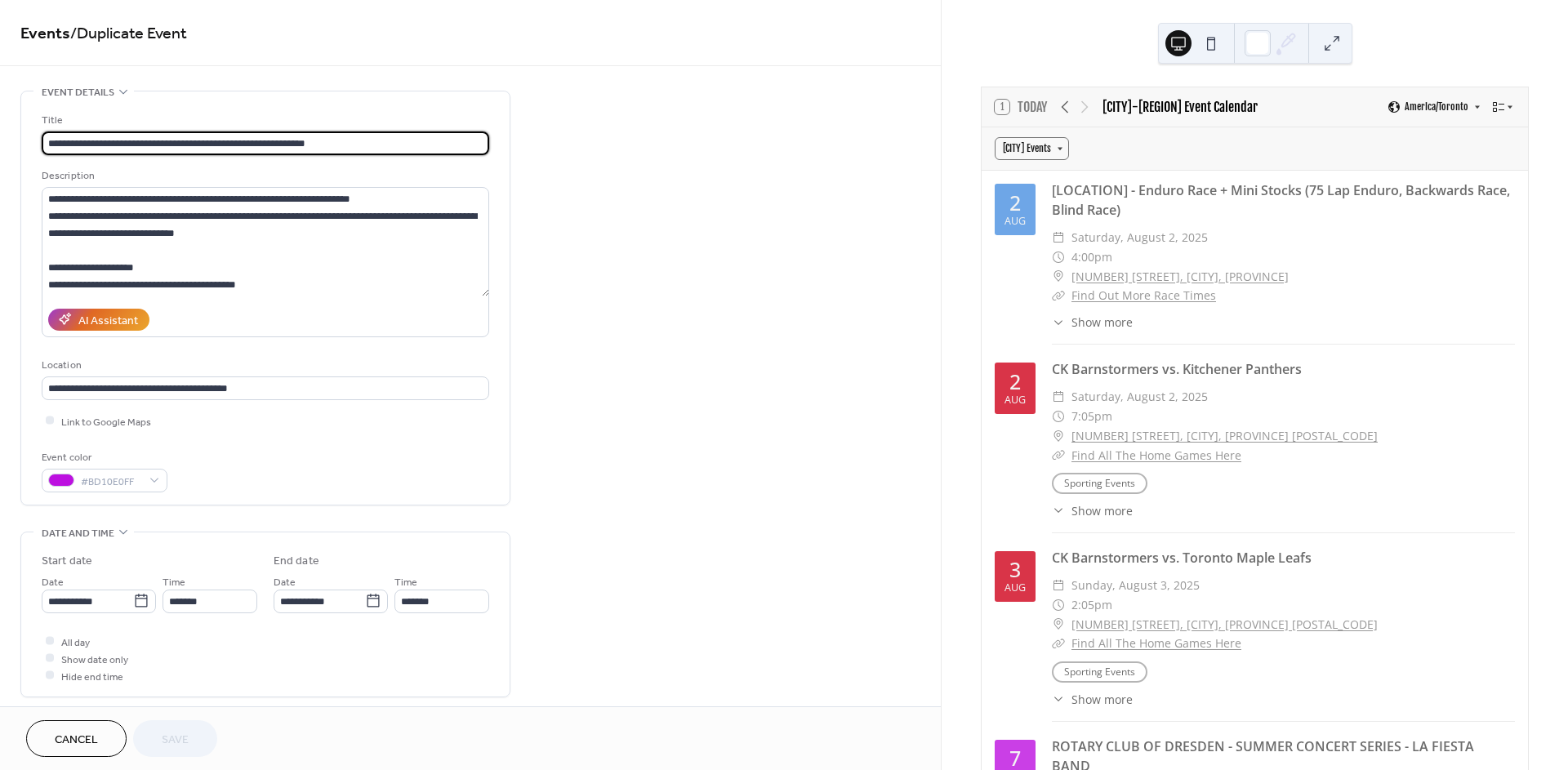 drag, startPoint x: 390, startPoint y: 139, endPoint x: 306, endPoint y: 137, distance: 84.02381 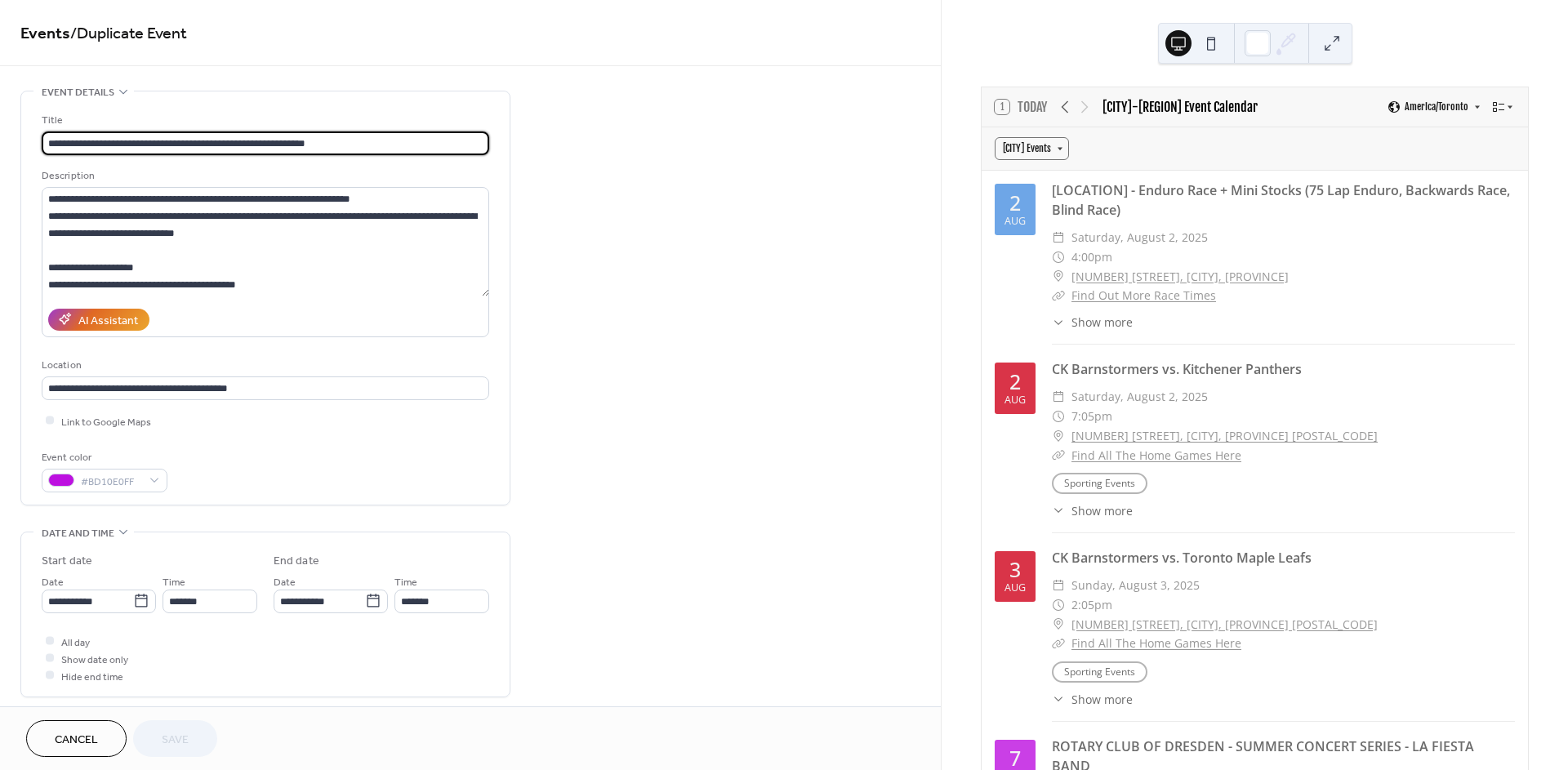 click on "**********" at bounding box center [265, 143] 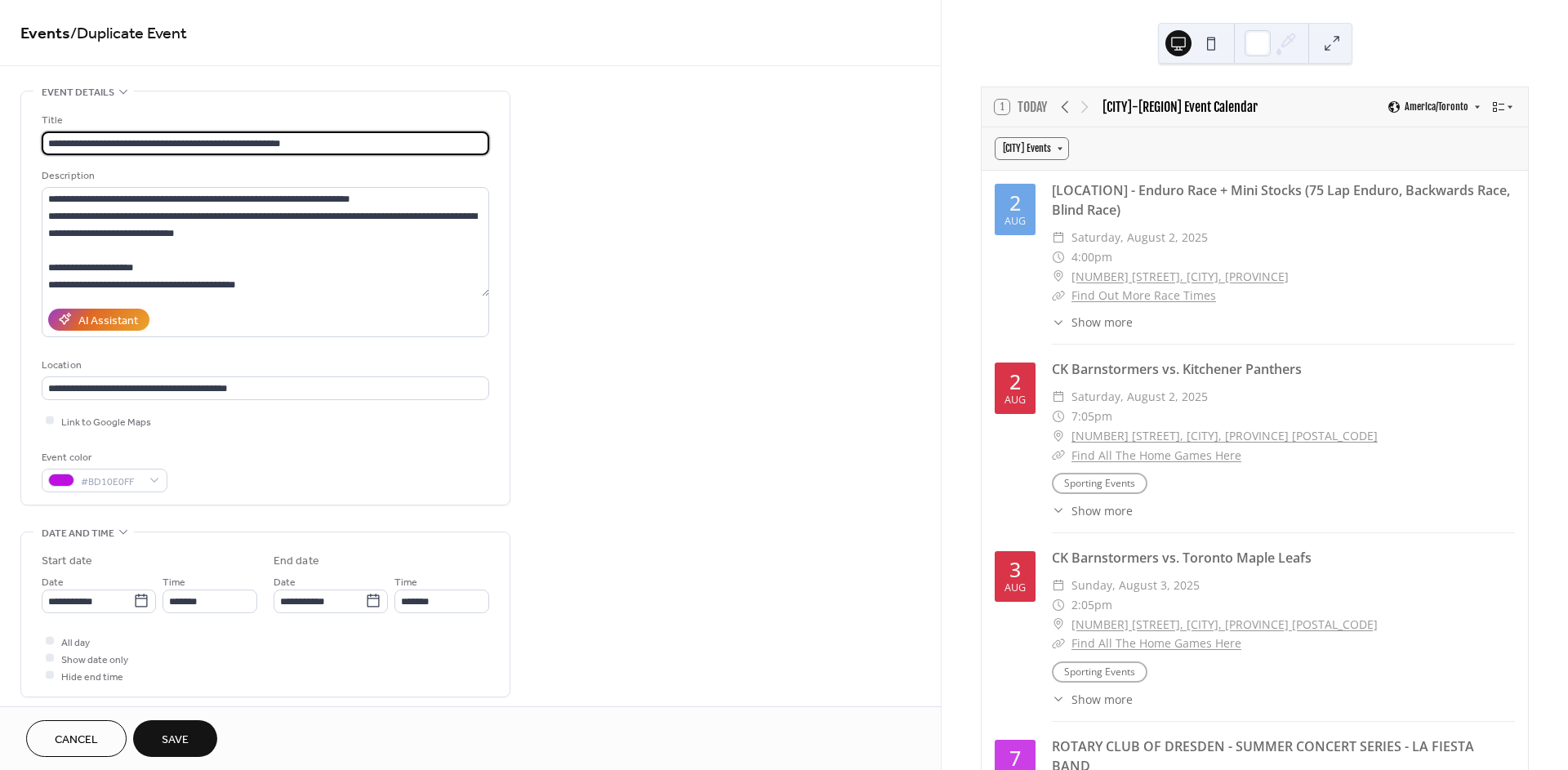 drag, startPoint x: 340, startPoint y: 144, endPoint x: 311, endPoint y: 153, distance: 30.364453 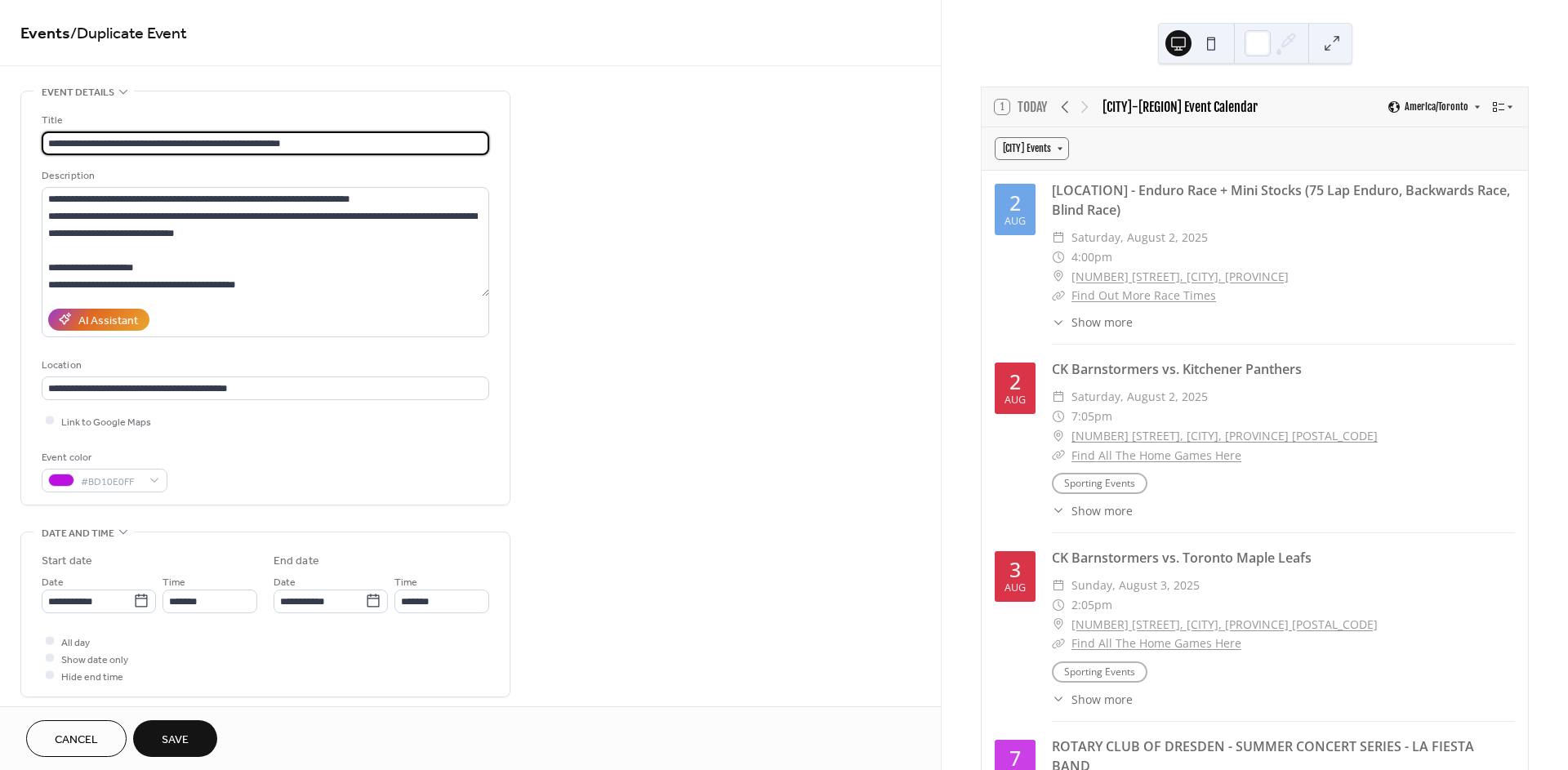 click on "**********" at bounding box center (265, 143) 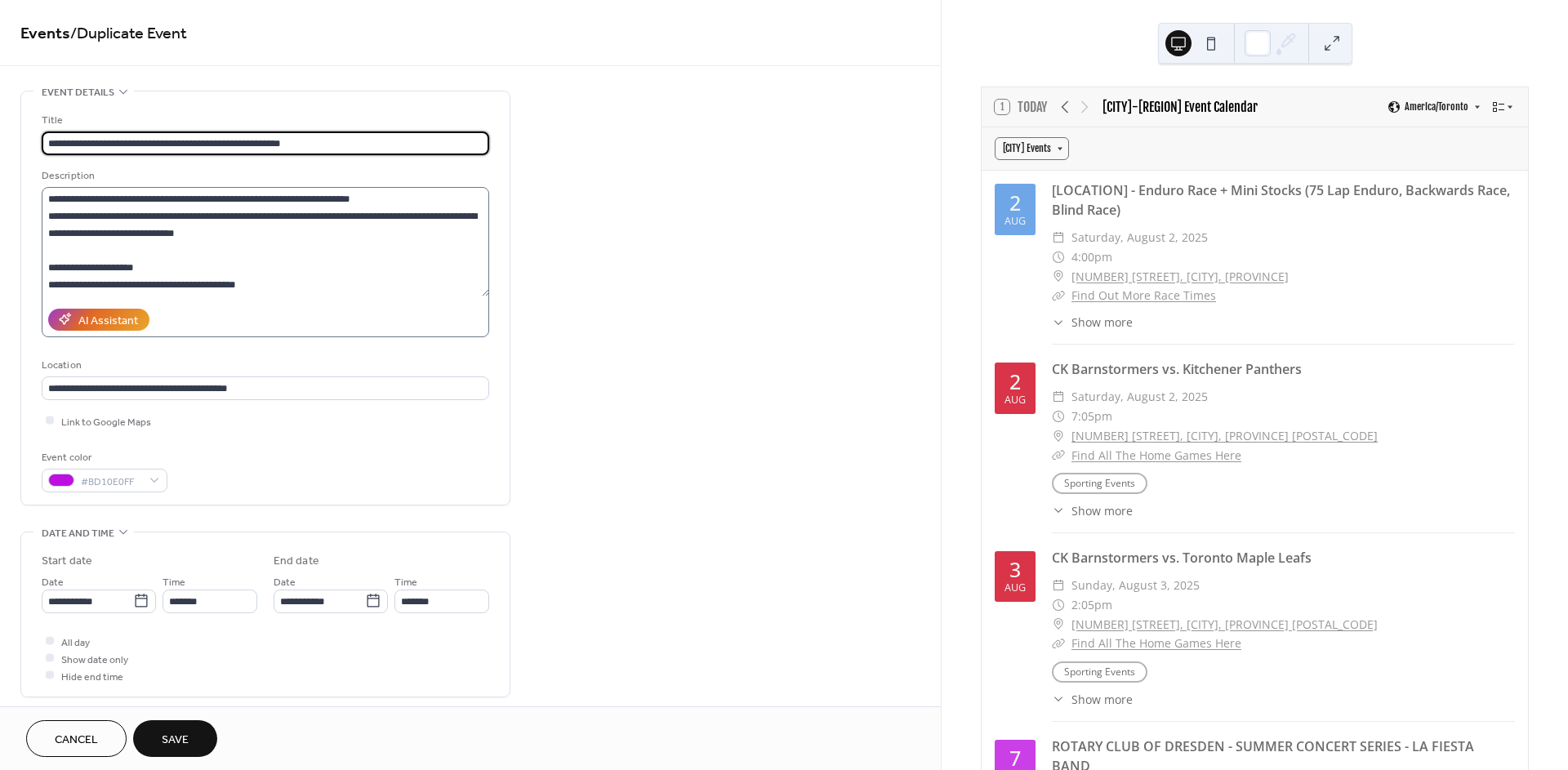 type on "**********" 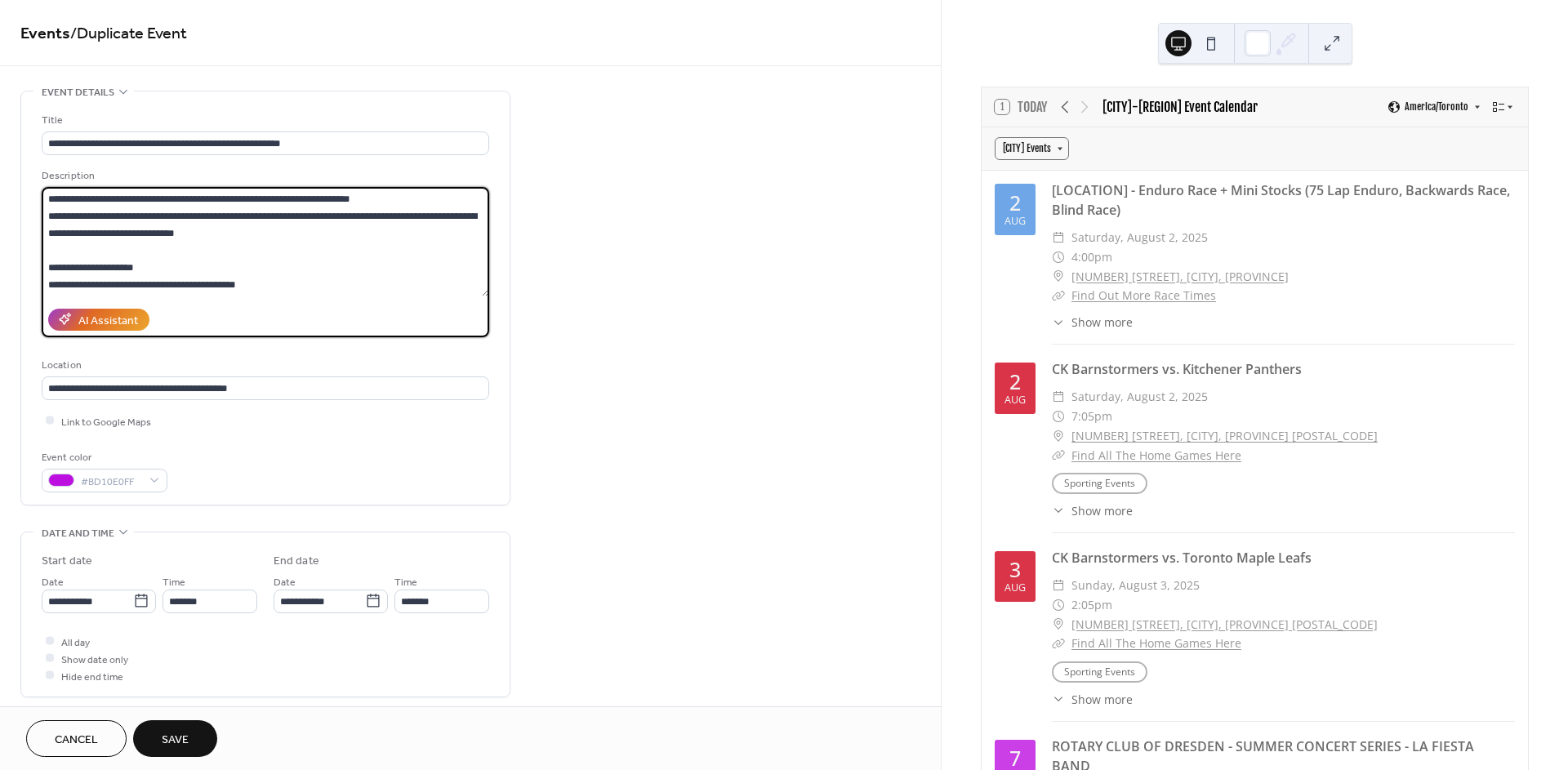click on "**********" at bounding box center (265, 242) 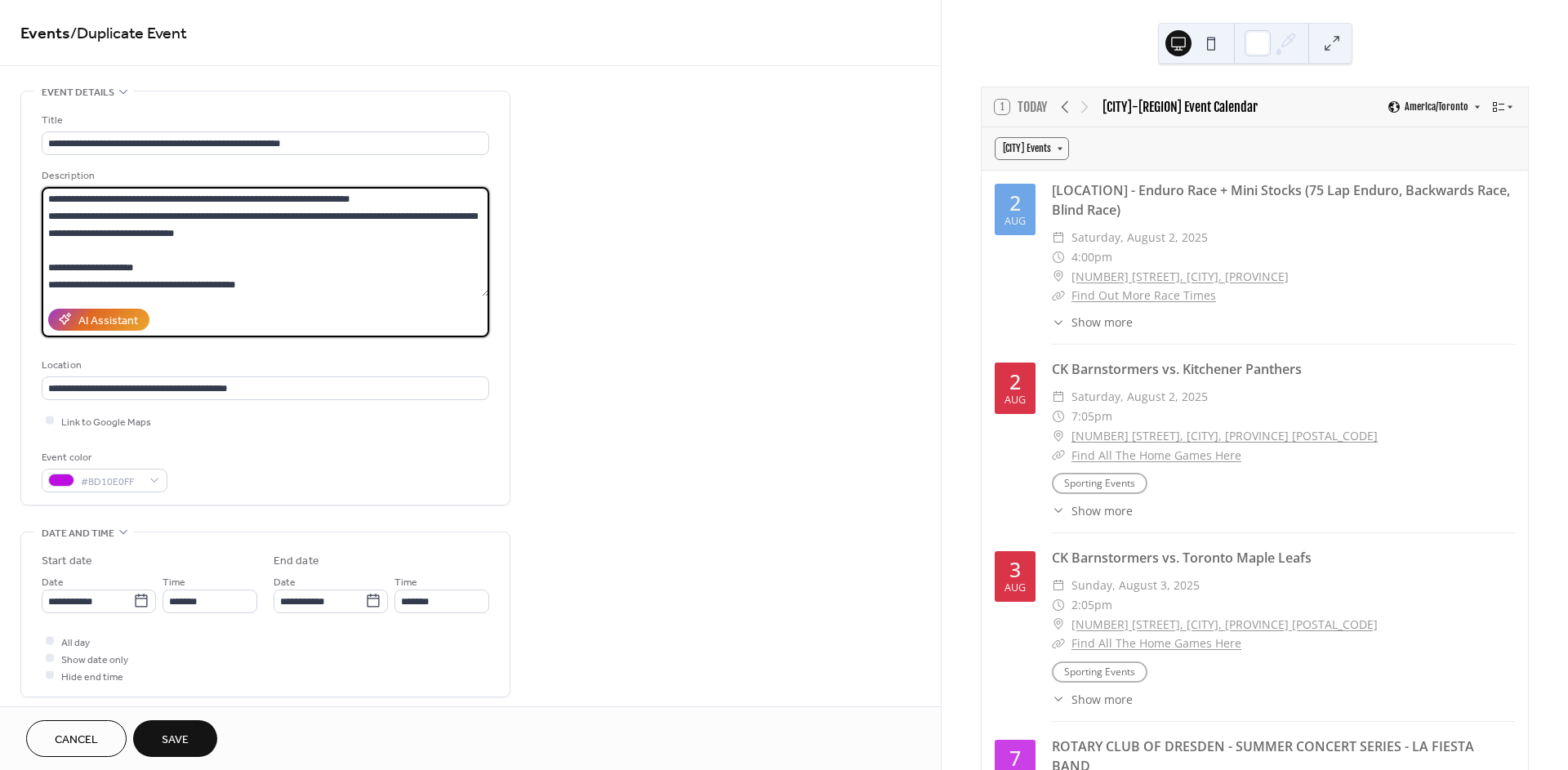 drag, startPoint x: 285, startPoint y: 198, endPoint x: 299, endPoint y: 196, distance: 14.142136 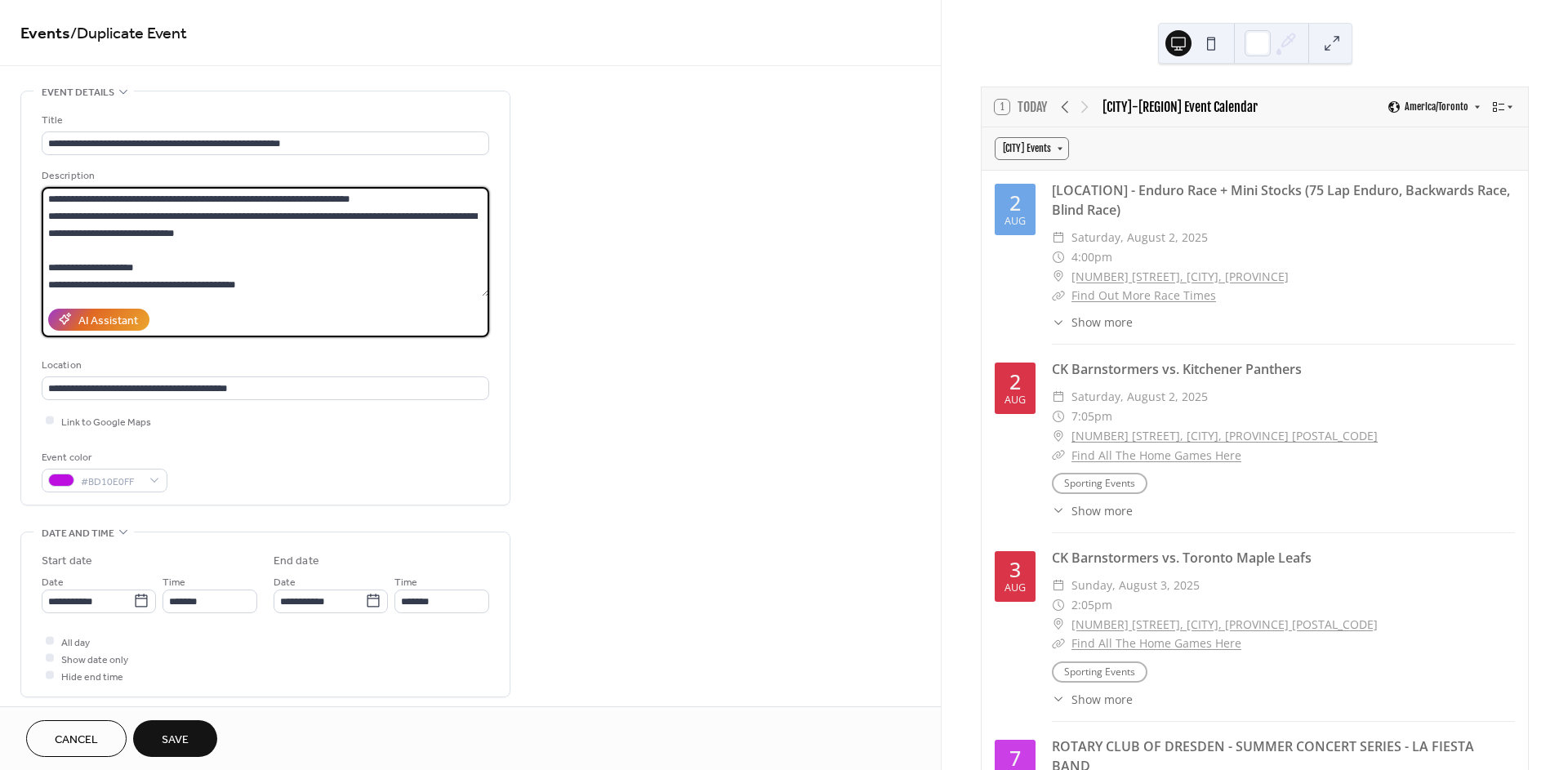 click on "**********" at bounding box center [265, 242] 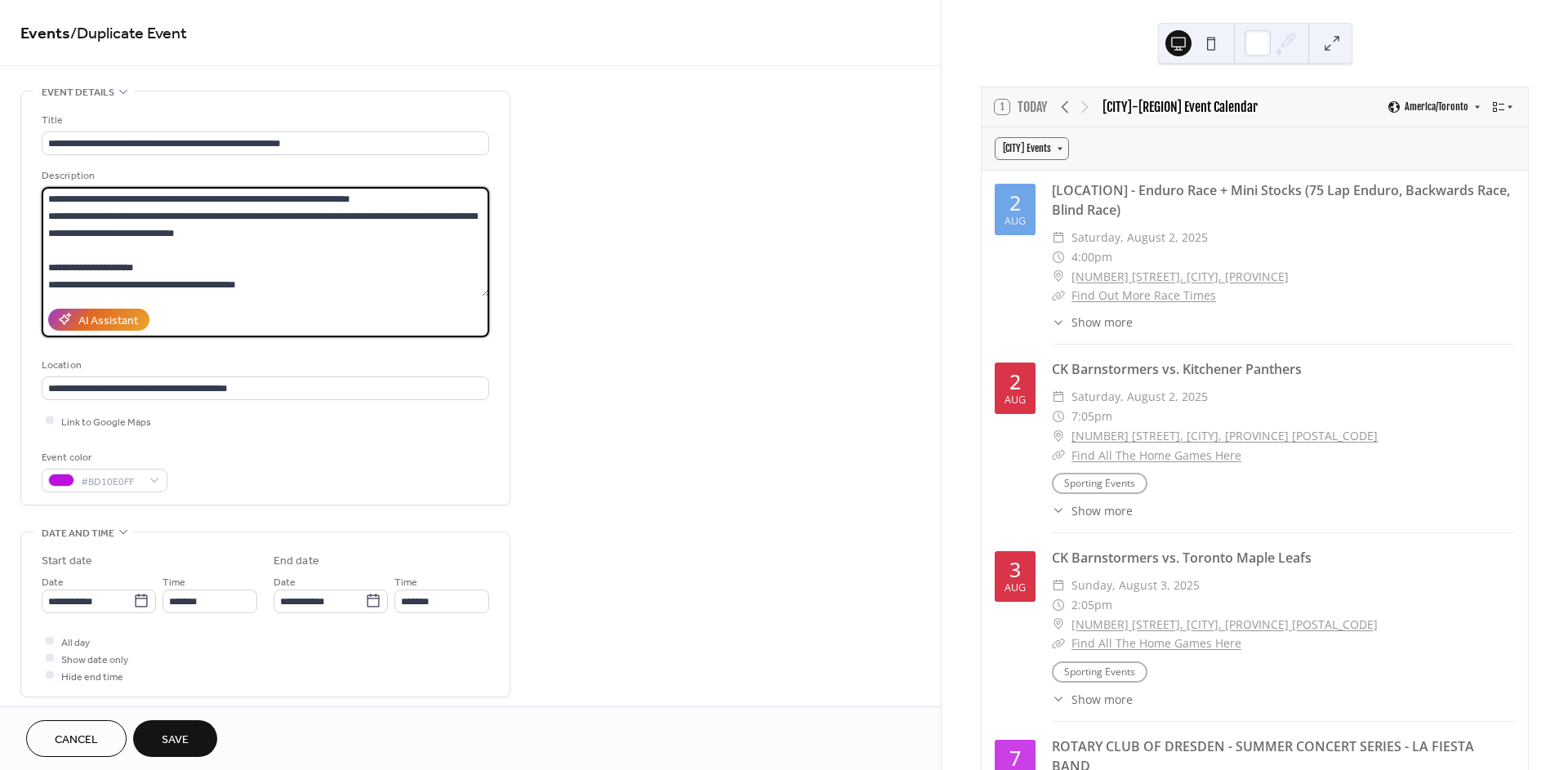 drag, startPoint x: 321, startPoint y: 194, endPoint x: 381, endPoint y: 197, distance: 60.07495 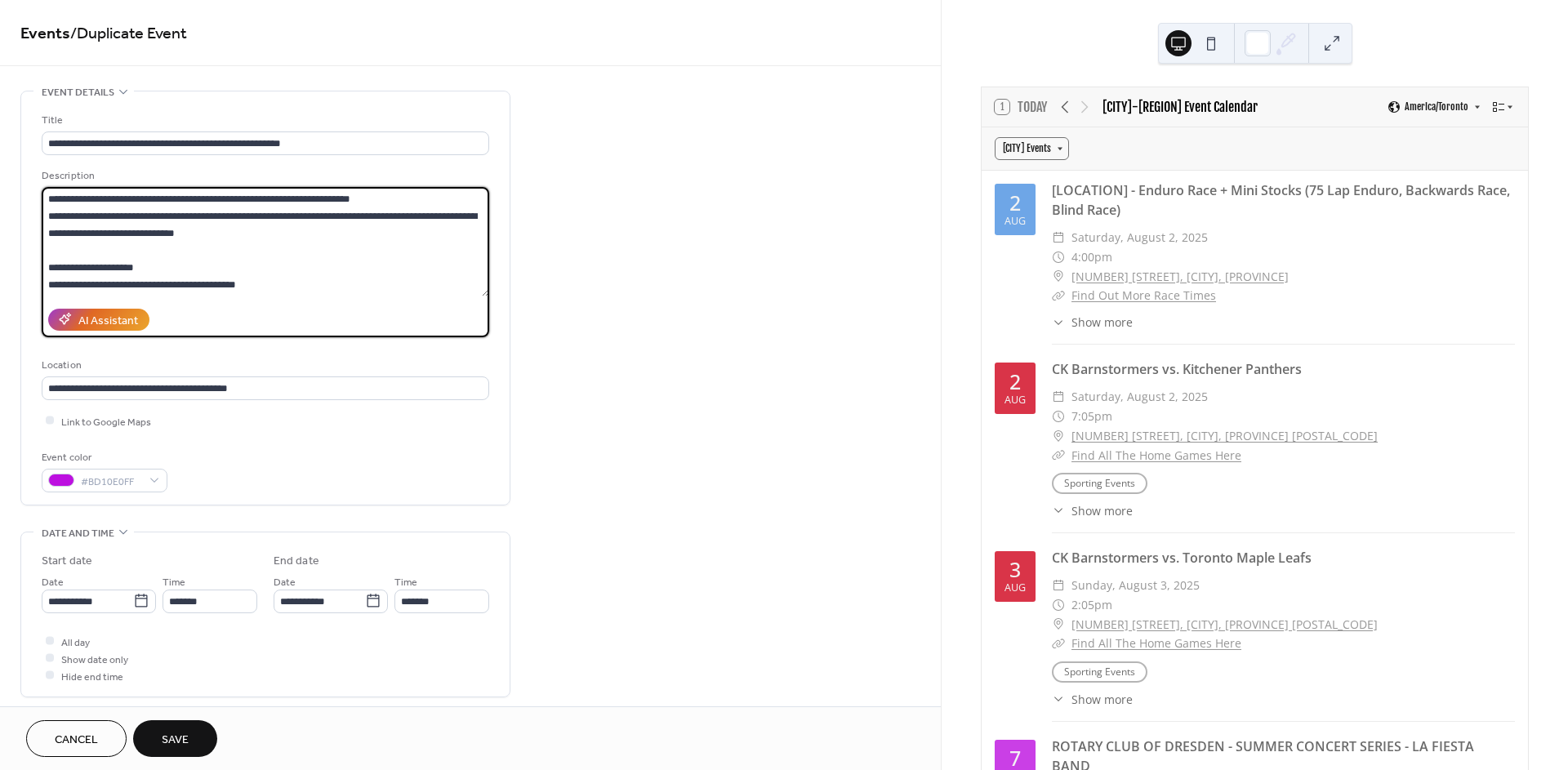 click on "**********" at bounding box center [265, 242] 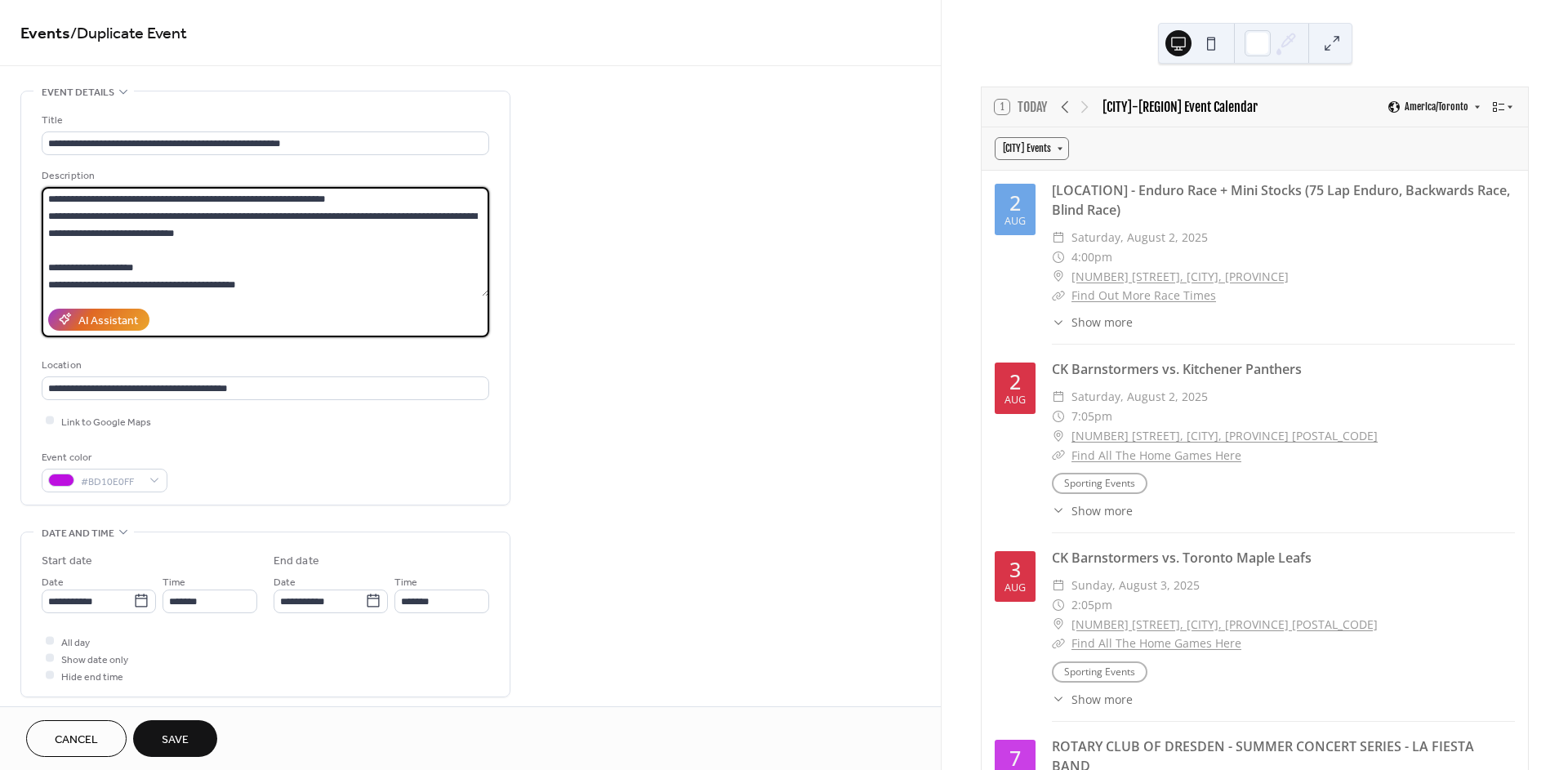 click on "**********" at bounding box center [265, 242] 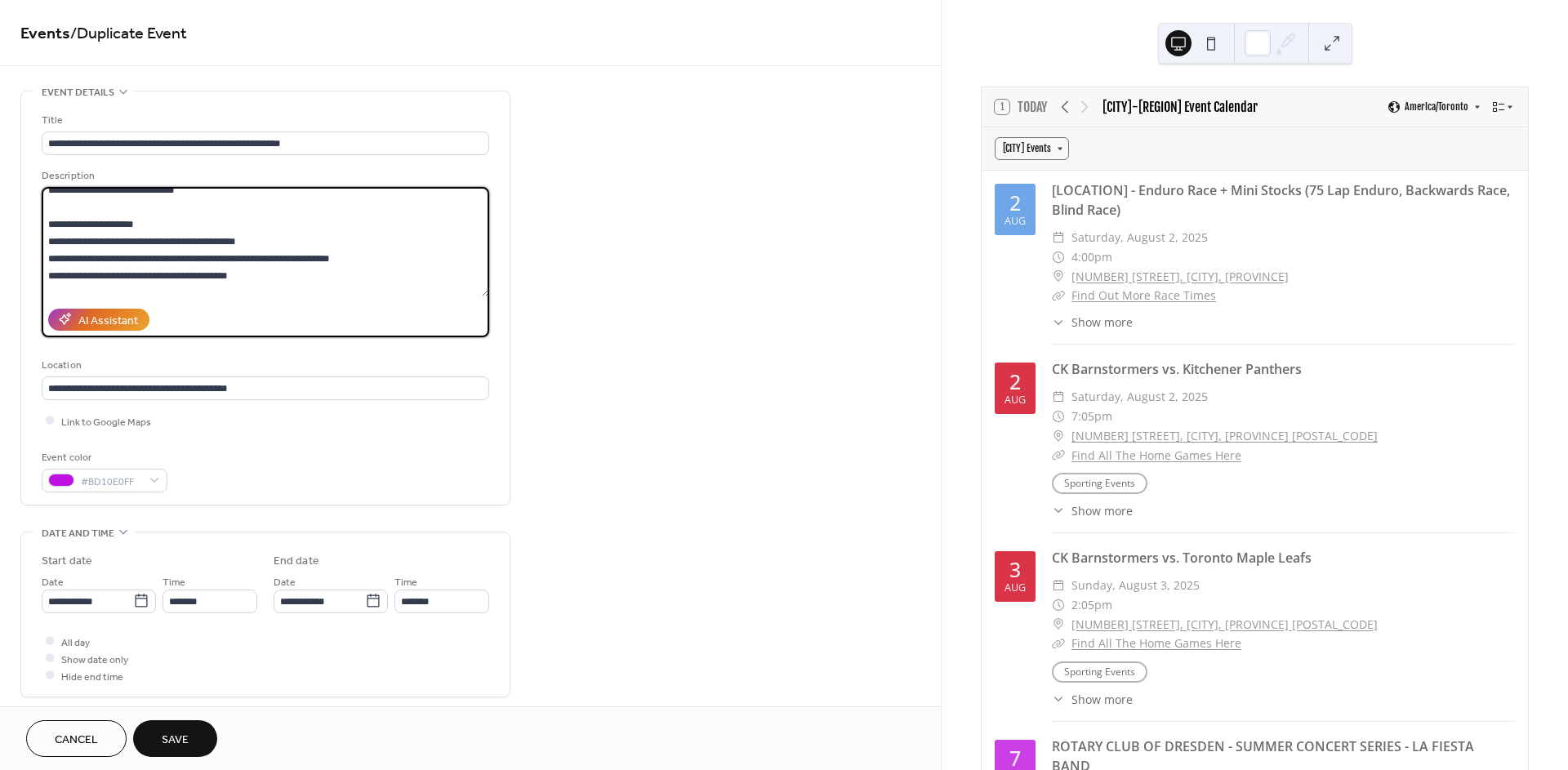 scroll, scrollTop: 85, scrollLeft: 0, axis: vertical 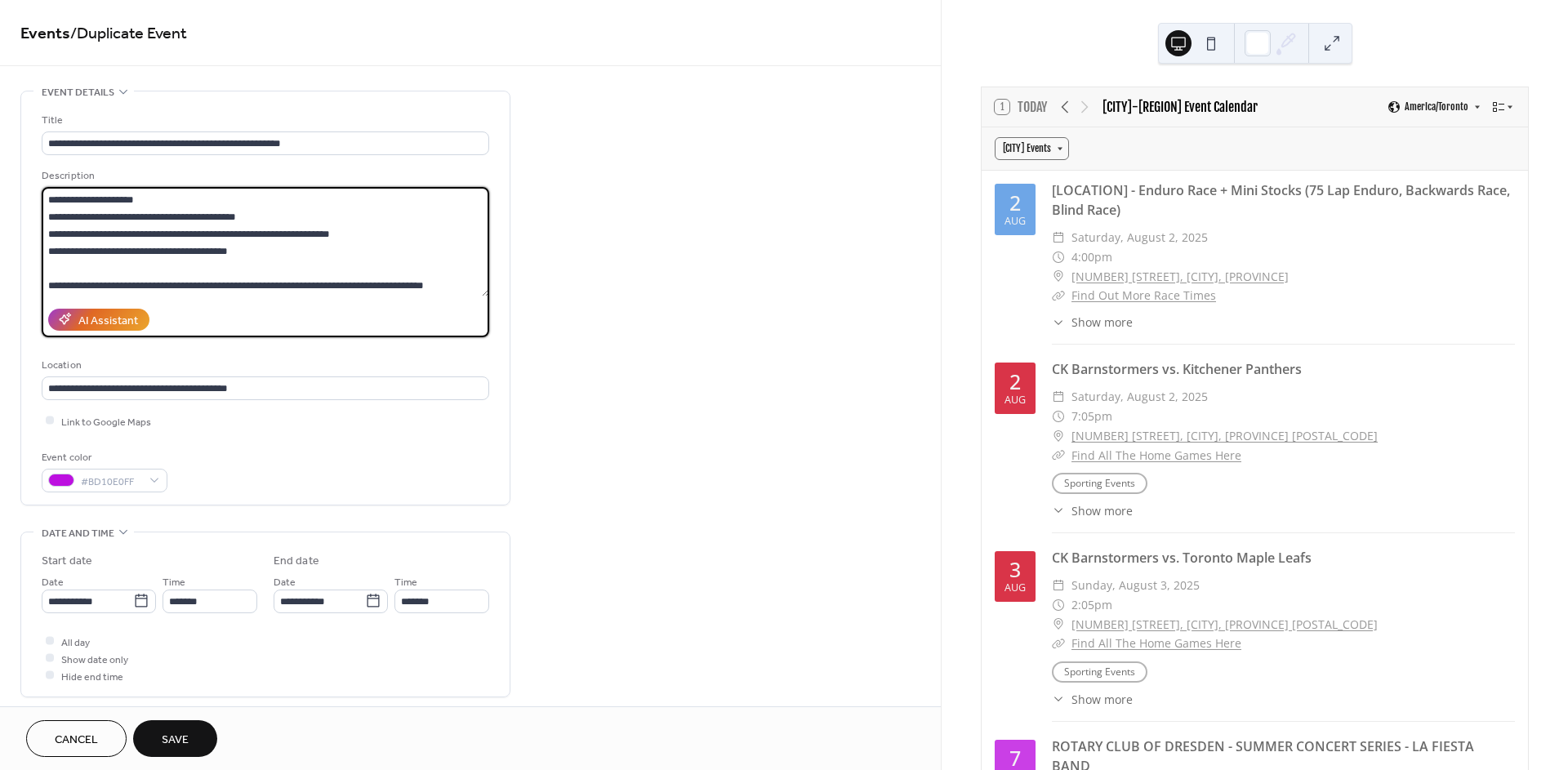 click on "**********" at bounding box center (265, 242) 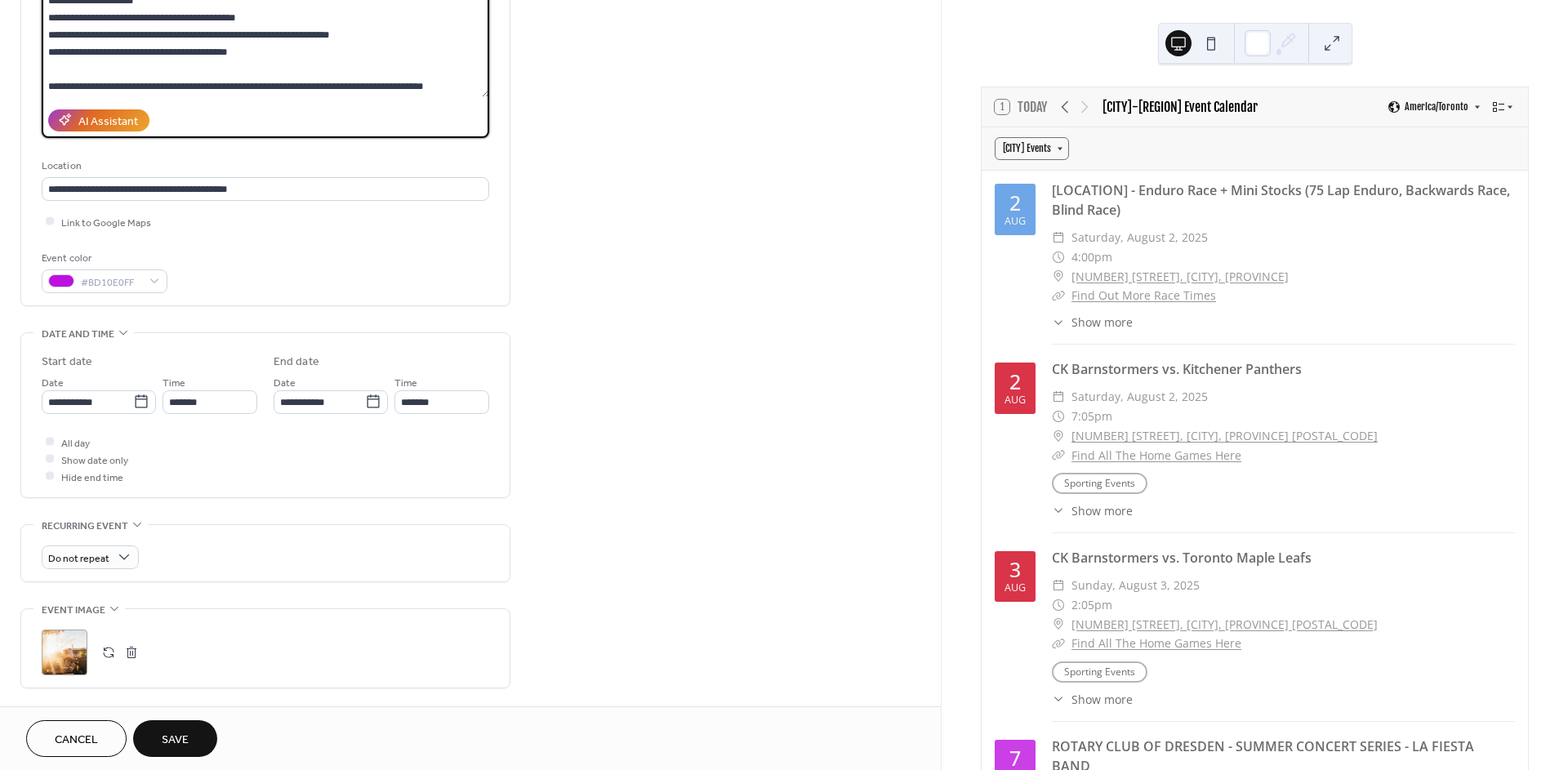 scroll, scrollTop: 181, scrollLeft: 0, axis: vertical 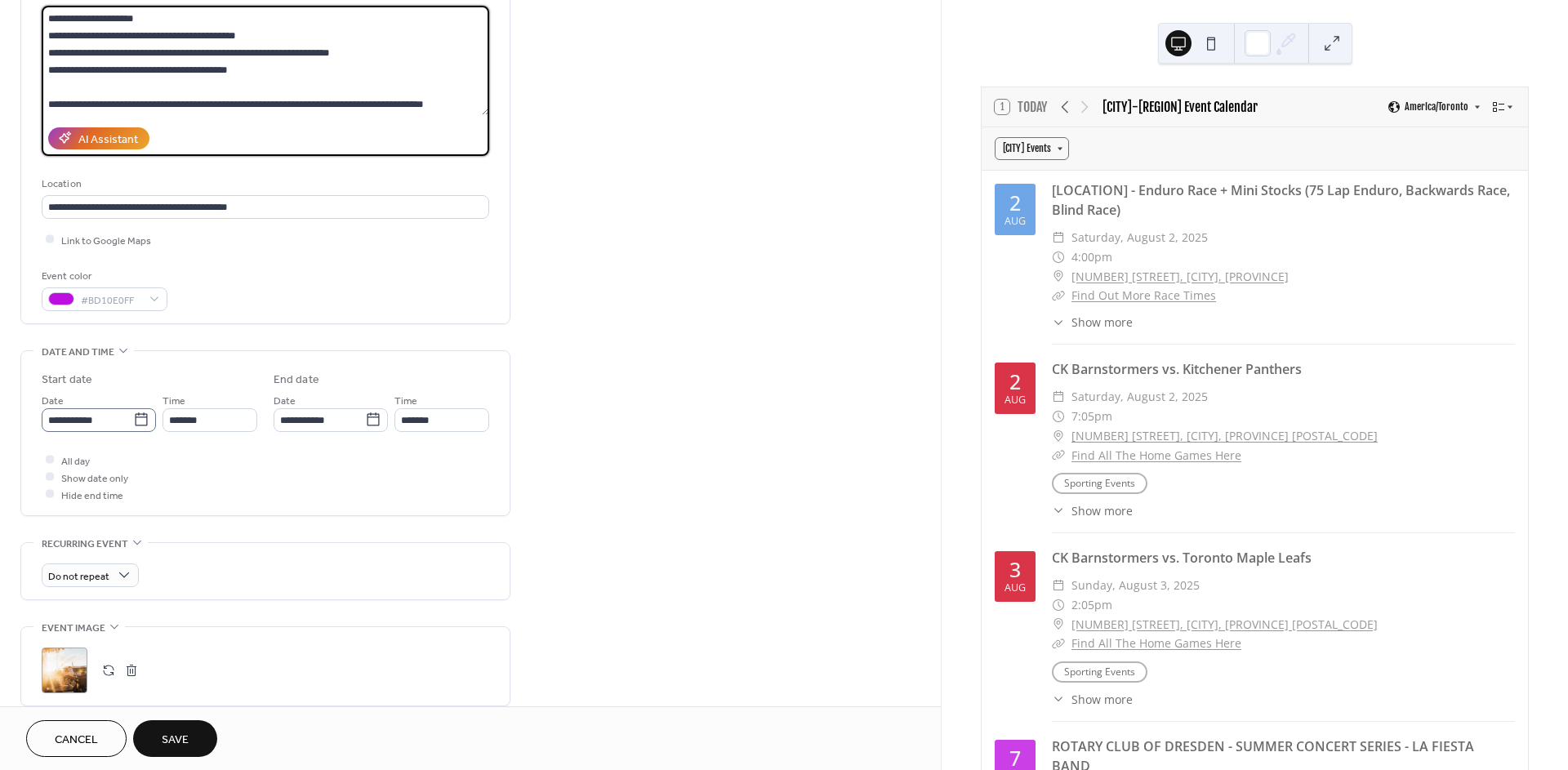 type on "**********" 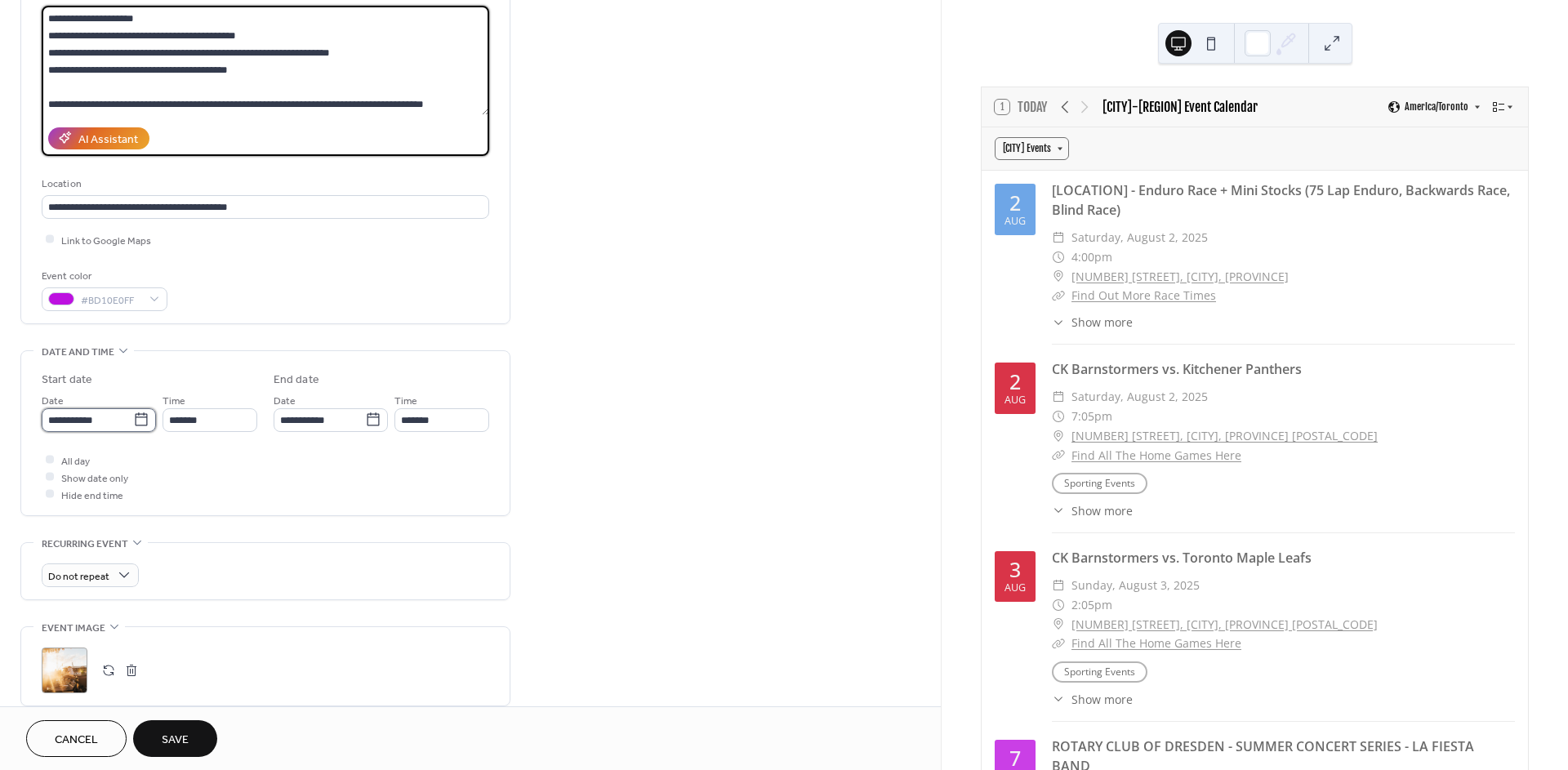 click on "**********" at bounding box center [87, 420] 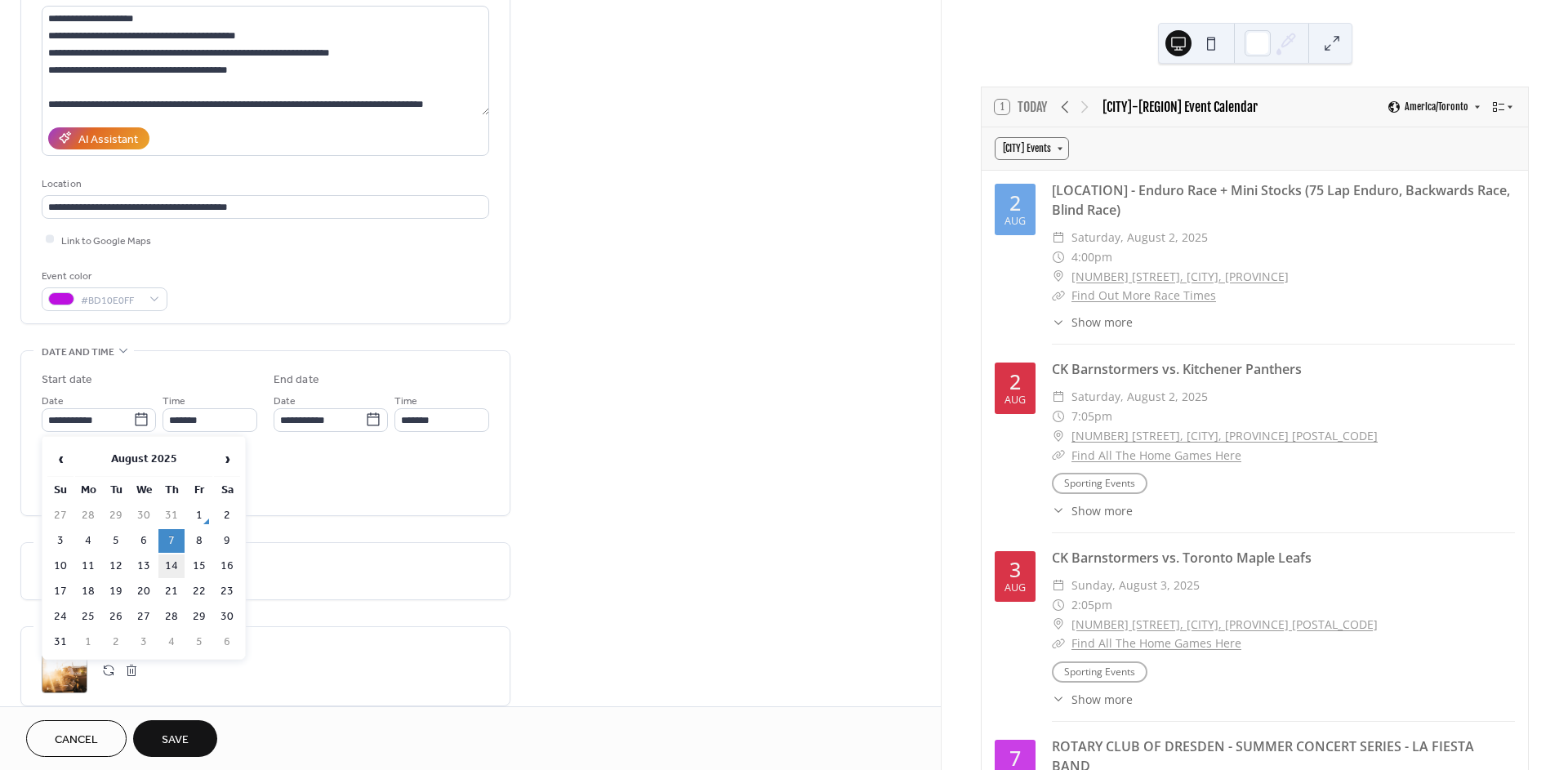 click on "14" at bounding box center (172, 566) 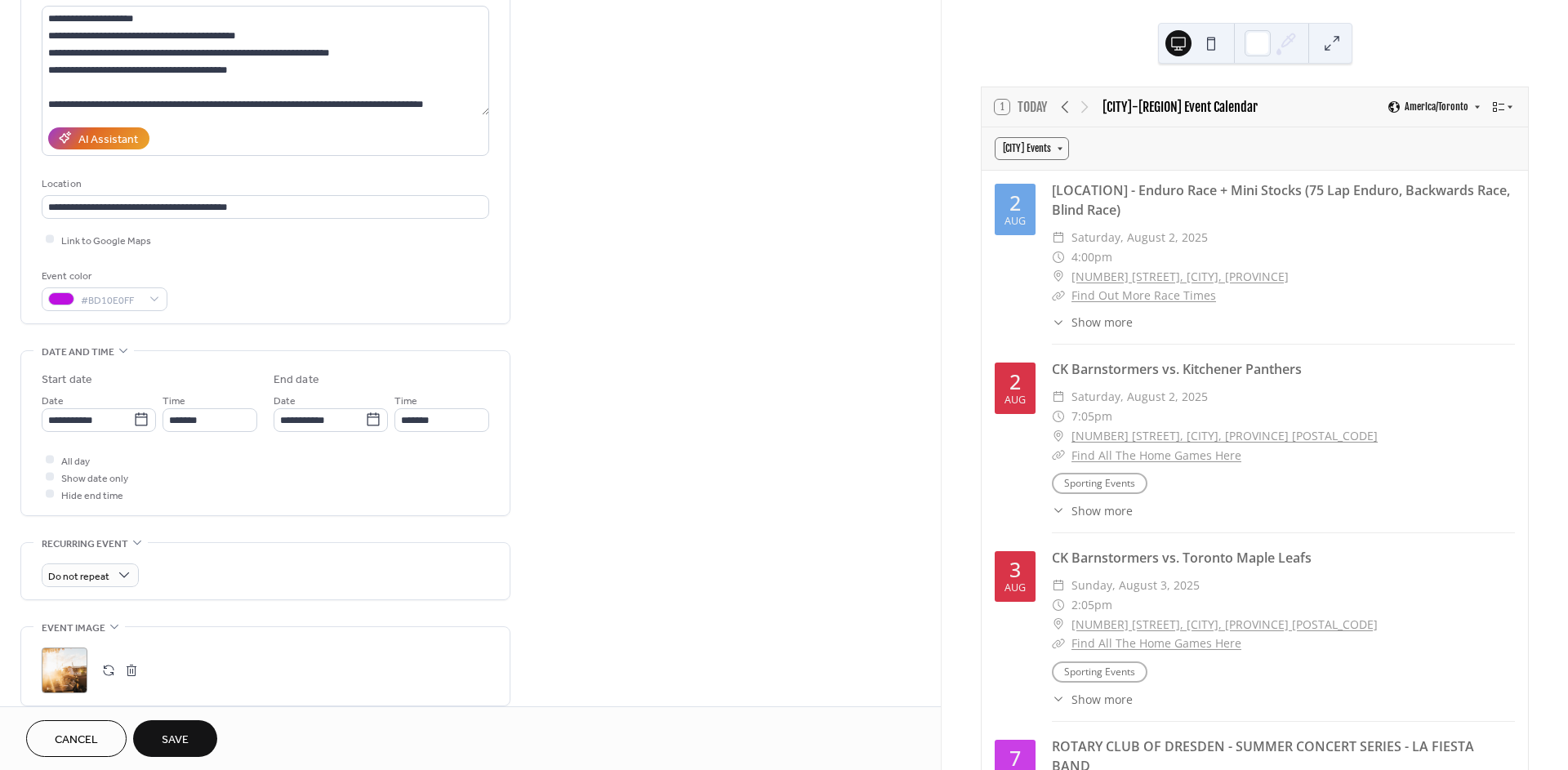 click on "**********" at bounding box center [470, 523] 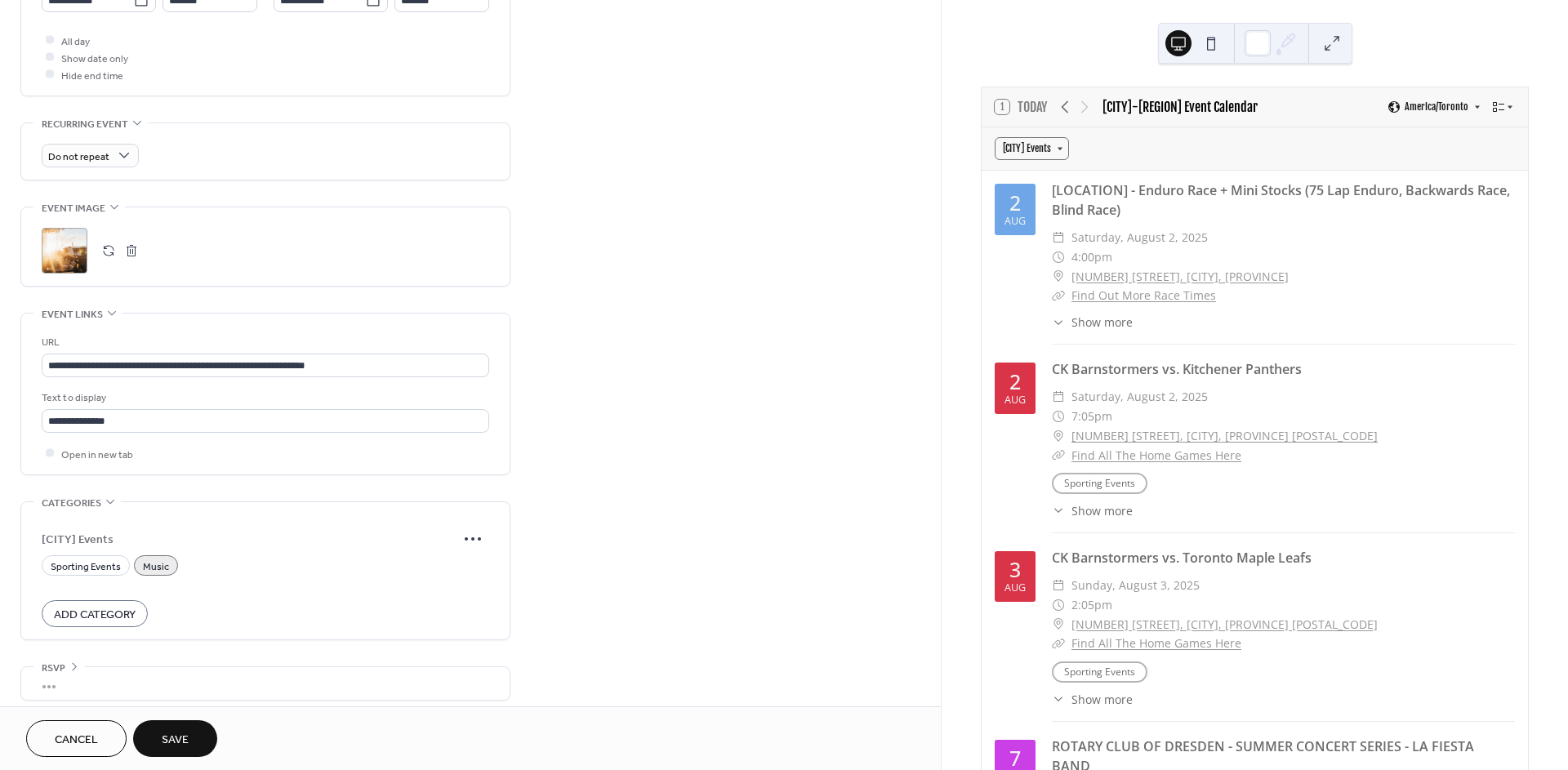 scroll, scrollTop: 612, scrollLeft: 0, axis: vertical 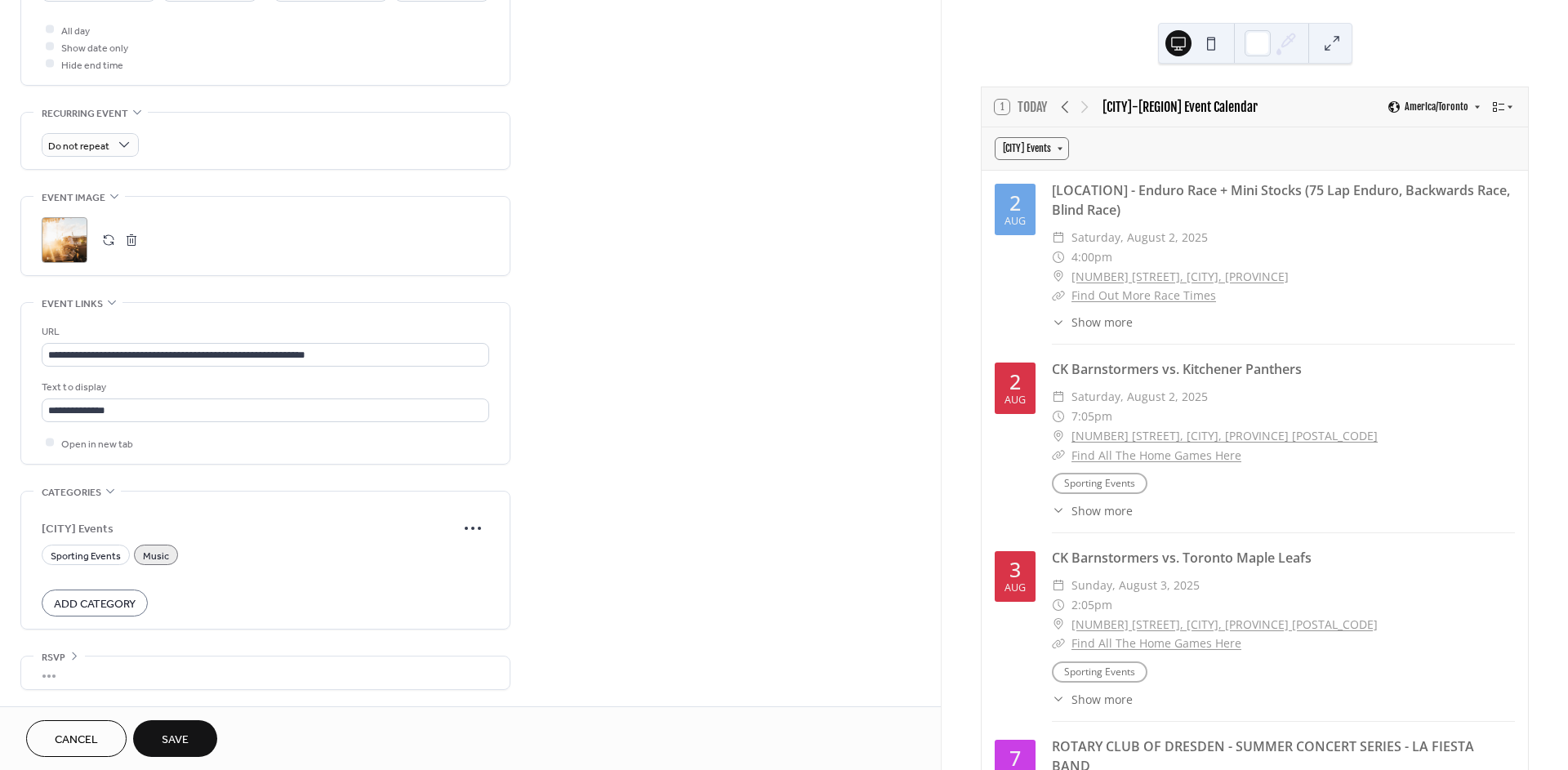 click on "Save" at bounding box center [175, 740] 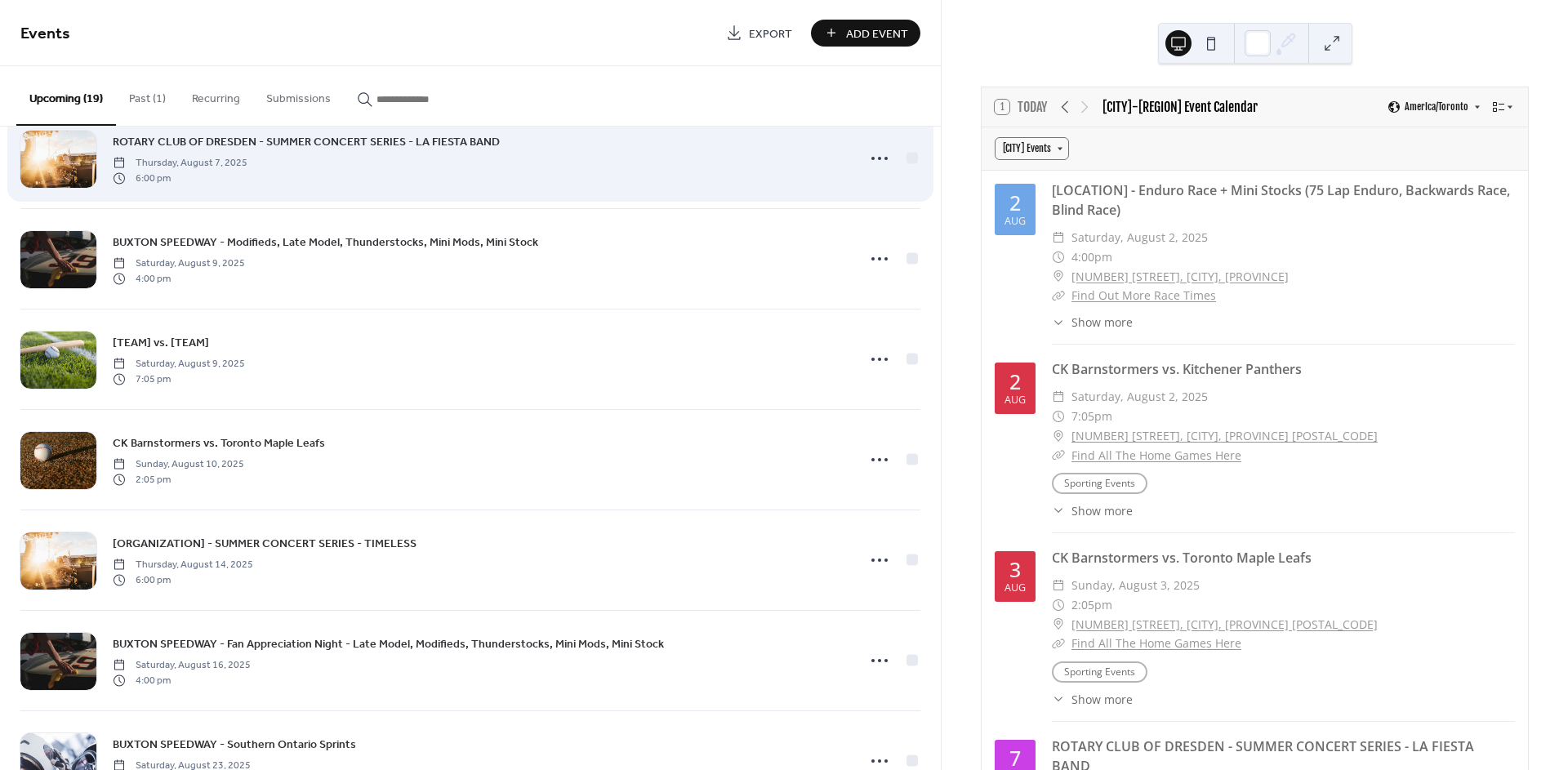 scroll, scrollTop: 363, scrollLeft: 0, axis: vertical 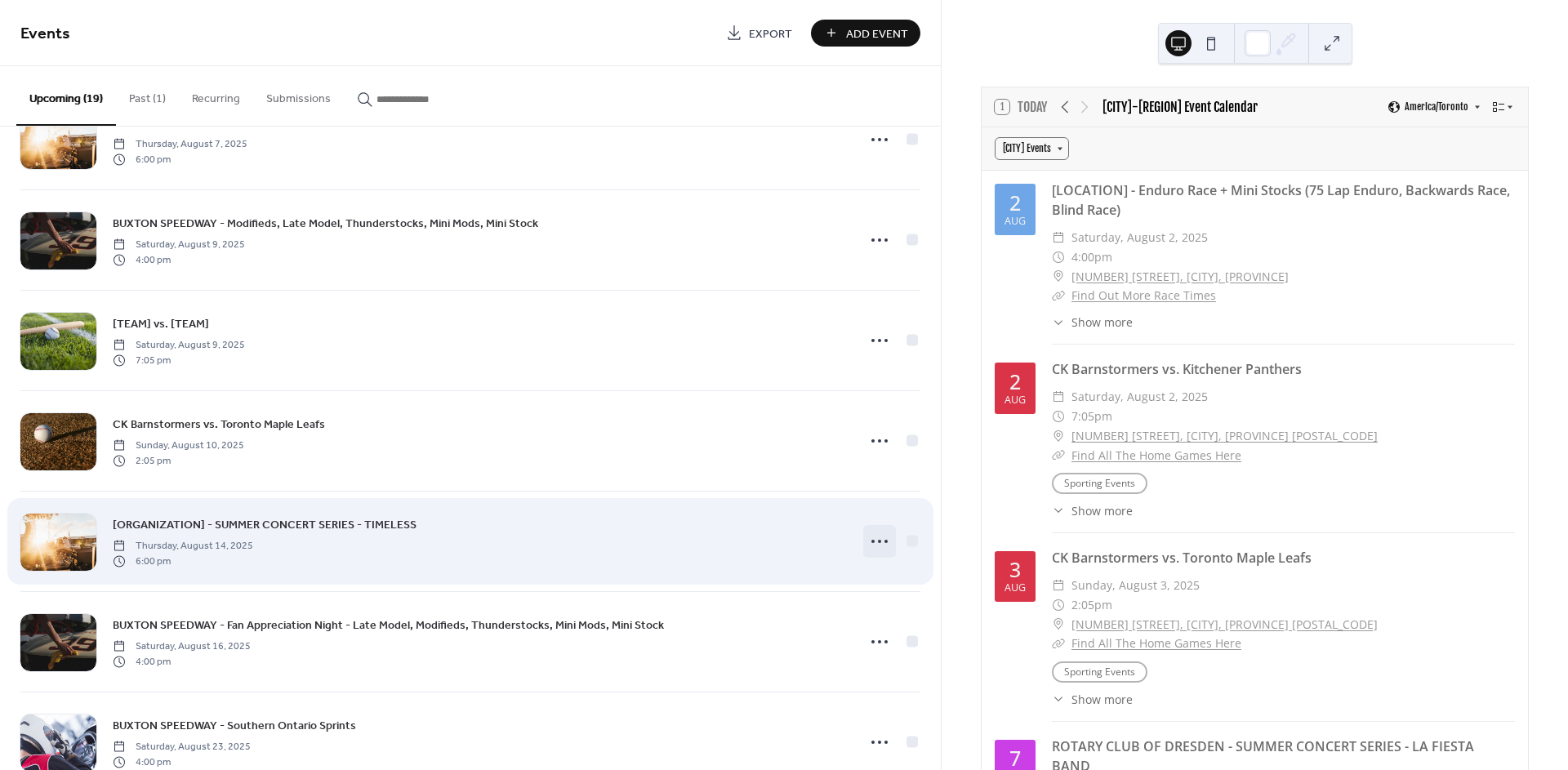 click 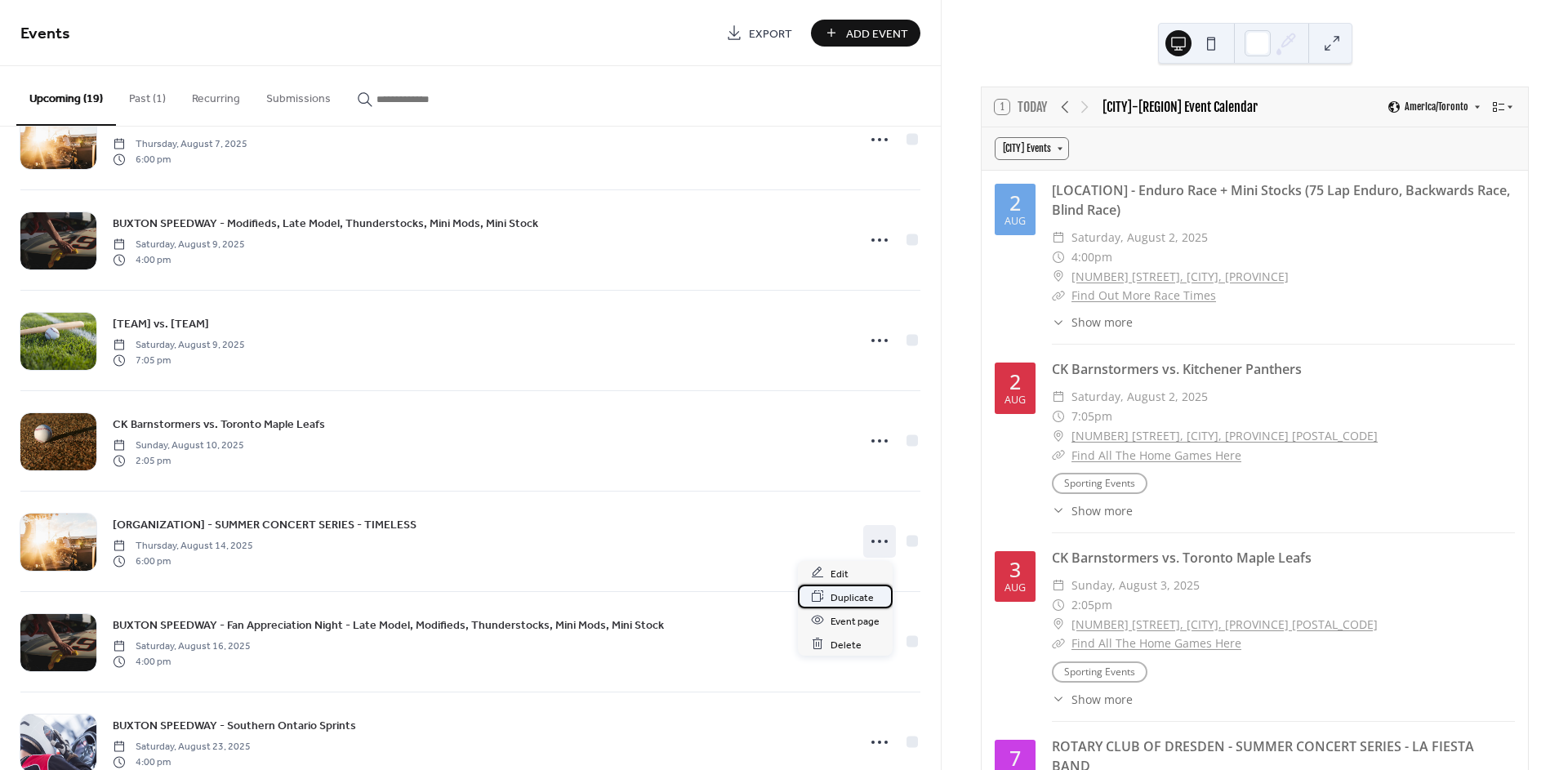 click on "Duplicate" at bounding box center [852, 597] 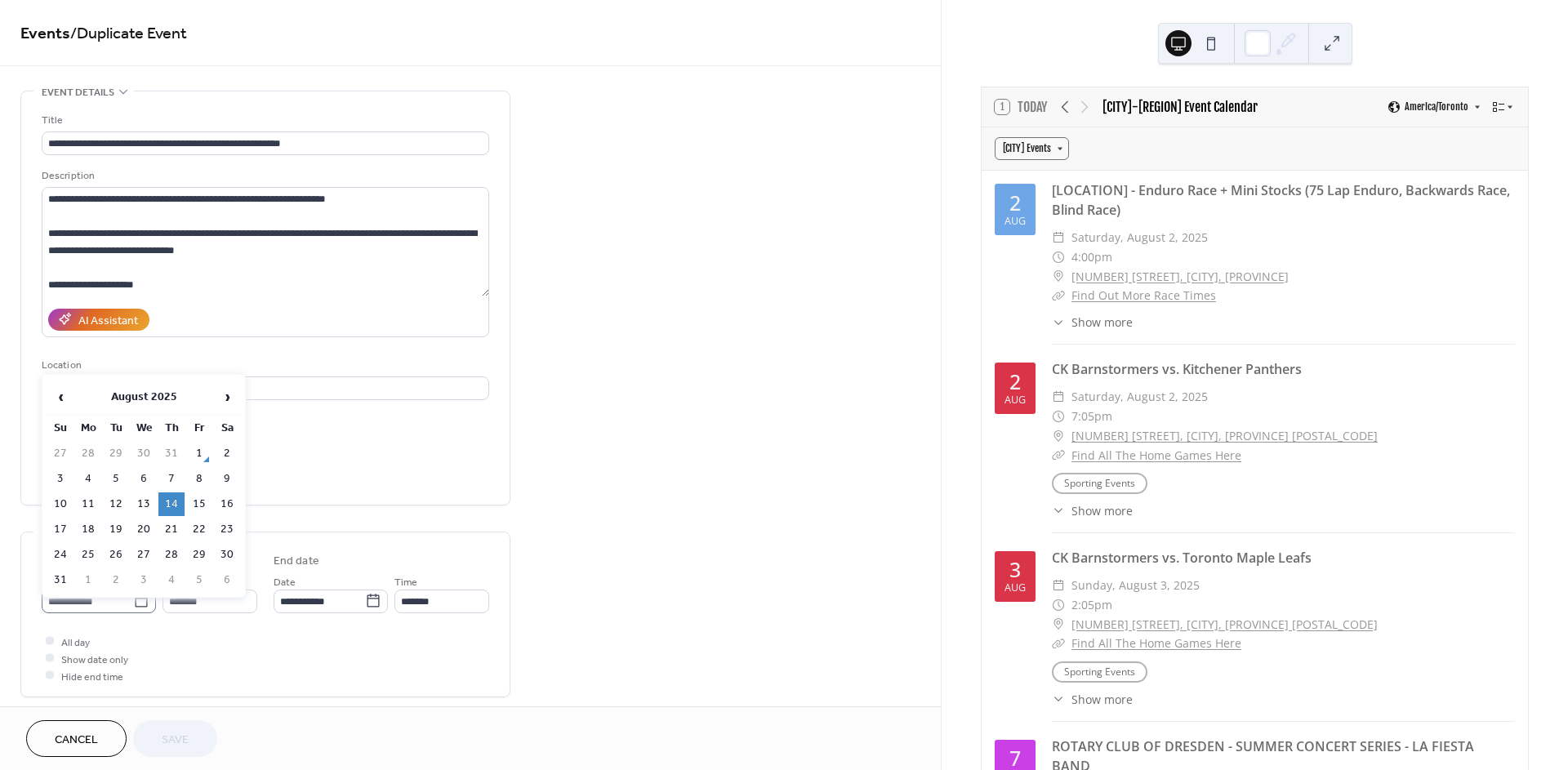 click 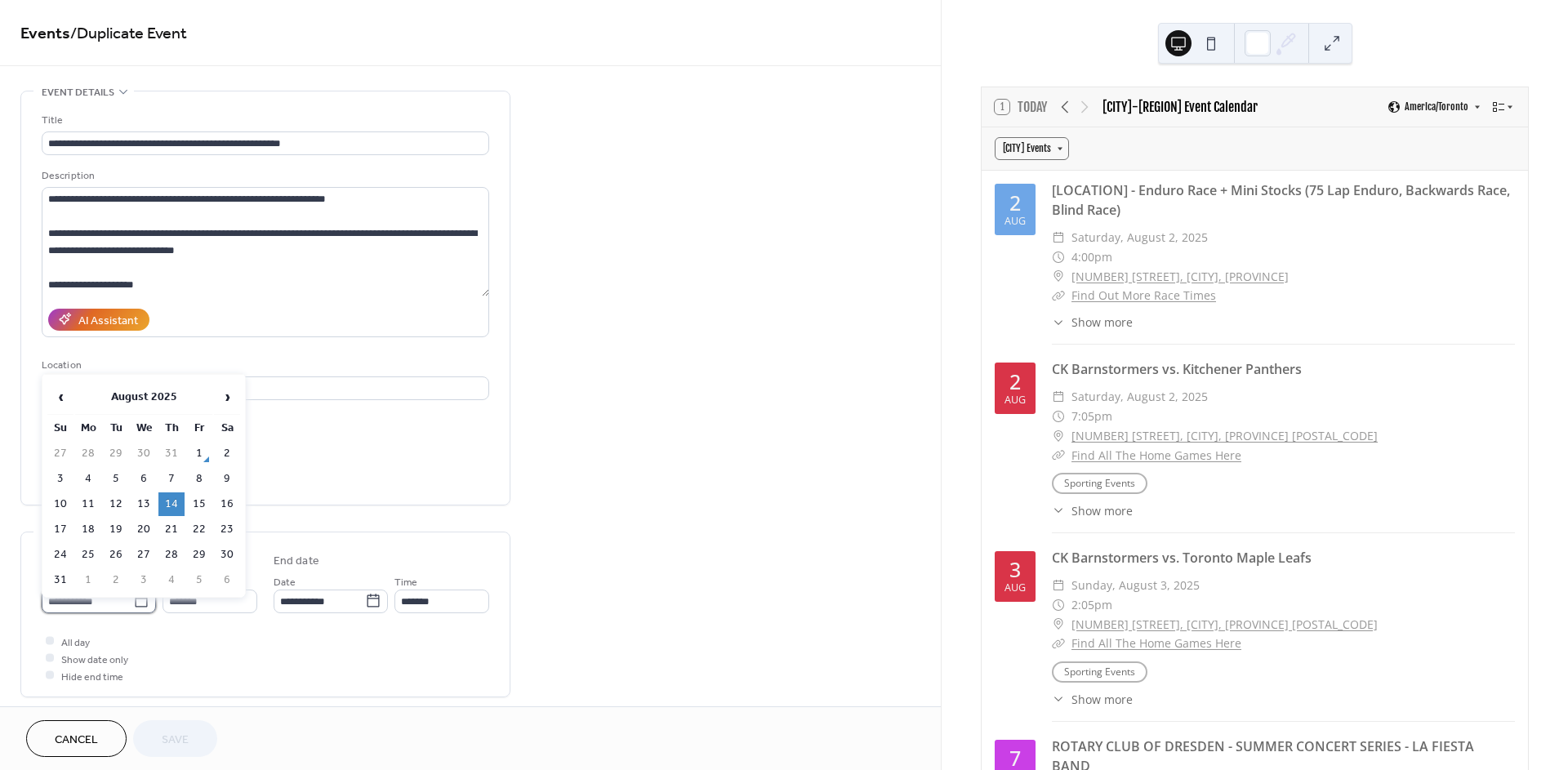click on "**********" at bounding box center (87, 601) 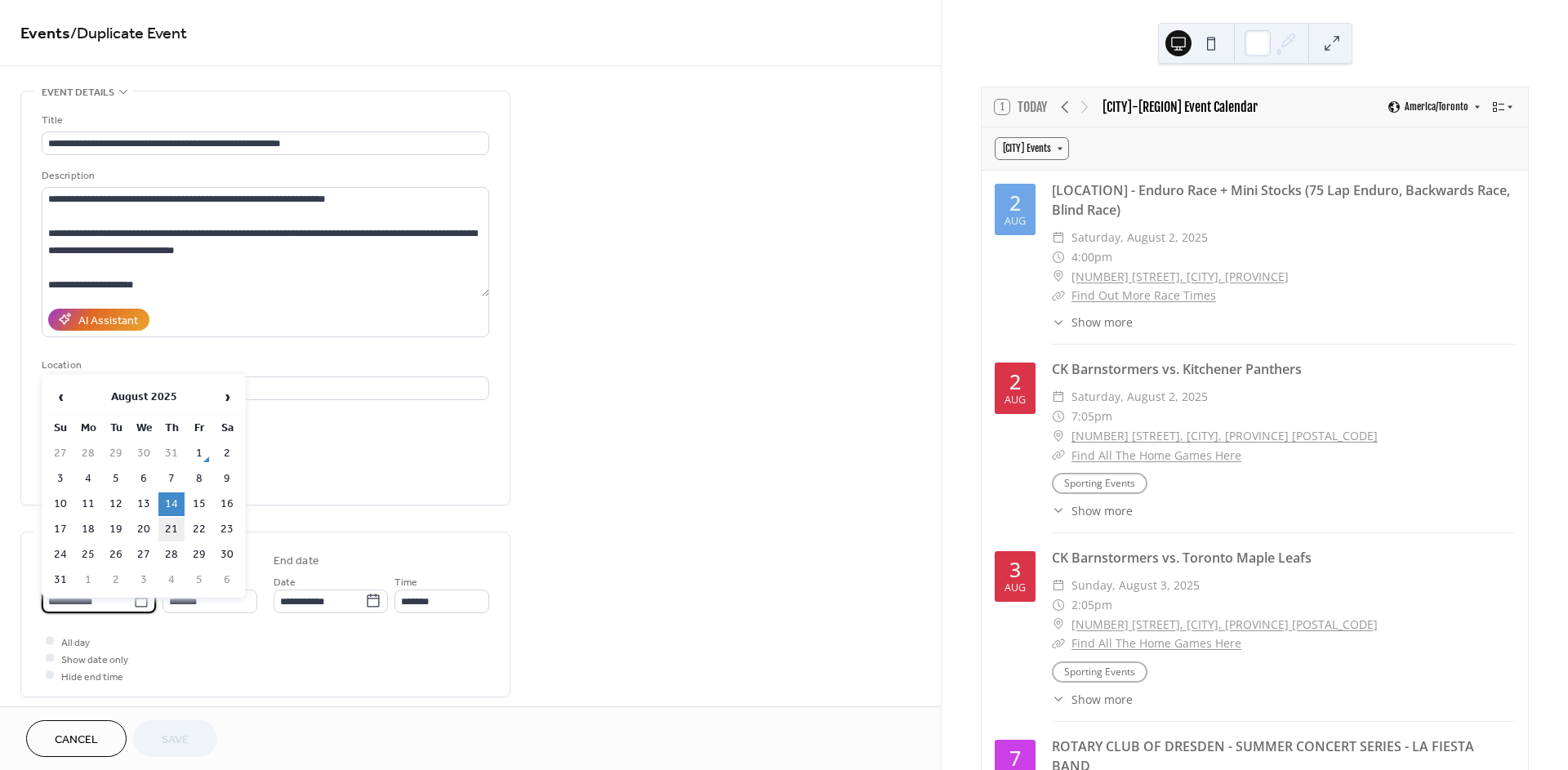 click on "21" at bounding box center [172, 529] 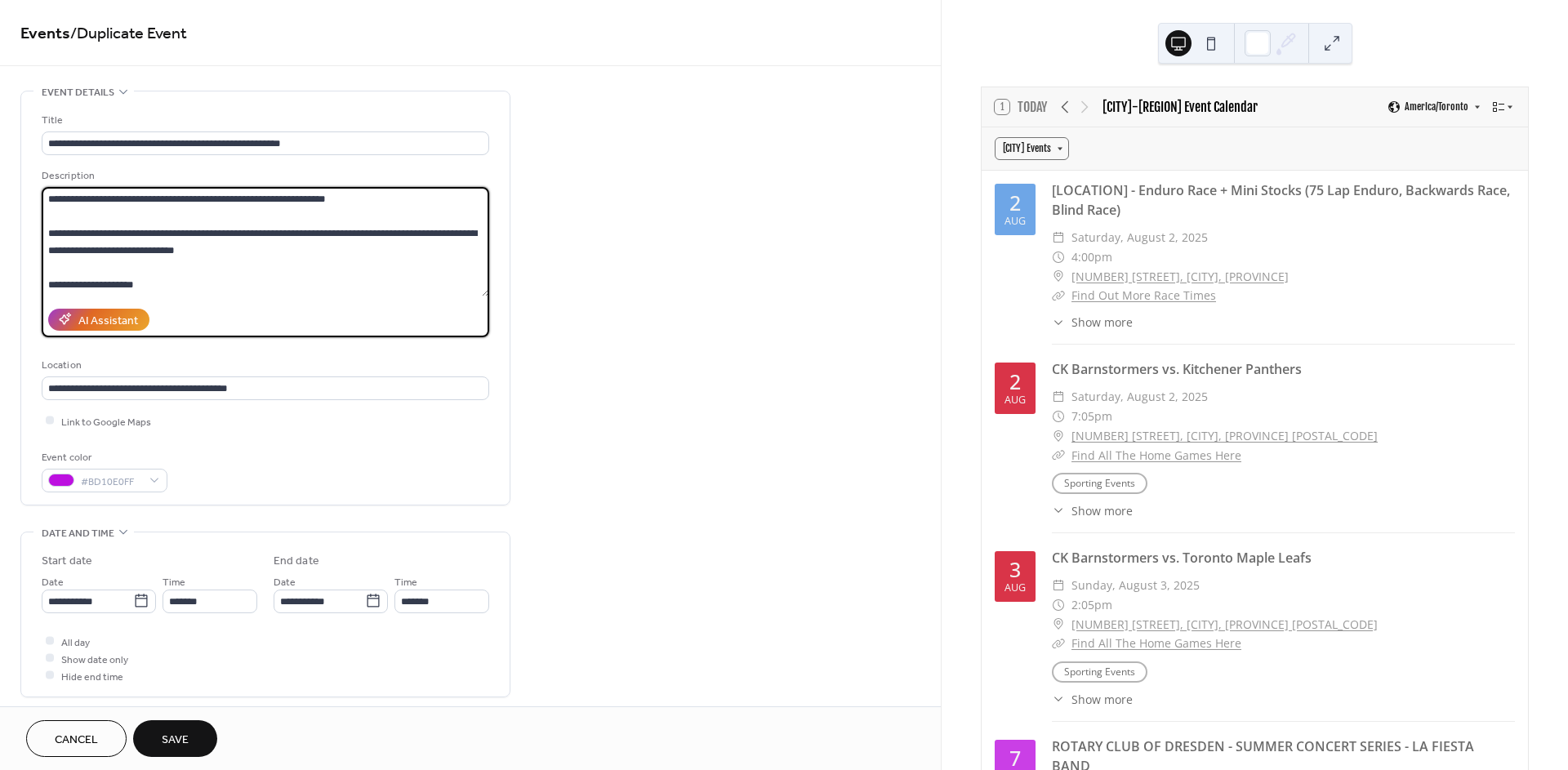 drag, startPoint x: 370, startPoint y: 192, endPoint x: 319, endPoint y: 193, distance: 51.009803 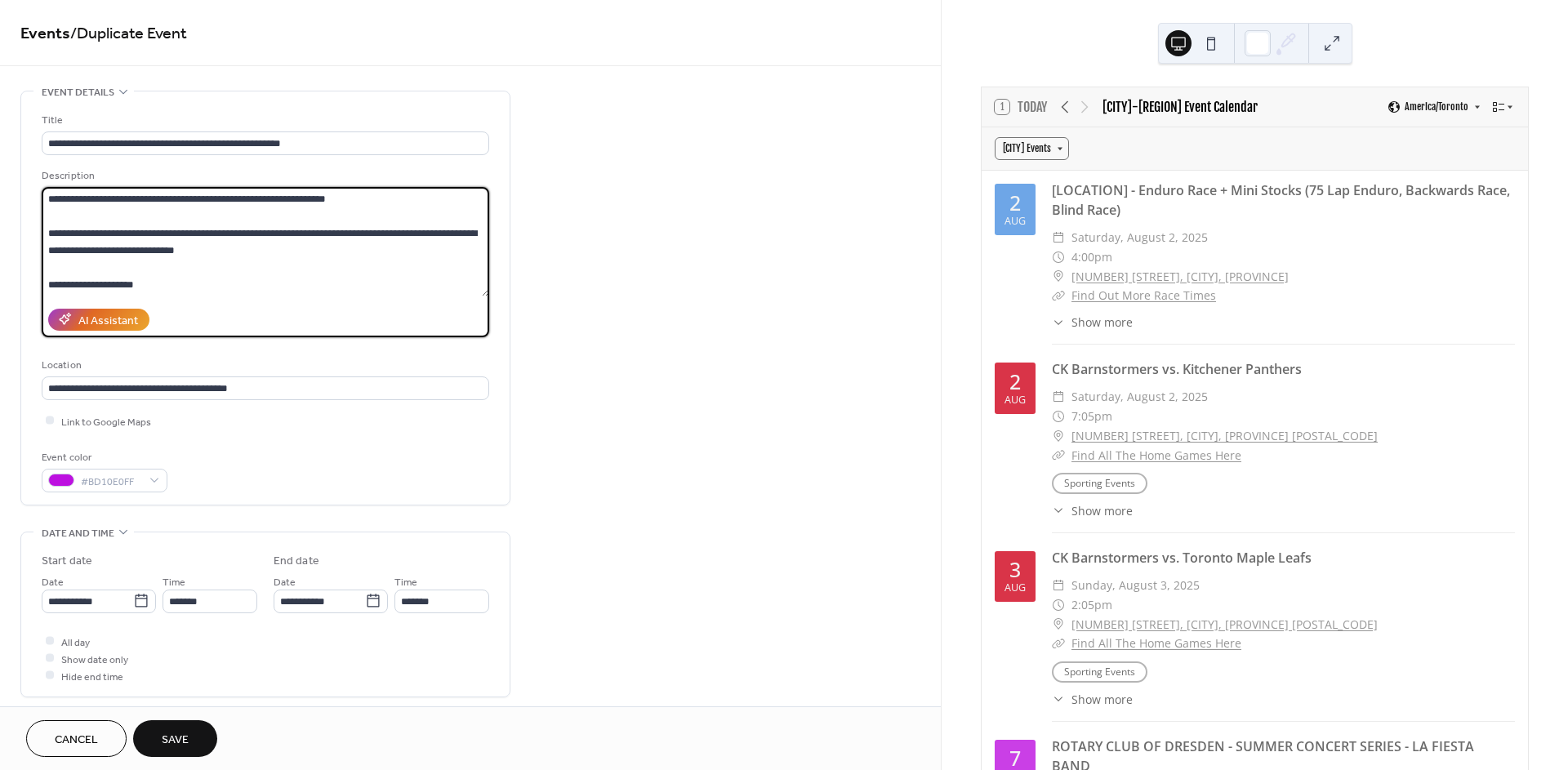 click on "**********" at bounding box center (265, 242) 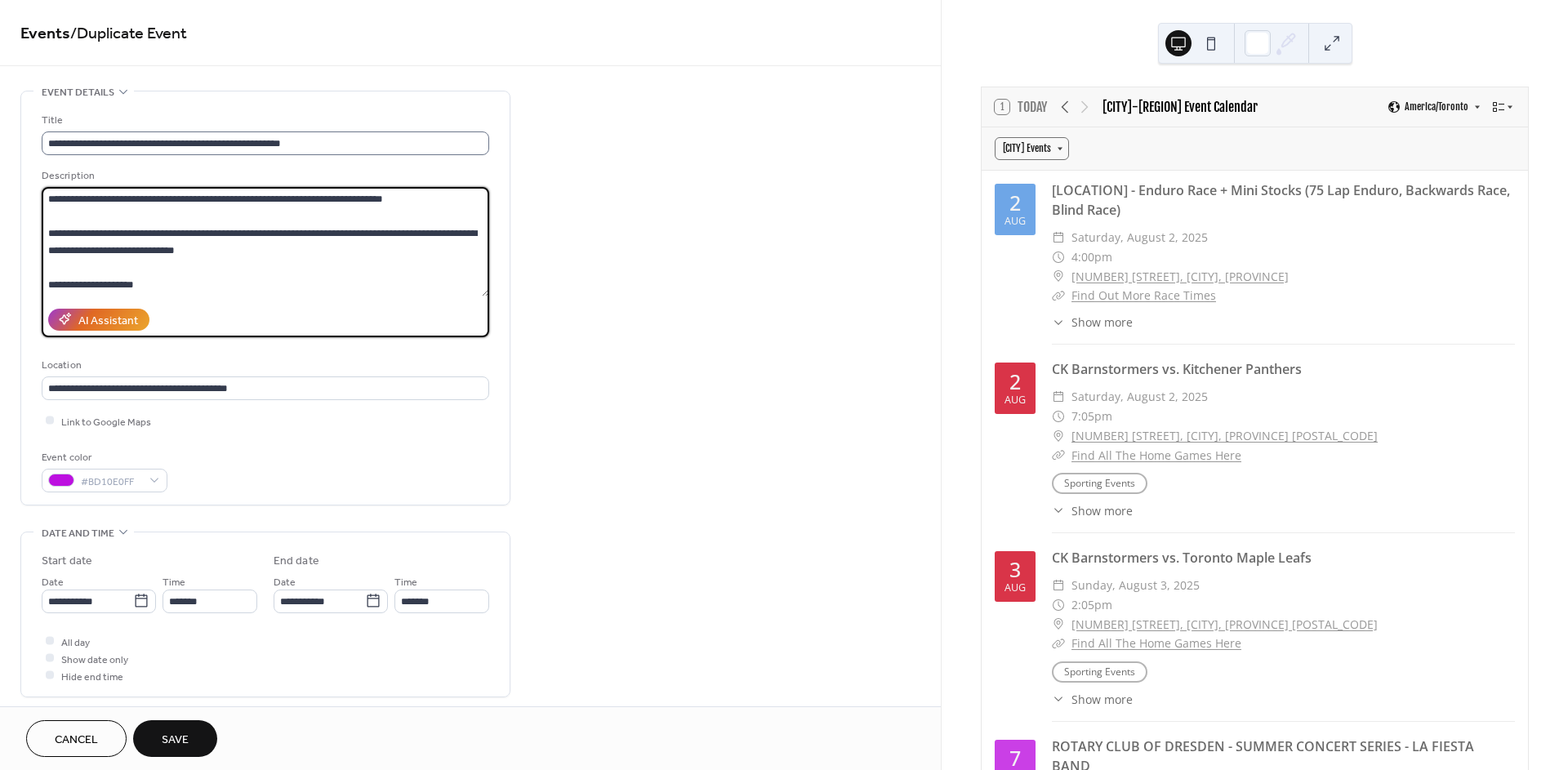type on "**********" 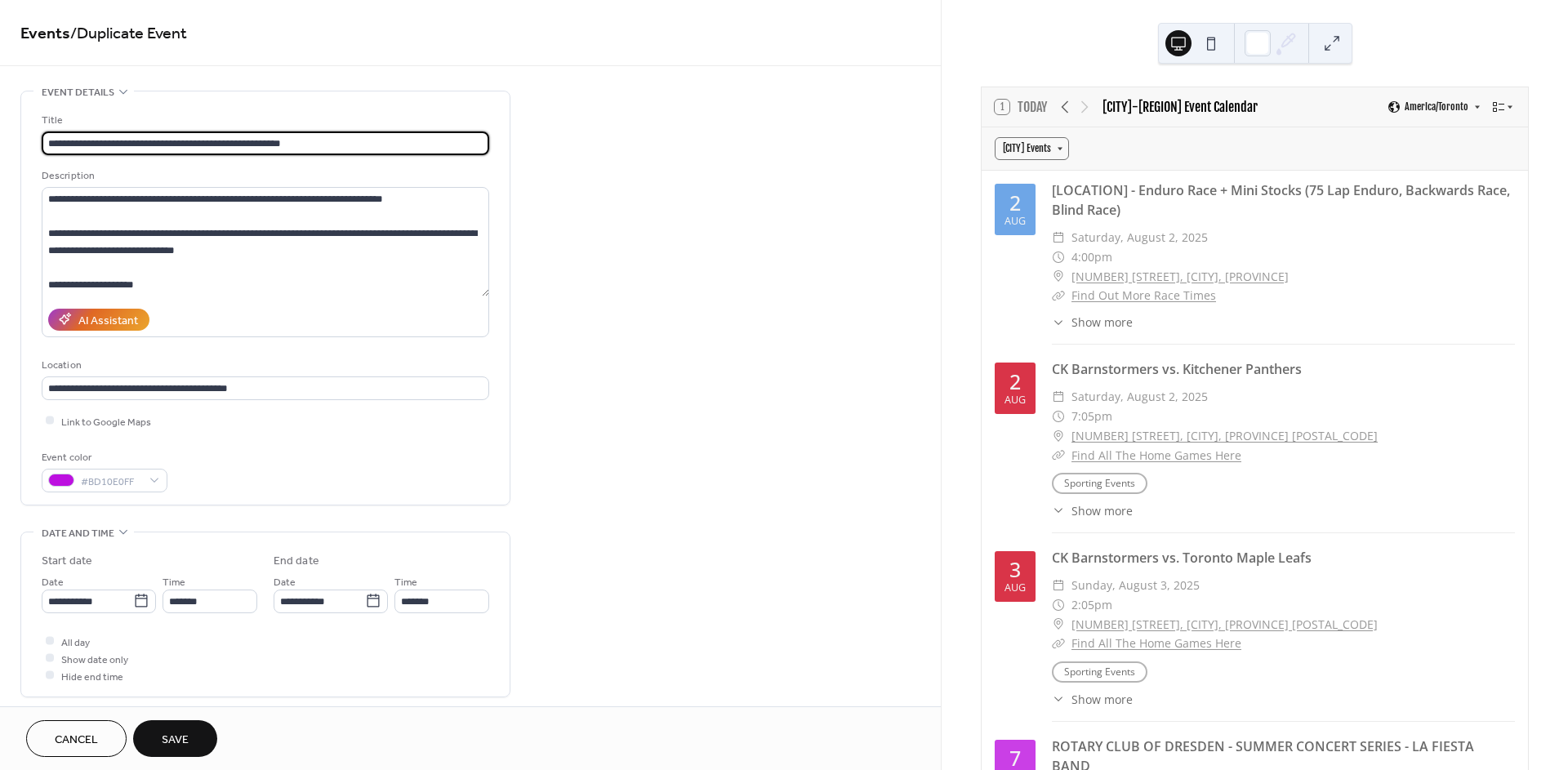 drag, startPoint x: 368, startPoint y: 145, endPoint x: 308, endPoint y: 152, distance: 60.406953 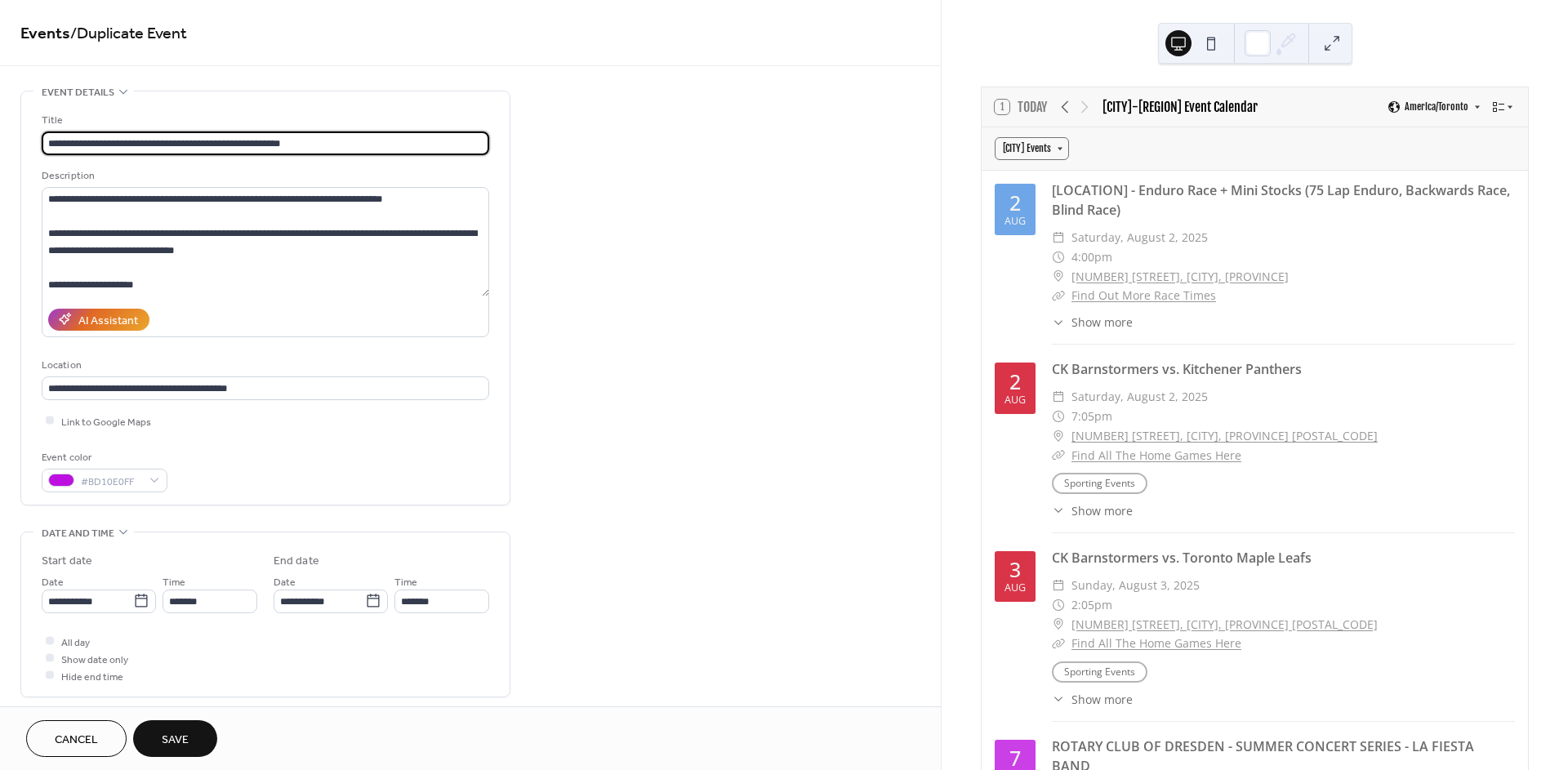 click on "**********" at bounding box center [265, 143] 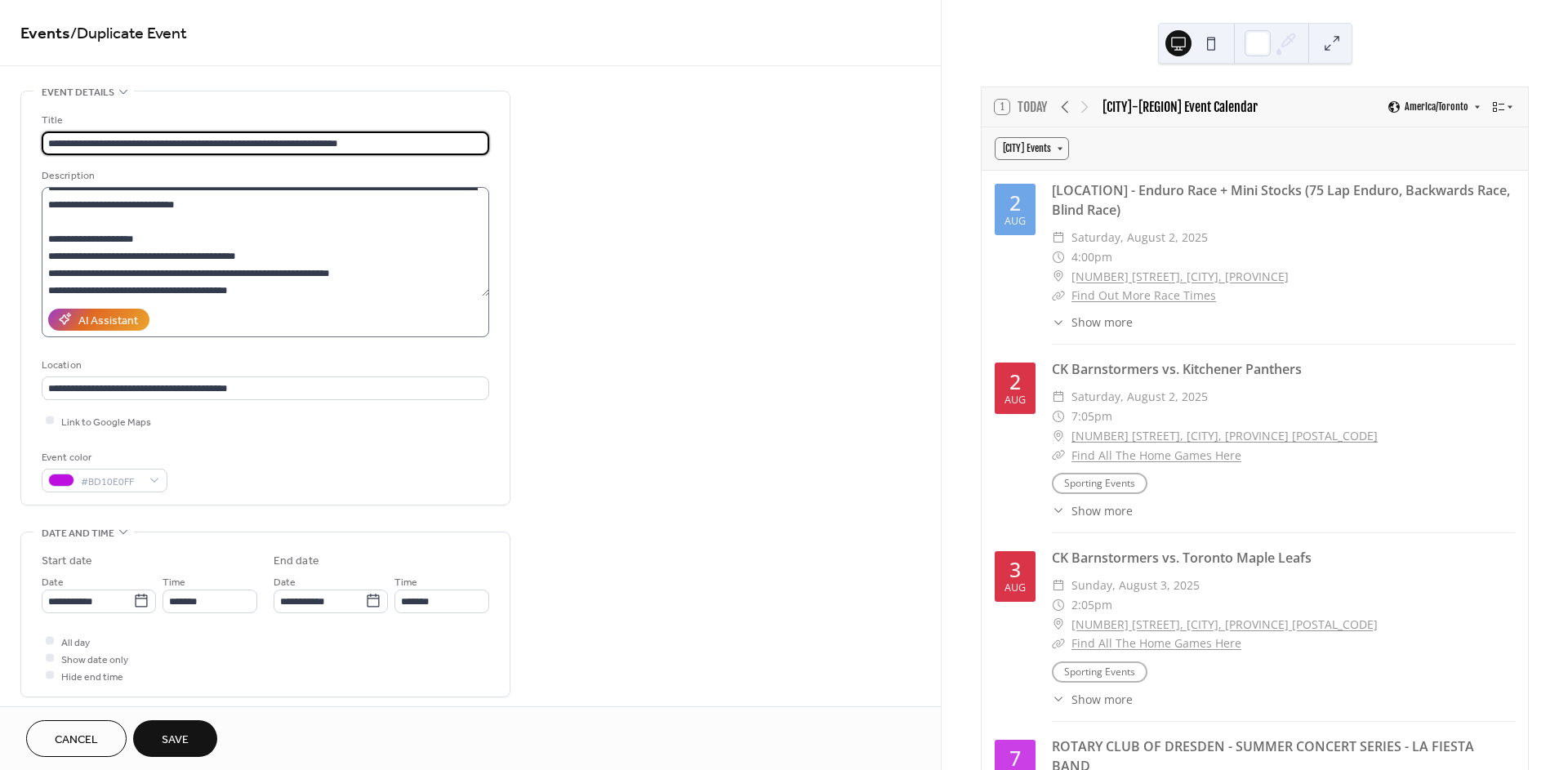 scroll, scrollTop: 85, scrollLeft: 0, axis: vertical 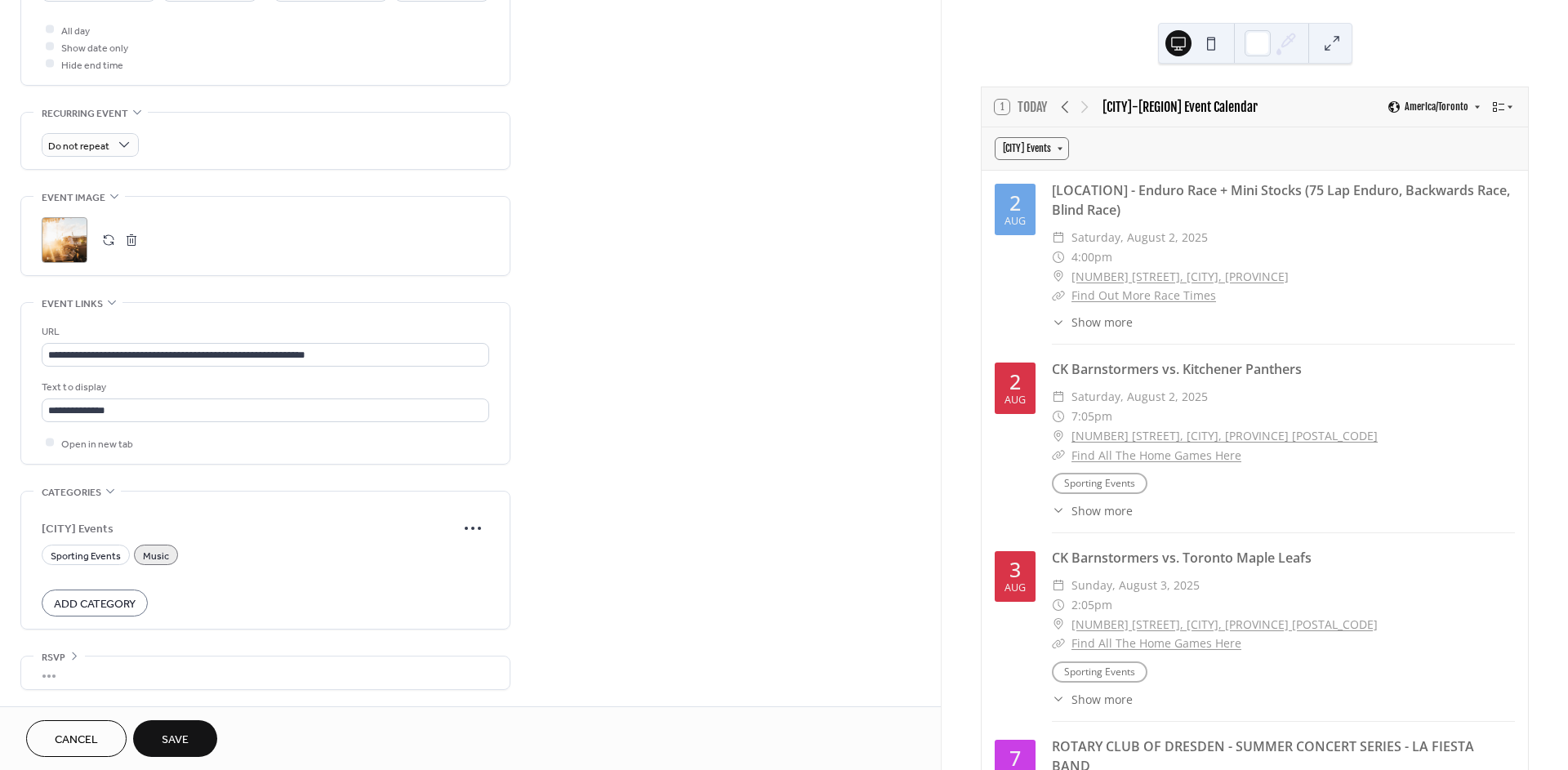 type on "**********" 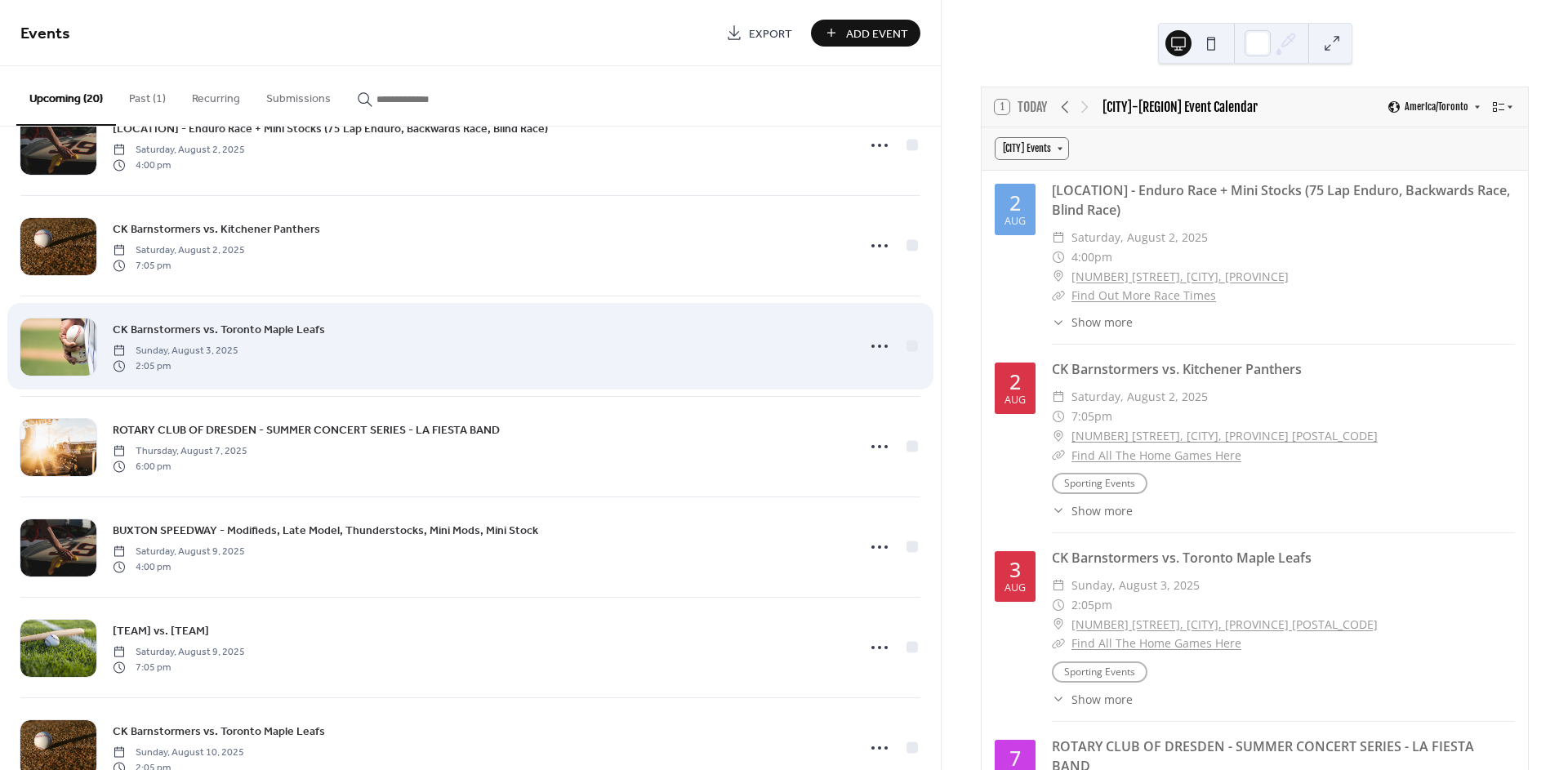 scroll, scrollTop: 453, scrollLeft: 0, axis: vertical 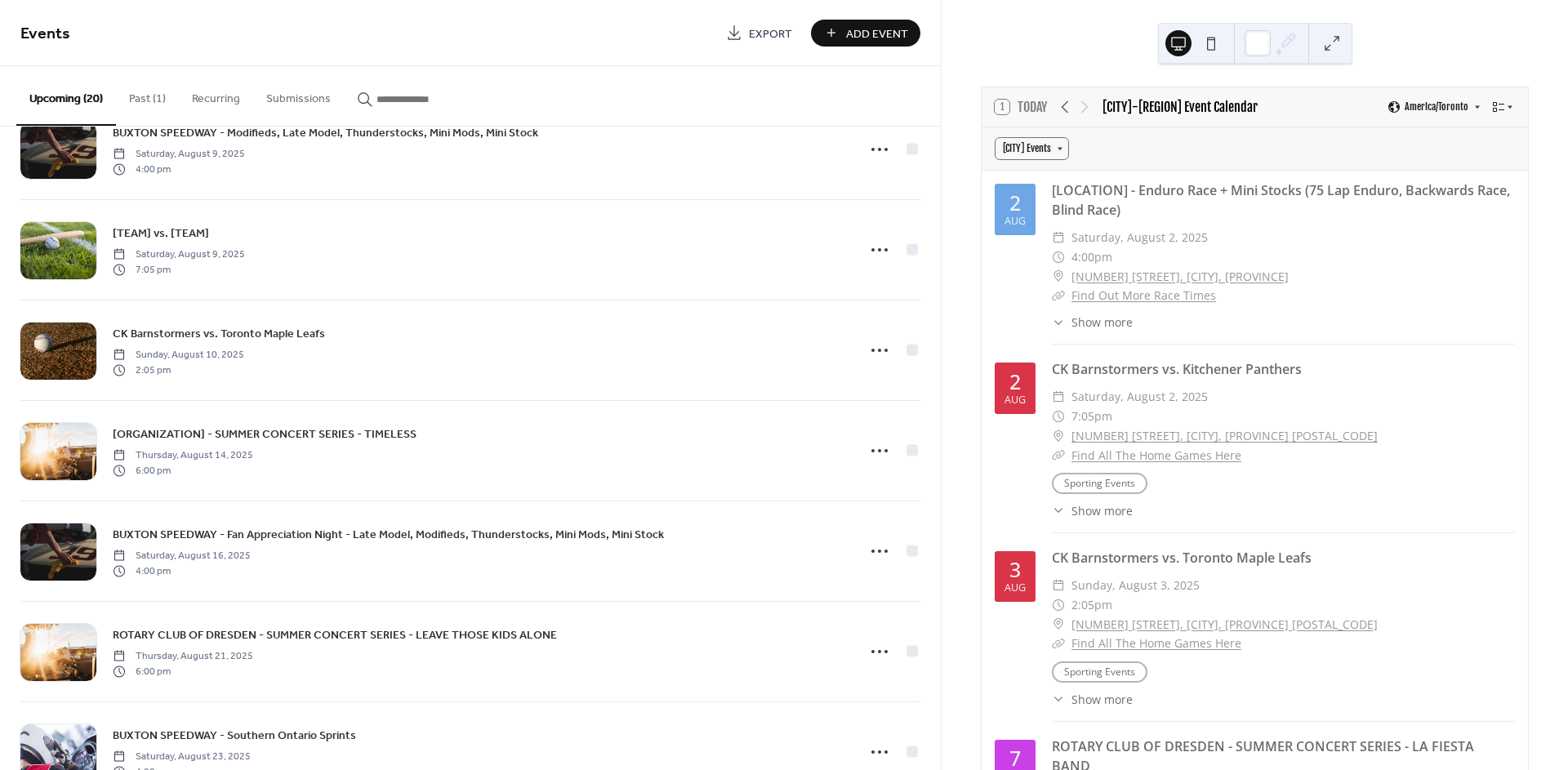 click on "Add Event" at bounding box center (877, 33) 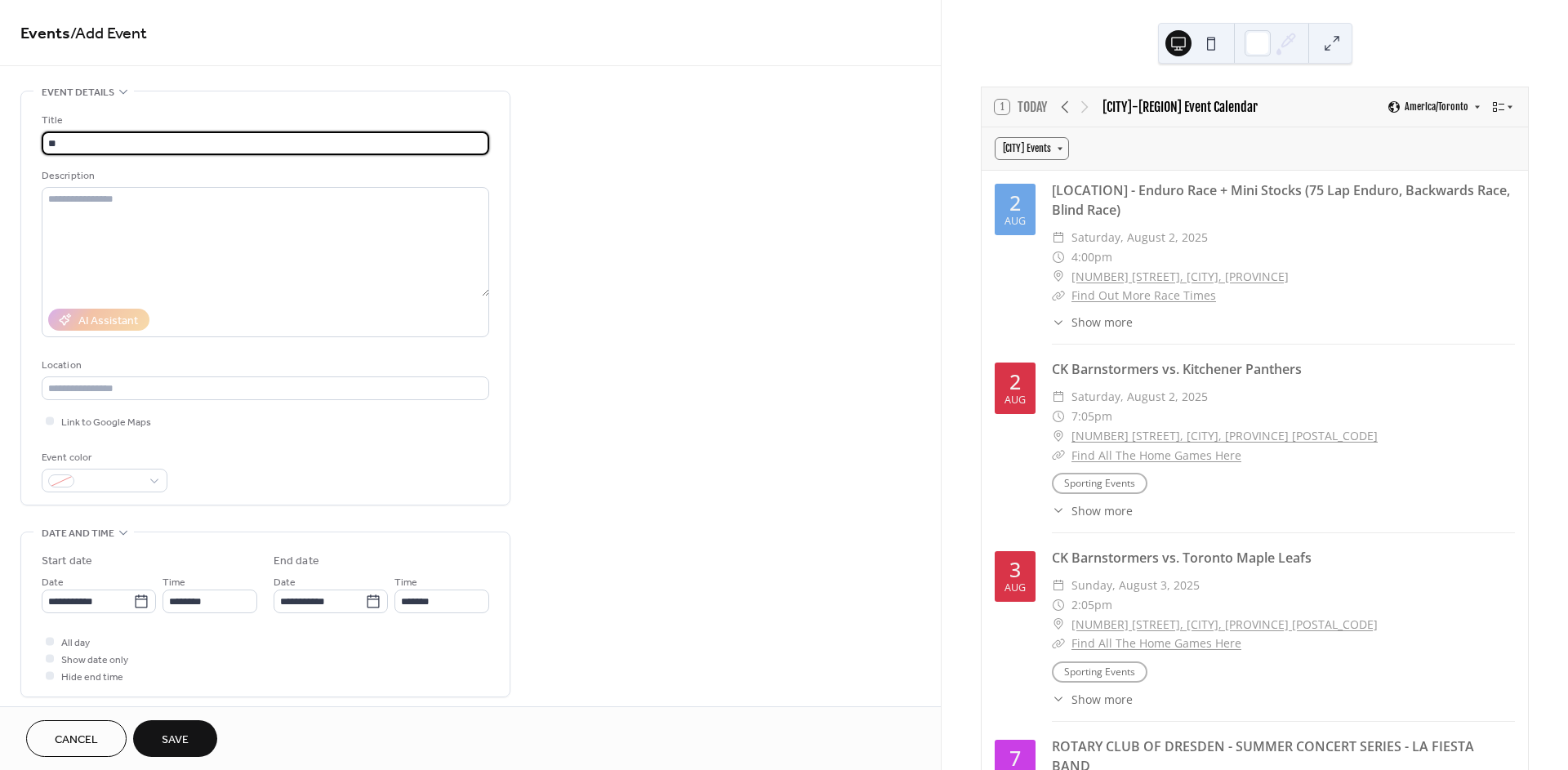 type on "*" 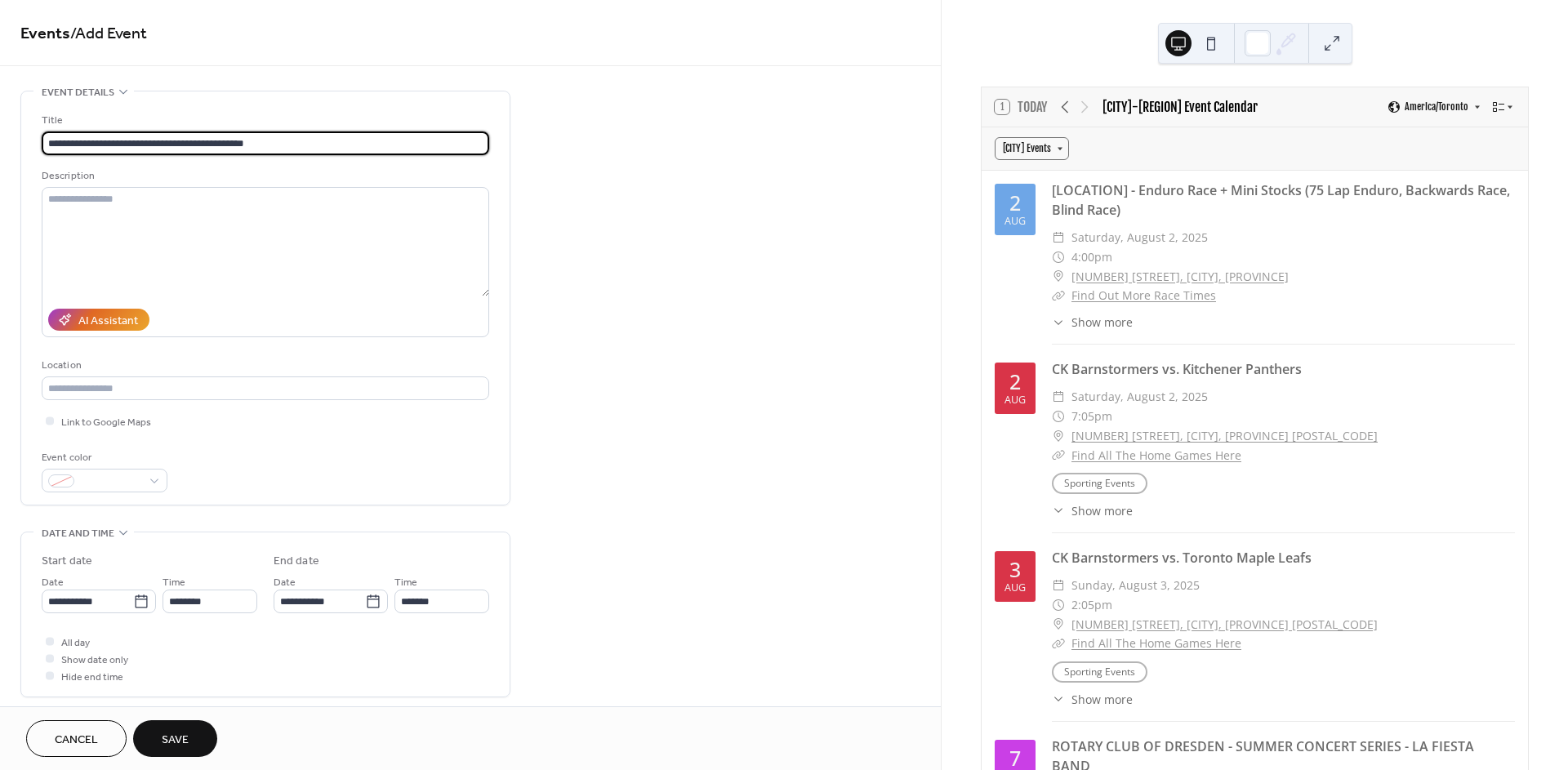 type on "**********" 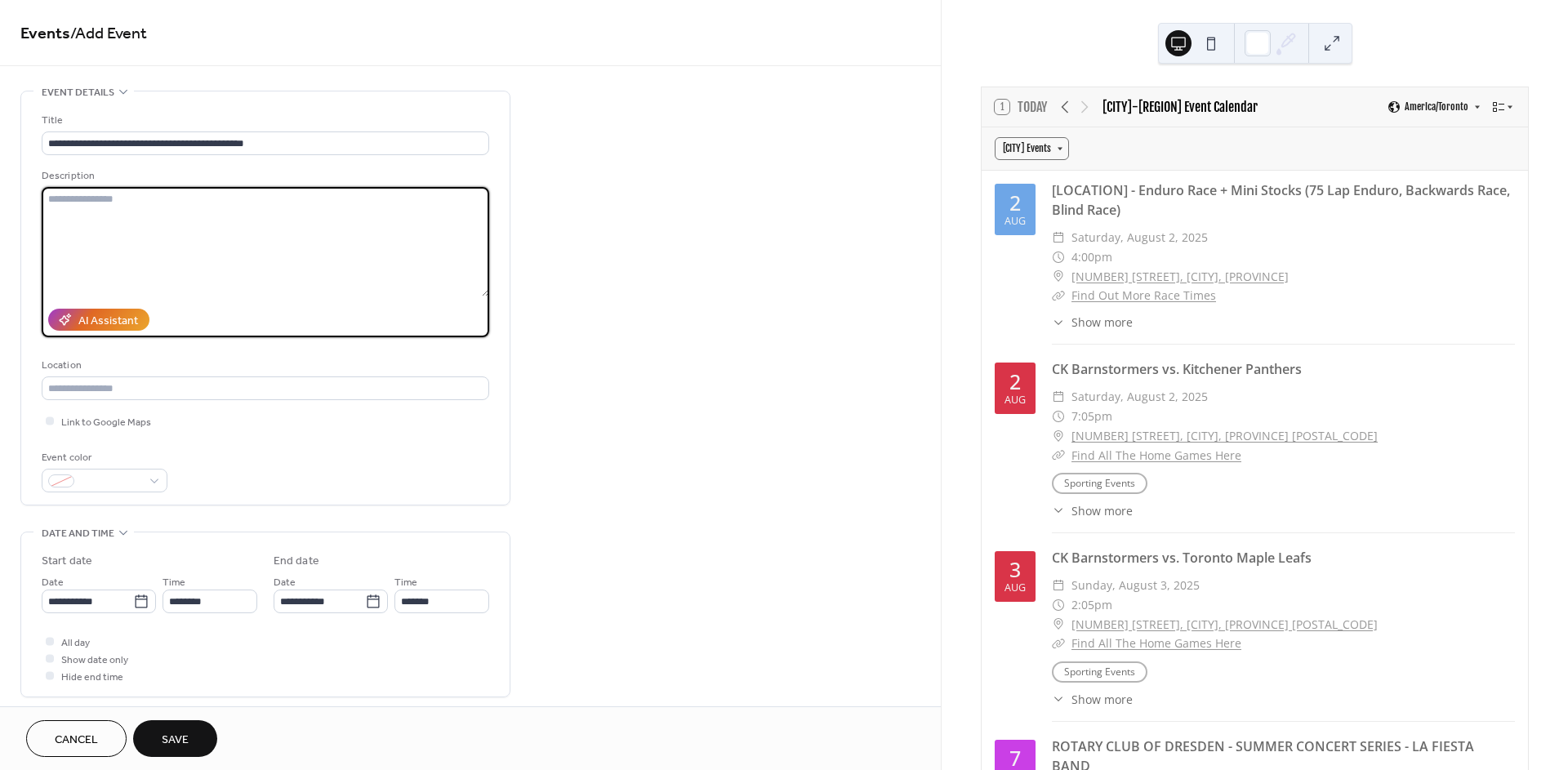 click at bounding box center (265, 242) 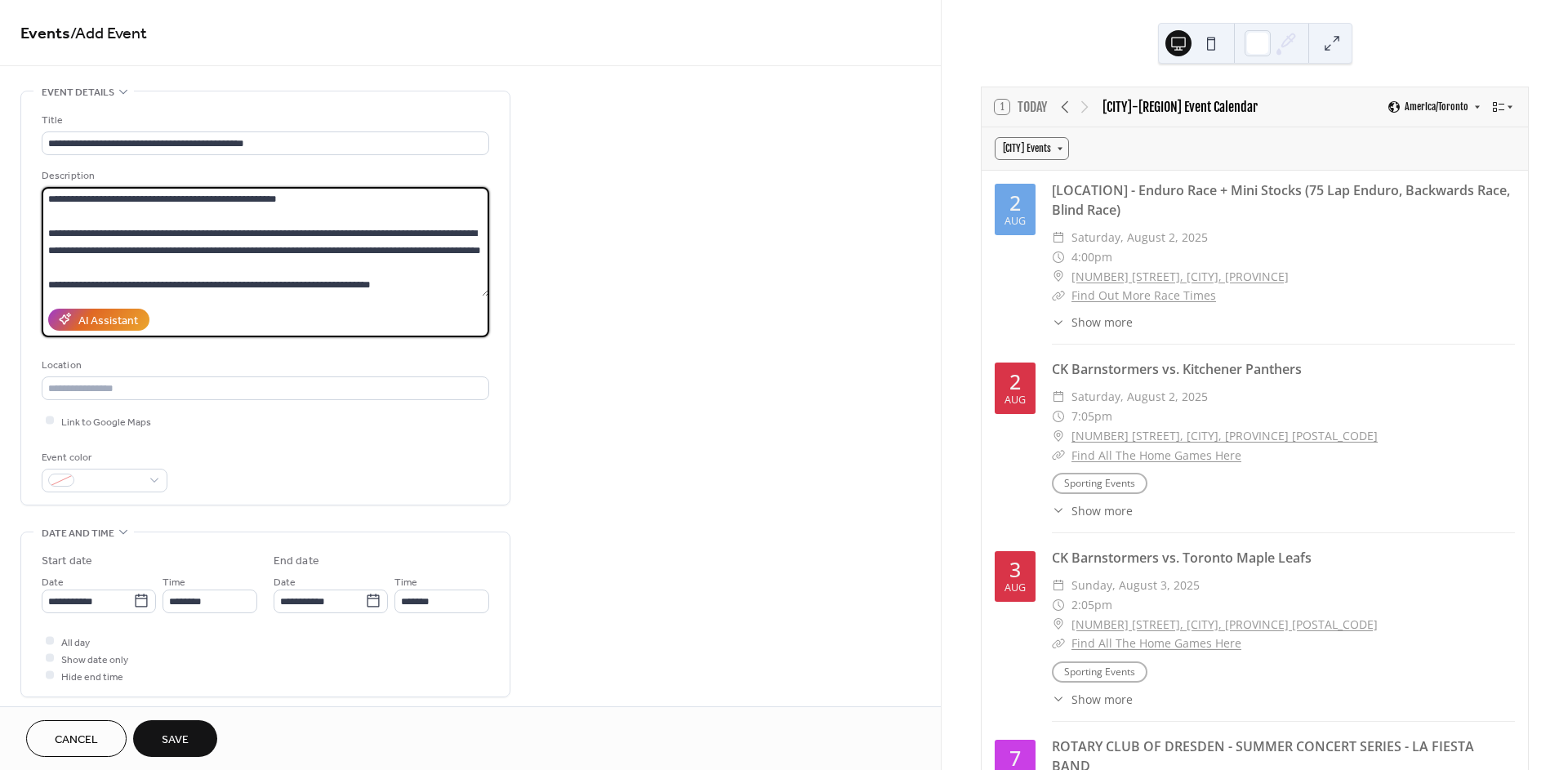 scroll, scrollTop: 0, scrollLeft: 0, axis: both 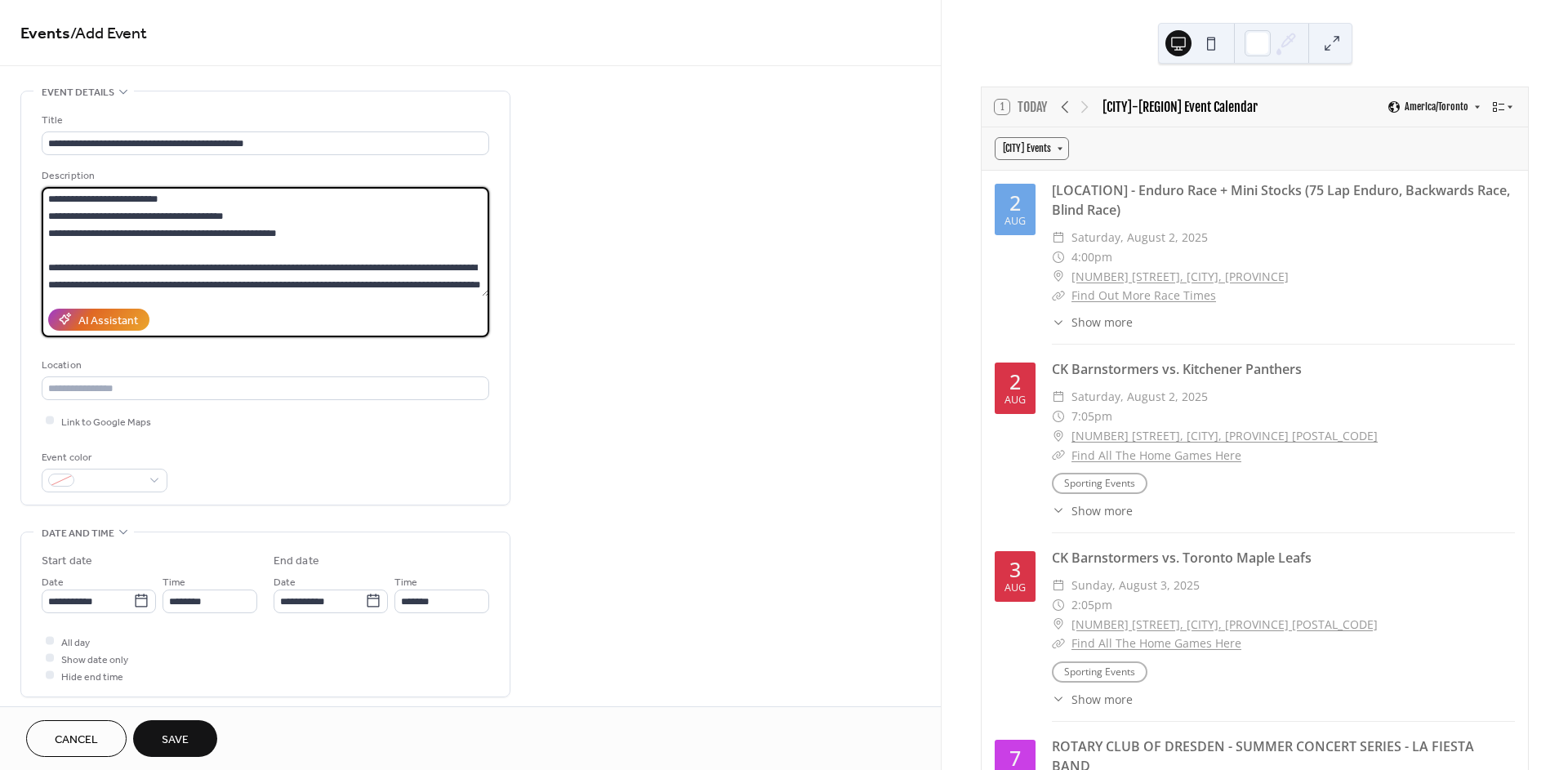 click on "**********" at bounding box center (265, 242) 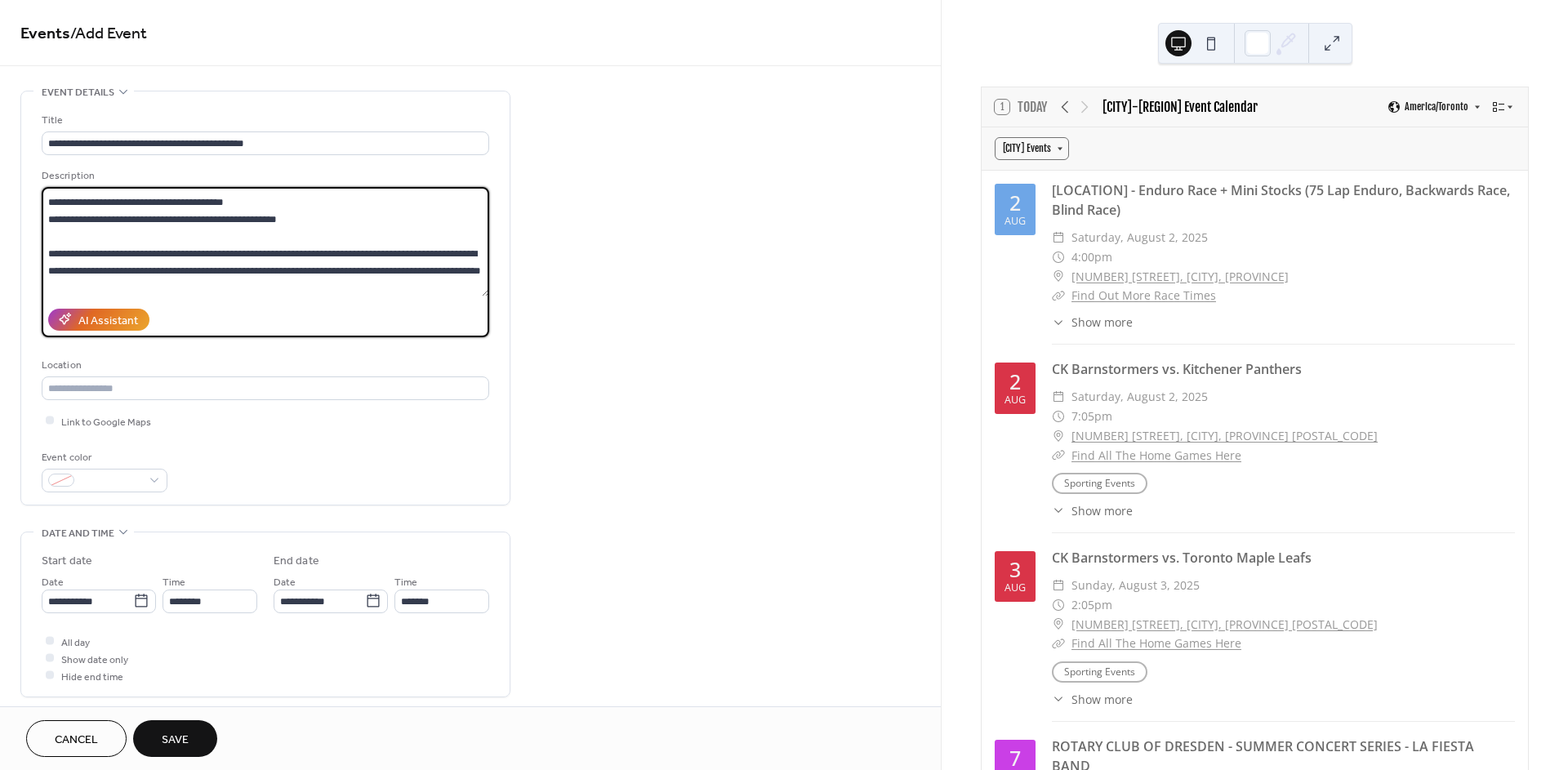 scroll, scrollTop: 0, scrollLeft: 0, axis: both 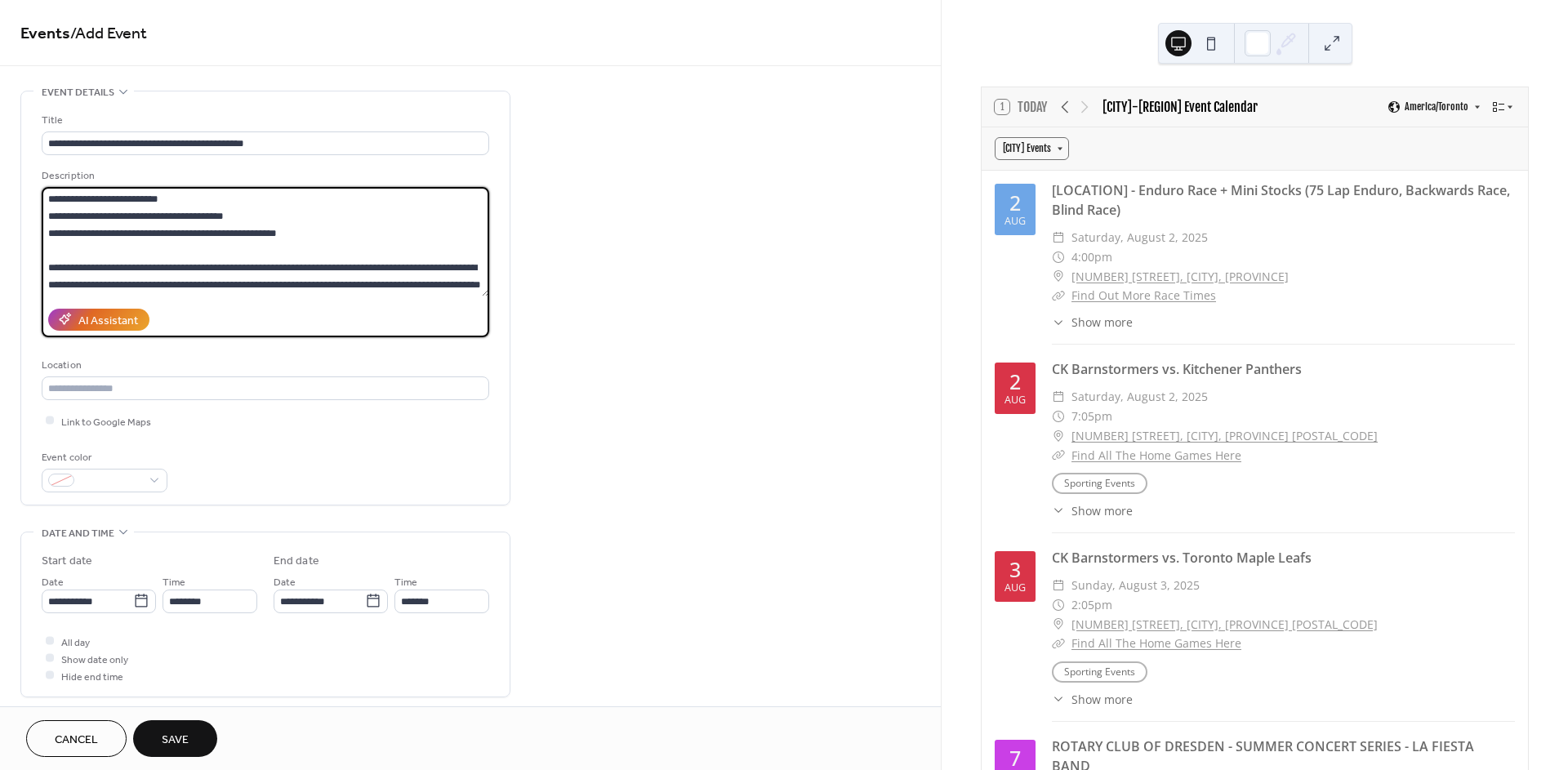 drag, startPoint x: 317, startPoint y: 235, endPoint x: 151, endPoint y: 238, distance: 166.02711 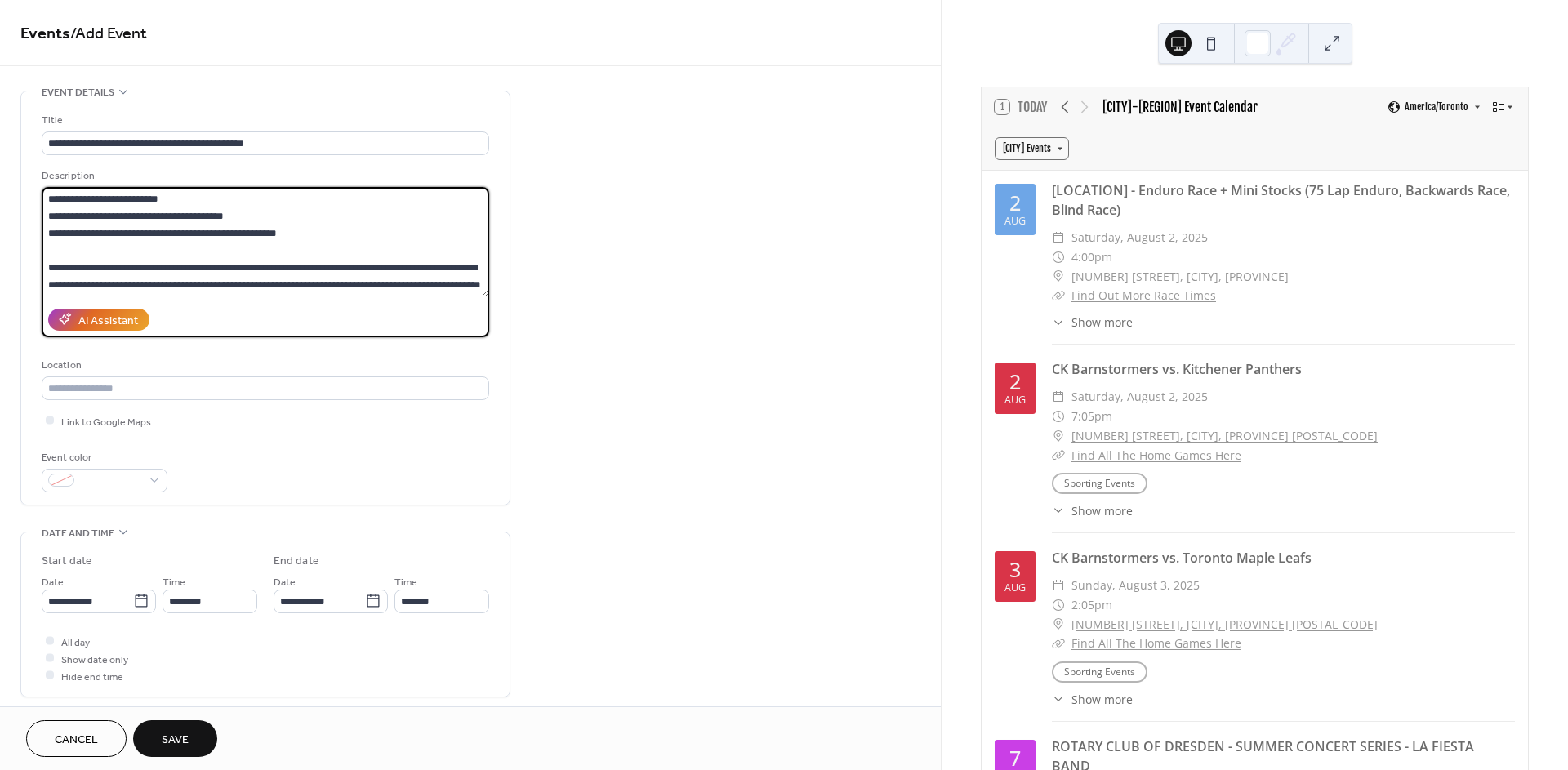 click on "**********" at bounding box center [265, 242] 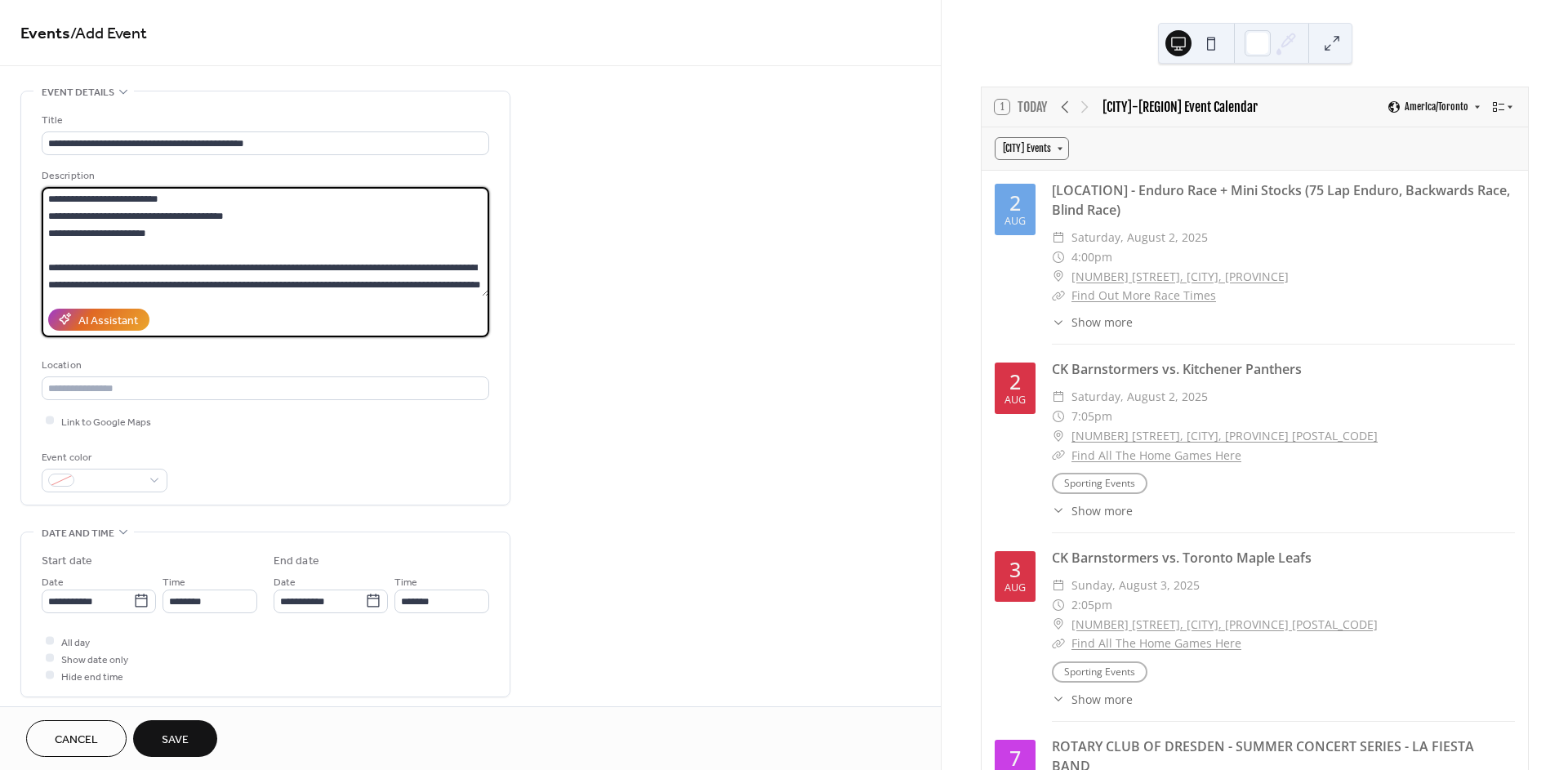drag, startPoint x: 165, startPoint y: 233, endPoint x: 29, endPoint y: 239, distance: 136.13229 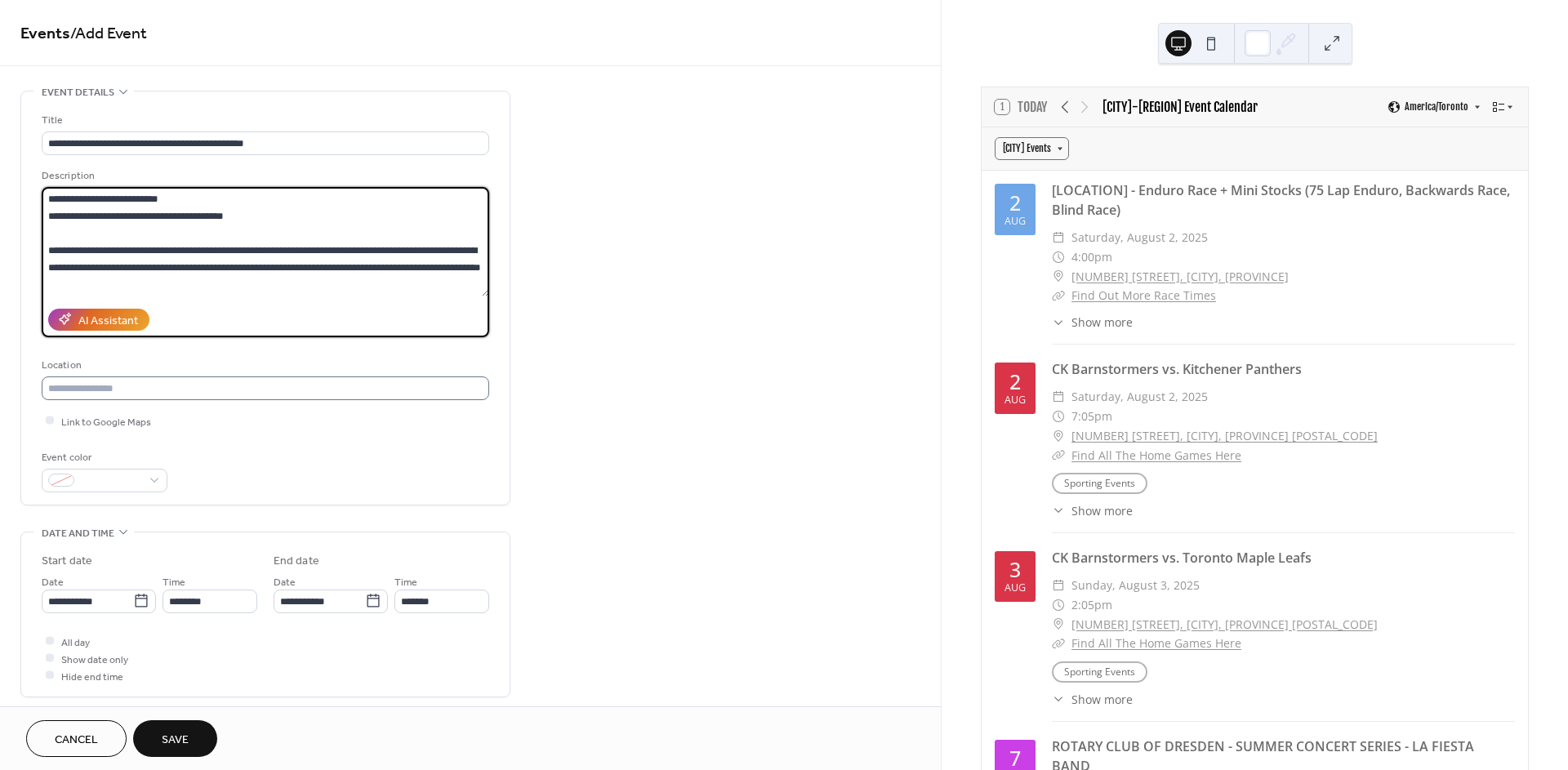 type on "**********" 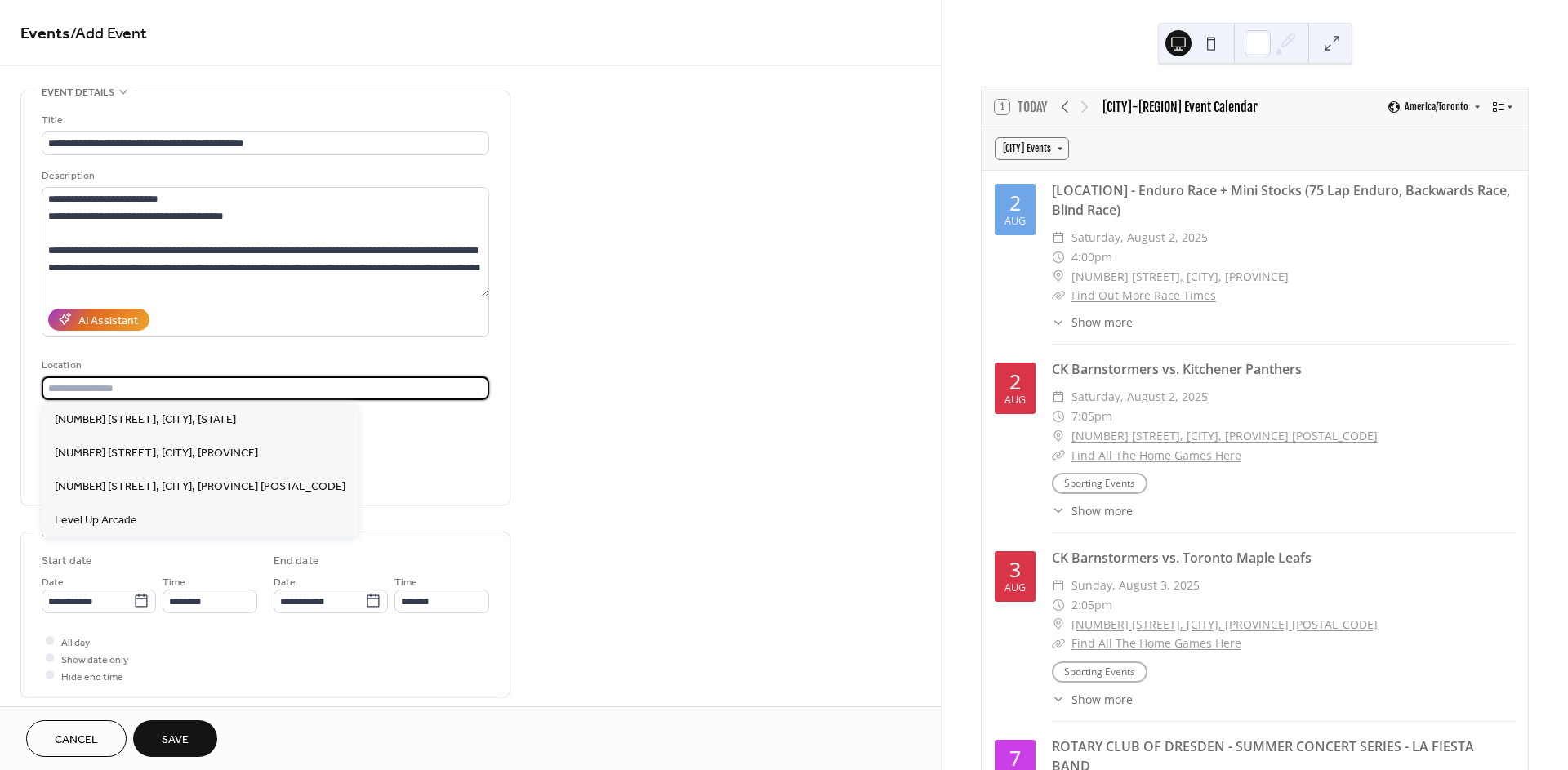 click at bounding box center (265, 388) 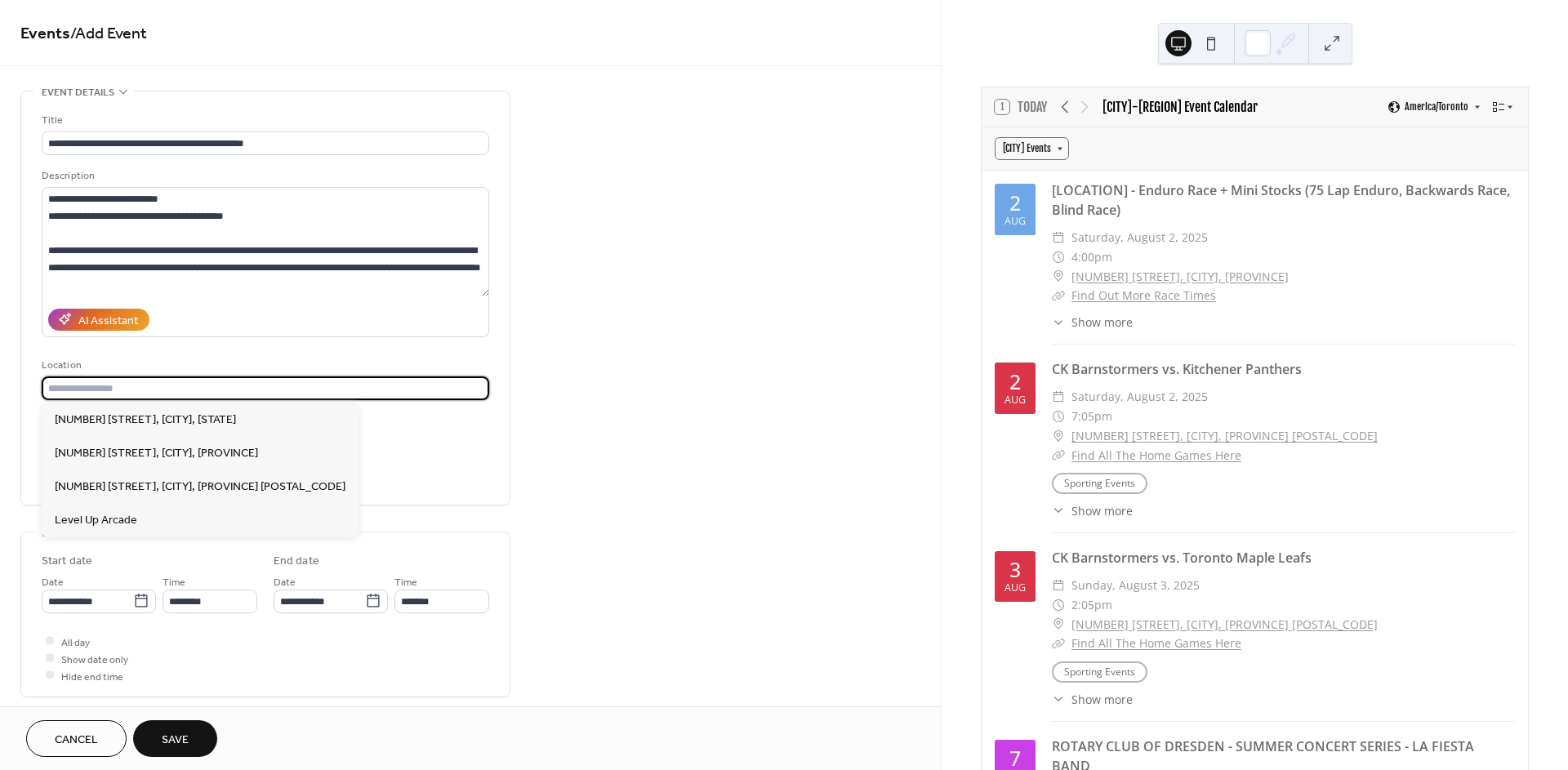 paste on "**********" 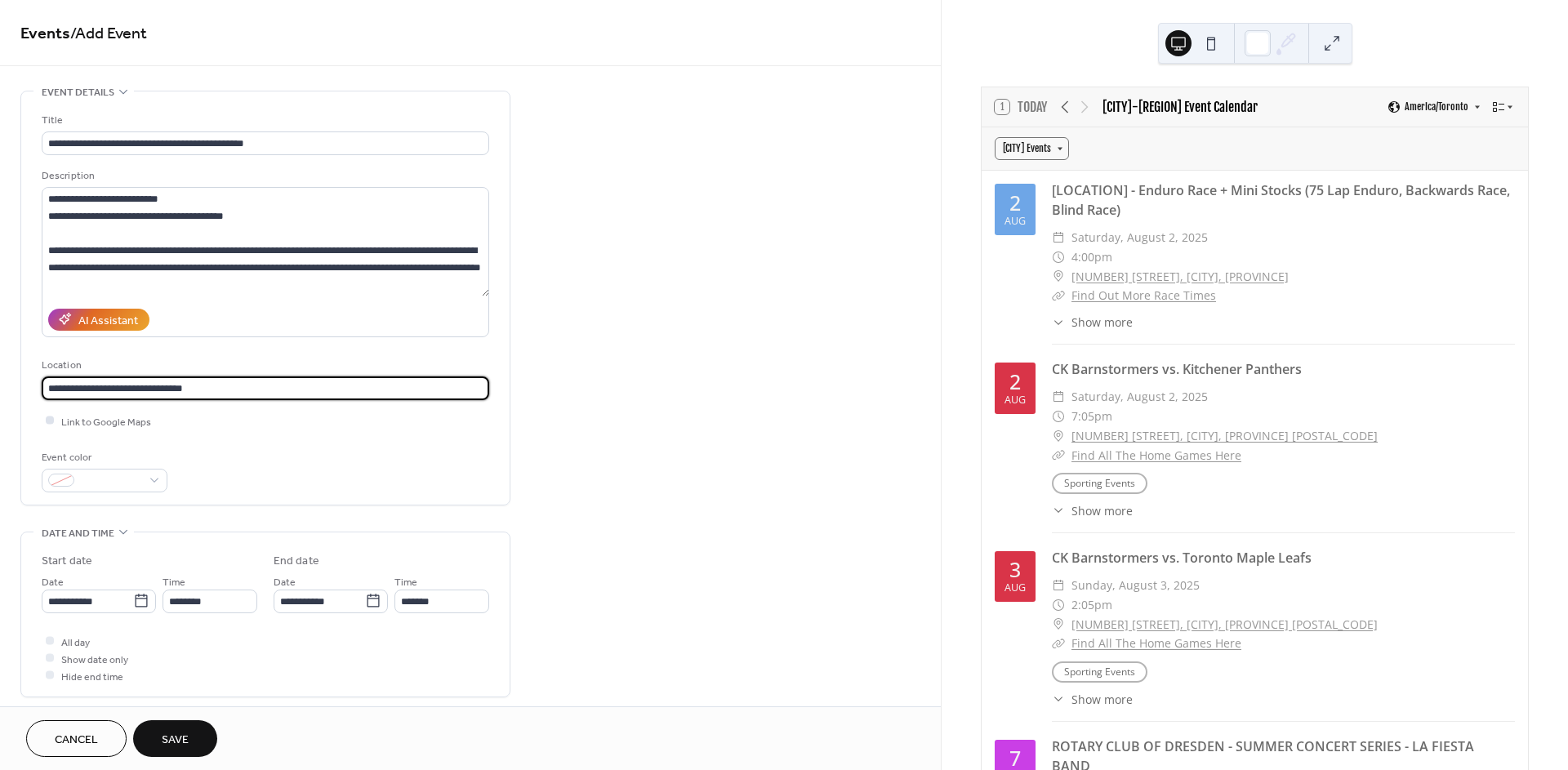 type on "**********" 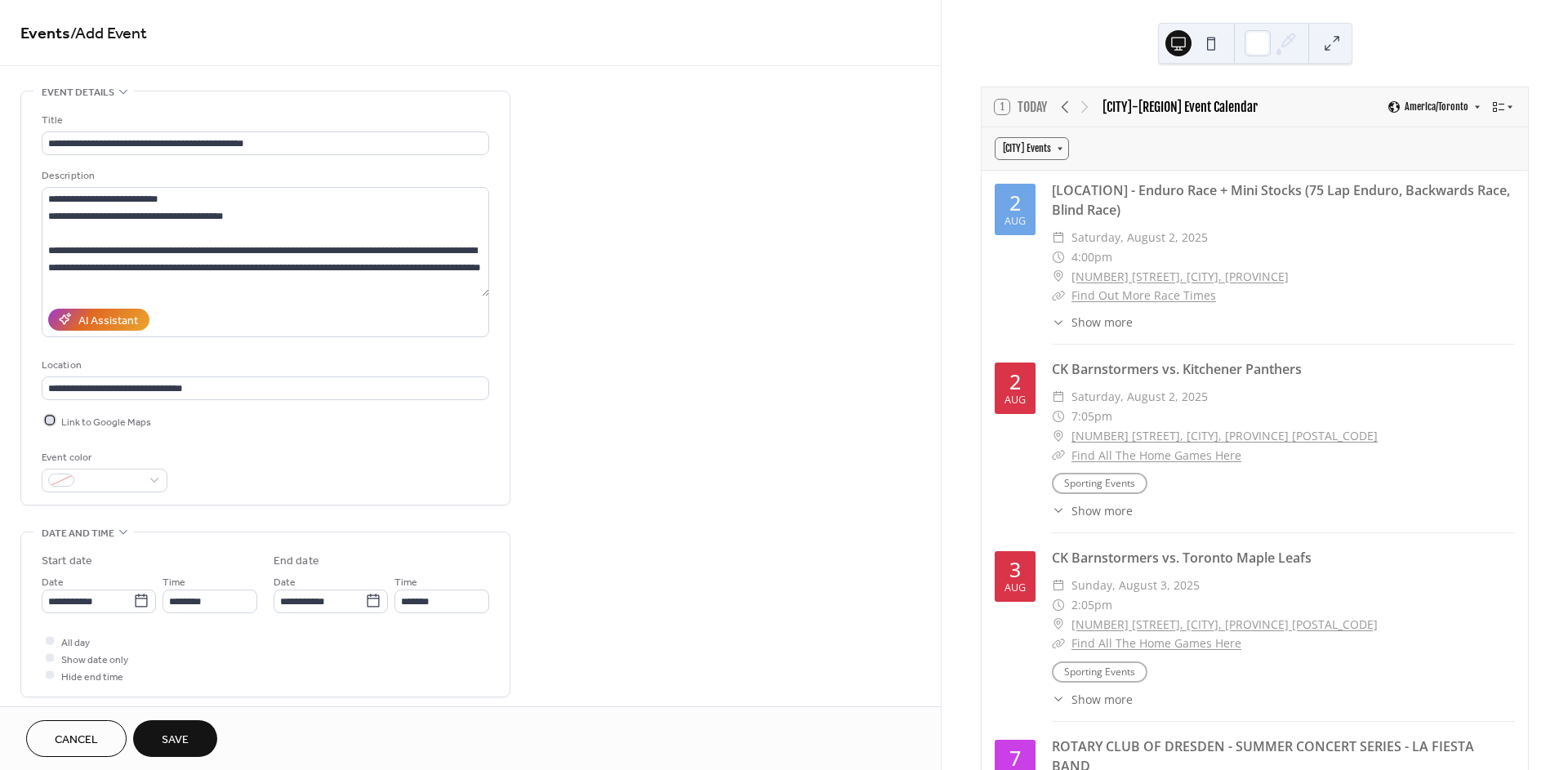 click on "Link to Google Maps" at bounding box center (106, 421) 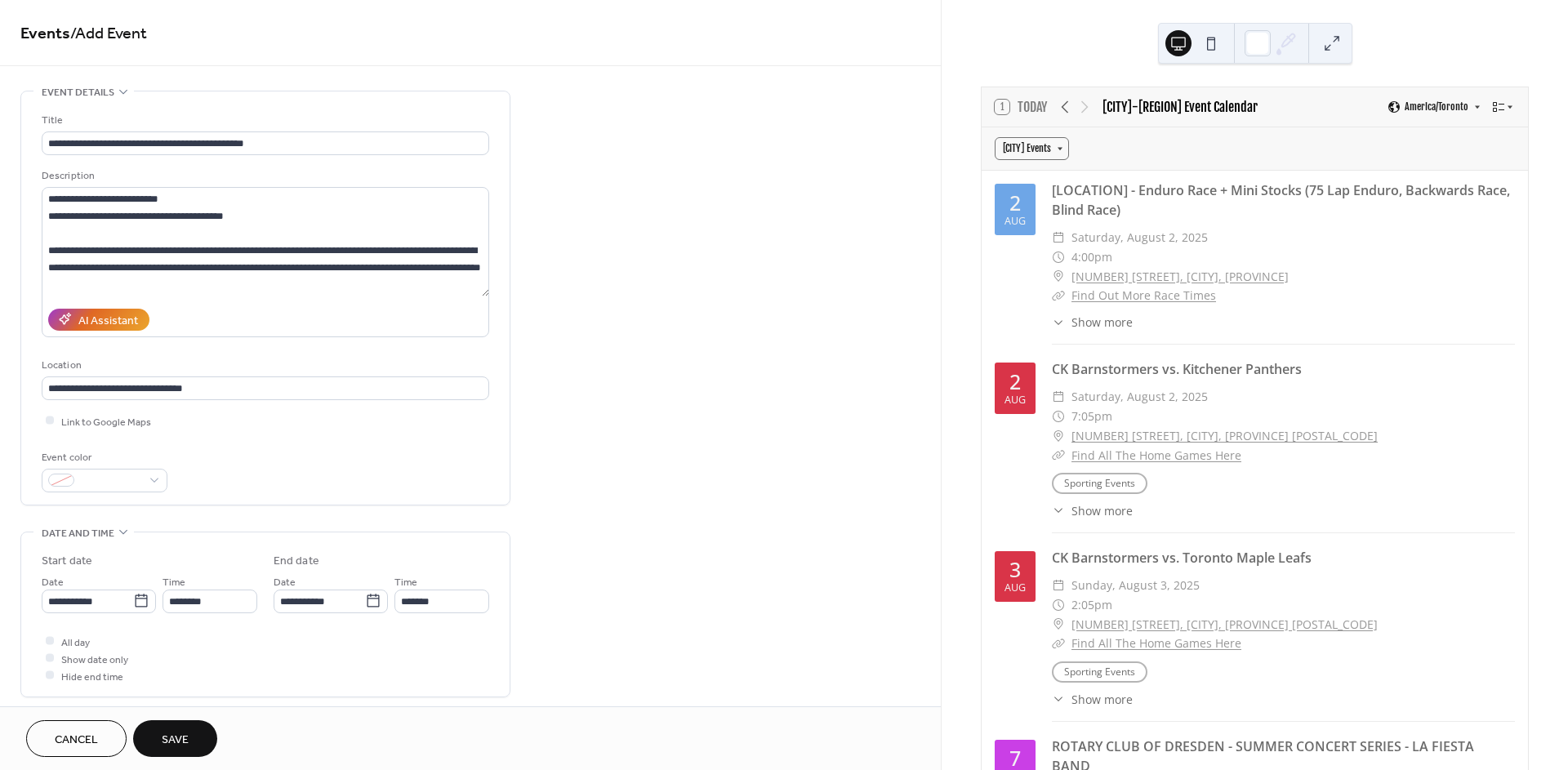 click on "**********" at bounding box center (265, 298) 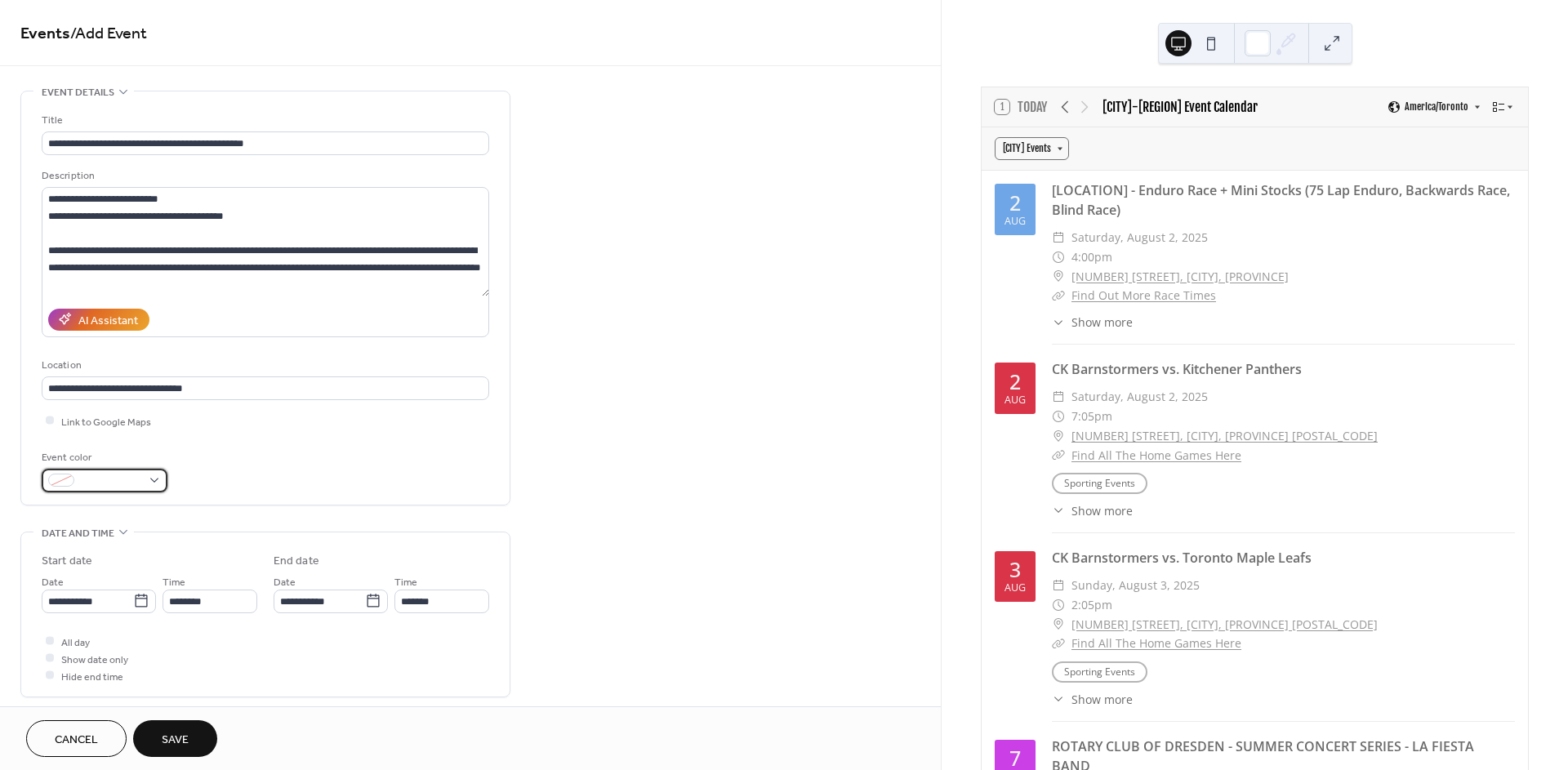 click at bounding box center (105, 480) 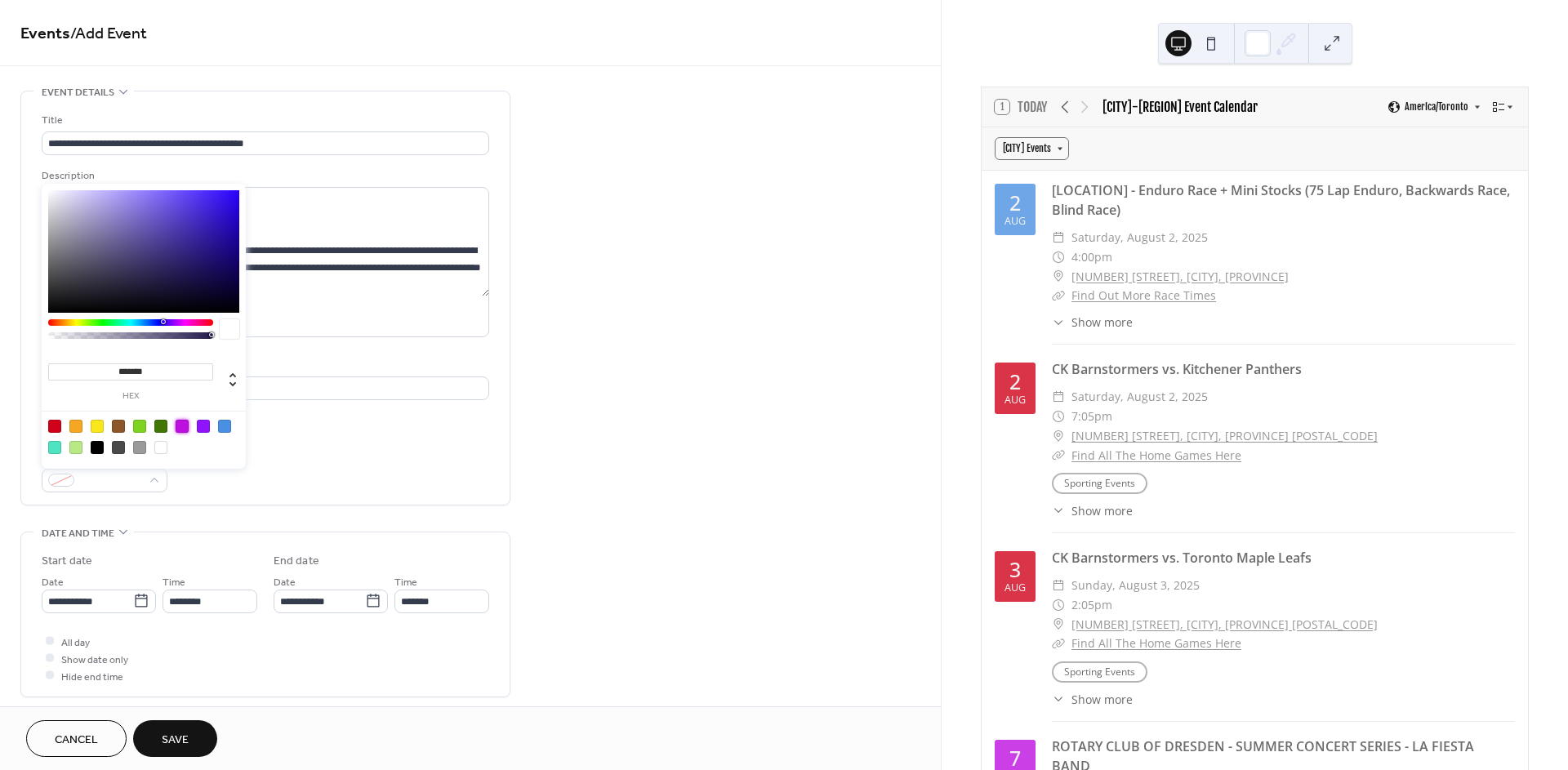 click at bounding box center (182, 426) 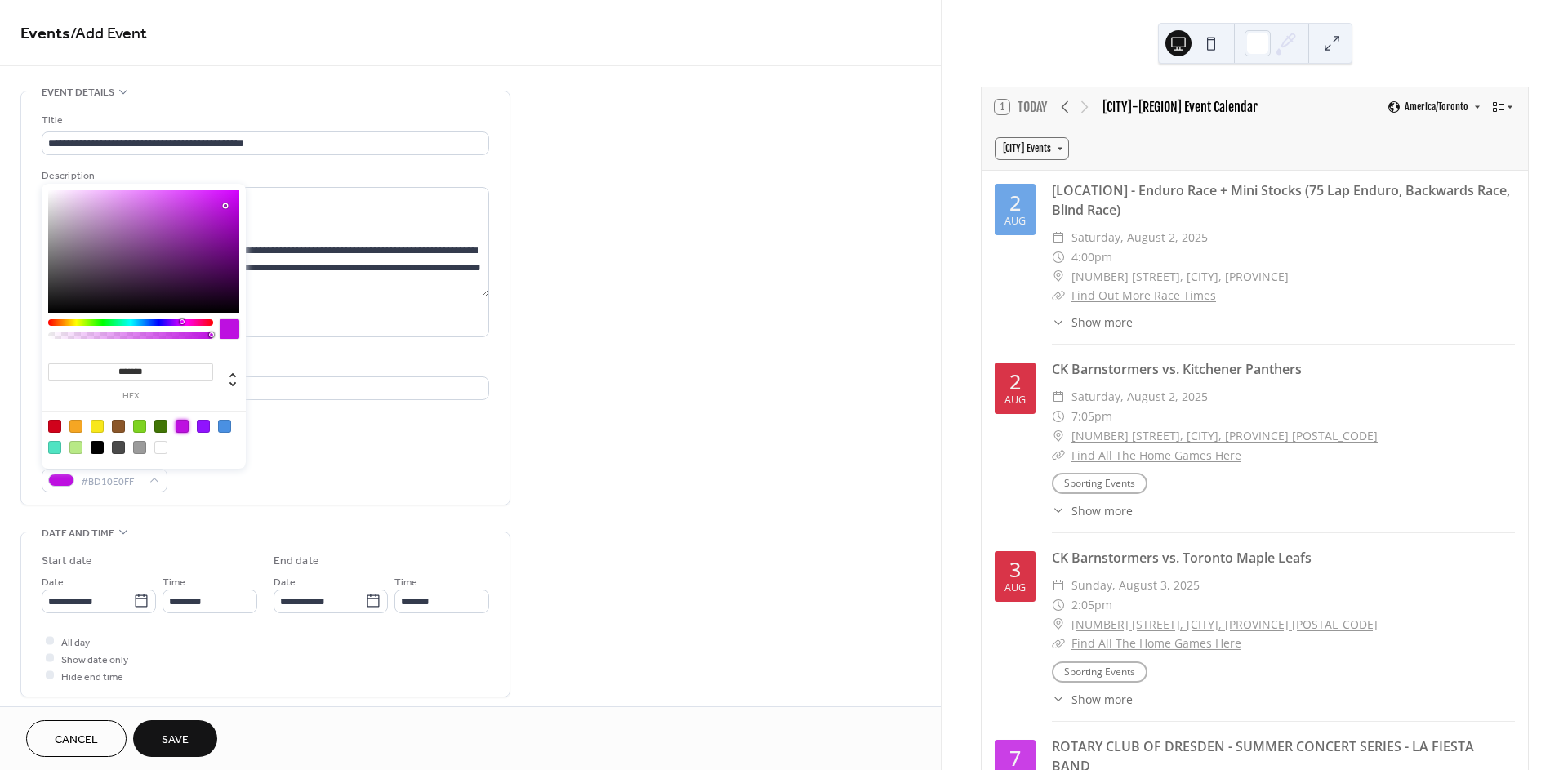 click on "Link to Google Maps" at bounding box center [265, 421] 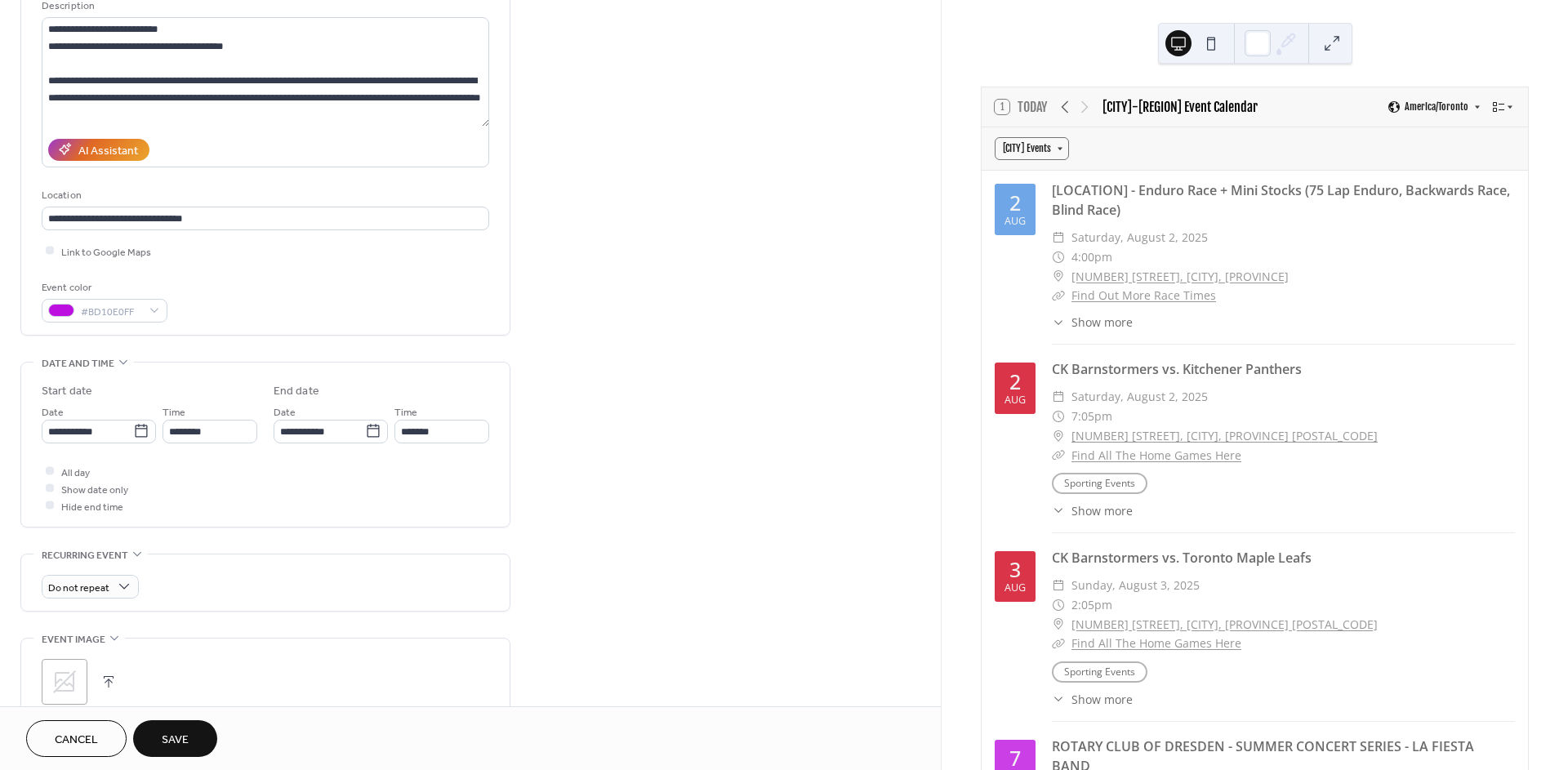 scroll, scrollTop: 181, scrollLeft: 0, axis: vertical 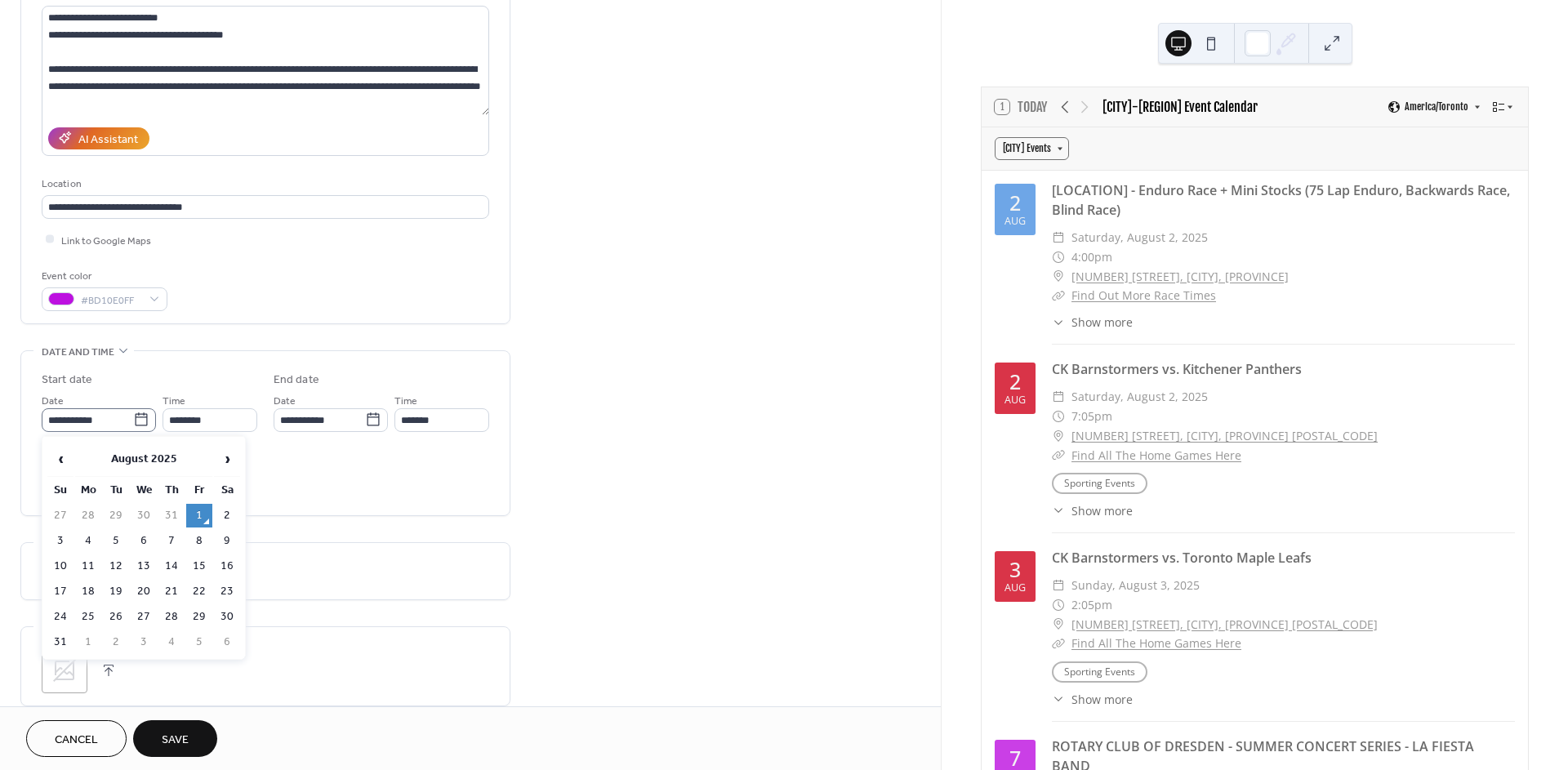 click 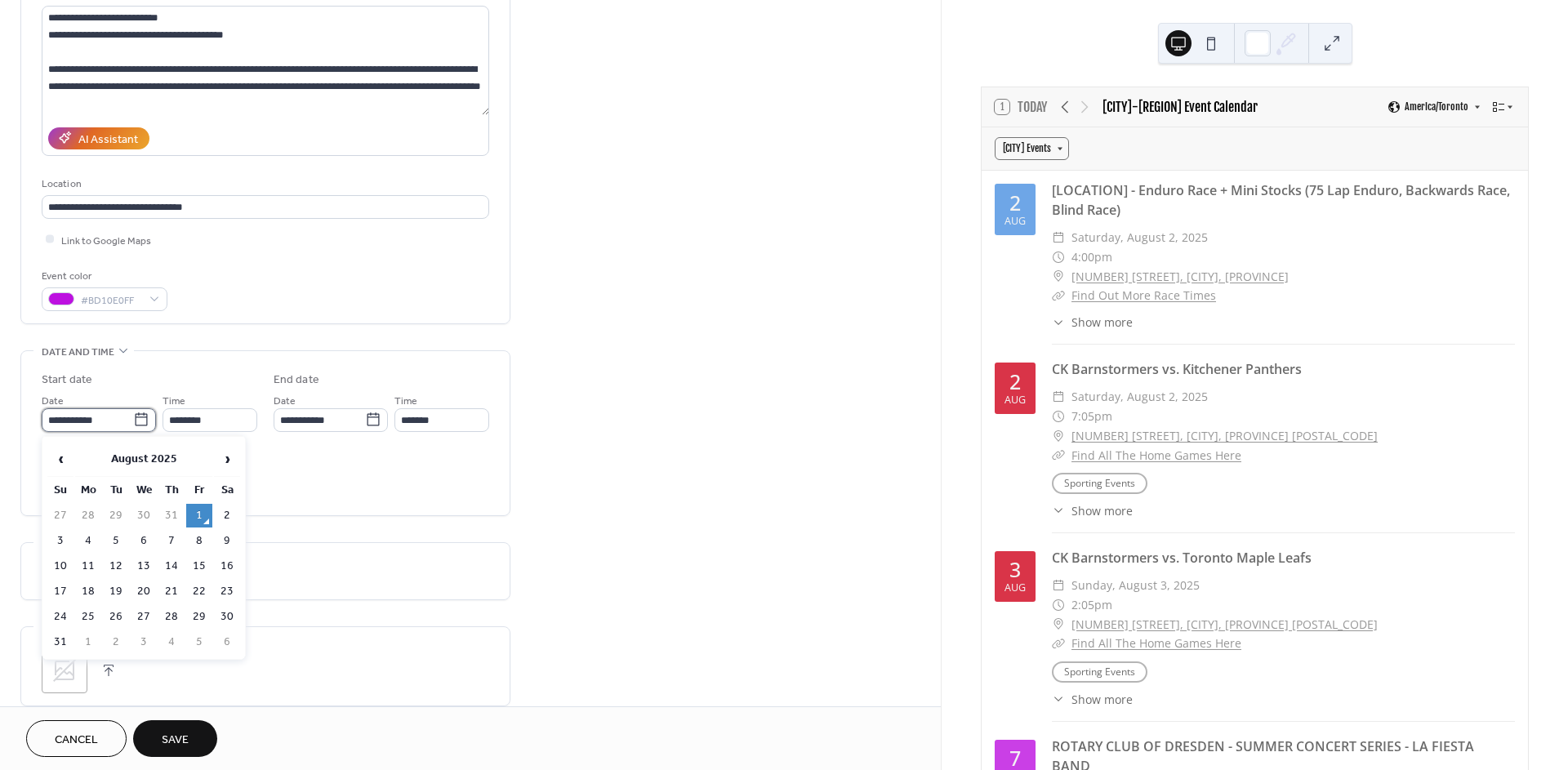 click on "**********" at bounding box center [87, 420] 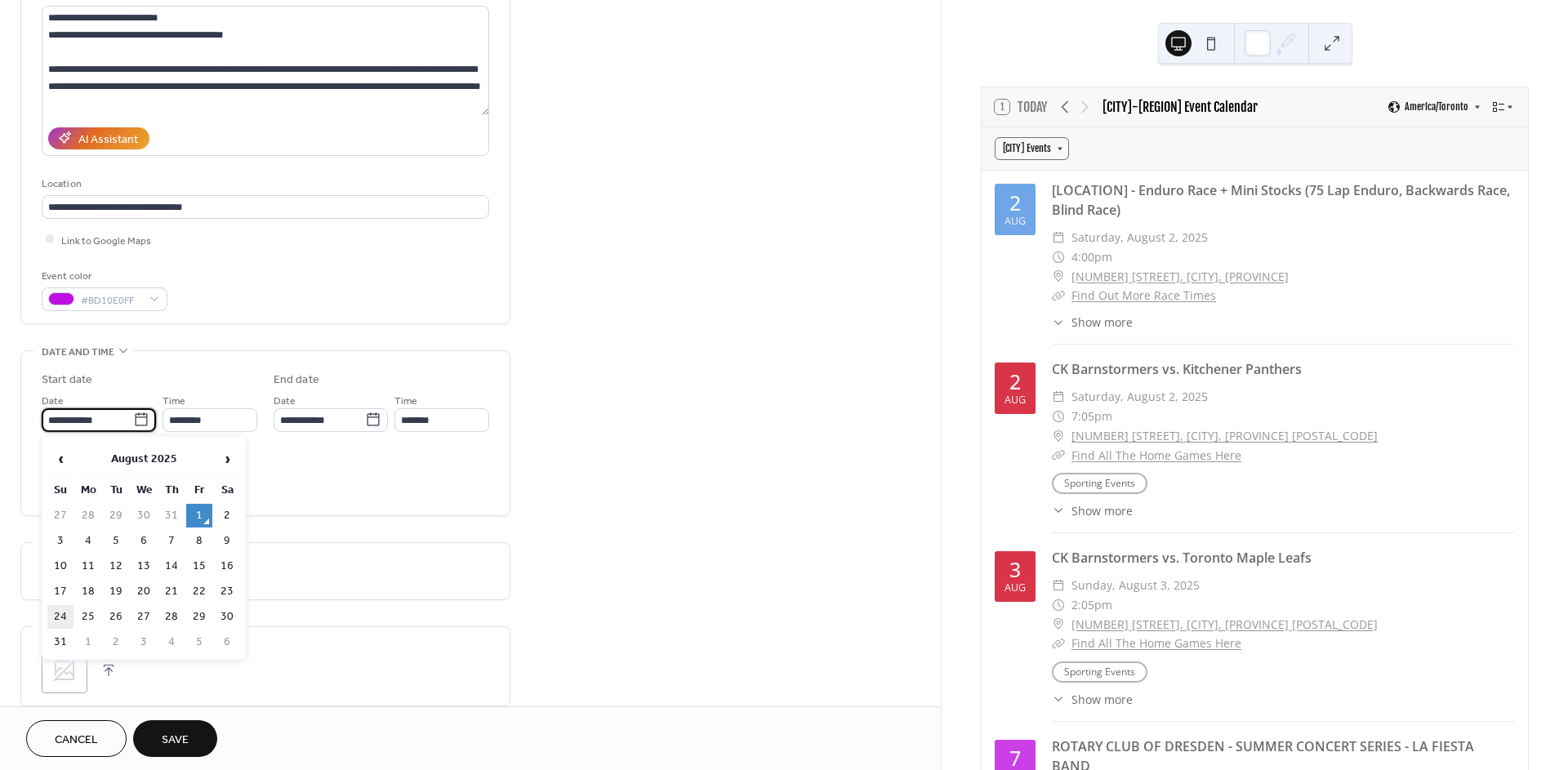 click on "24" at bounding box center (60, 616) 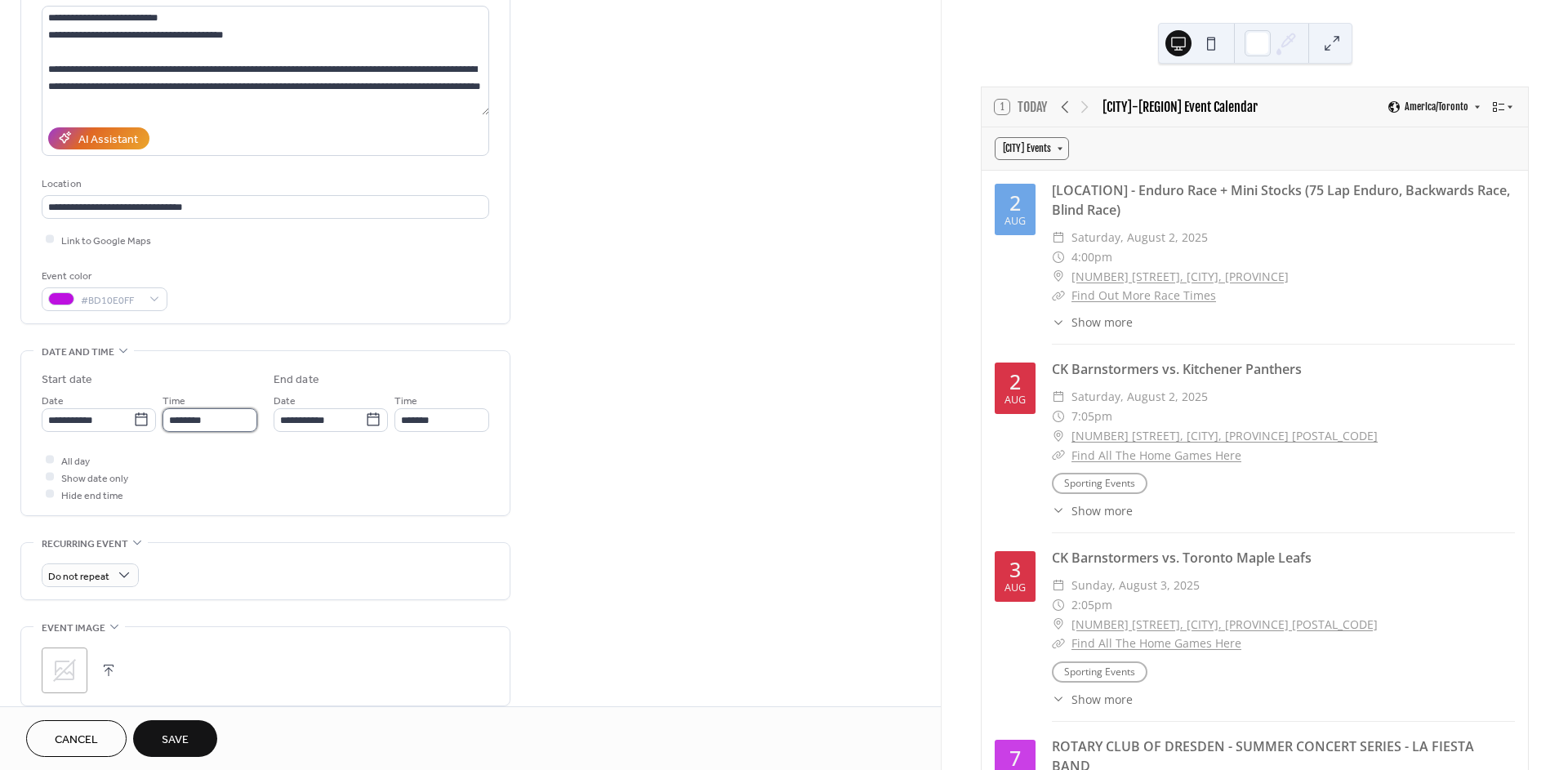 click on "********" at bounding box center [210, 420] 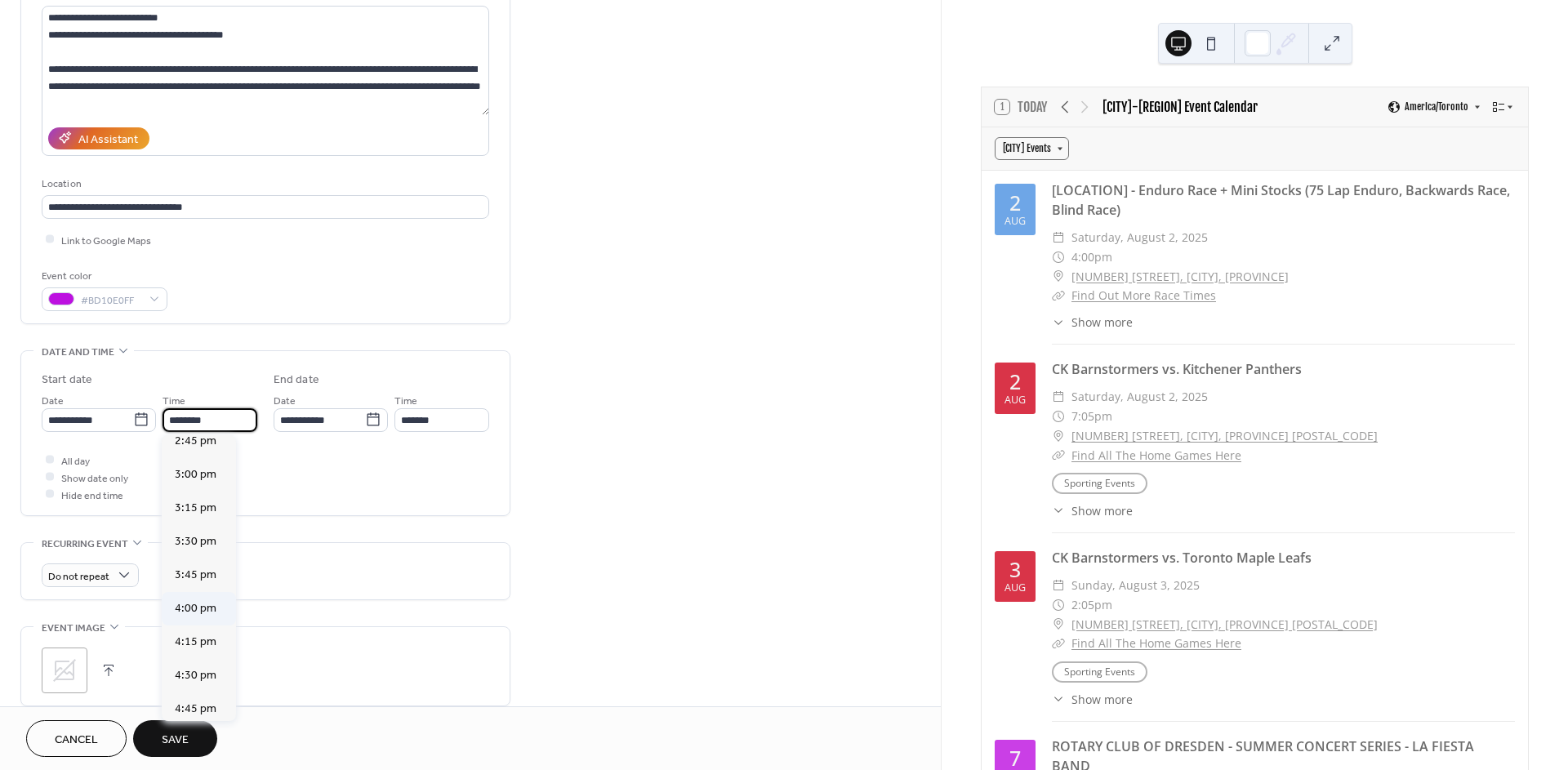scroll, scrollTop: 1987, scrollLeft: 0, axis: vertical 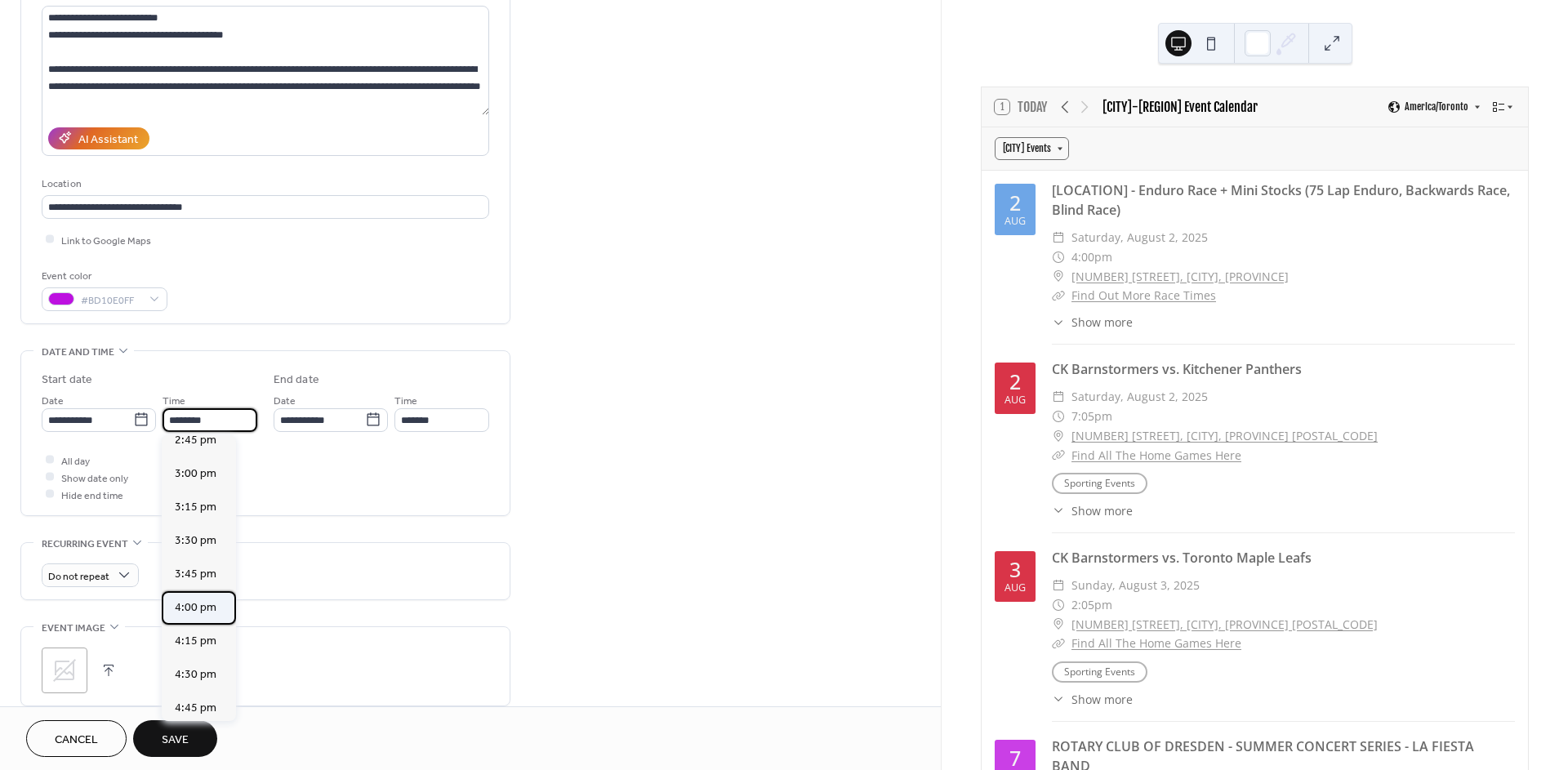 click on "4:00 pm" at bounding box center [195, 608] 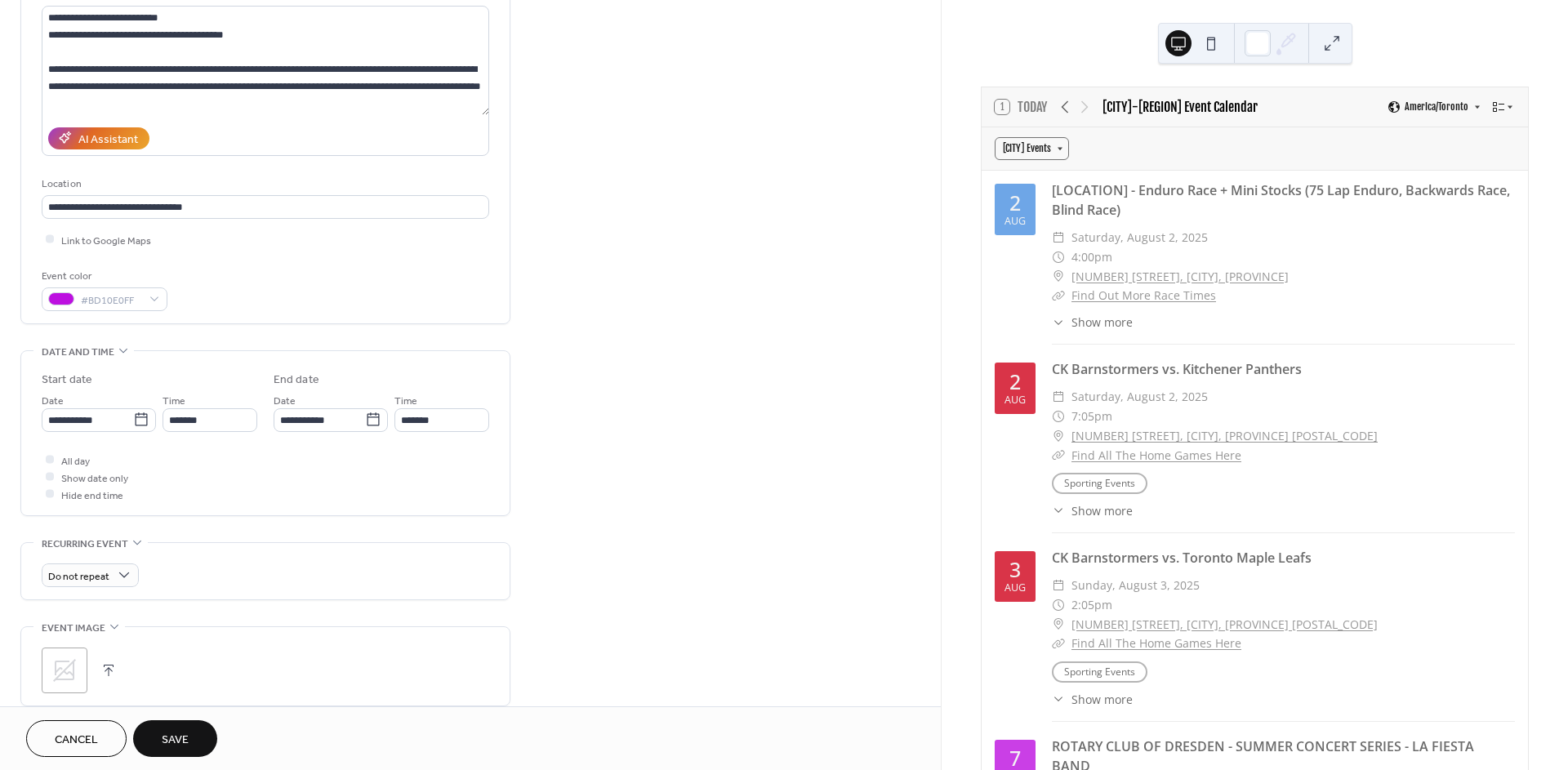 type on "*******" 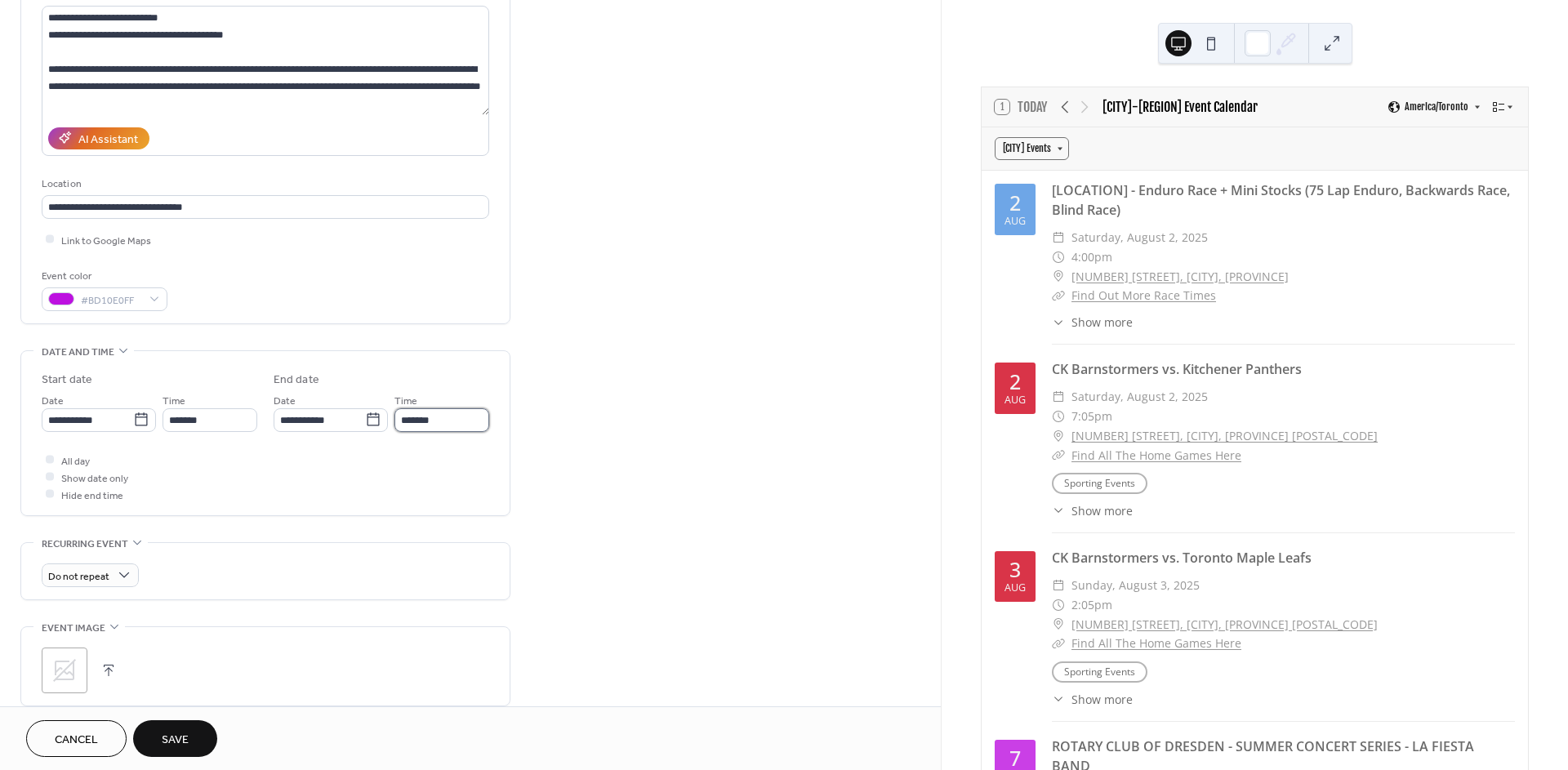 click on "*******" at bounding box center [442, 420] 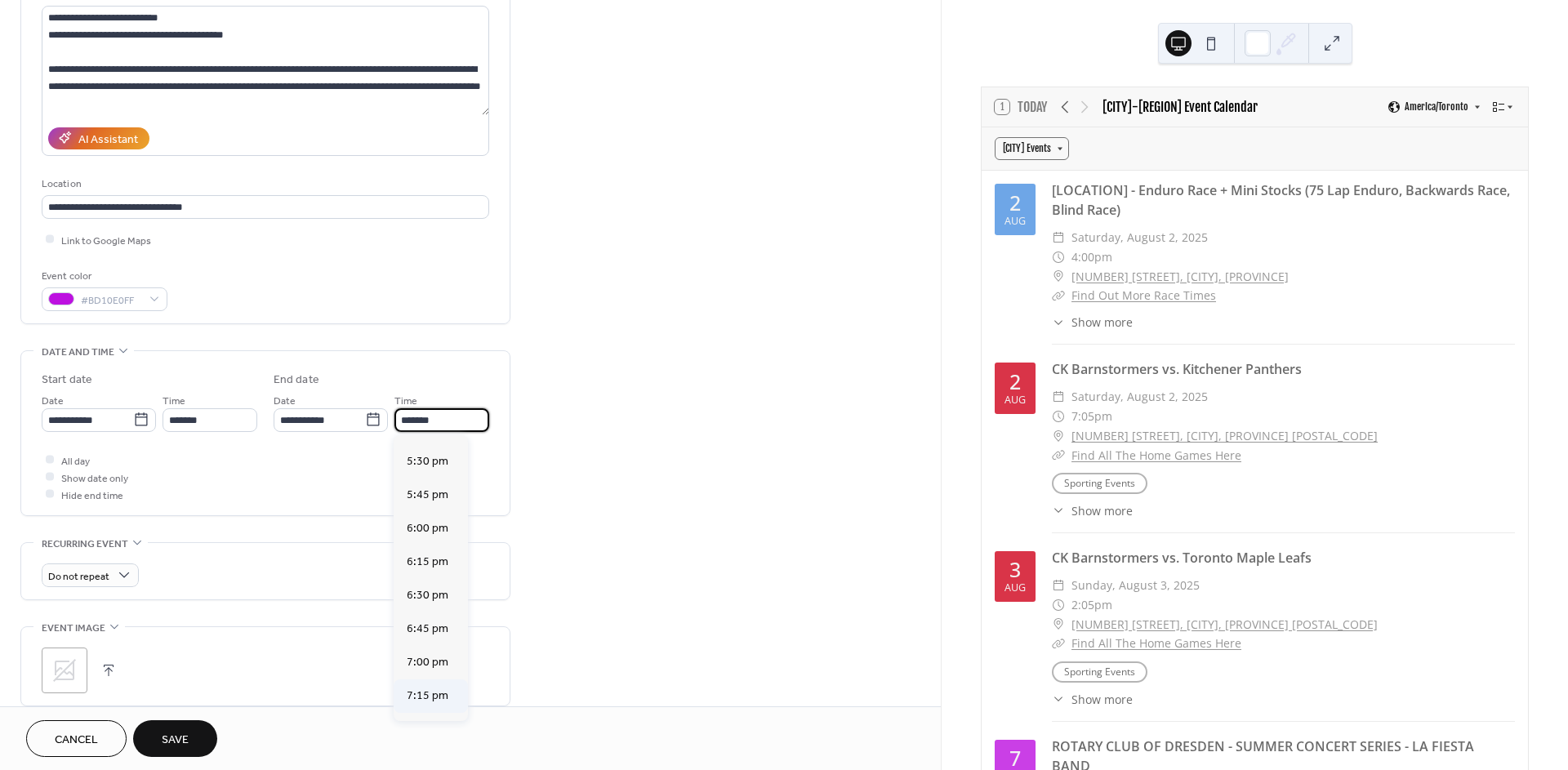 scroll, scrollTop: 181, scrollLeft: 0, axis: vertical 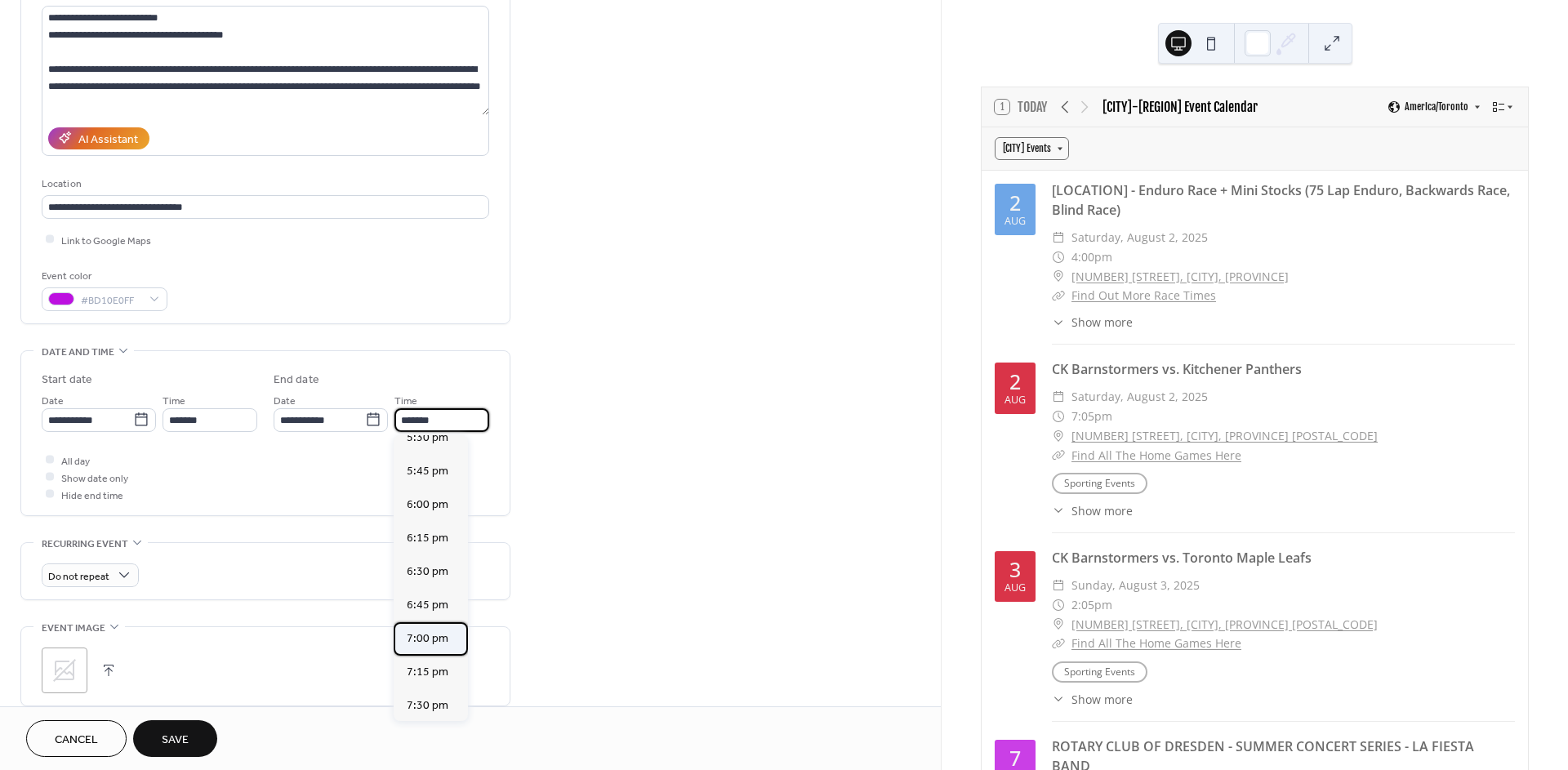 click on "7:00 pm" at bounding box center (427, 639) 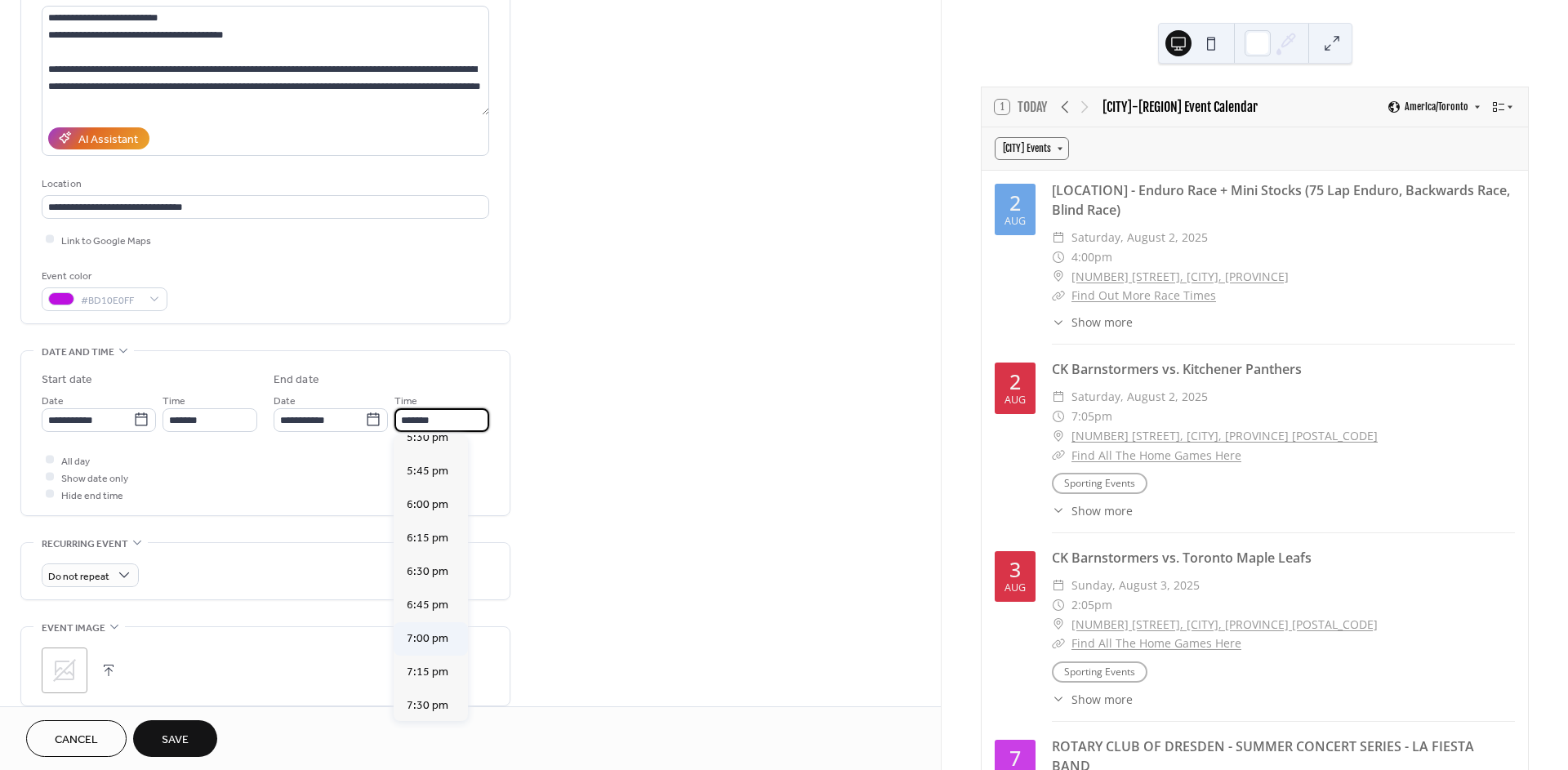 type on "*******" 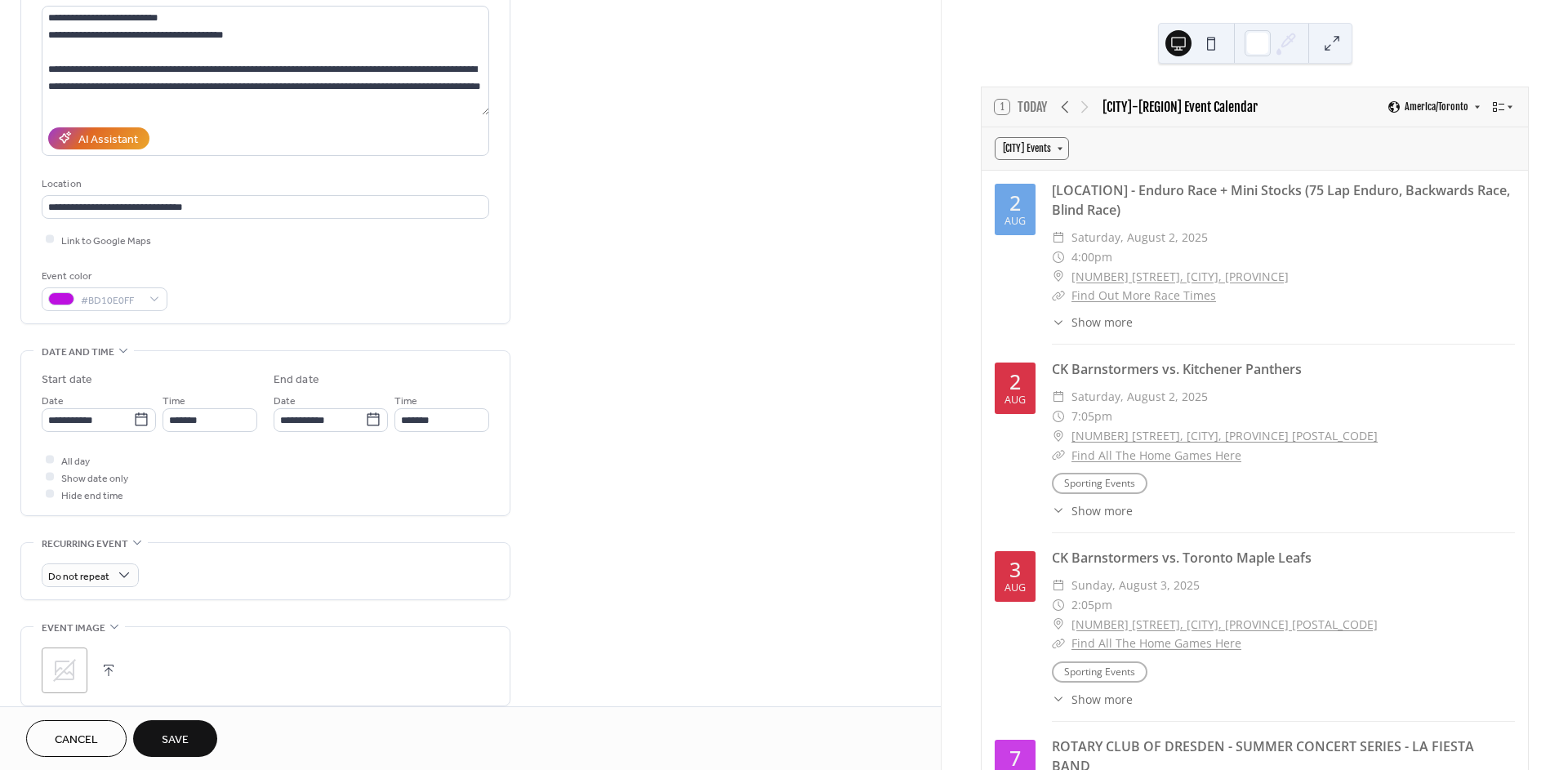 click on "All day Show date only Hide end time" at bounding box center (265, 477) 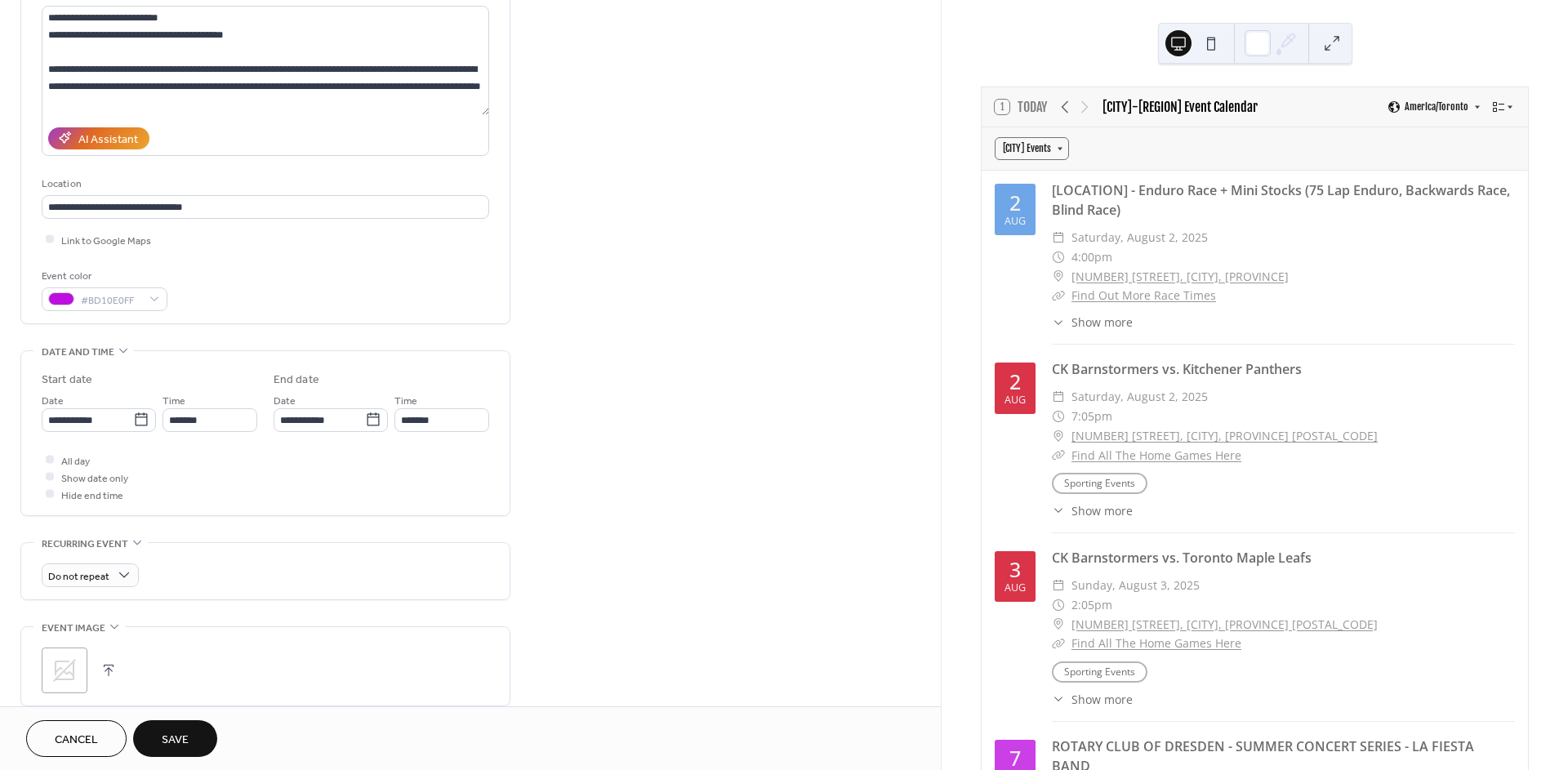 scroll, scrollTop: 272, scrollLeft: 0, axis: vertical 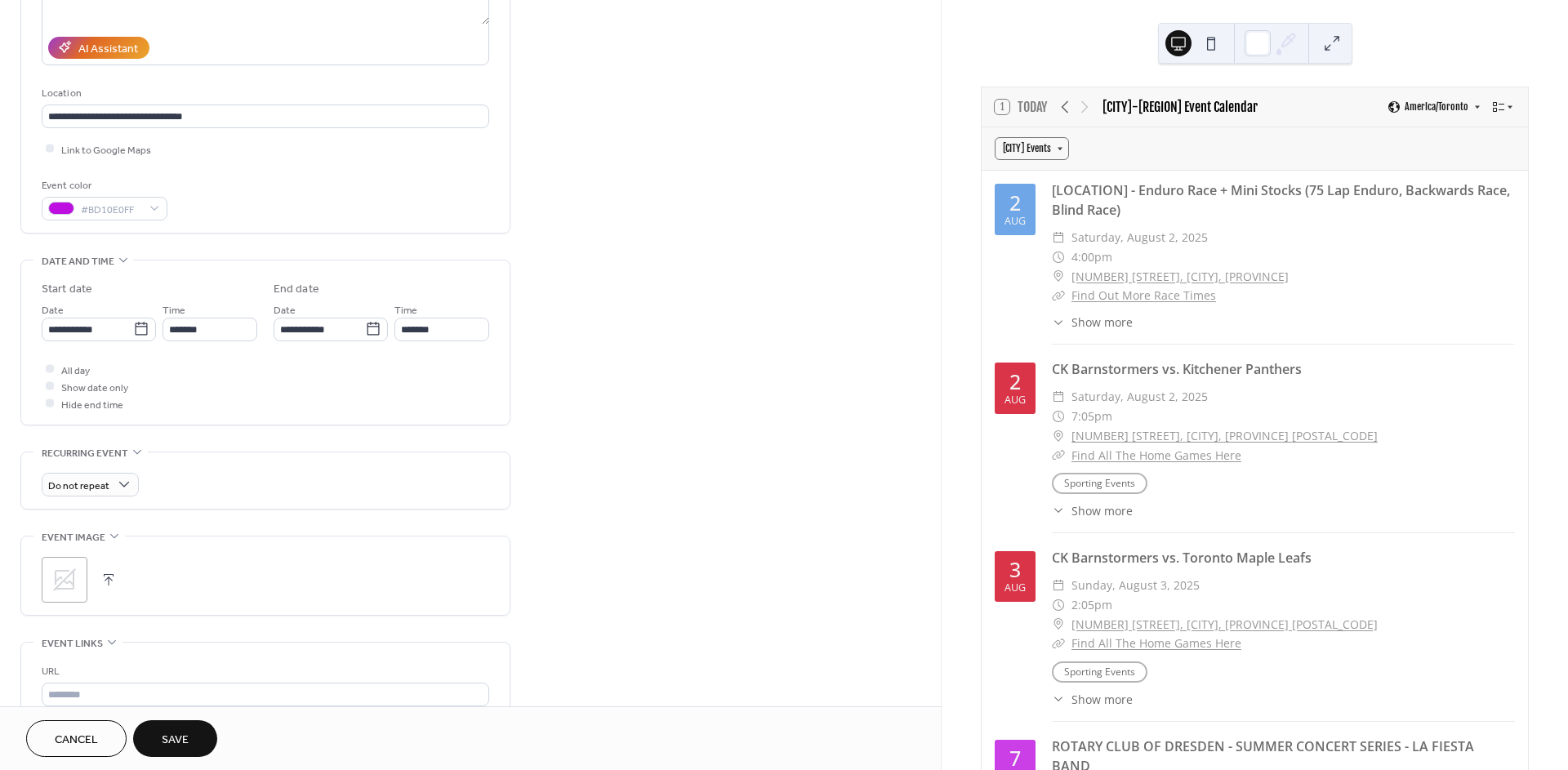 drag, startPoint x: 69, startPoint y: 587, endPoint x: 285, endPoint y: 625, distance: 219.3171 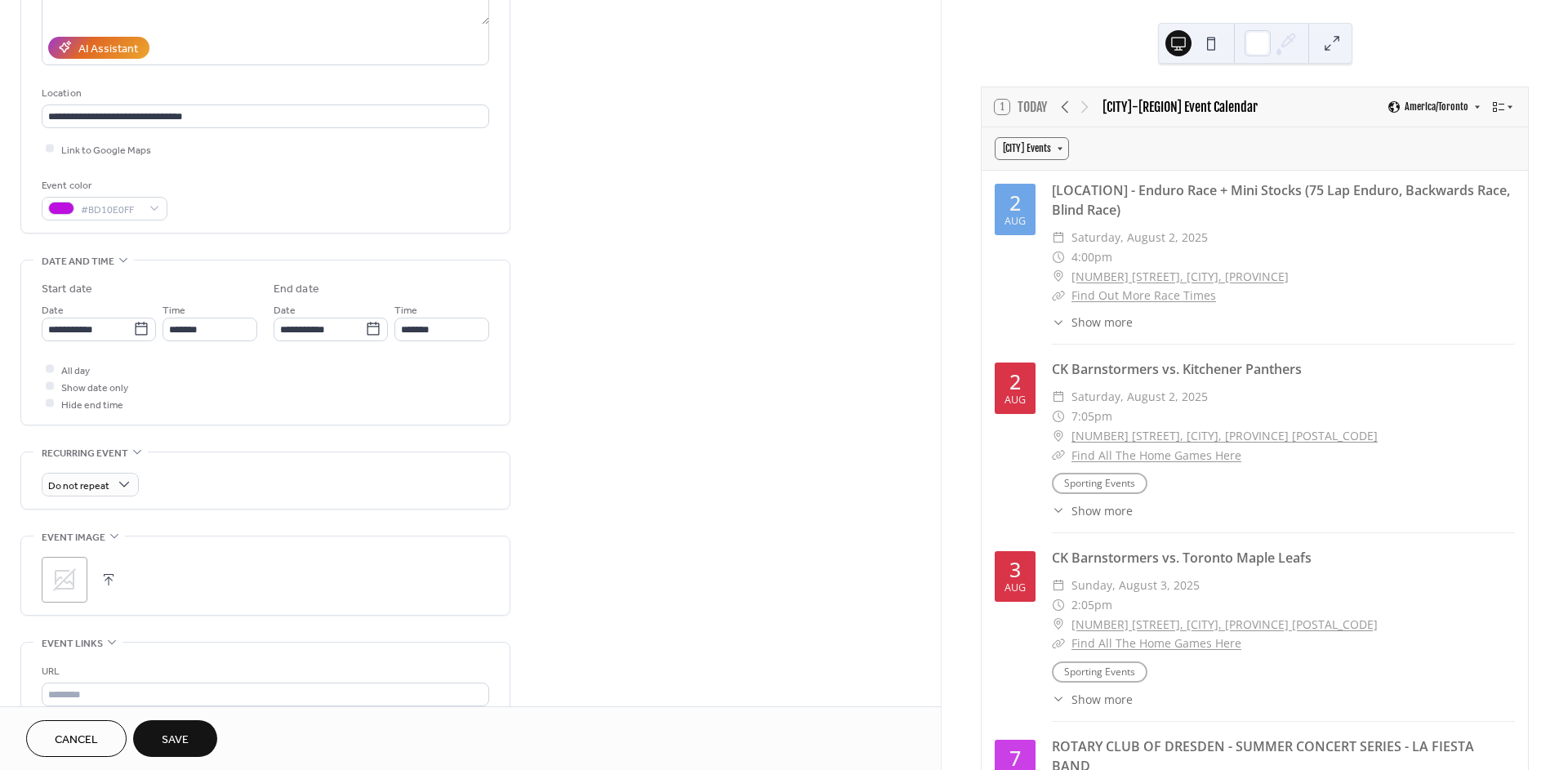 click on "**********" at bounding box center (265, 424) 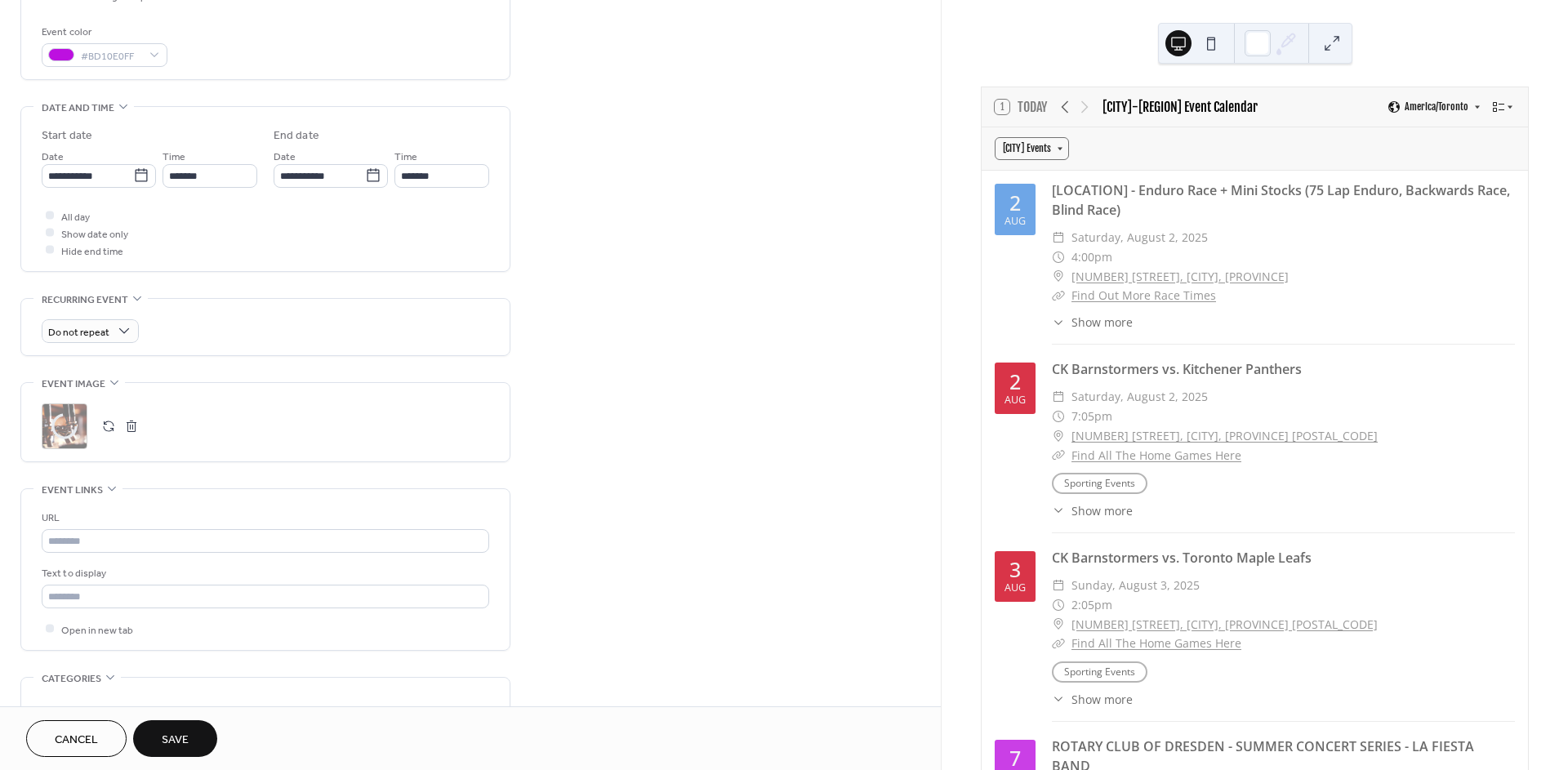 scroll, scrollTop: 453, scrollLeft: 0, axis: vertical 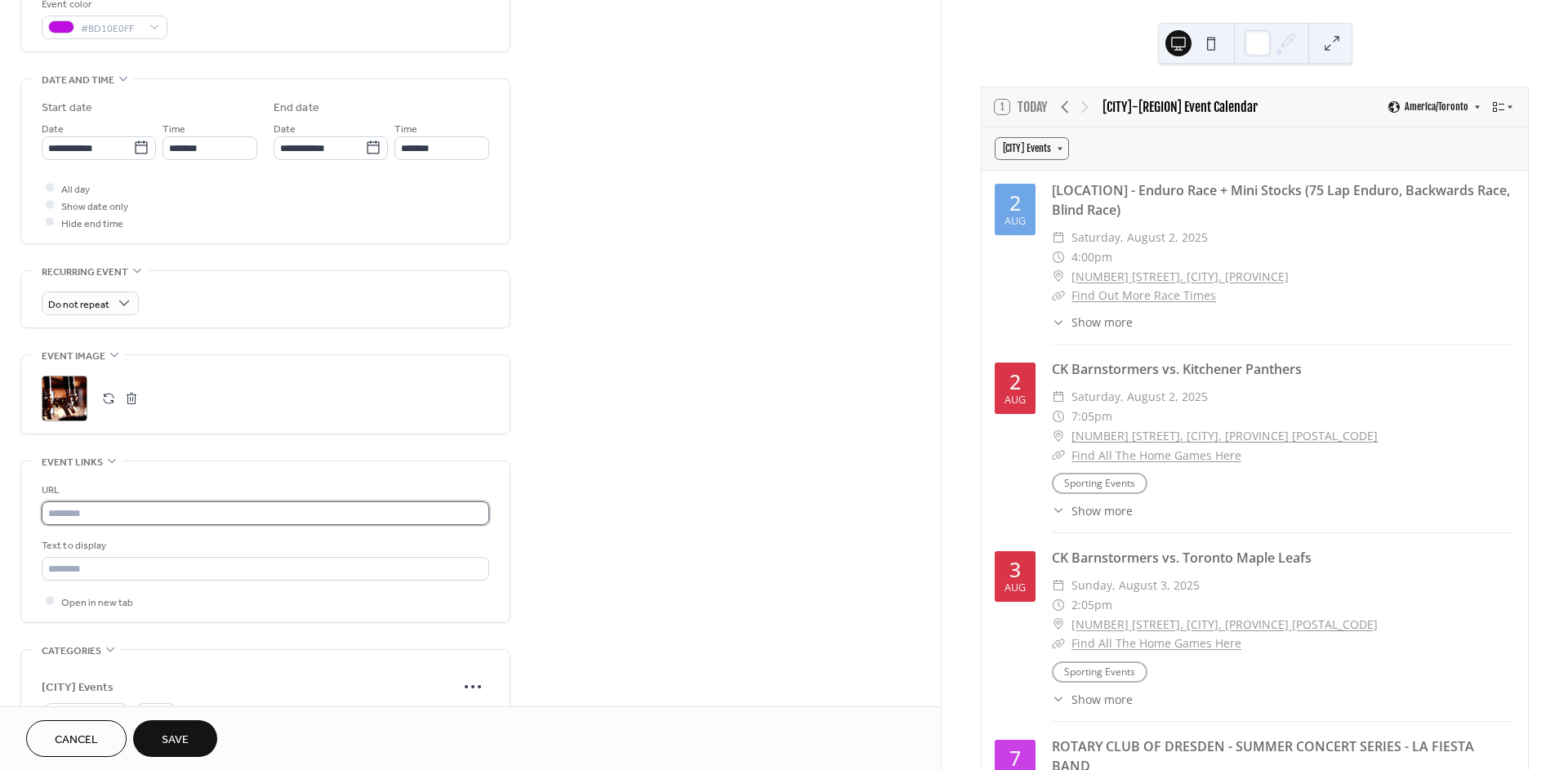click at bounding box center (265, 513) 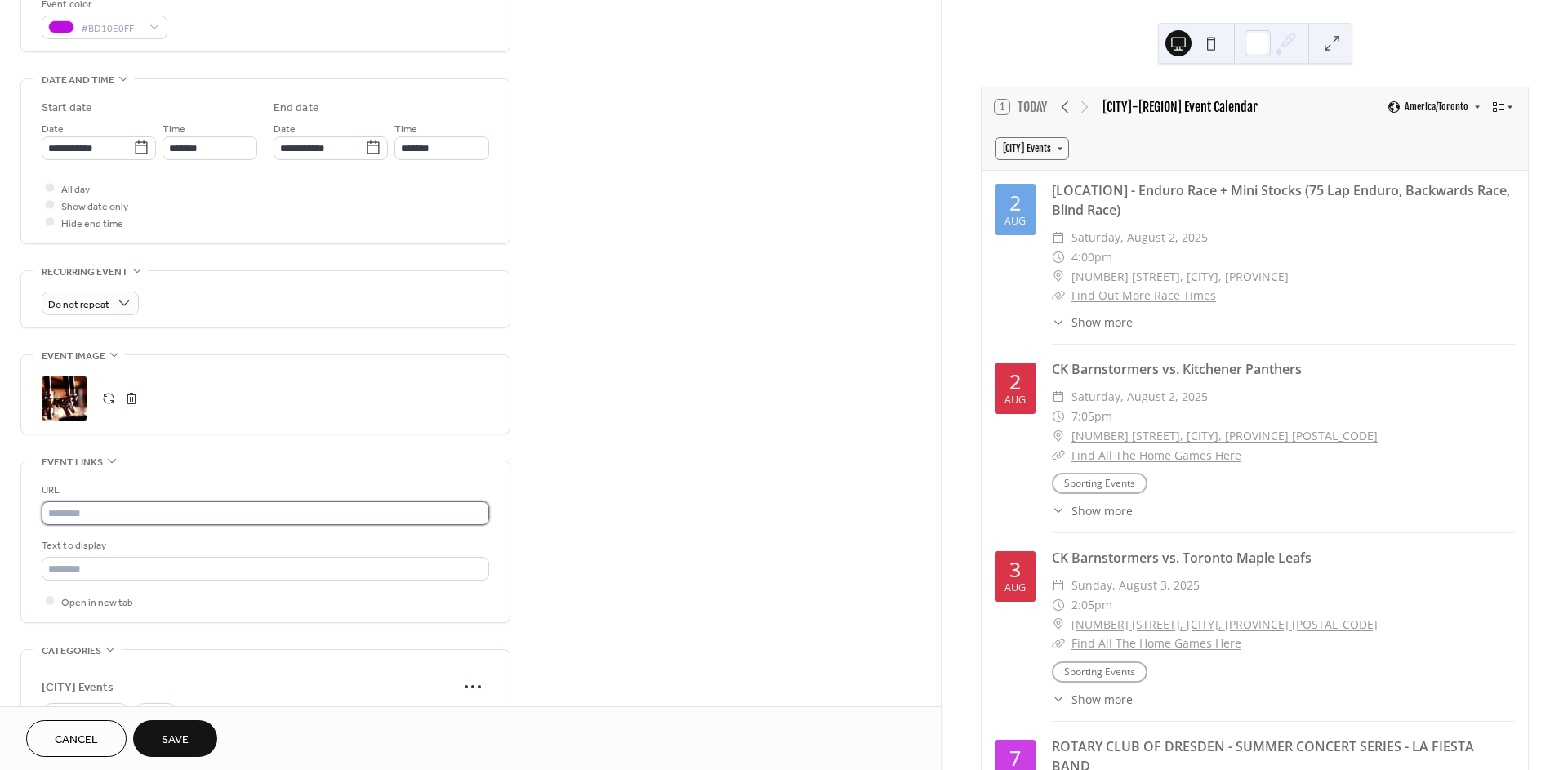 click at bounding box center [265, 513] 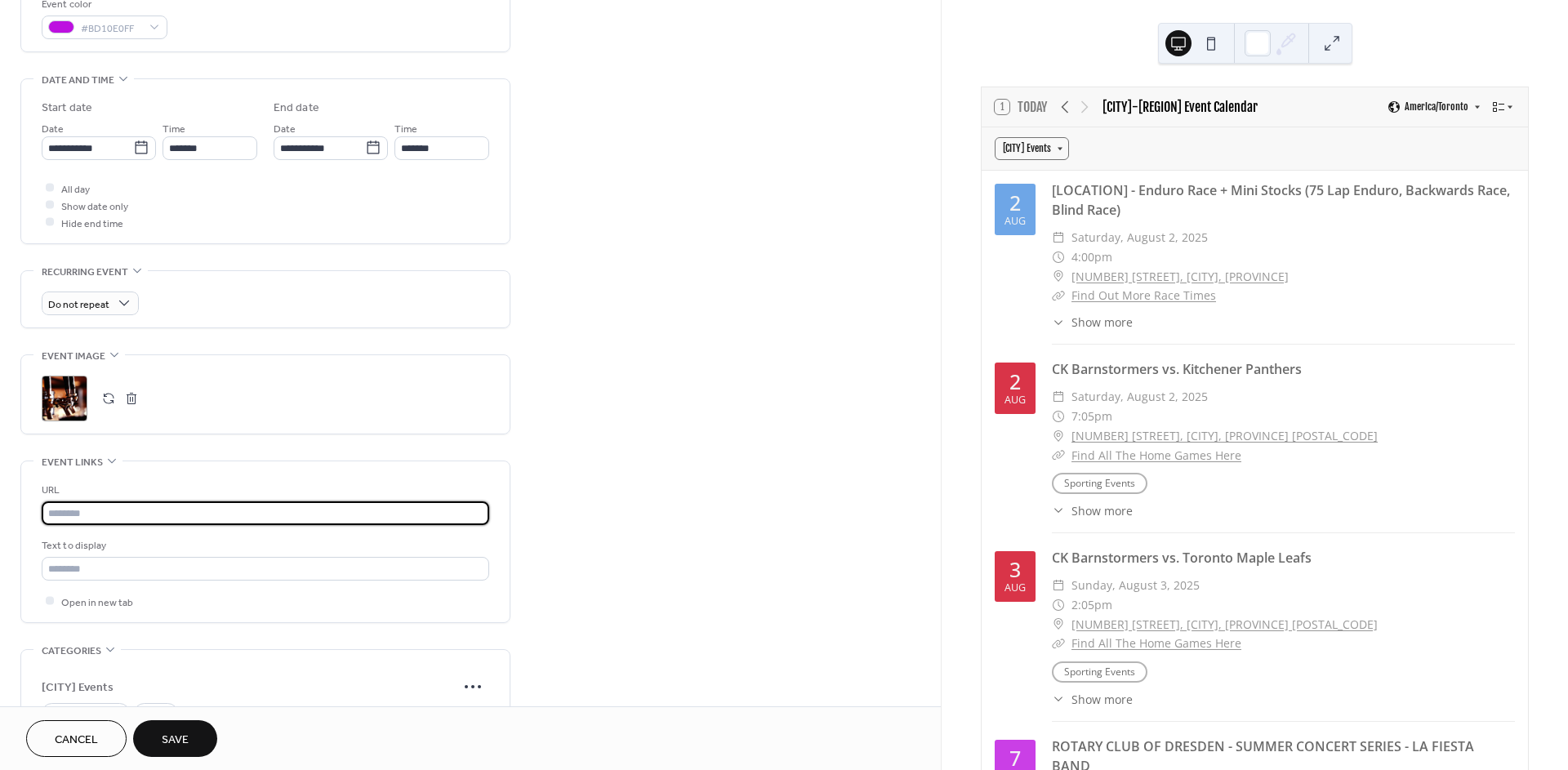 paste on "**********" 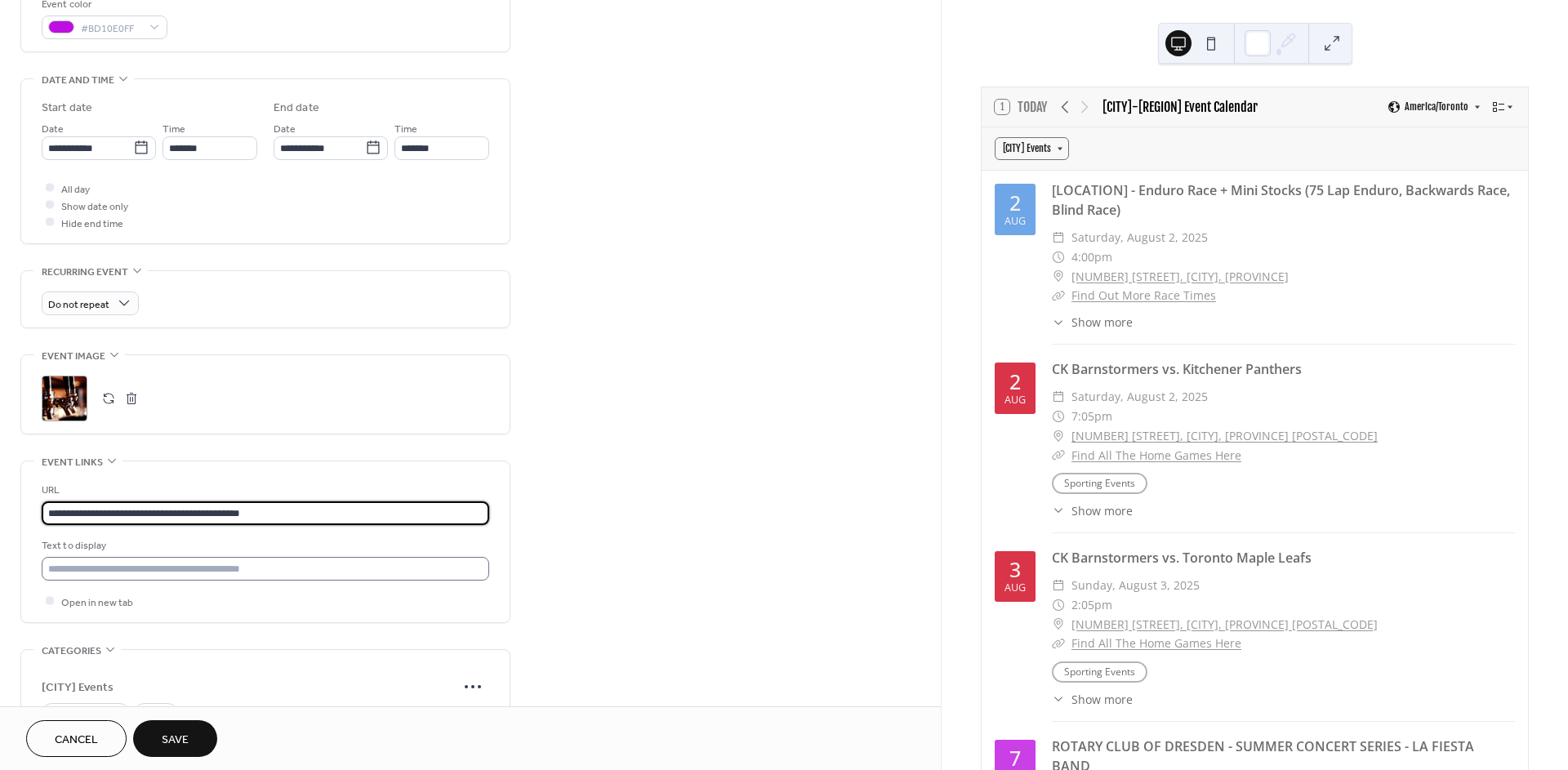 type on "**********" 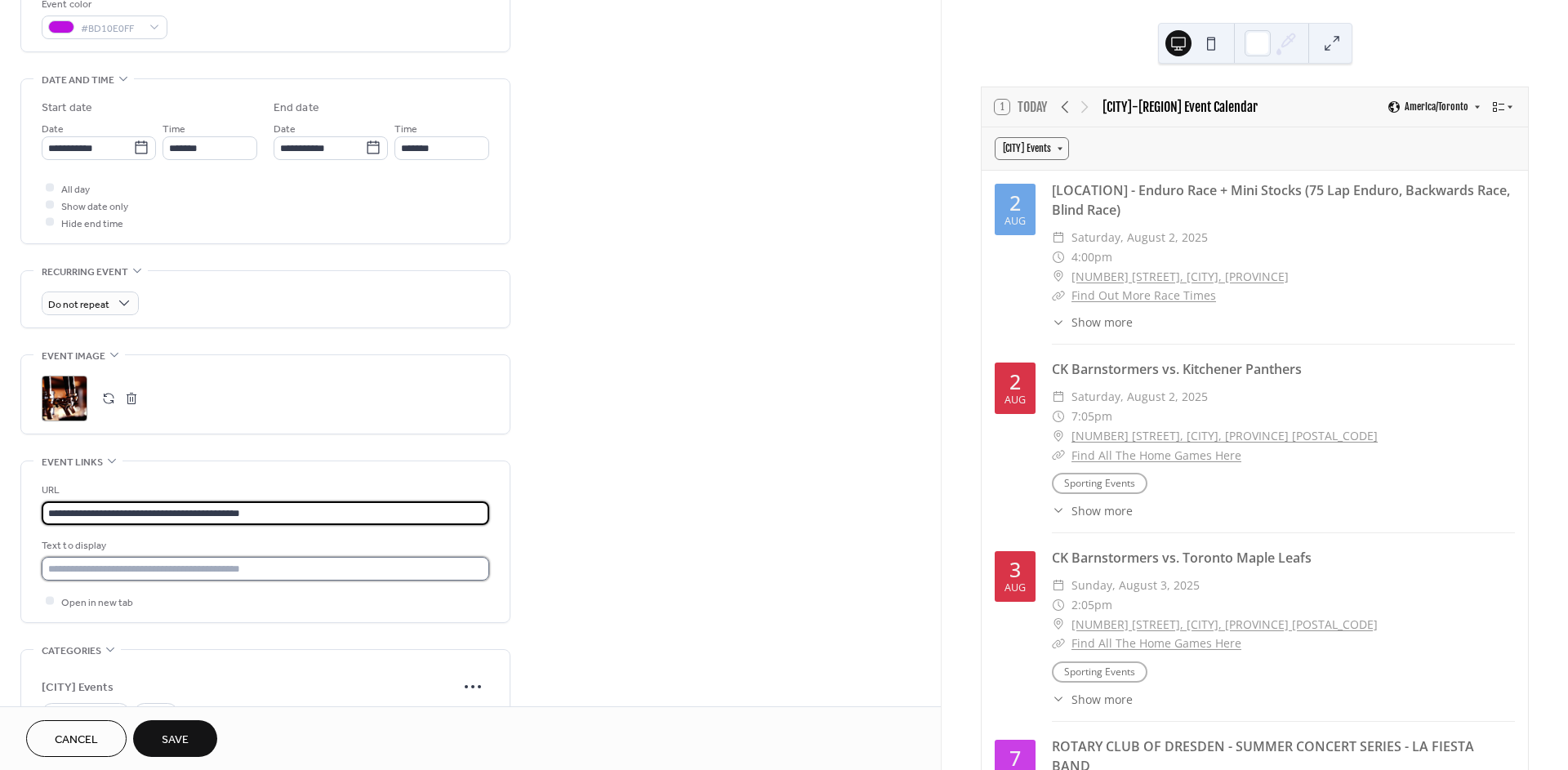 click at bounding box center (265, 568) 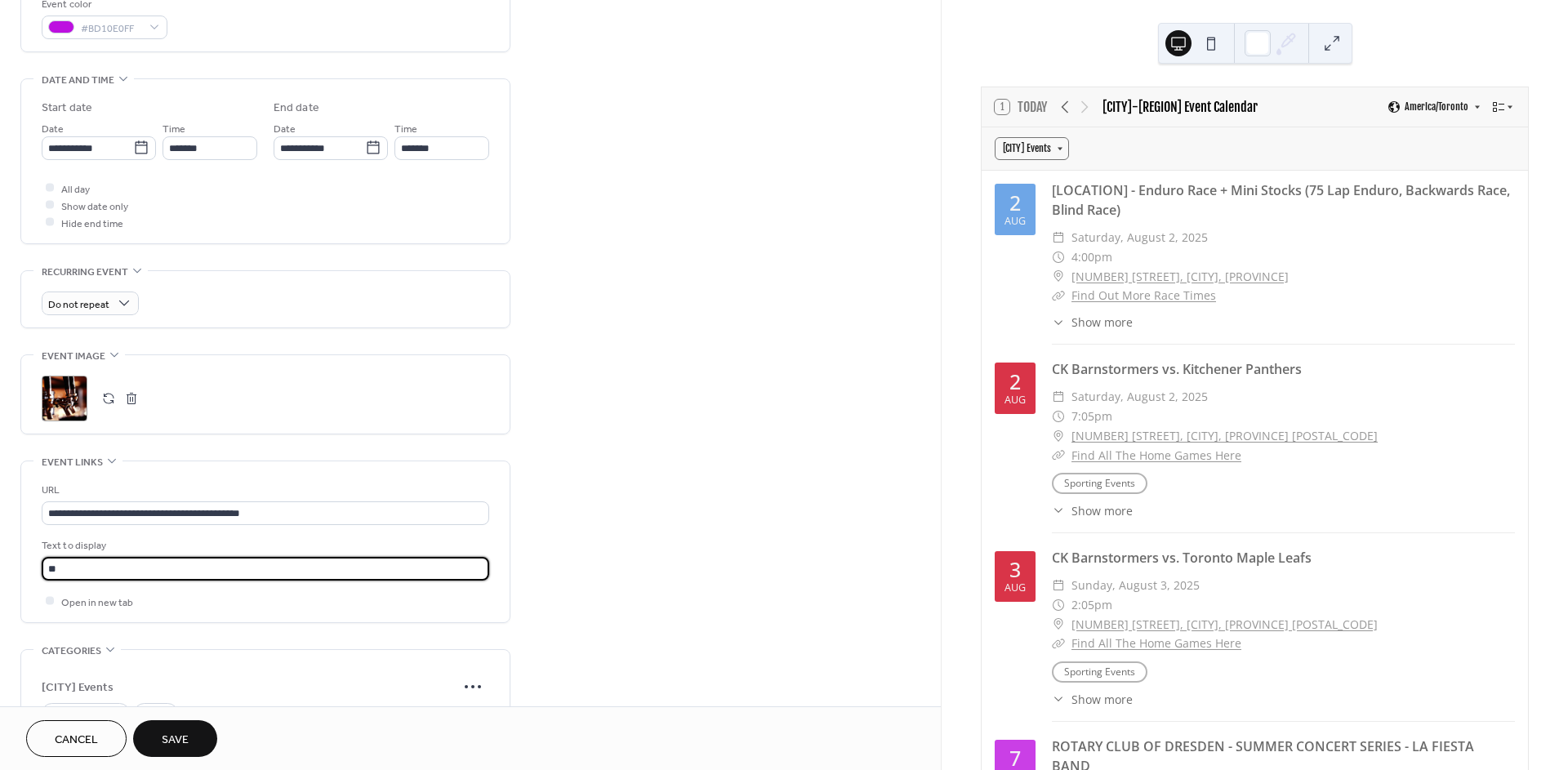 type on "*" 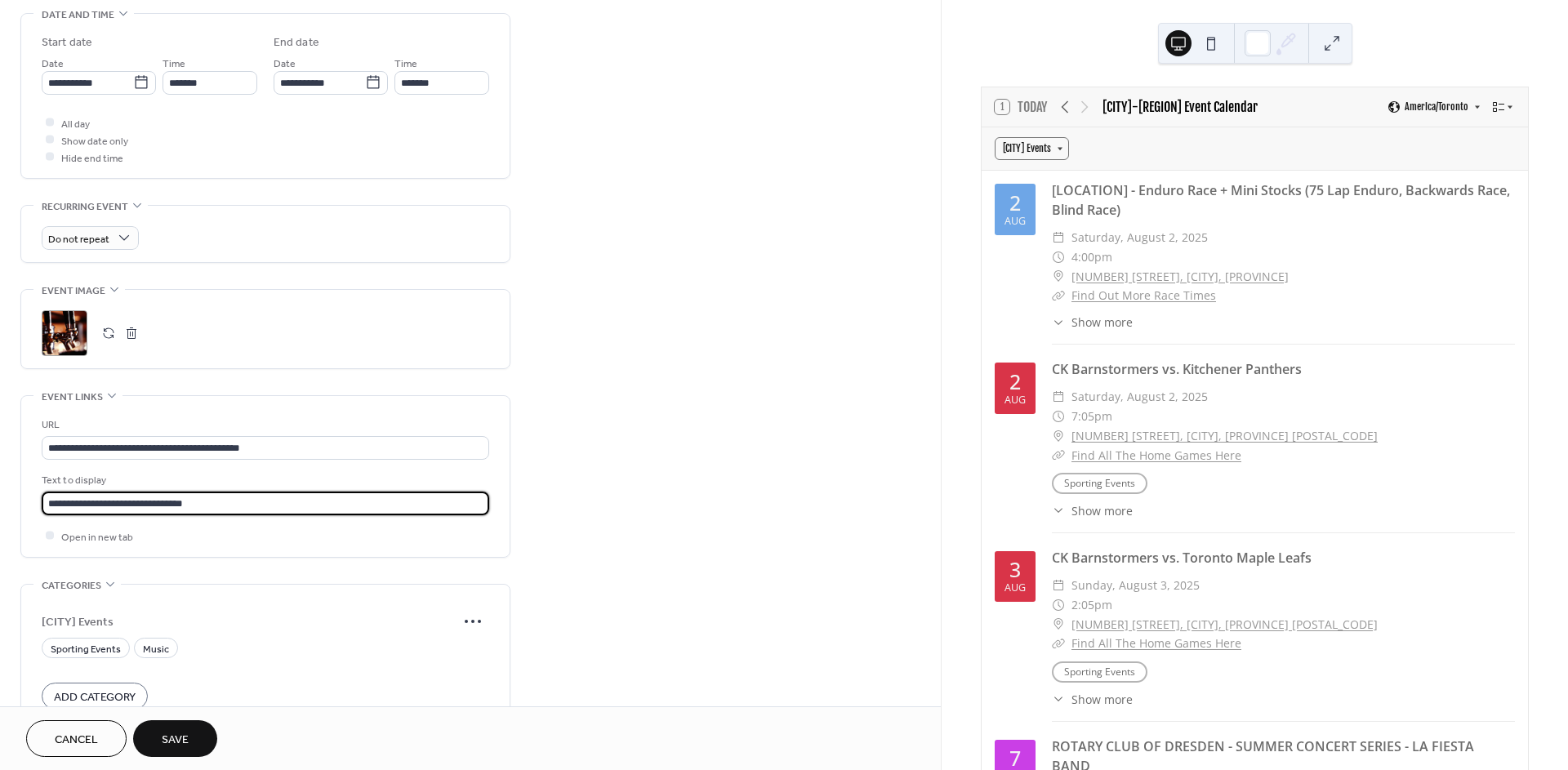 scroll, scrollTop: 544, scrollLeft: 0, axis: vertical 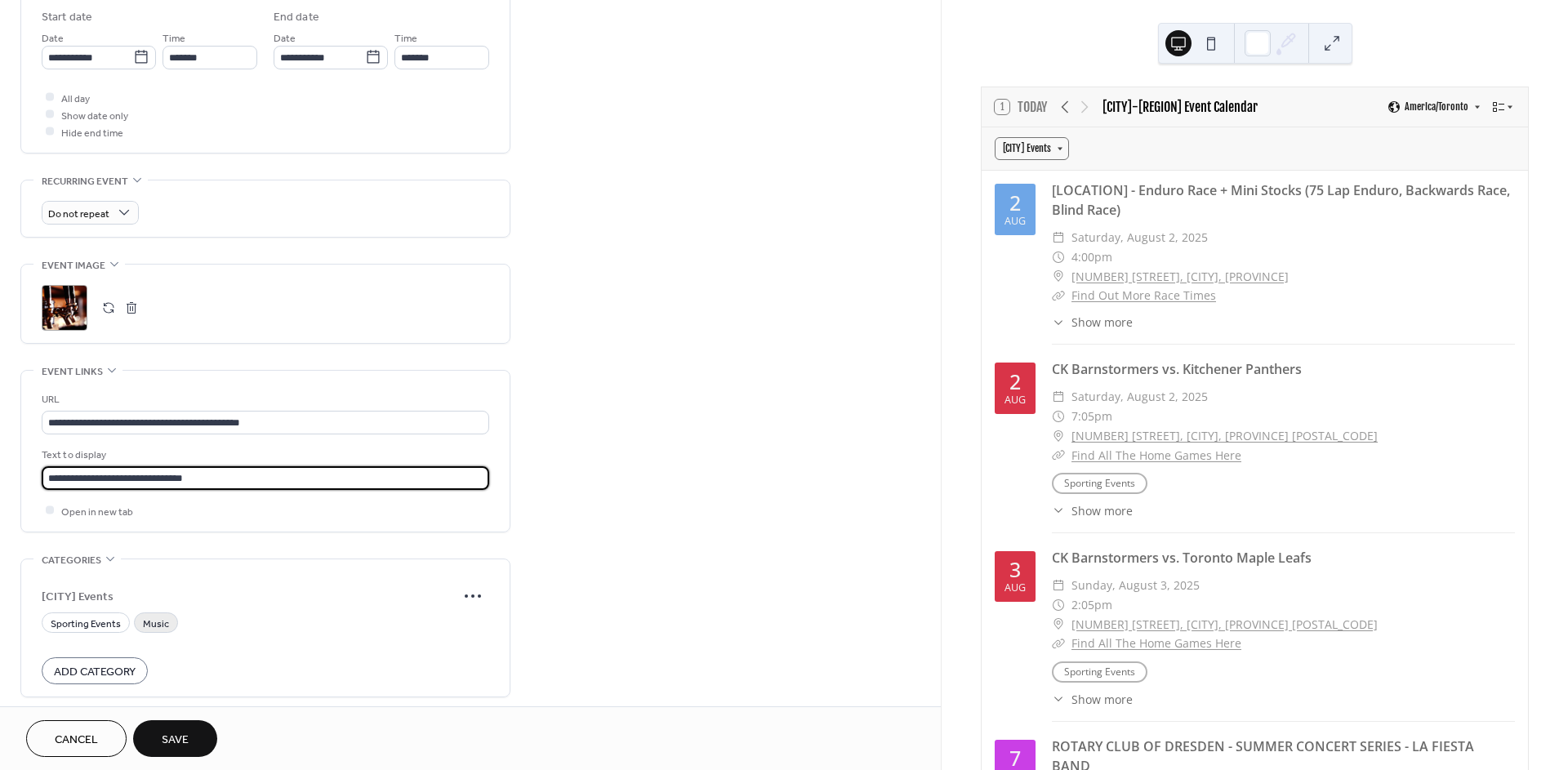 type on "**********" 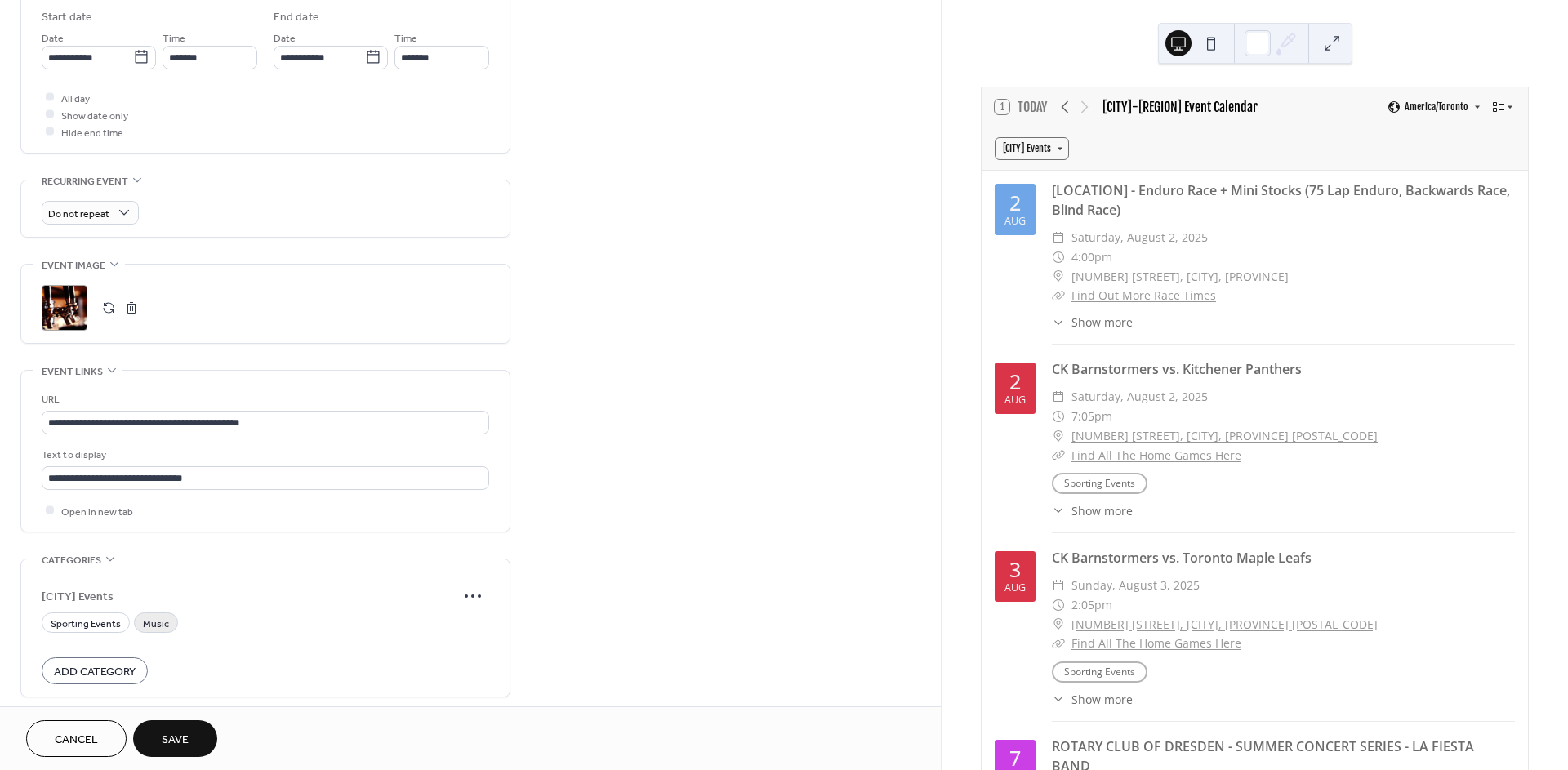 click on "Music" at bounding box center (156, 623) 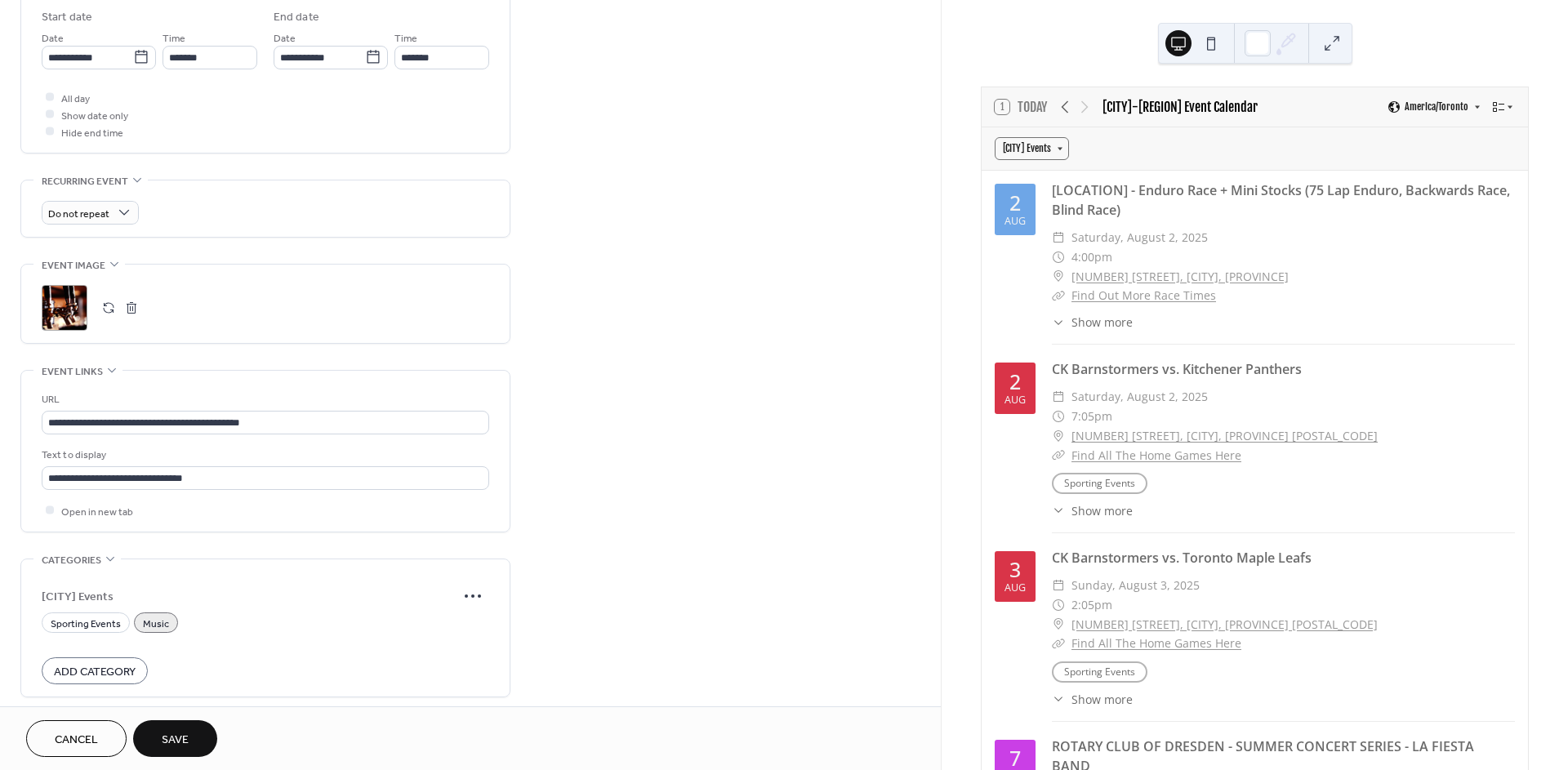 scroll, scrollTop: 612, scrollLeft: 0, axis: vertical 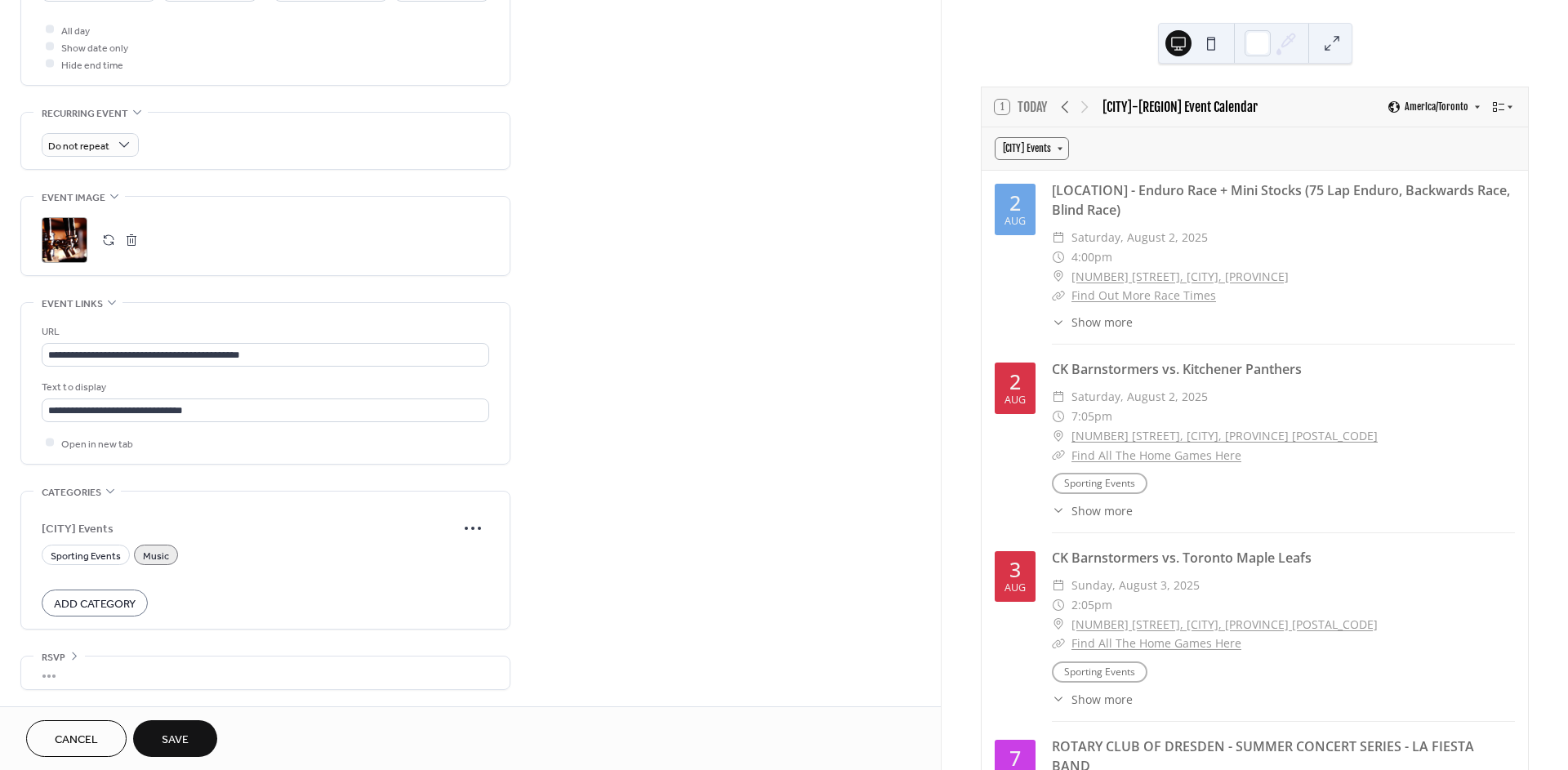 click on "Save" at bounding box center (175, 738) 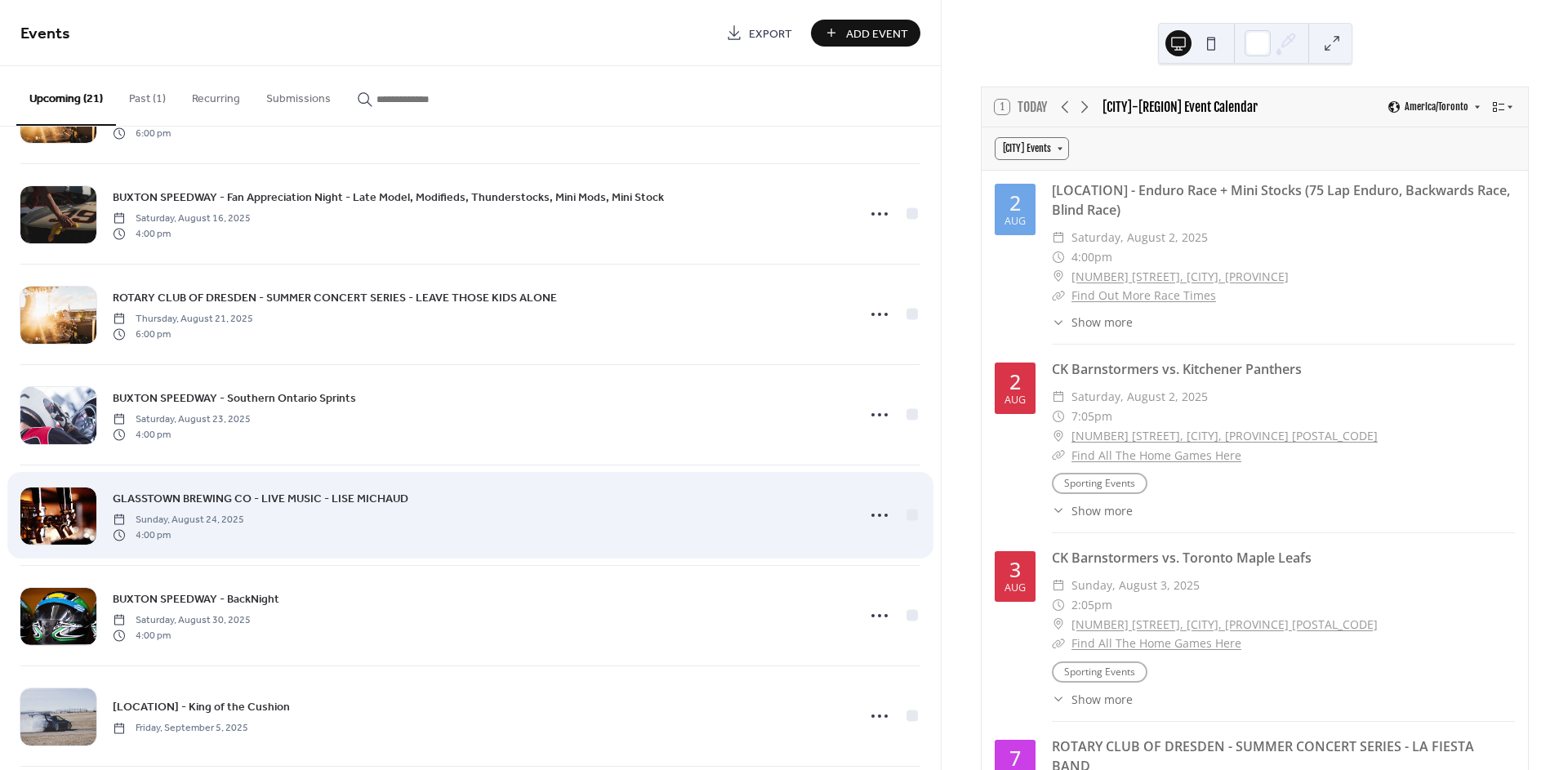scroll, scrollTop: 817, scrollLeft: 0, axis: vertical 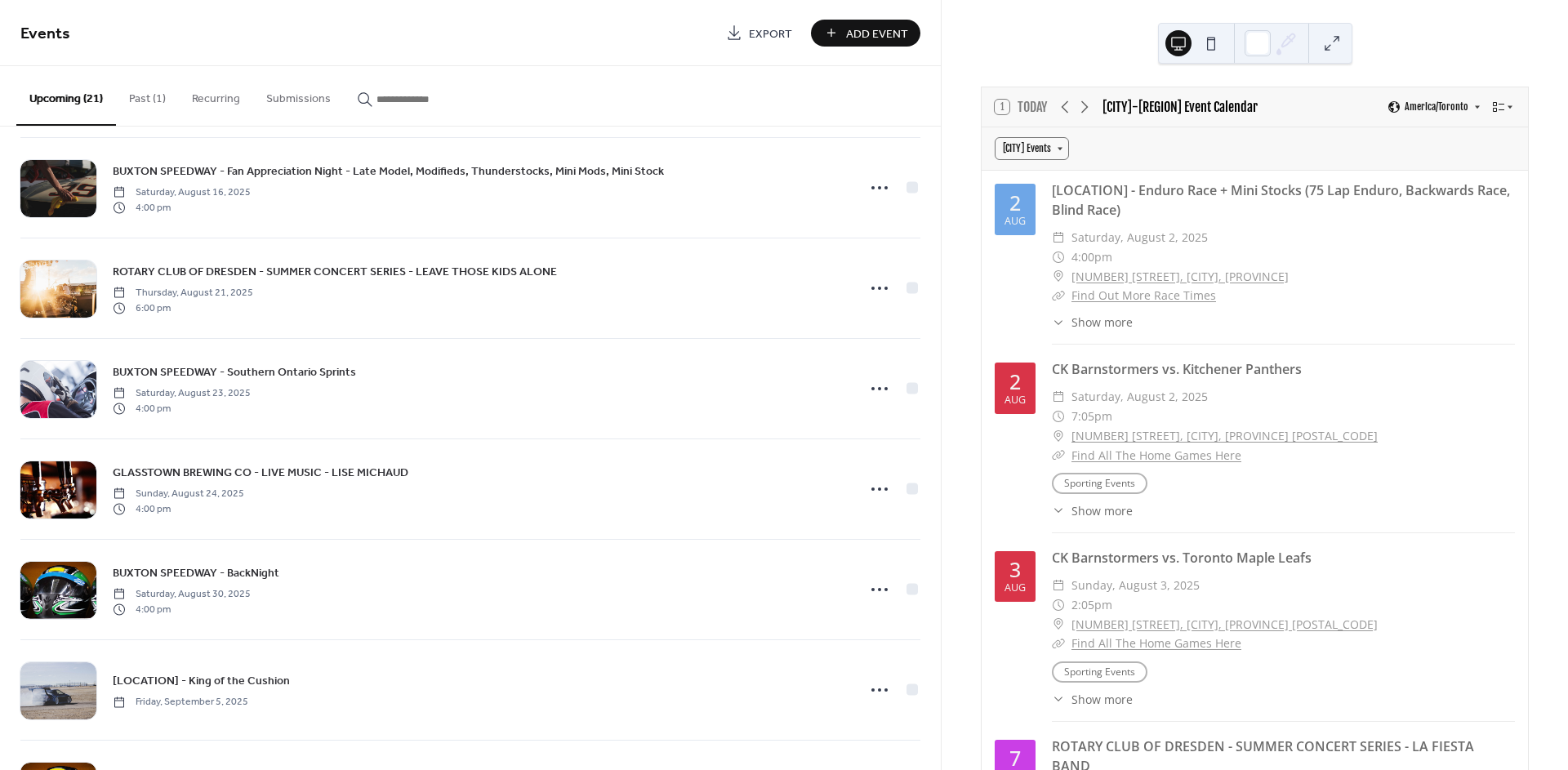 drag, startPoint x: 316, startPoint y: 500, endPoint x: 604, endPoint y: 22, distance: 558.0573 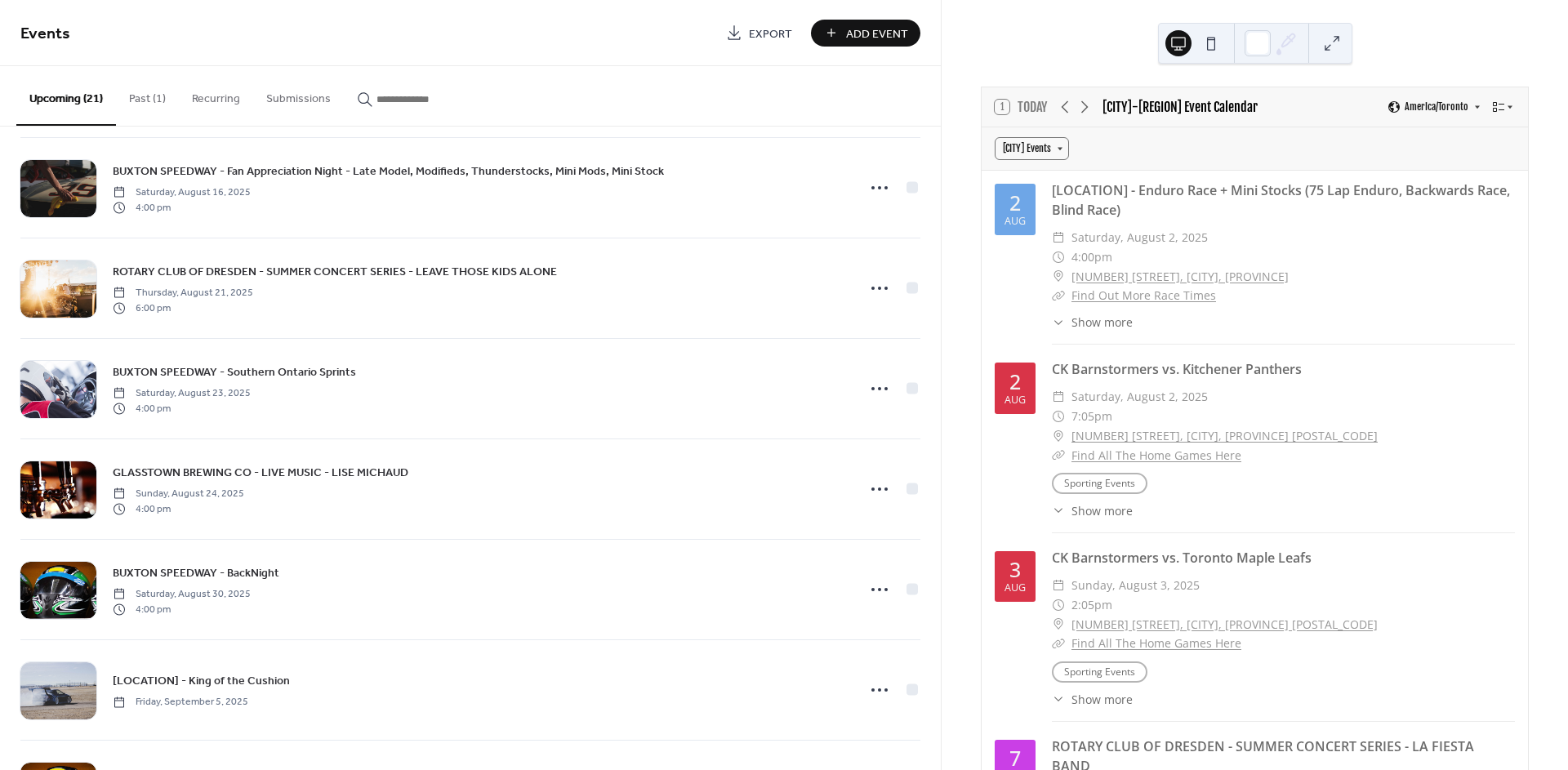 click on "Add Event" at bounding box center [877, 33] 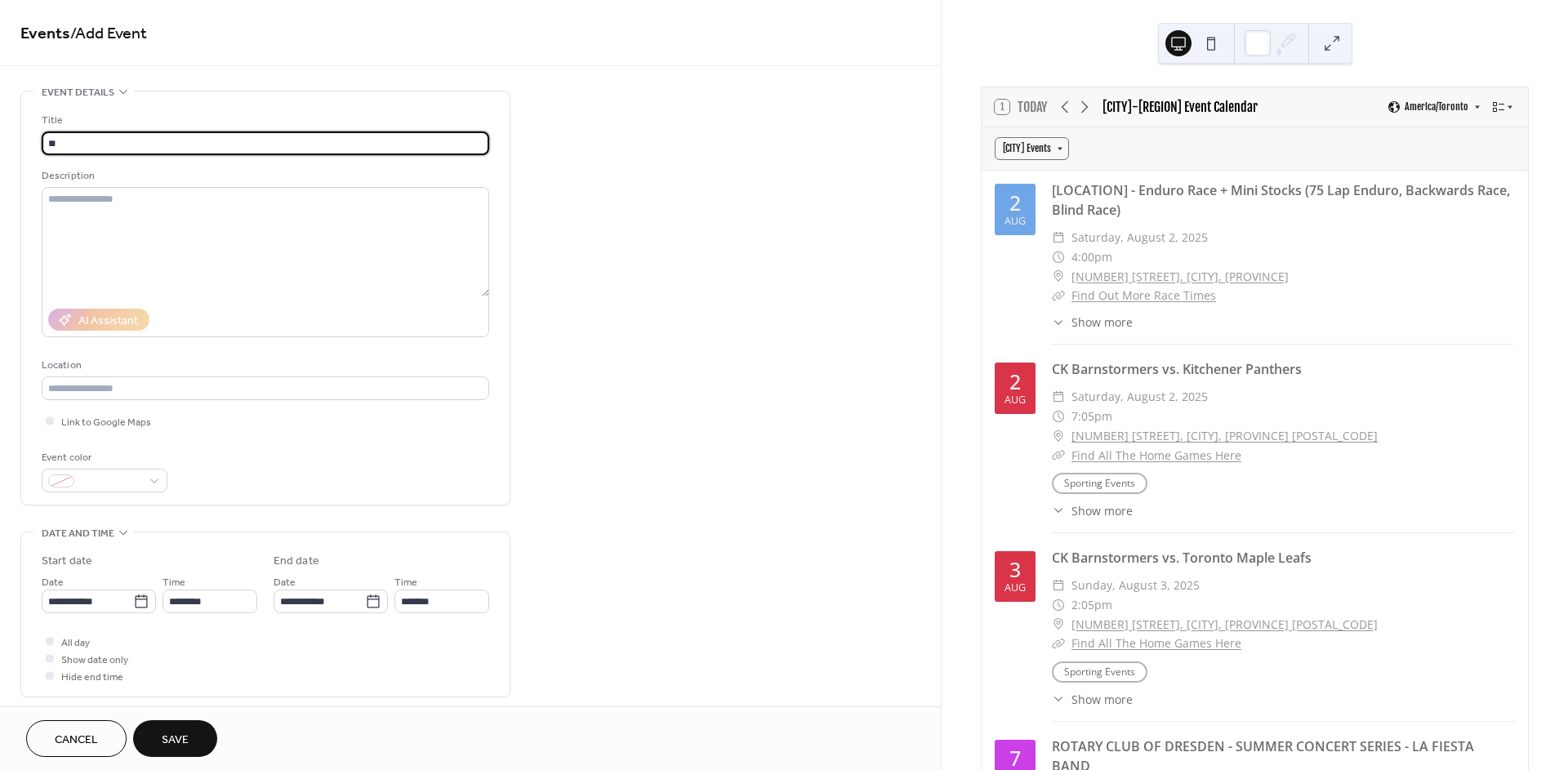 type on "*" 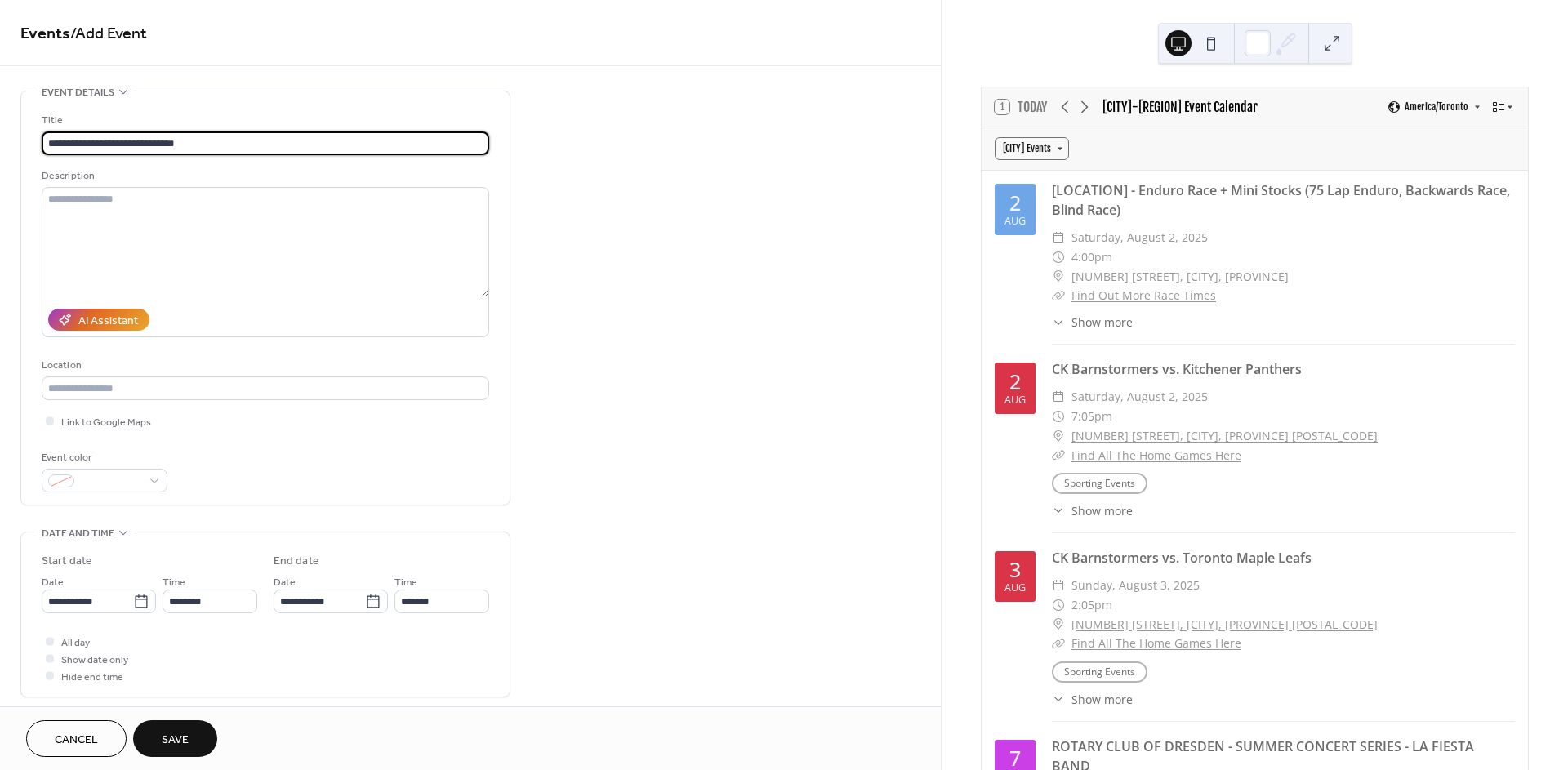 type on "**********" 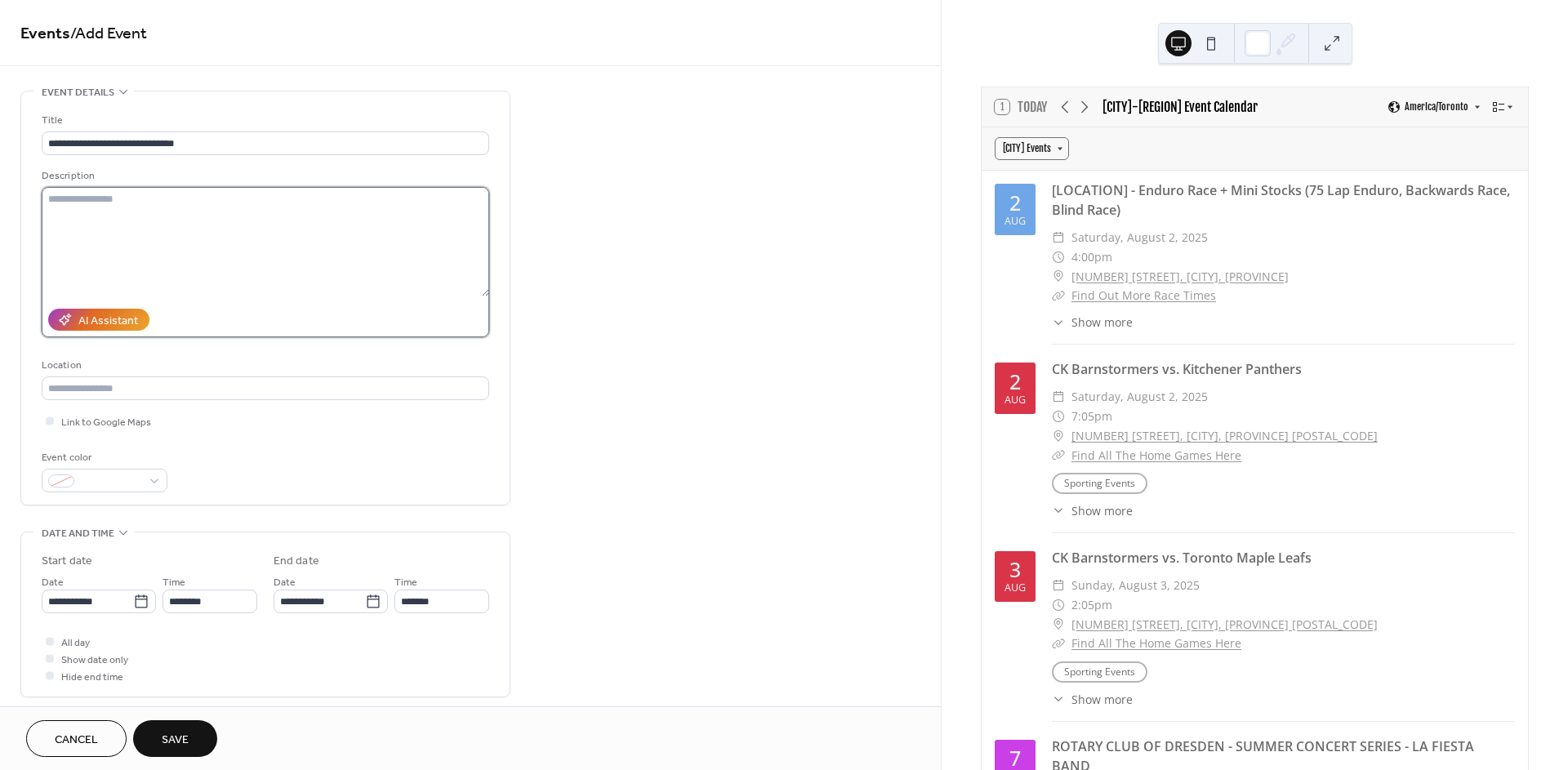 click at bounding box center [265, 242] 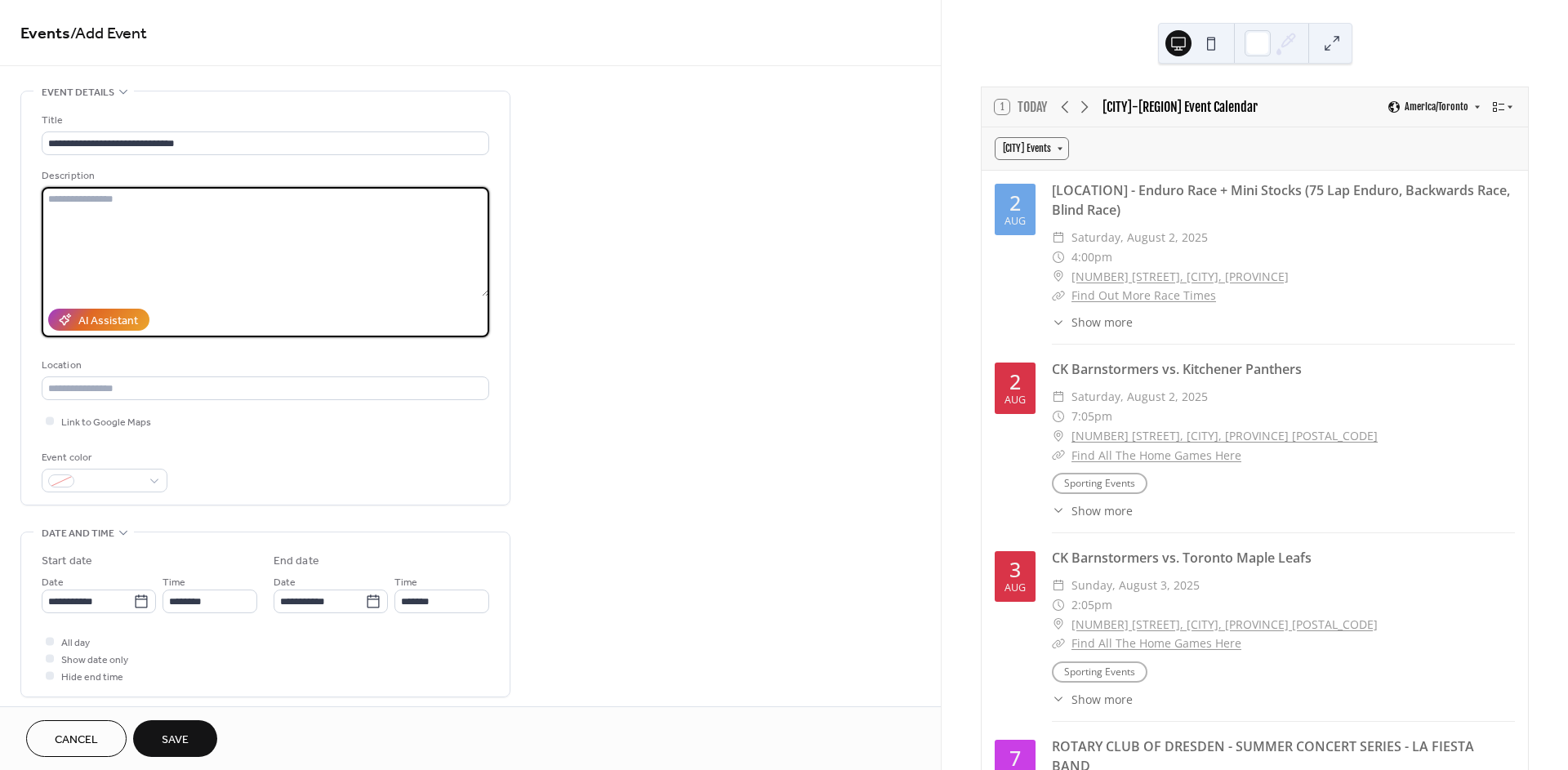paste on "**********" 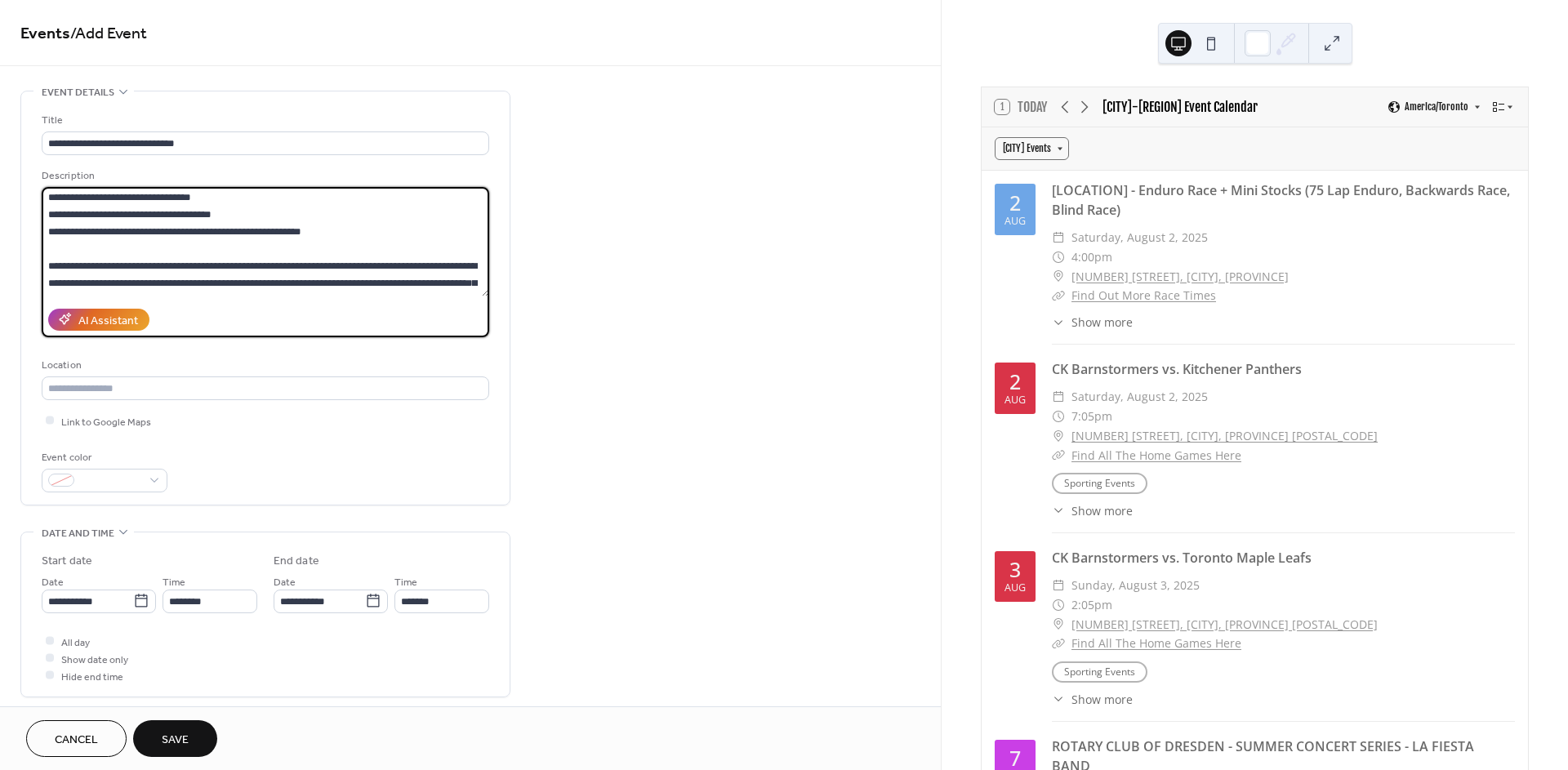 scroll, scrollTop: 0, scrollLeft: 0, axis: both 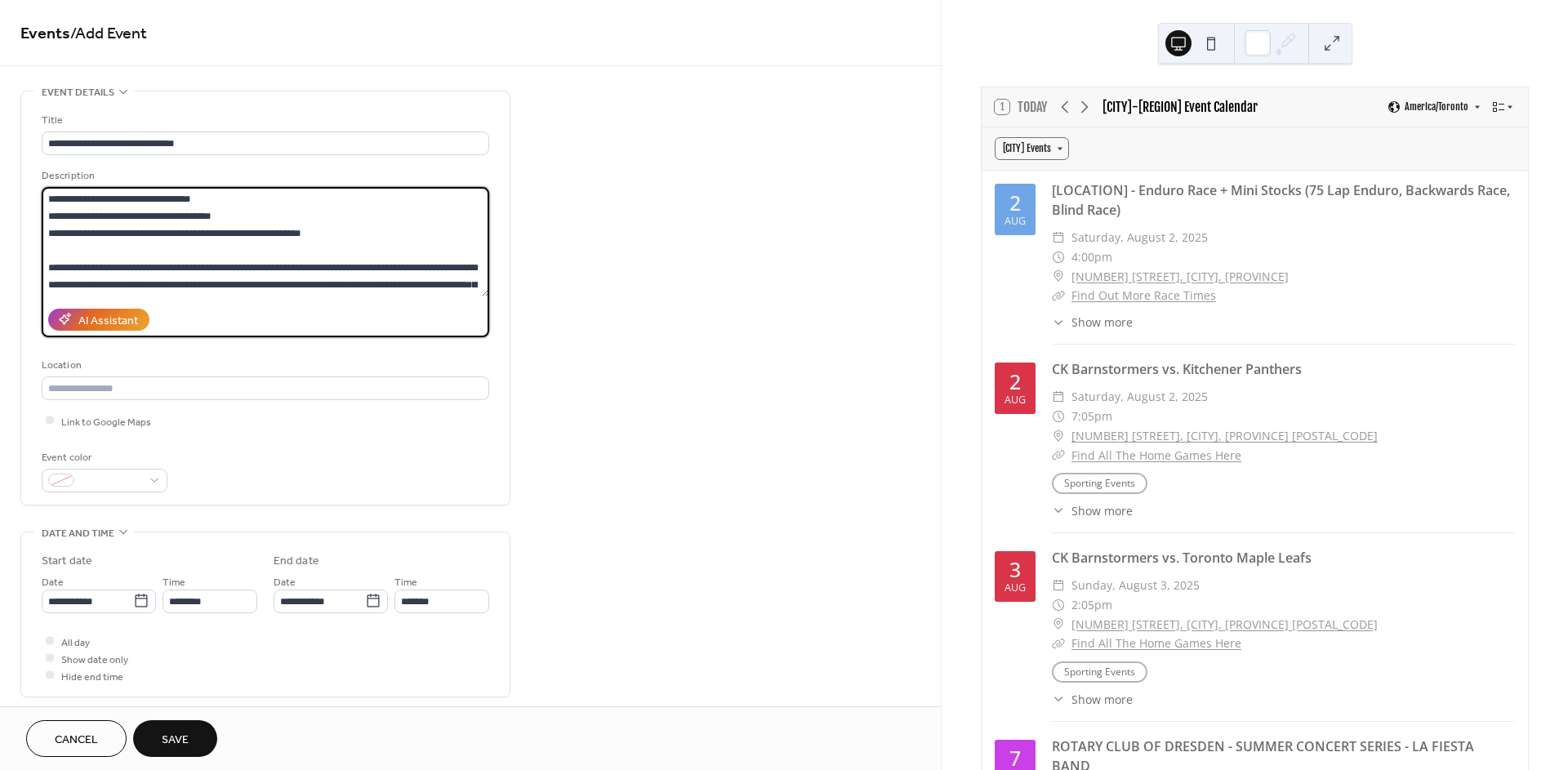 drag, startPoint x: 181, startPoint y: 214, endPoint x: 44, endPoint y: 214, distance: 137 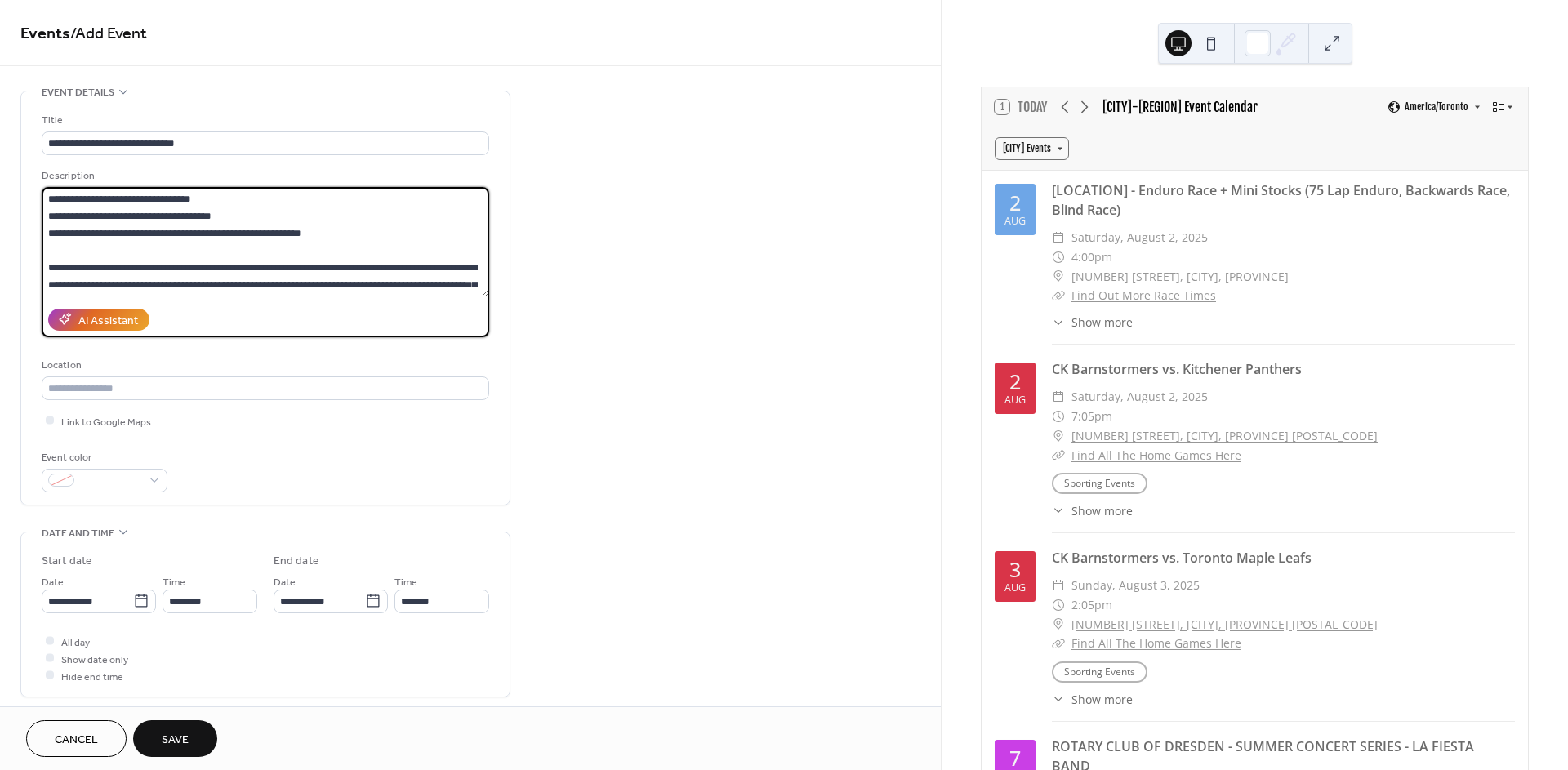 click on "**********" at bounding box center [265, 242] 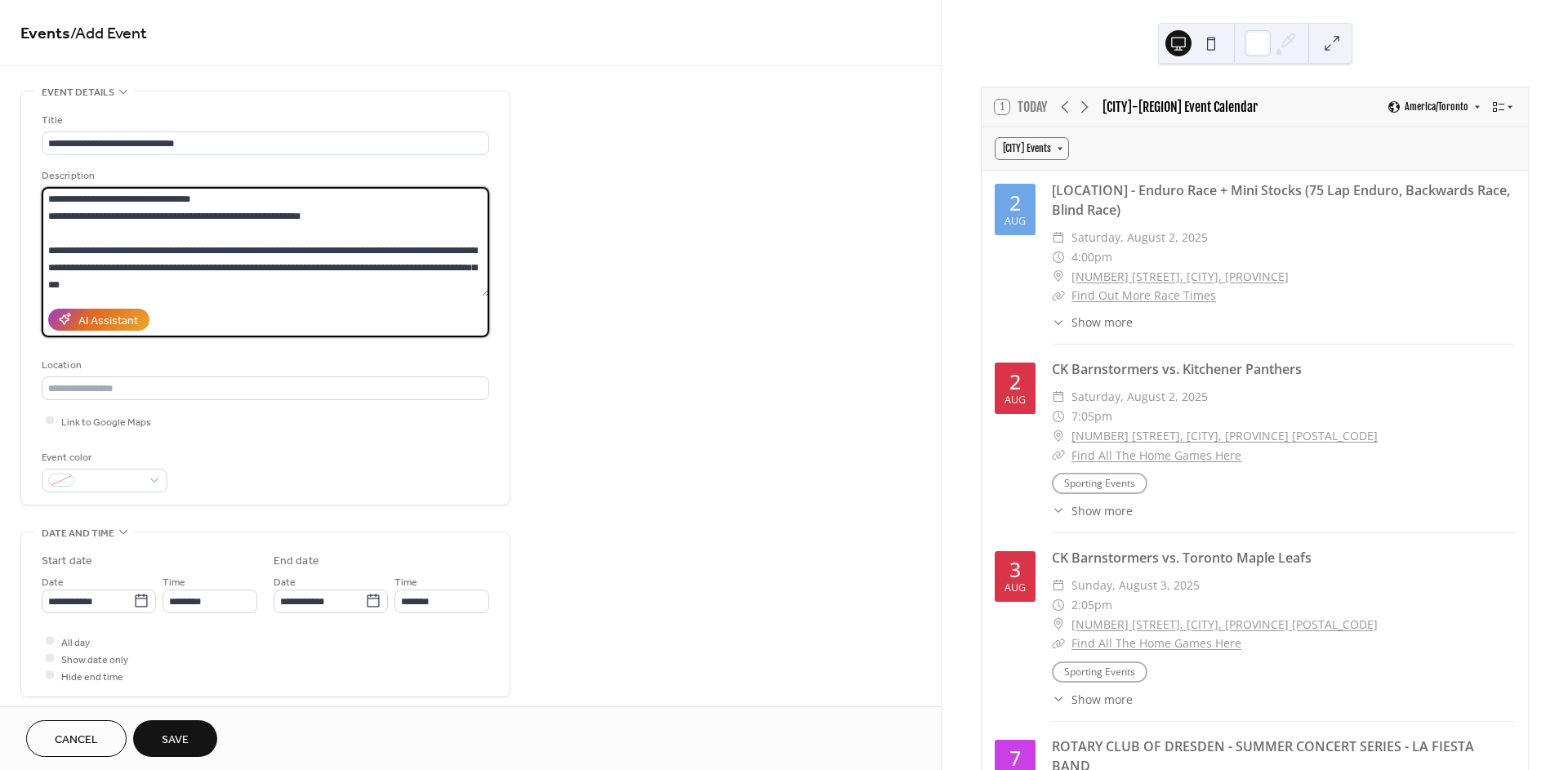 drag, startPoint x: 325, startPoint y: 215, endPoint x: 170, endPoint y: 217, distance: 155.0129 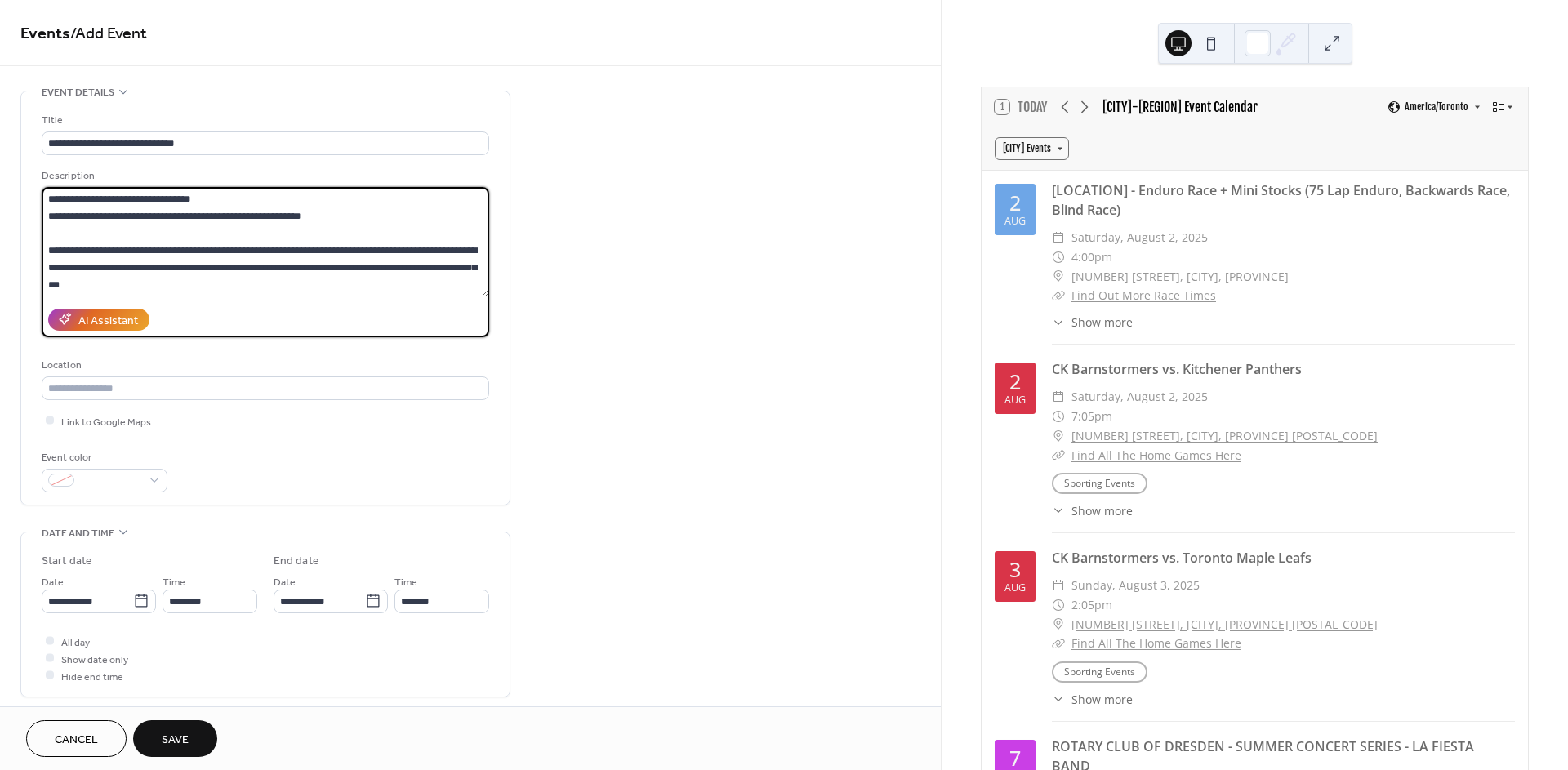 click on "**********" at bounding box center [265, 242] 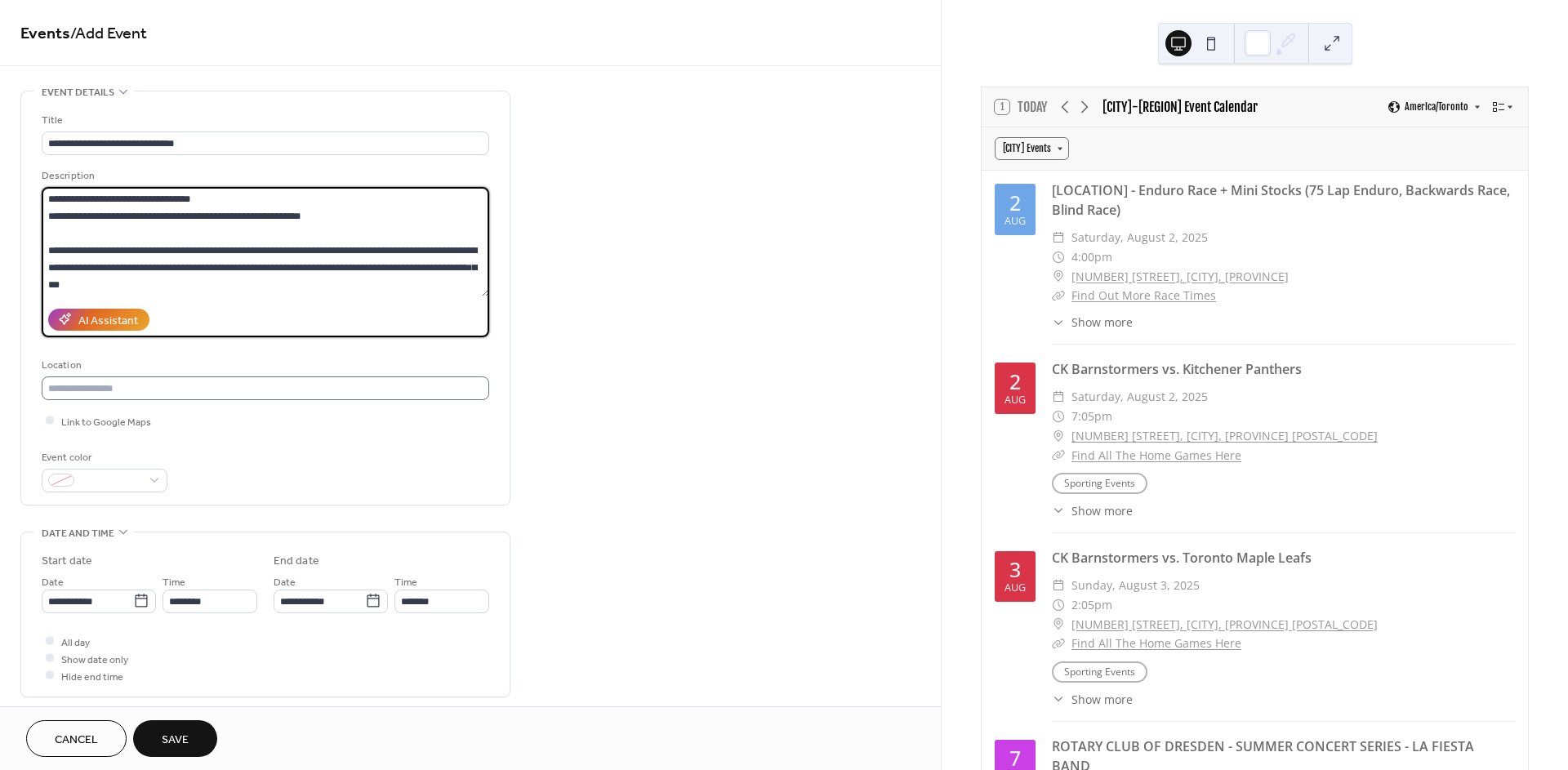 type on "**********" 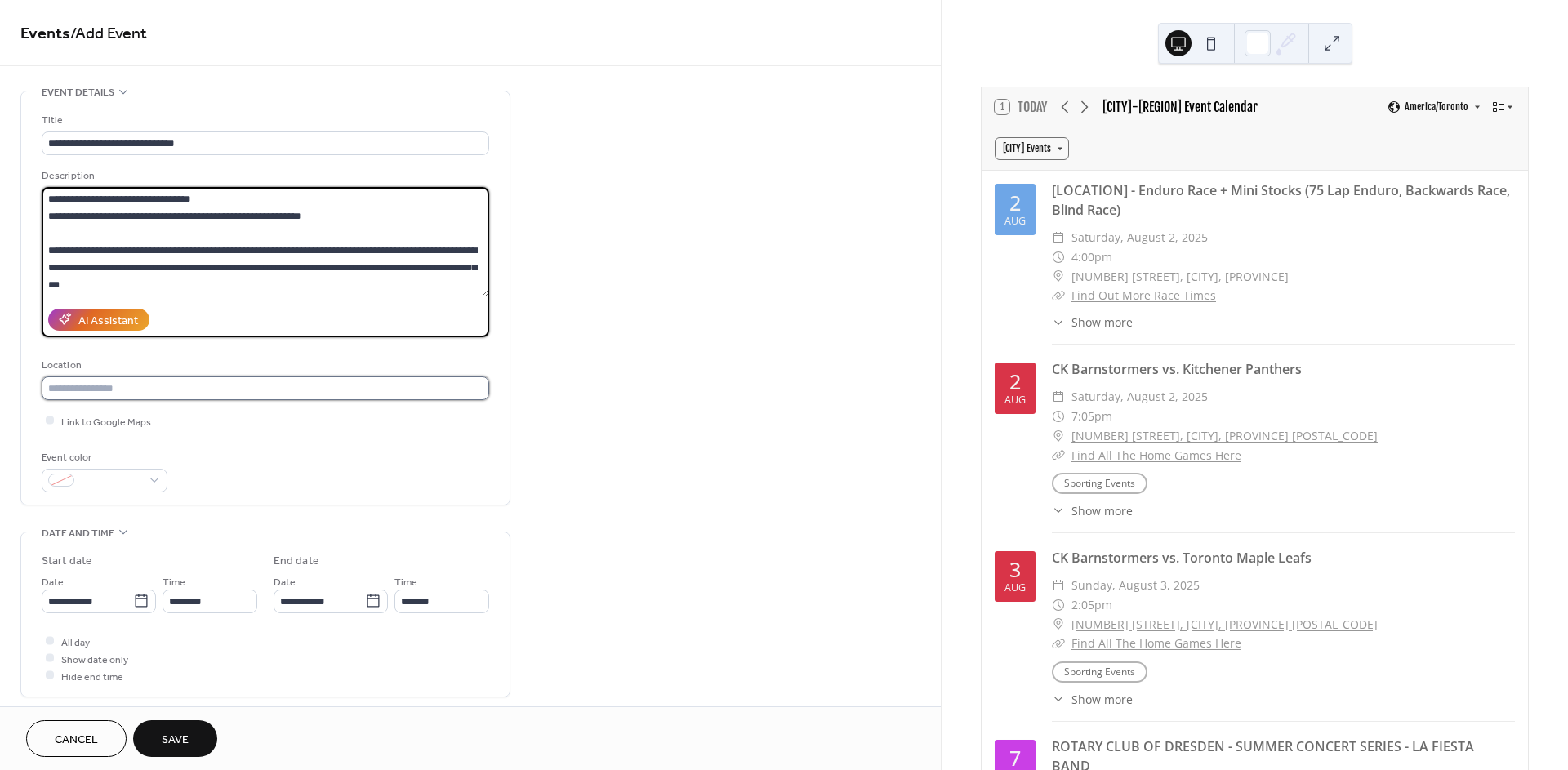 click at bounding box center (265, 388) 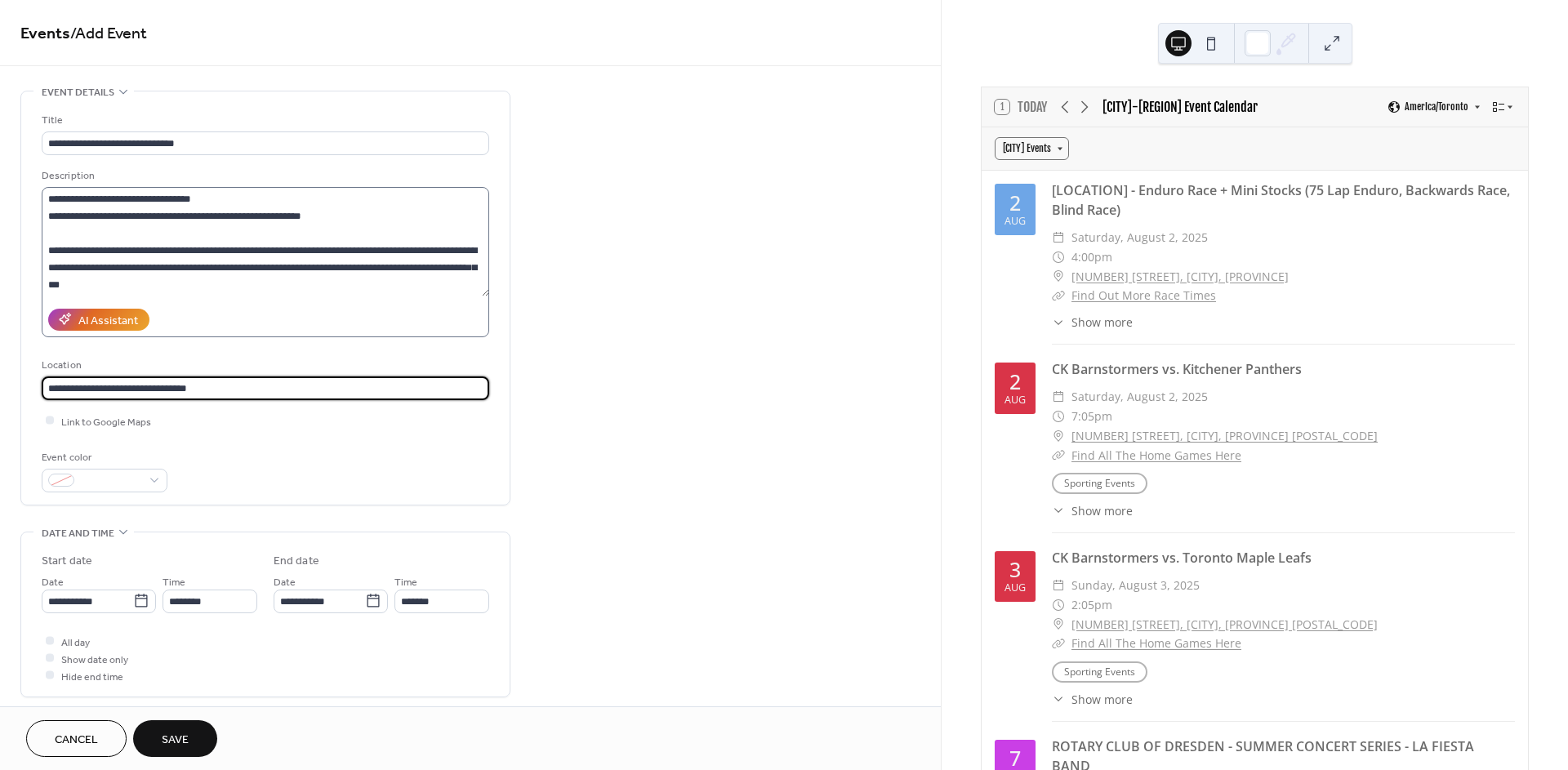 type on "**********" 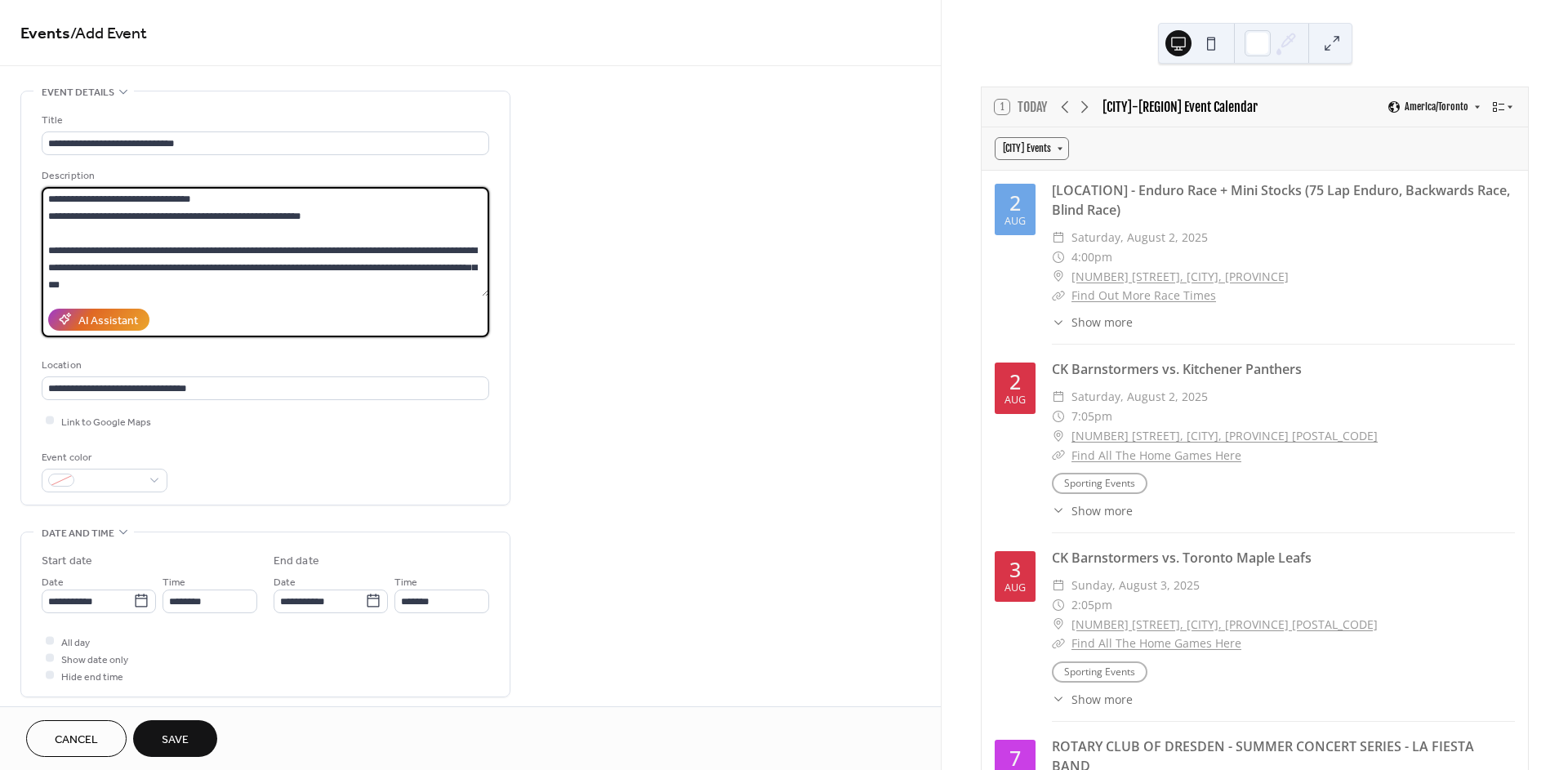 drag, startPoint x: 336, startPoint y: 214, endPoint x: 38, endPoint y: 221, distance: 298.0822 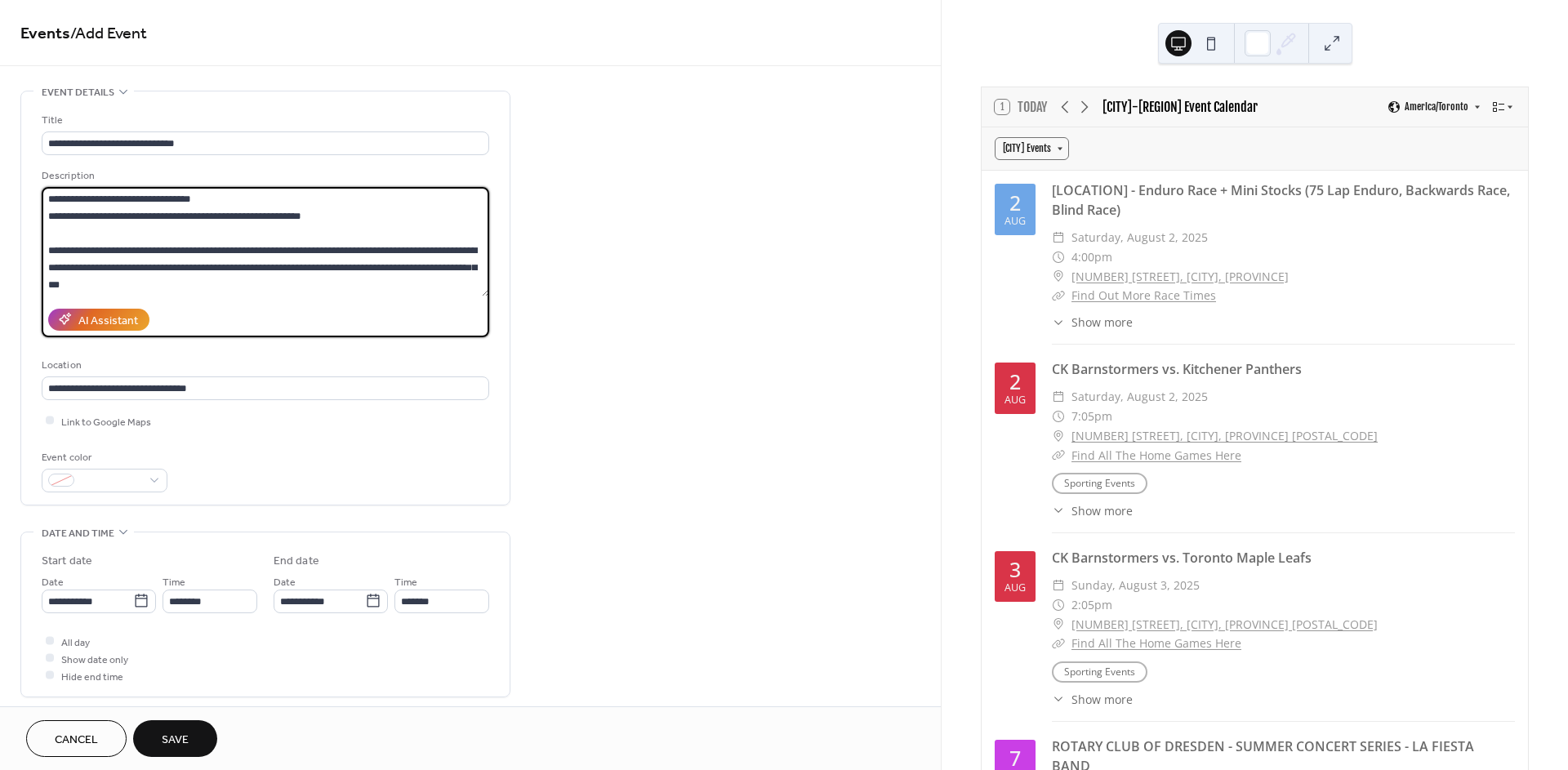 click on "**********" at bounding box center [265, 298] 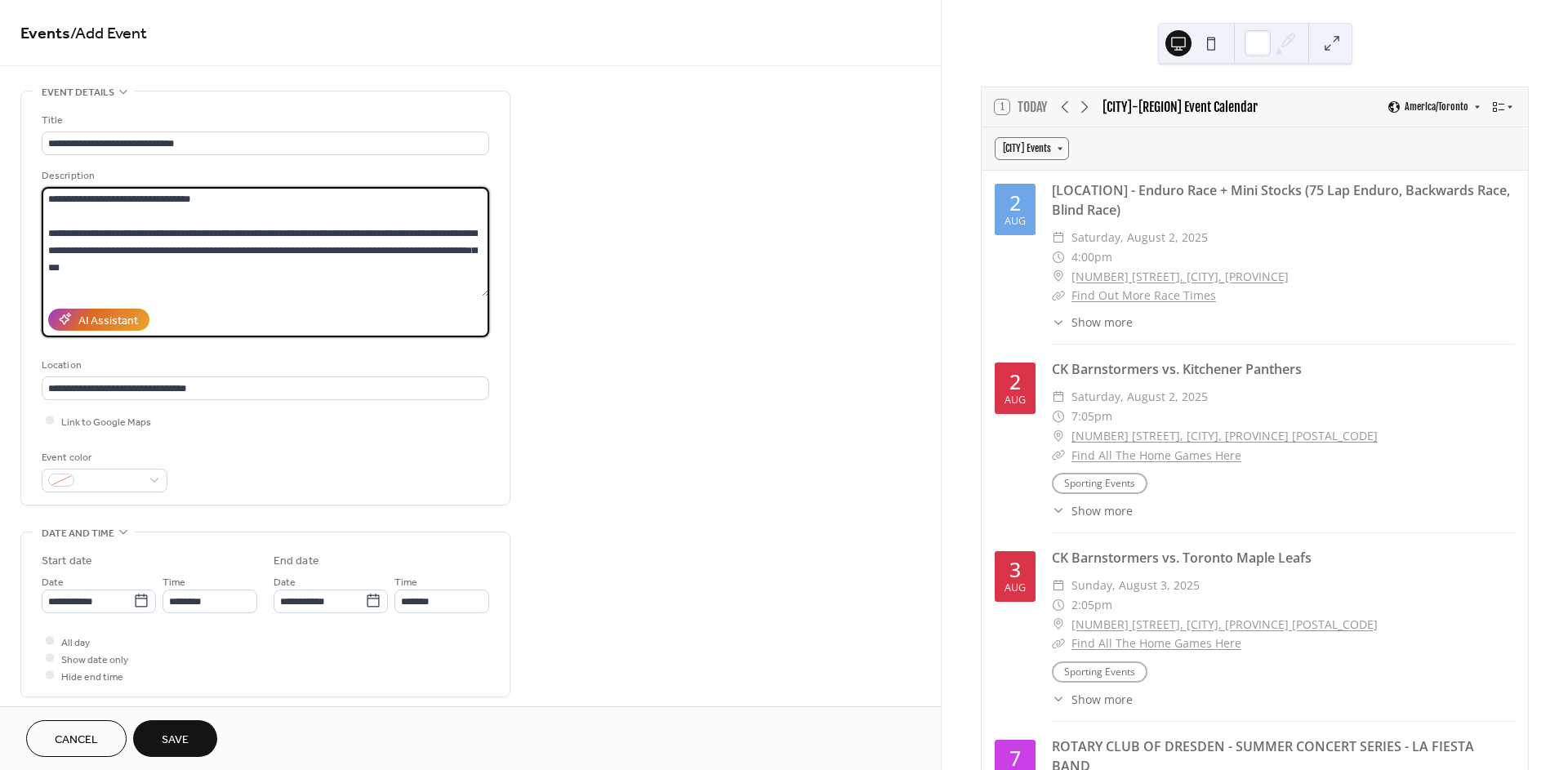 click on "**********" at bounding box center (265, 242) 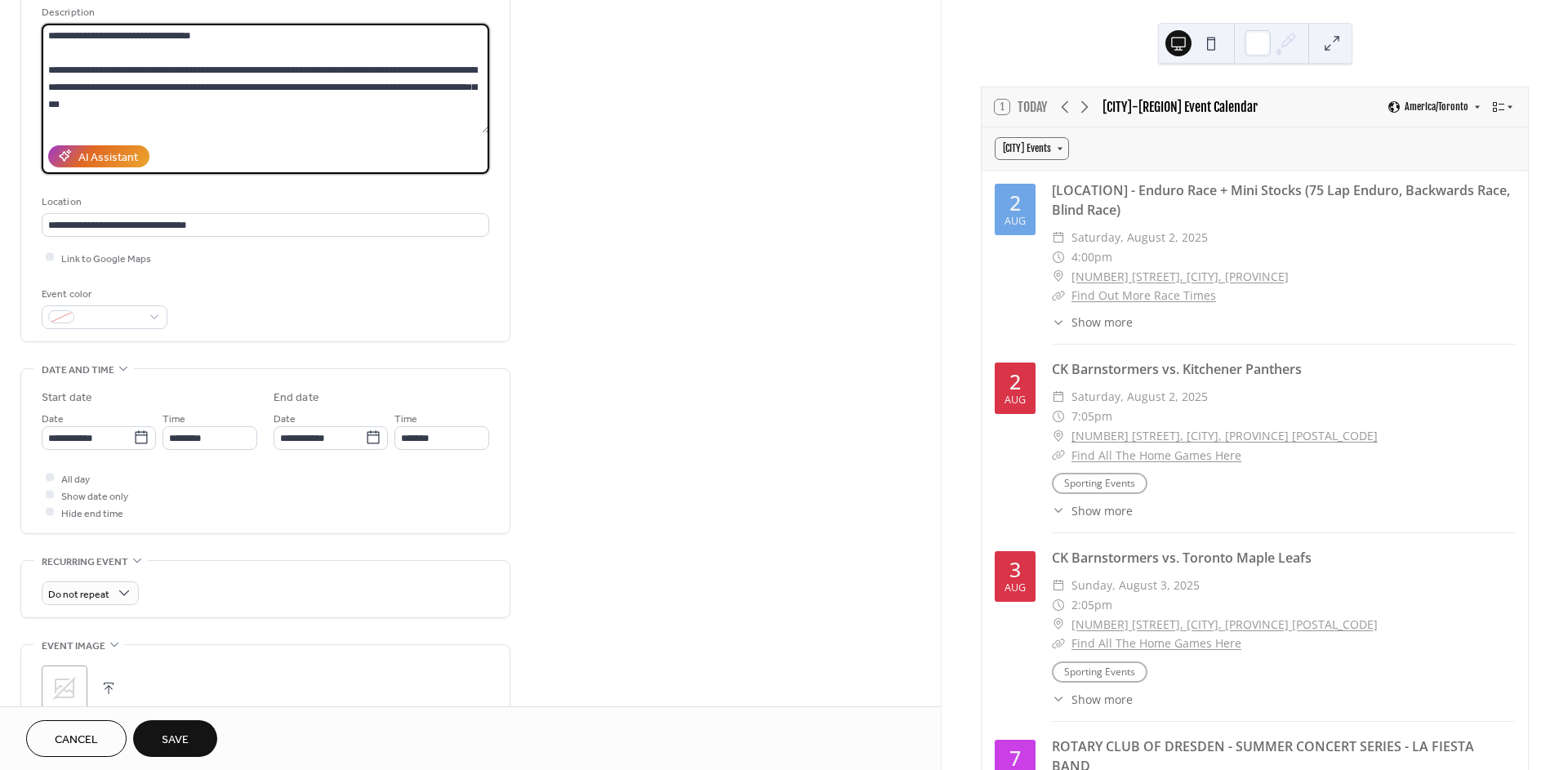 scroll, scrollTop: 181, scrollLeft: 0, axis: vertical 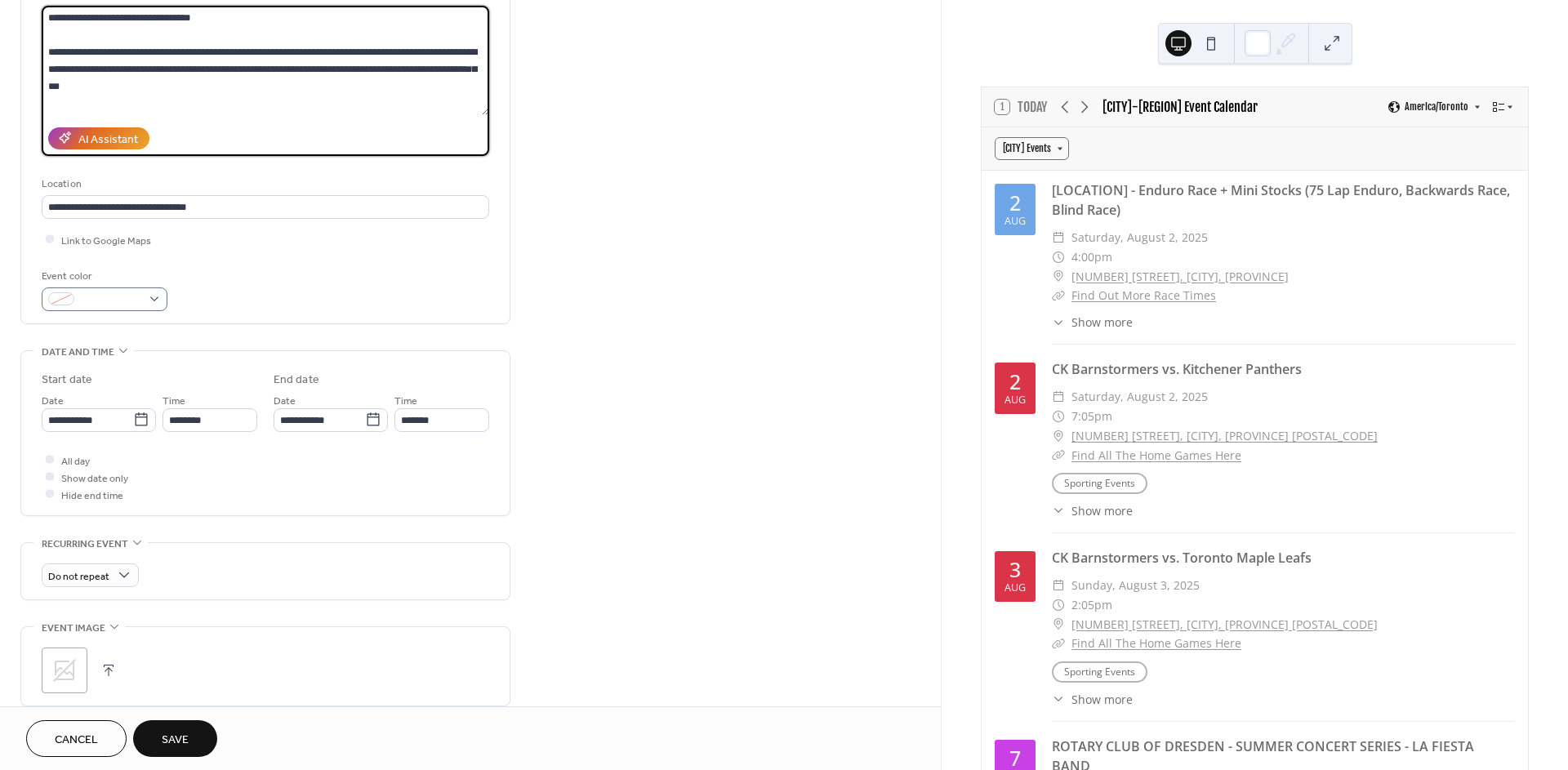 type on "**********" 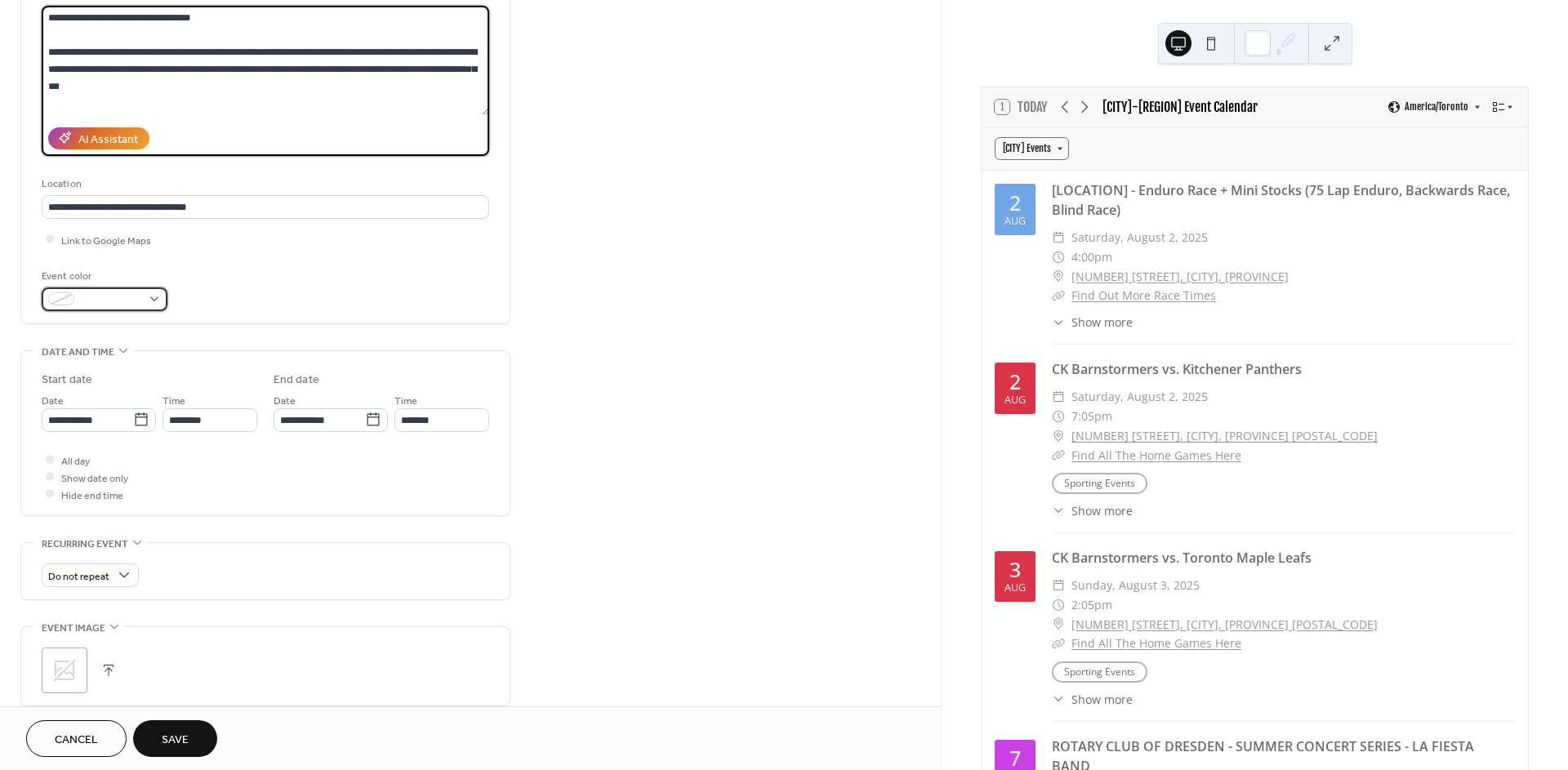 click at bounding box center (105, 299) 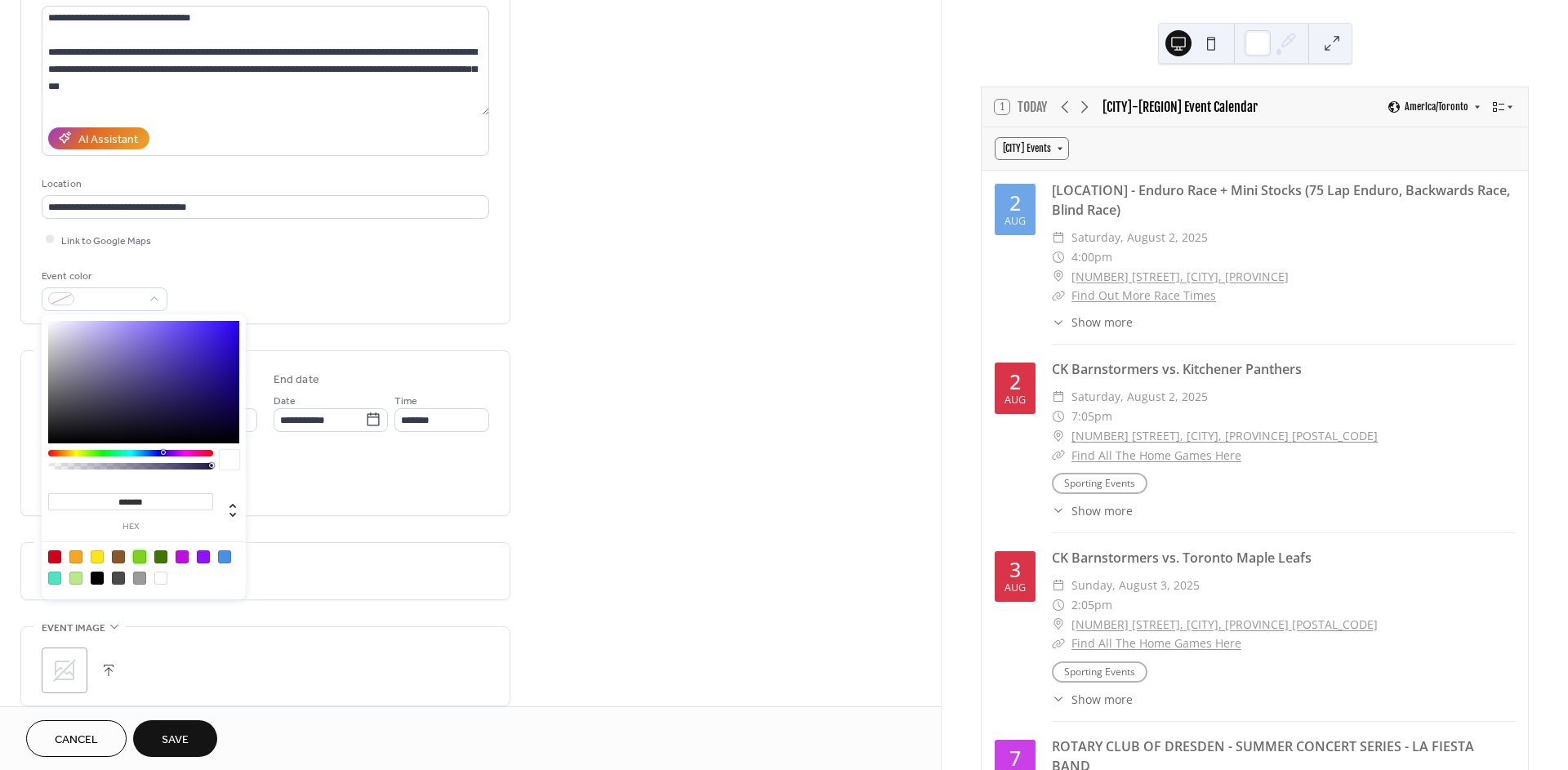 click at bounding box center (140, 557) 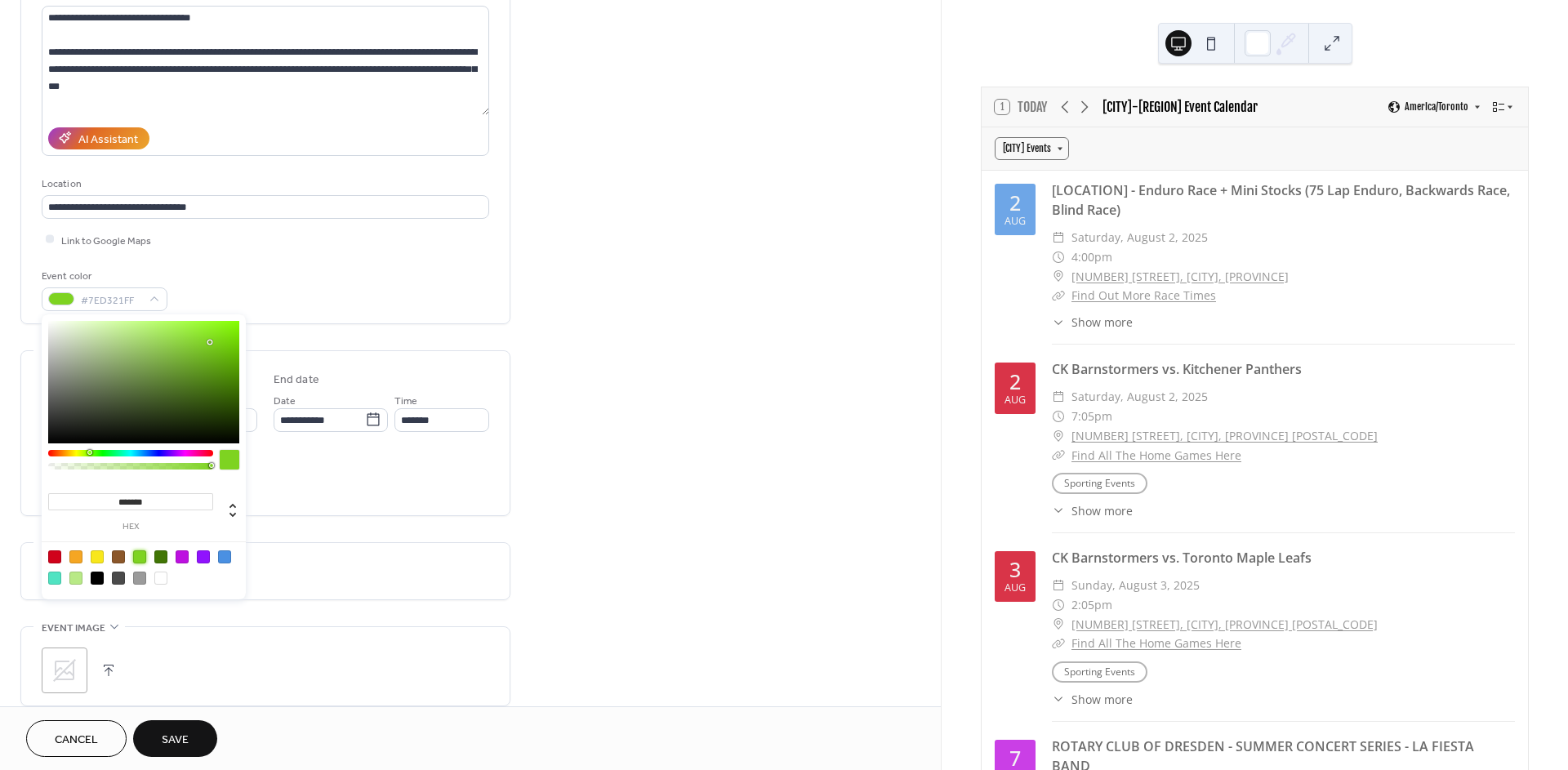 click at bounding box center (182, 557) 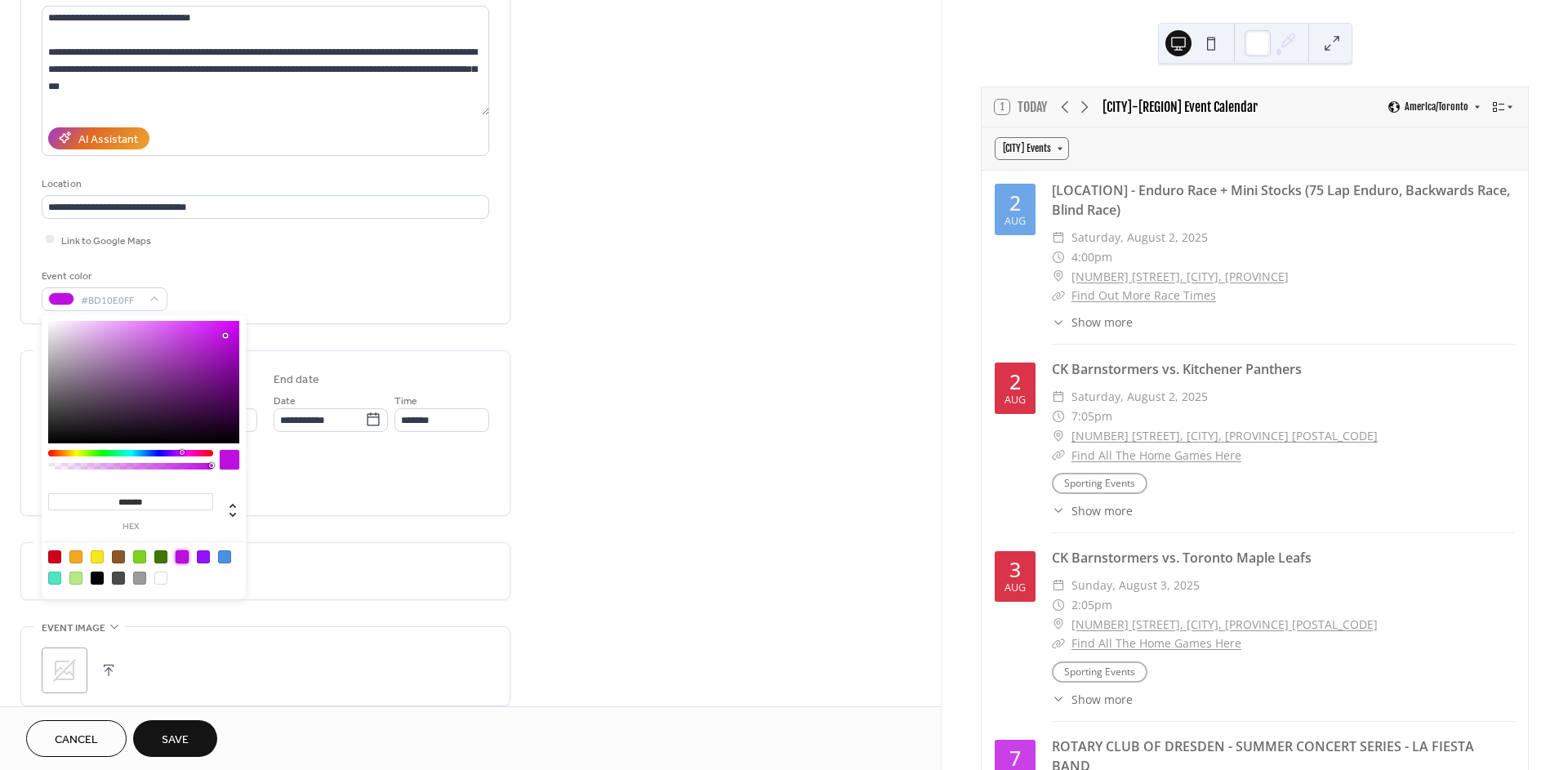 click on "**********" at bounding box center (265, 514) 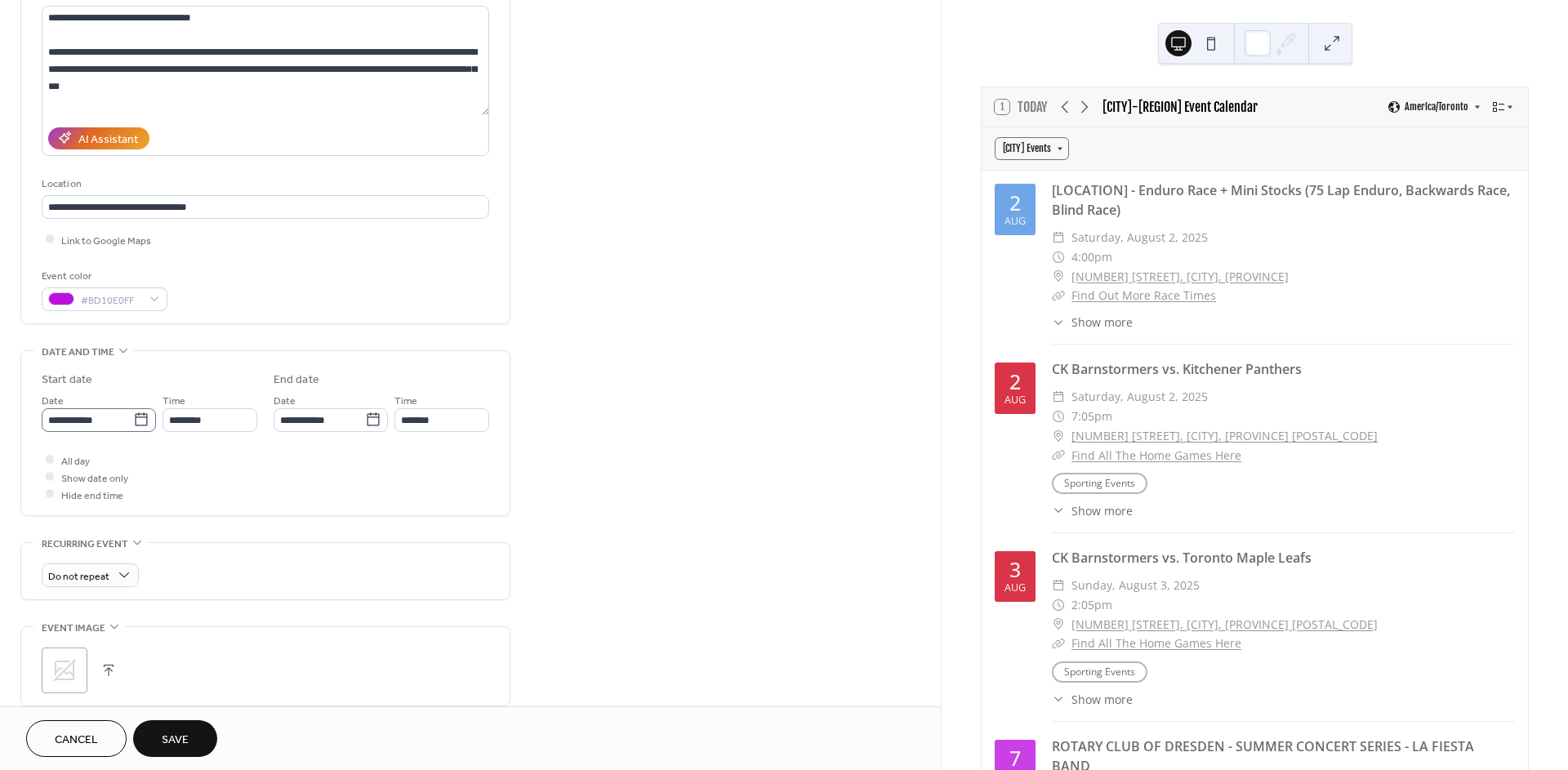 click 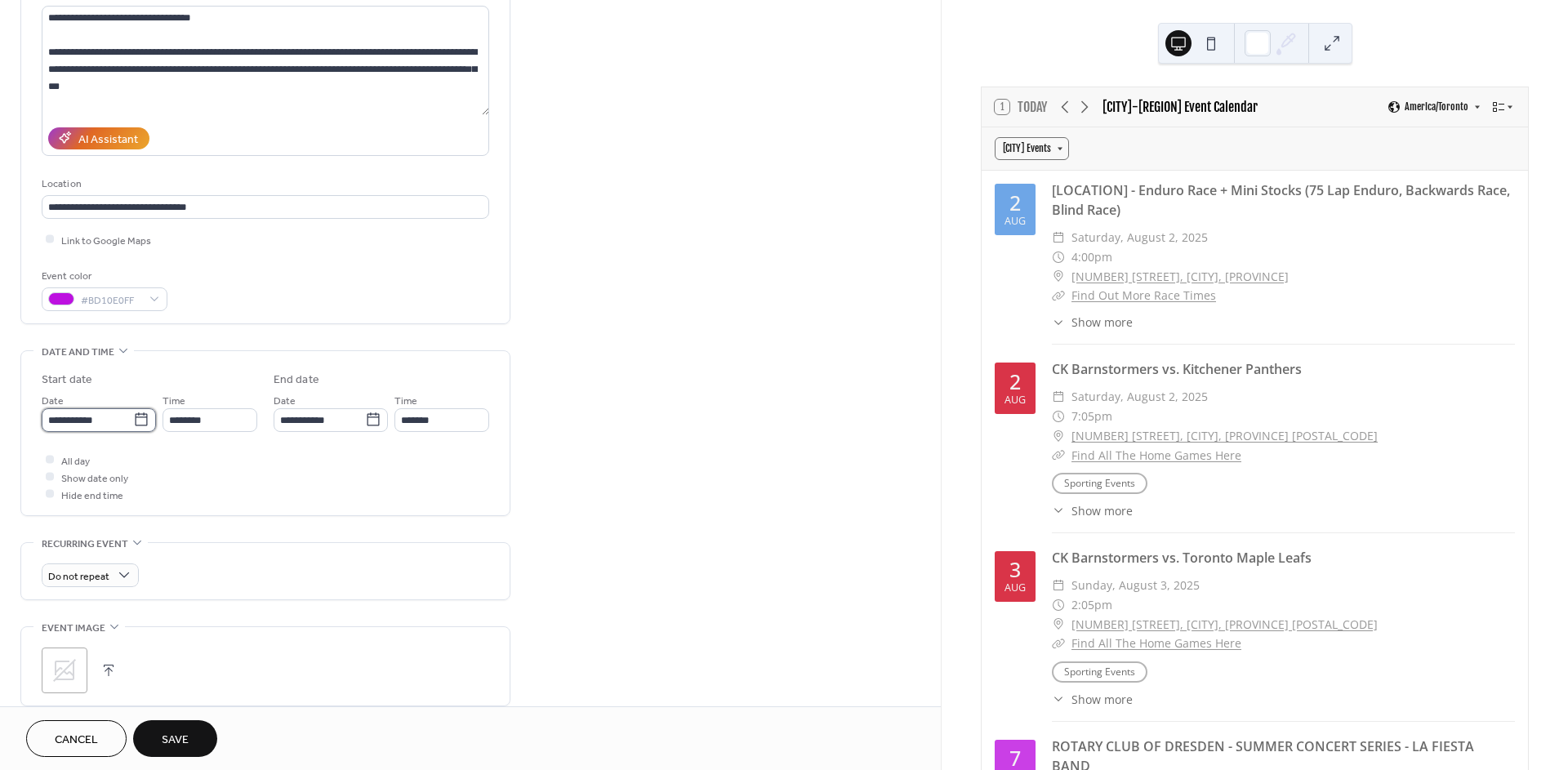 click on "**********" at bounding box center [87, 420] 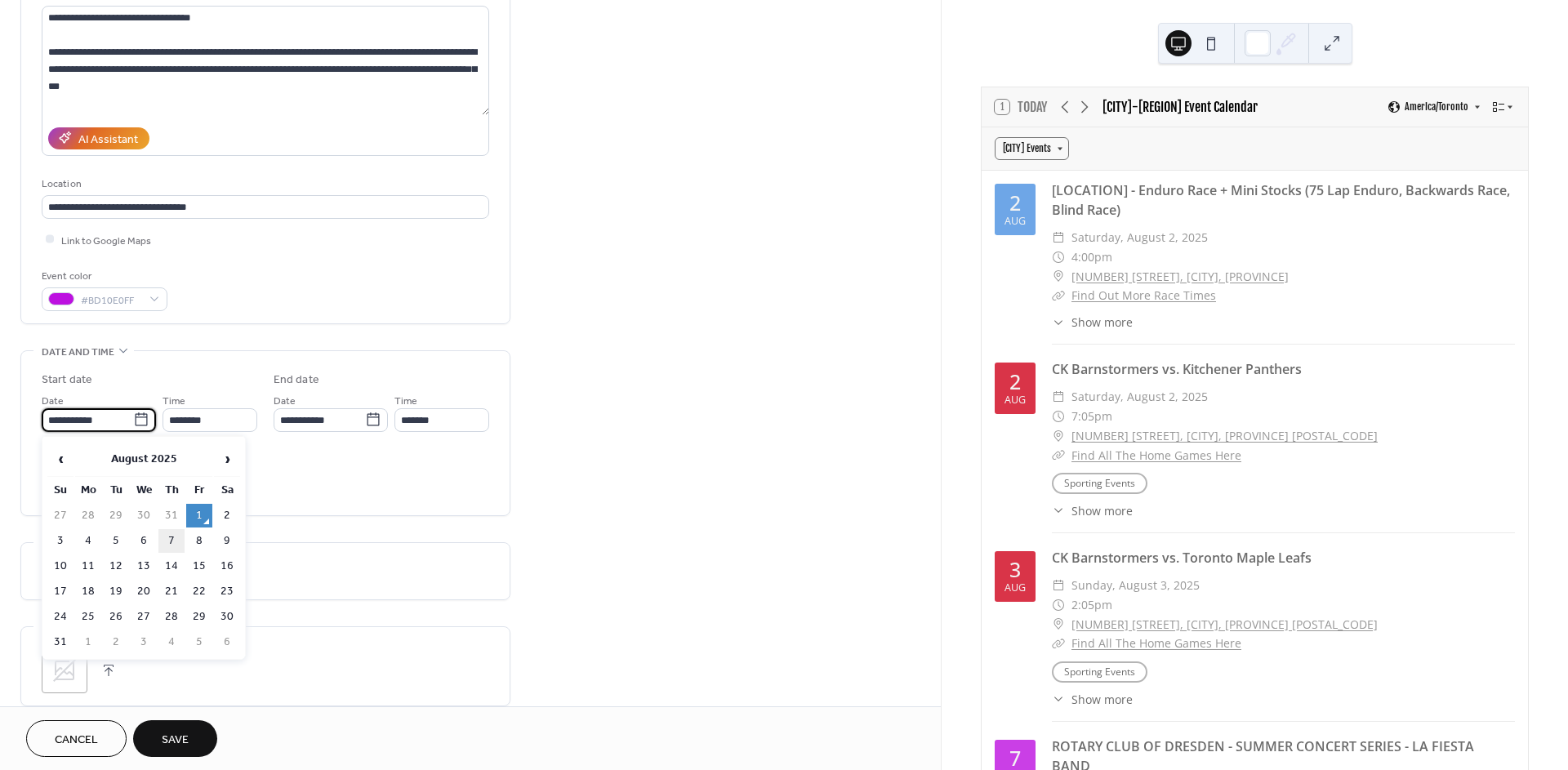 click on "7" at bounding box center [172, 541] 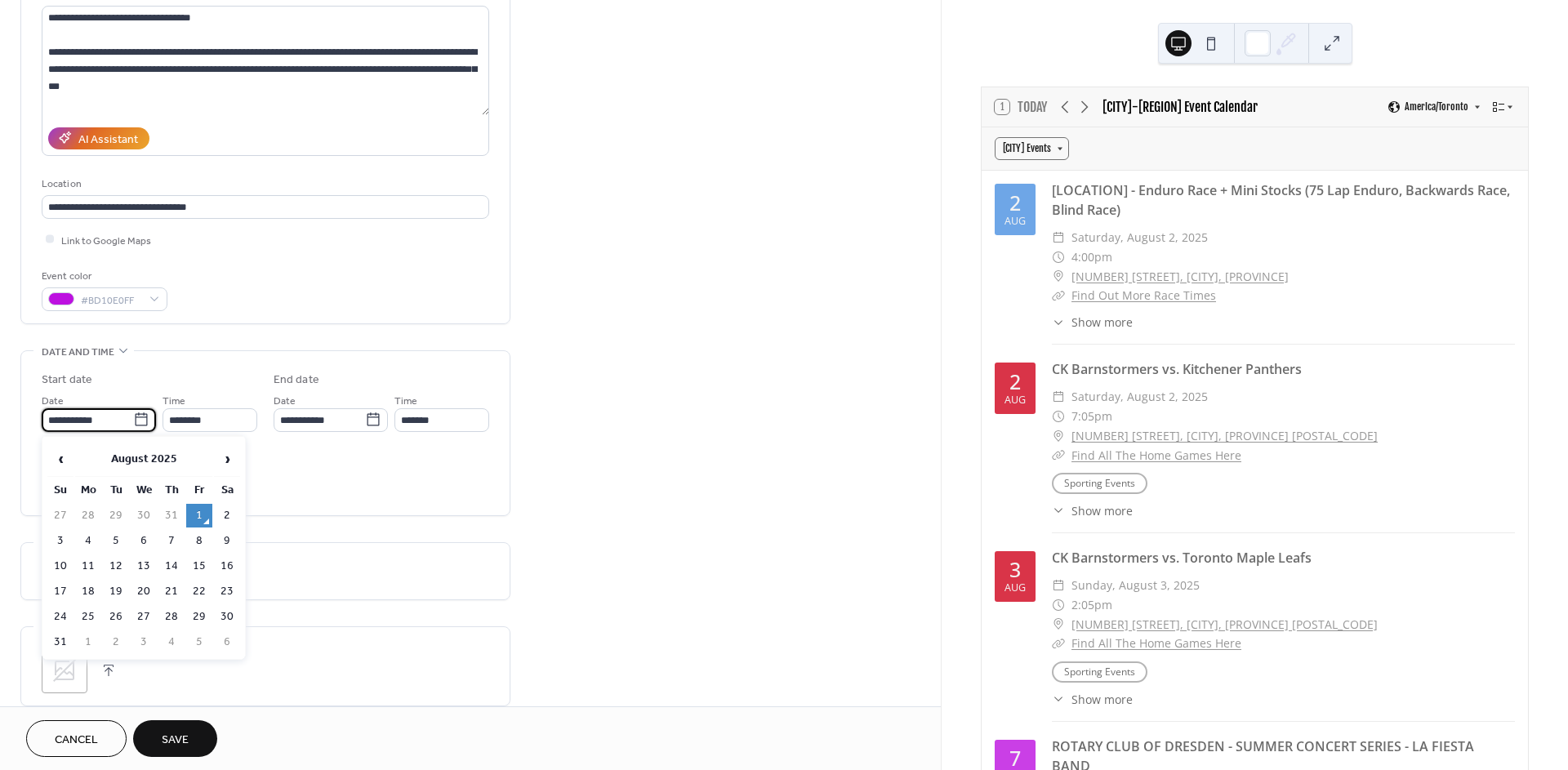 type on "**********" 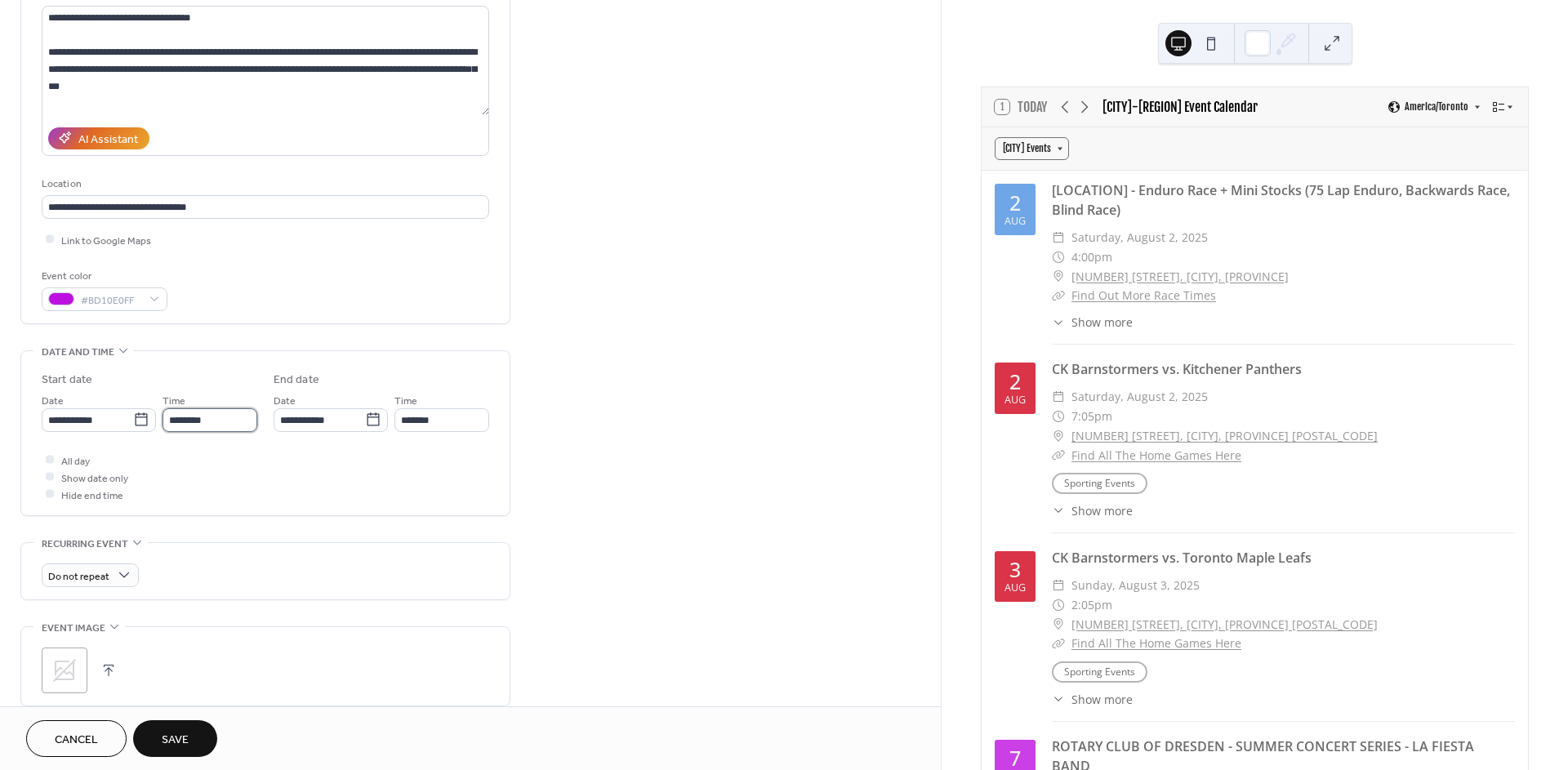 click on "********" at bounding box center (210, 420) 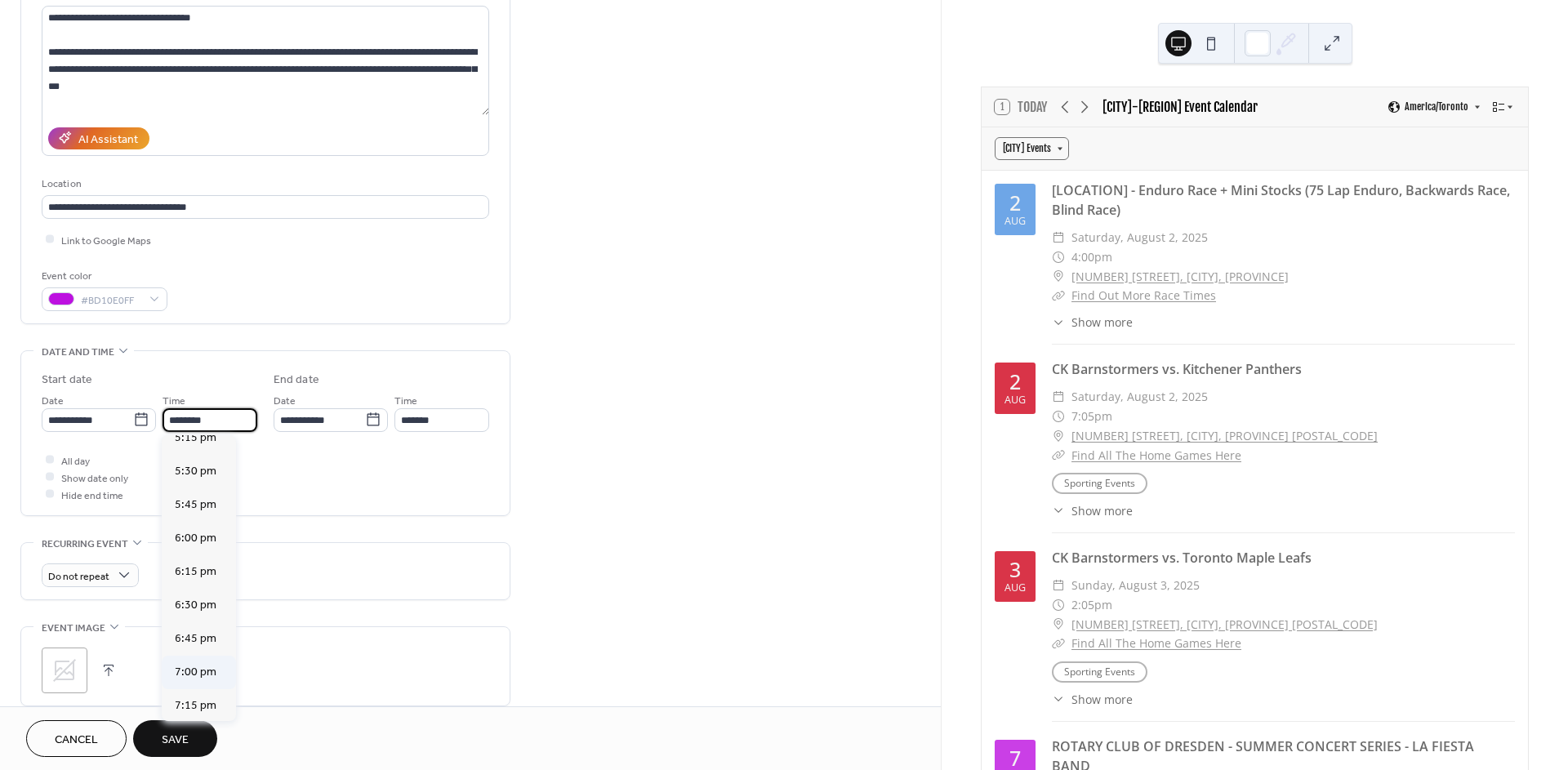 scroll, scrollTop: 2349, scrollLeft: 0, axis: vertical 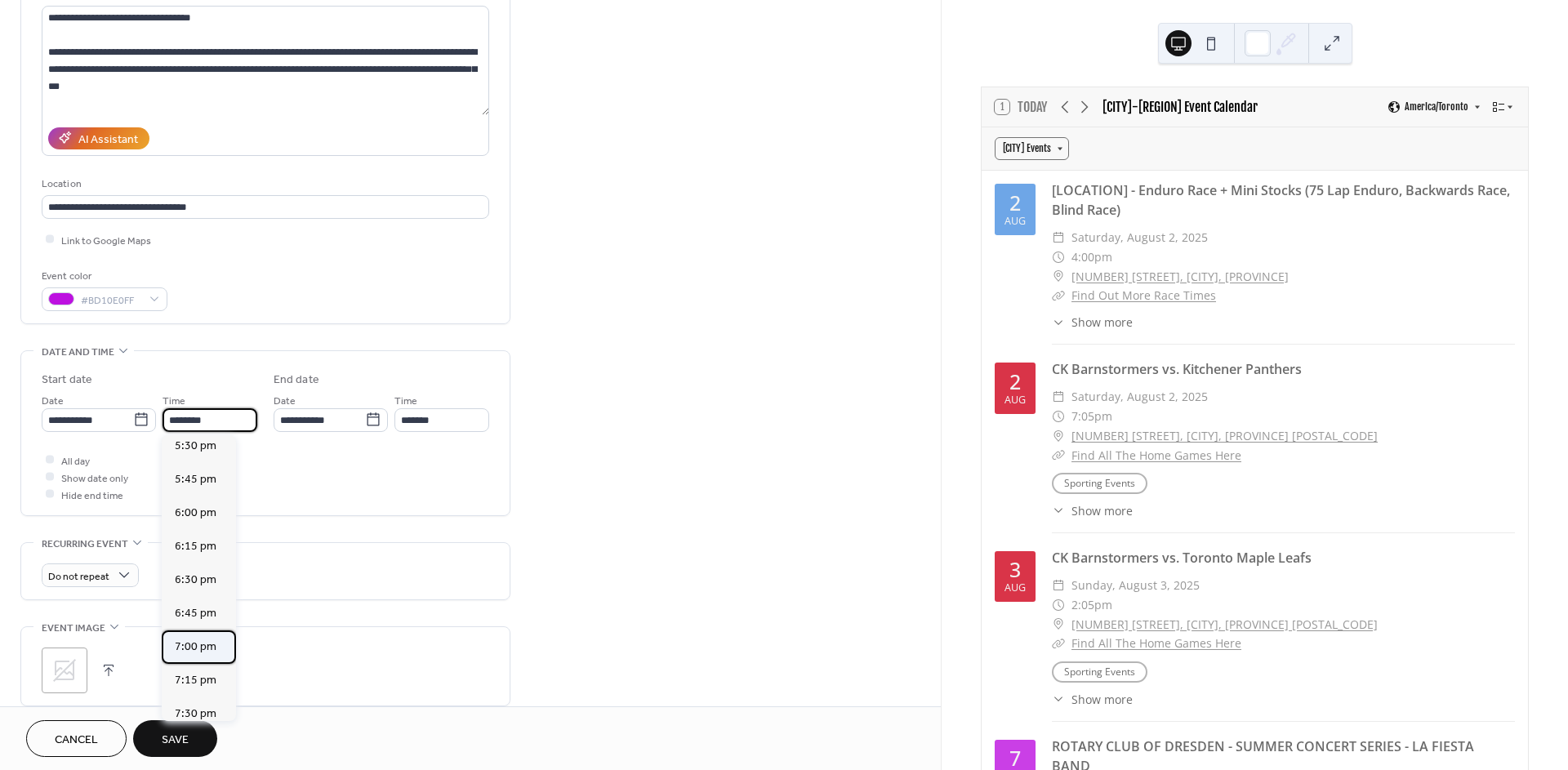 click on "7:00 pm" at bounding box center (195, 647) 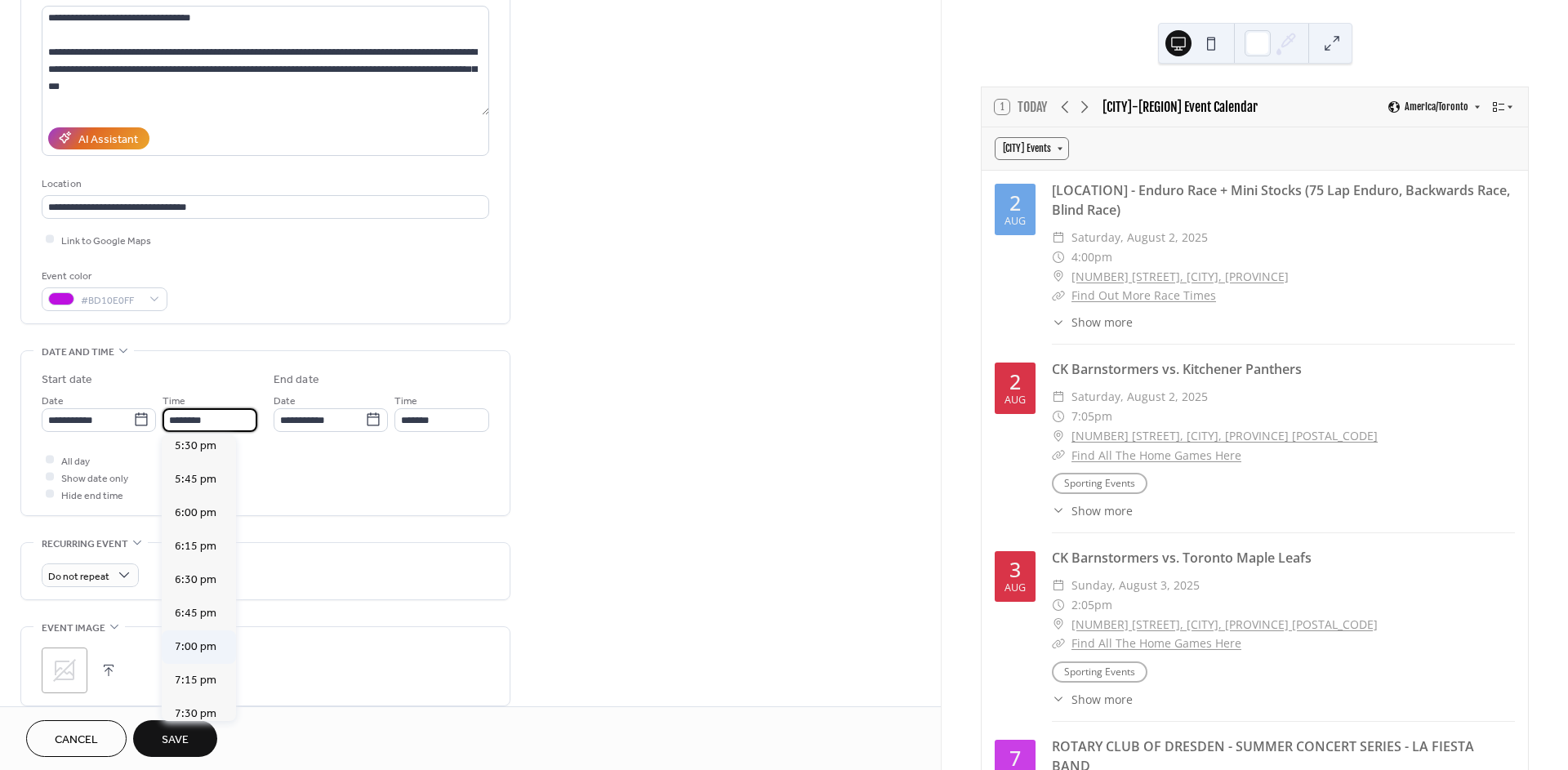 type on "*******" 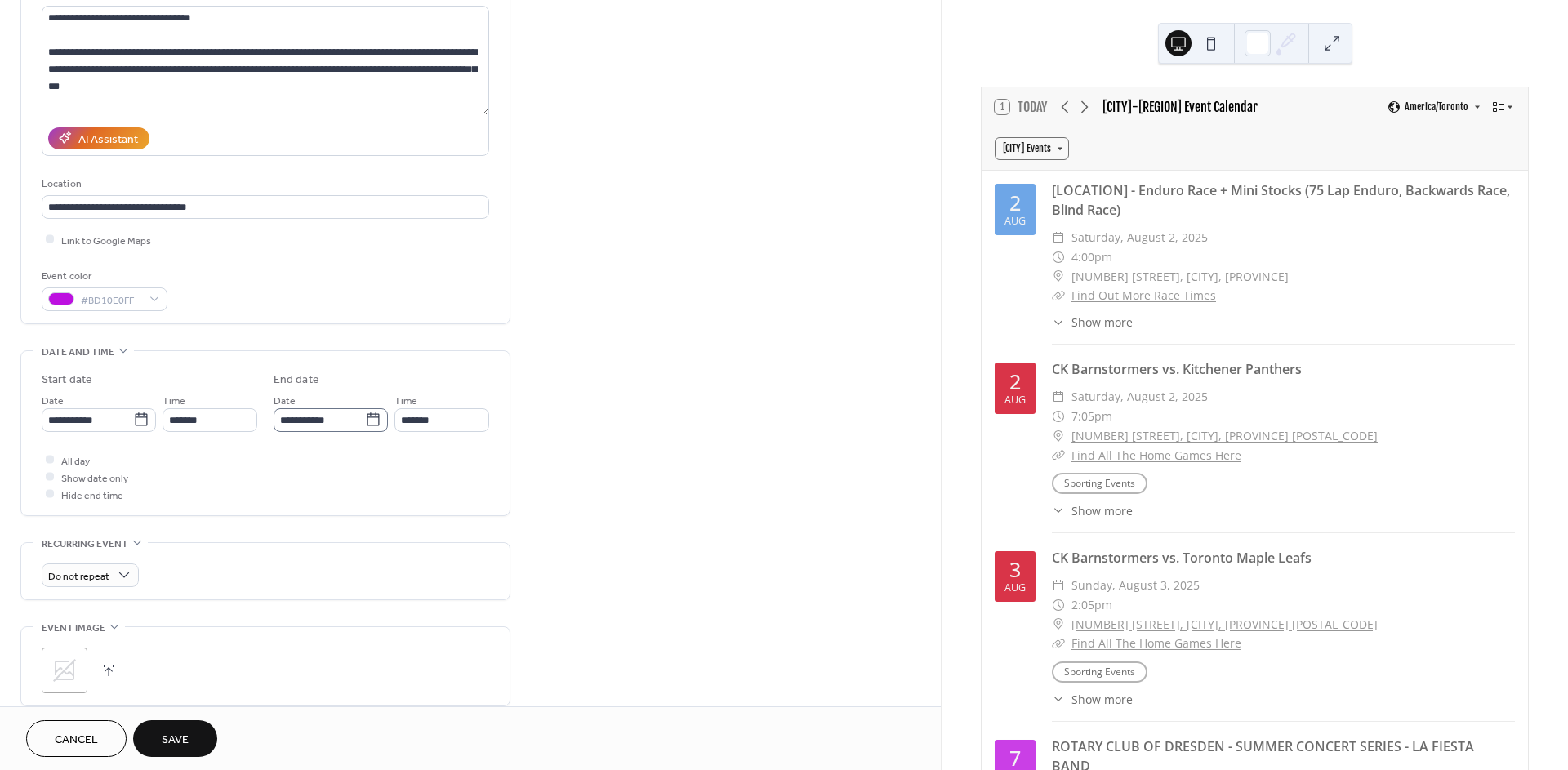 click on "**********" at bounding box center [331, 420] 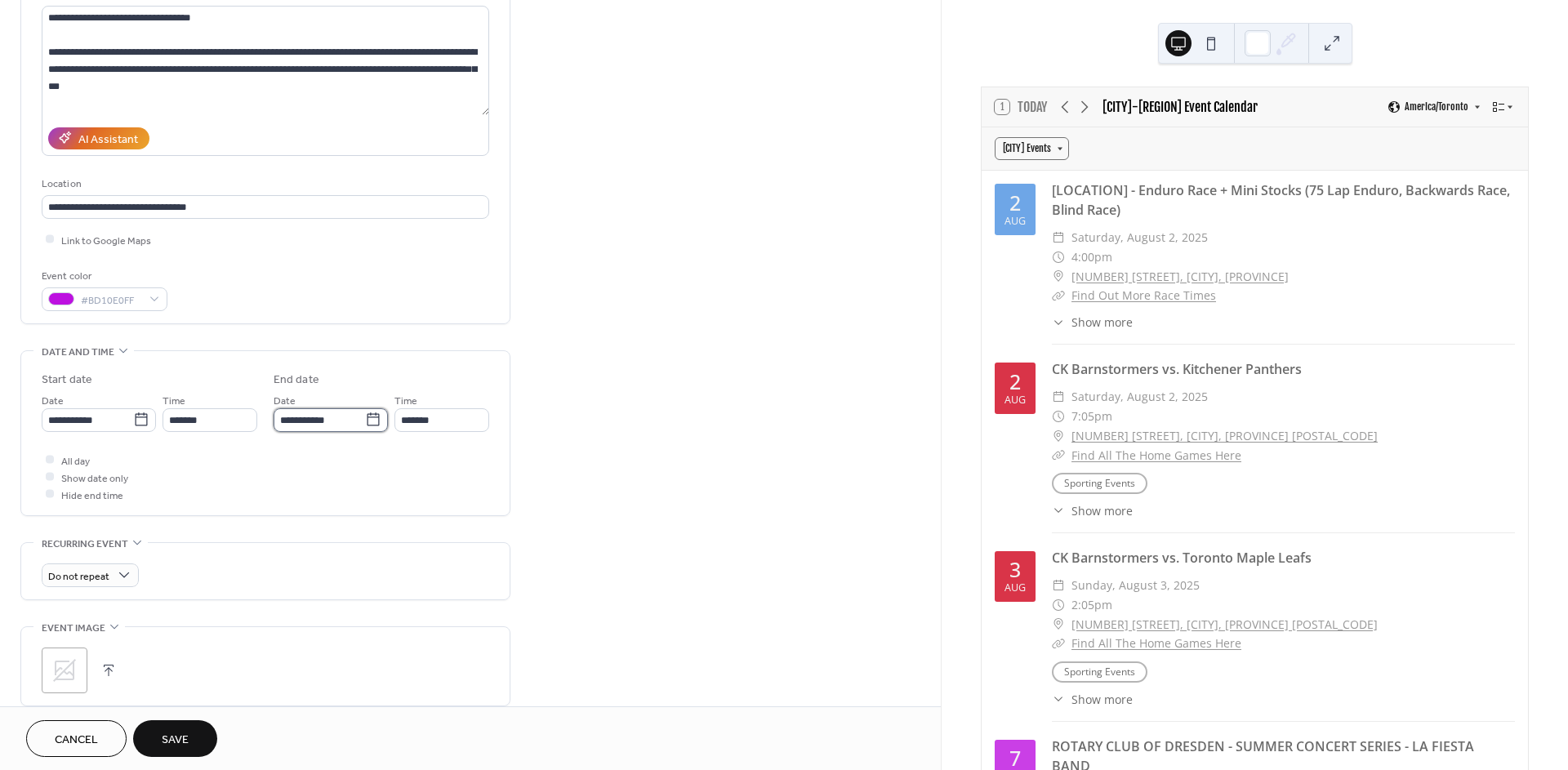 click on "**********" at bounding box center (319, 420) 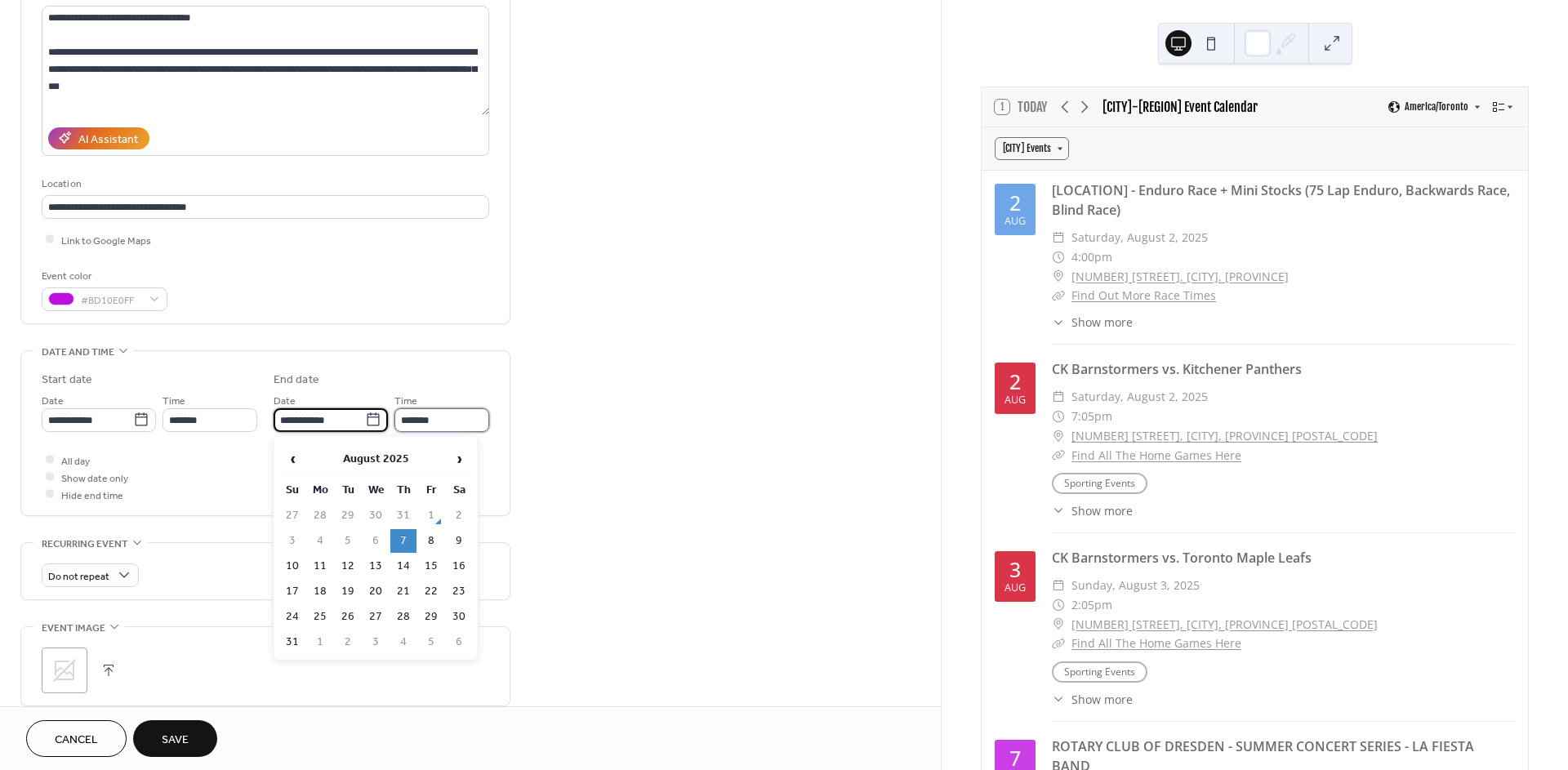 click on "*******" at bounding box center [442, 420] 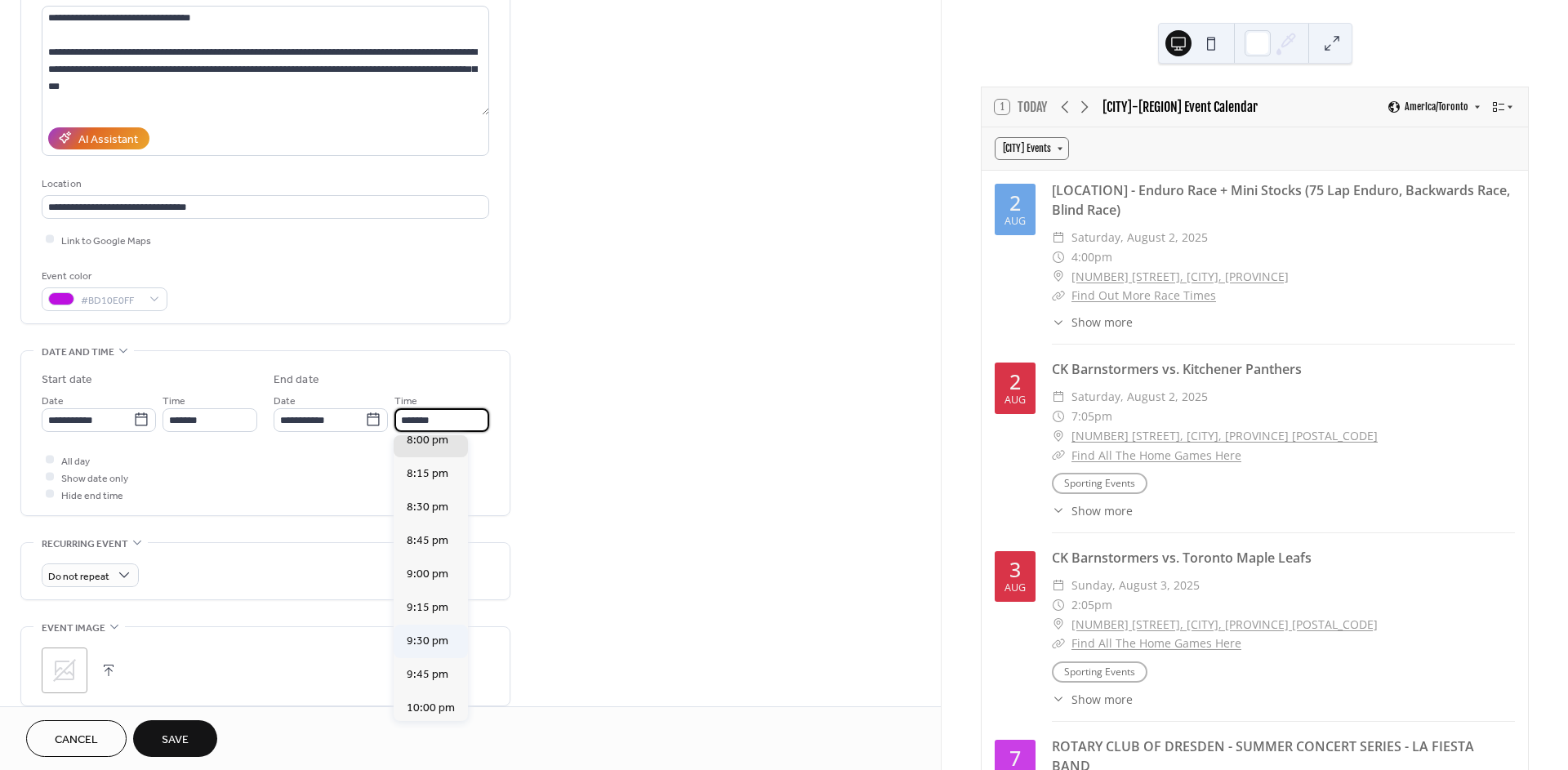 scroll, scrollTop: 356, scrollLeft: 0, axis: vertical 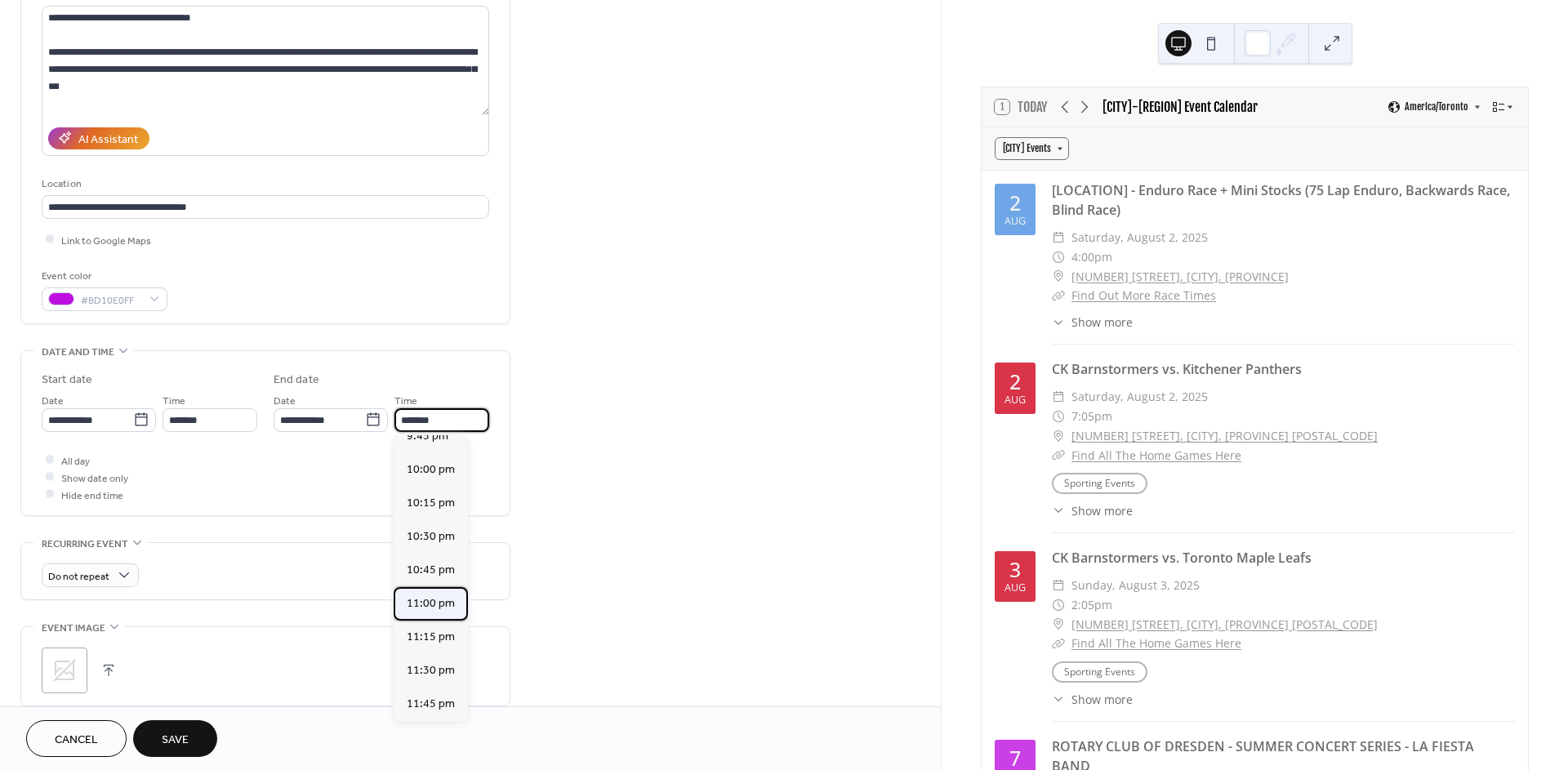 click on "11:00 pm" at bounding box center [430, 603] 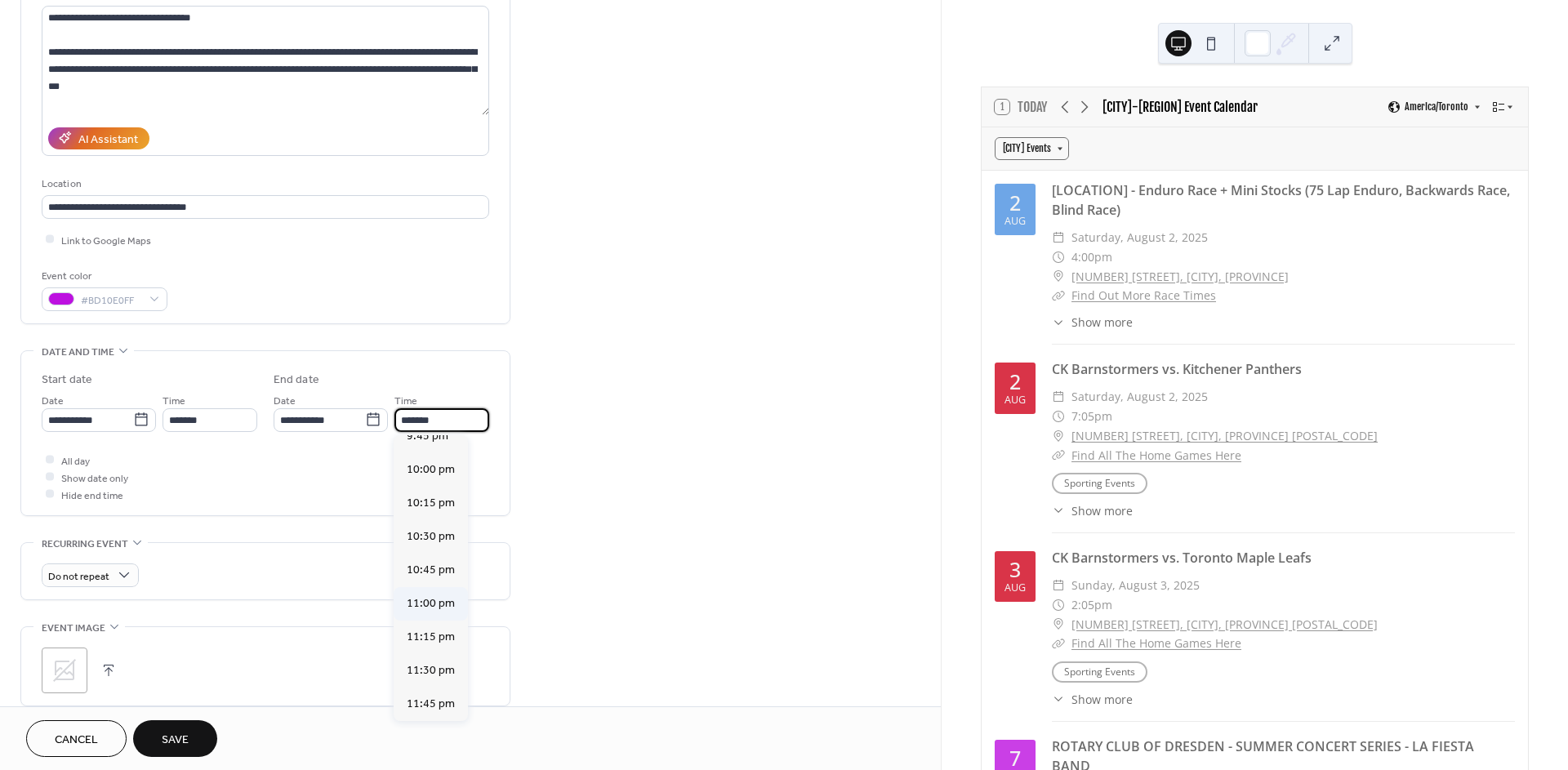 type on "********" 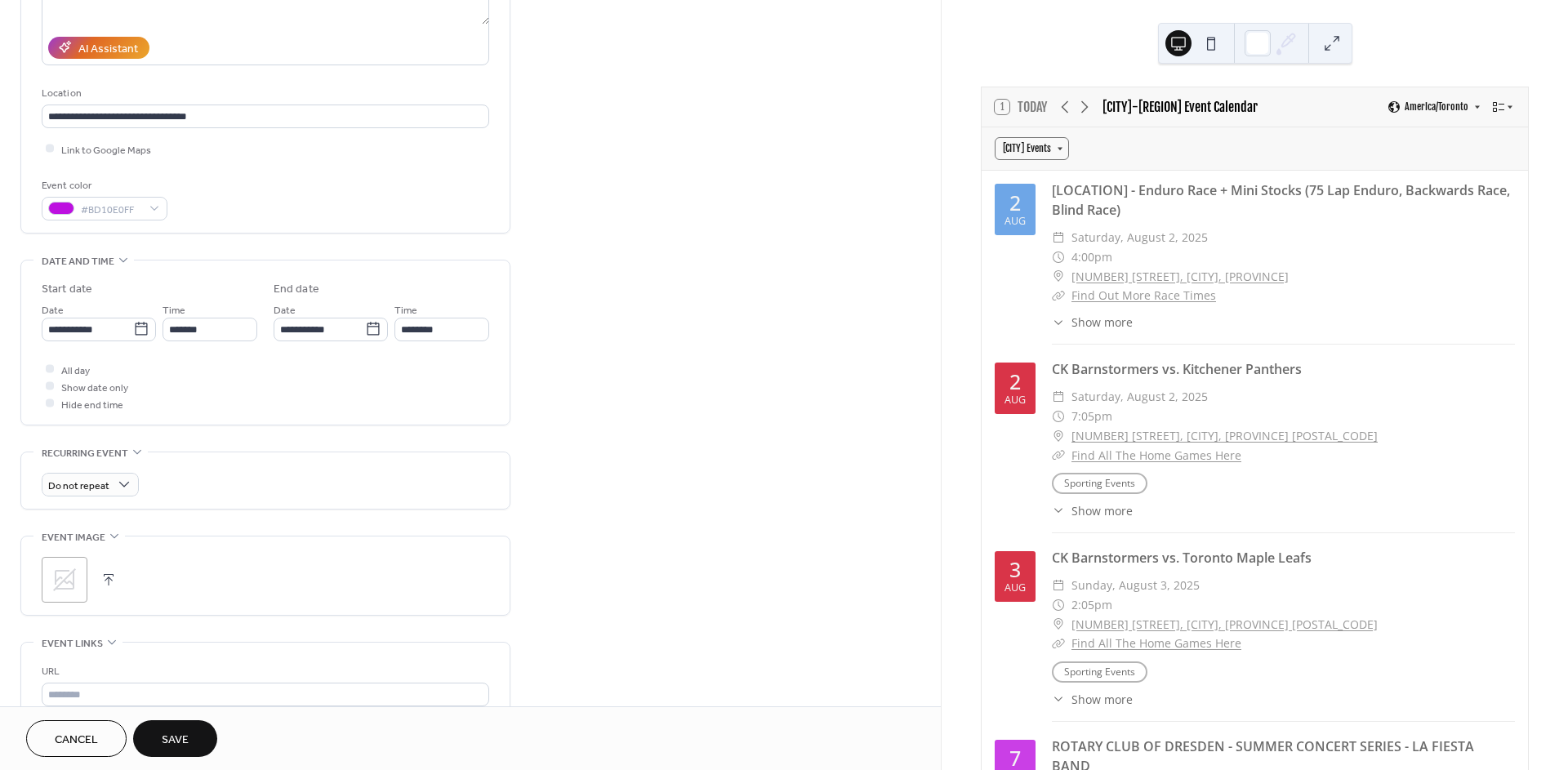 scroll, scrollTop: 363, scrollLeft: 0, axis: vertical 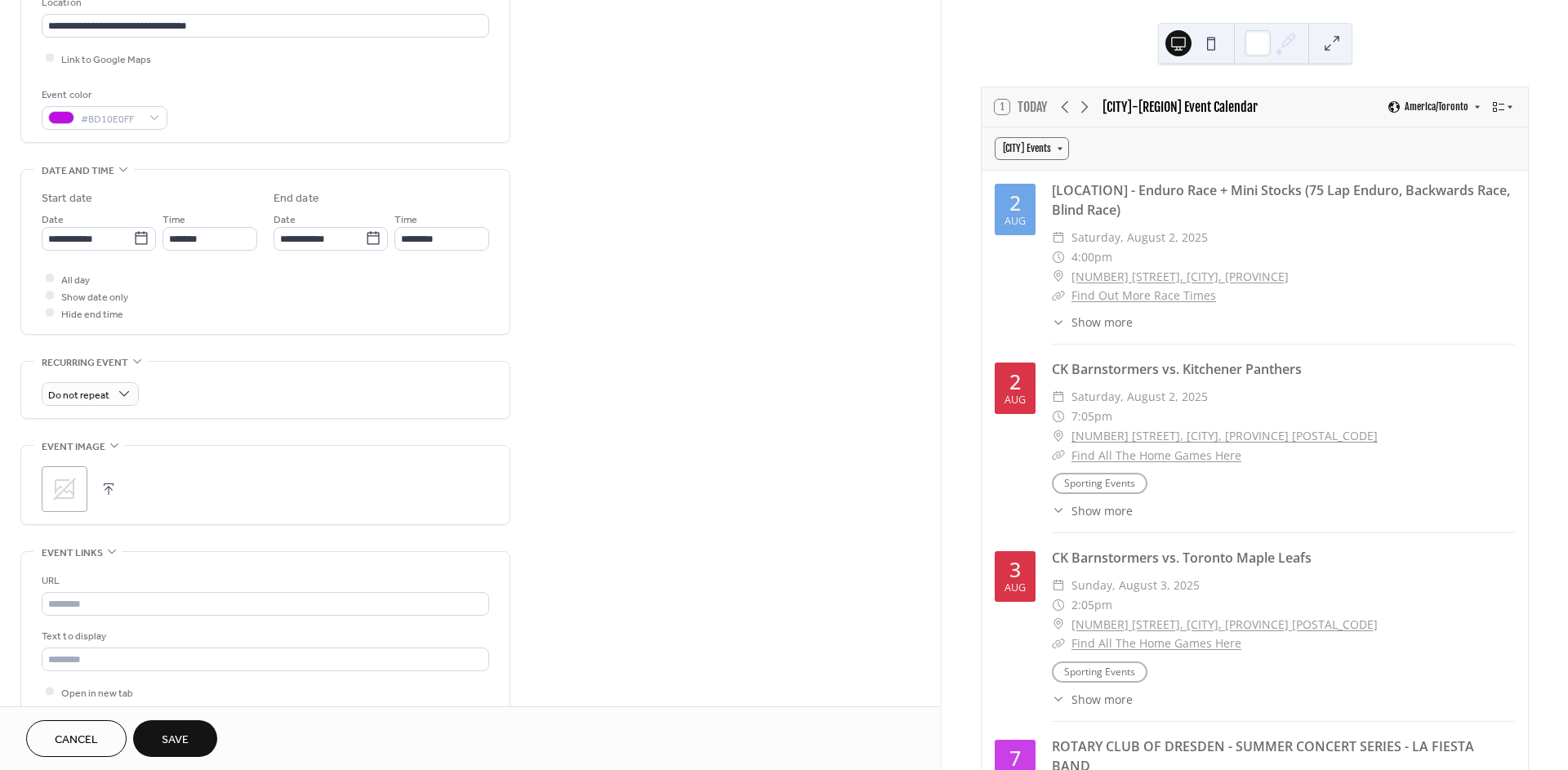 click on ";" at bounding box center (65, 489) 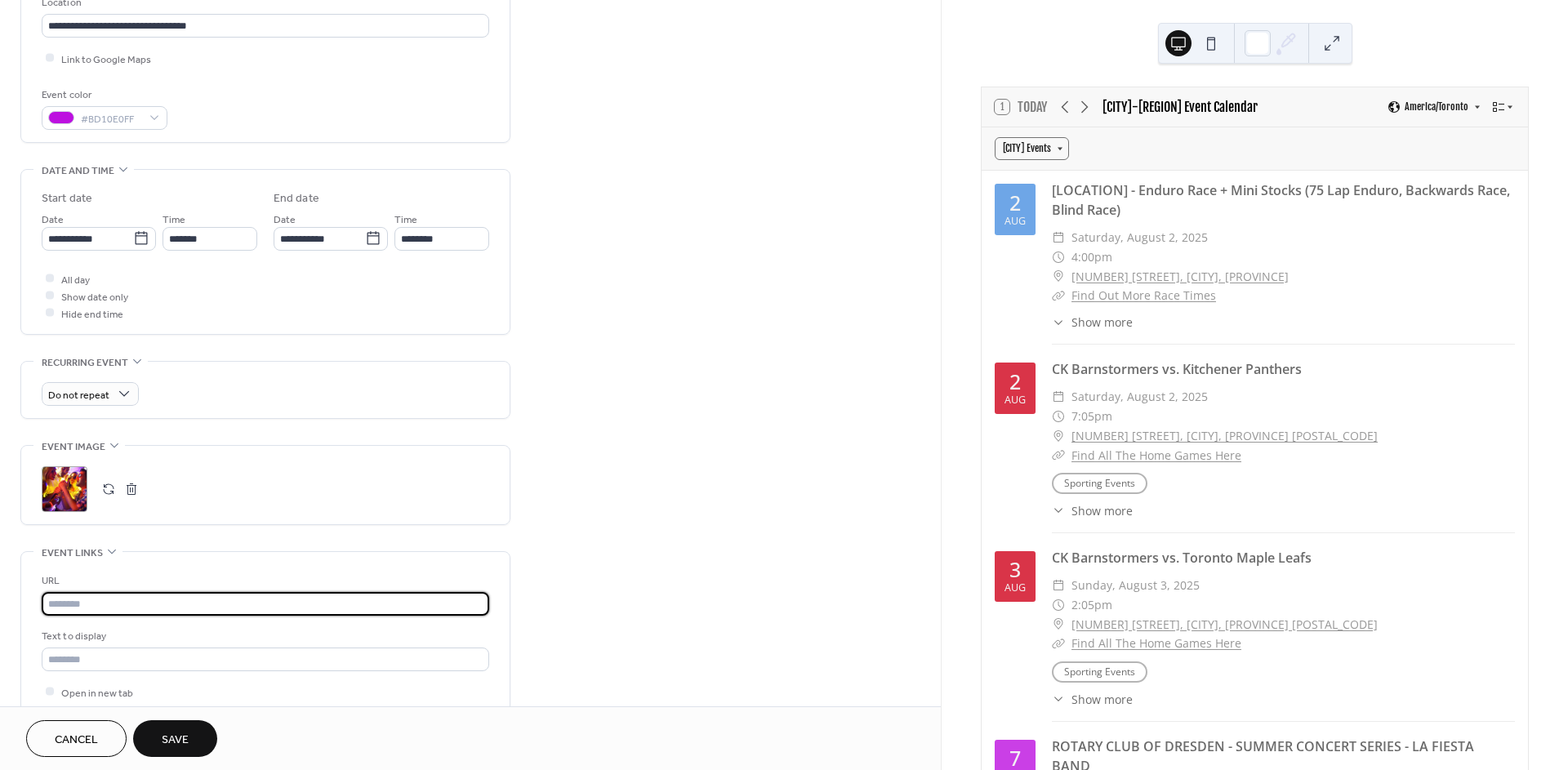 click at bounding box center [265, 603] 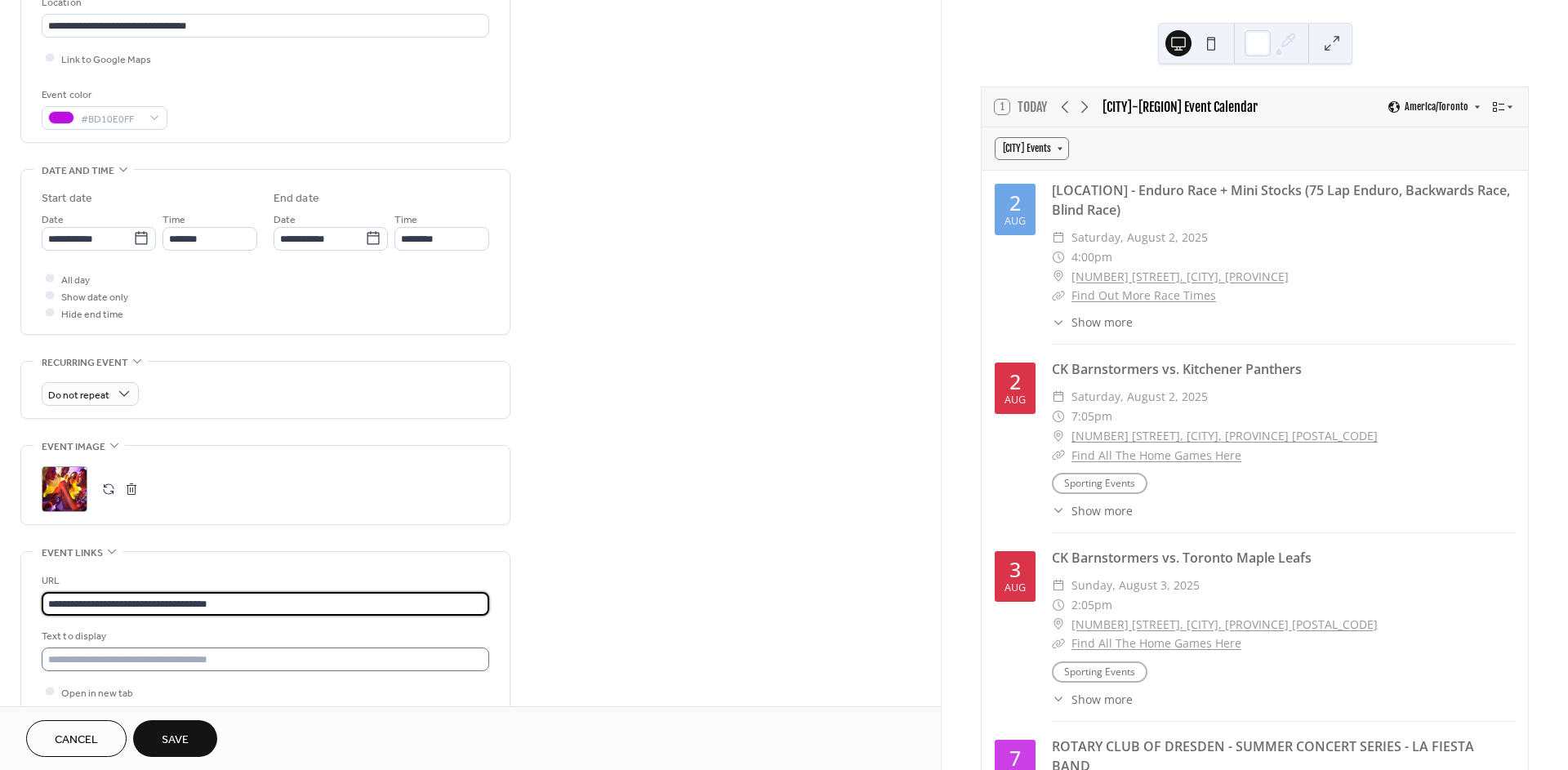 type on "**********" 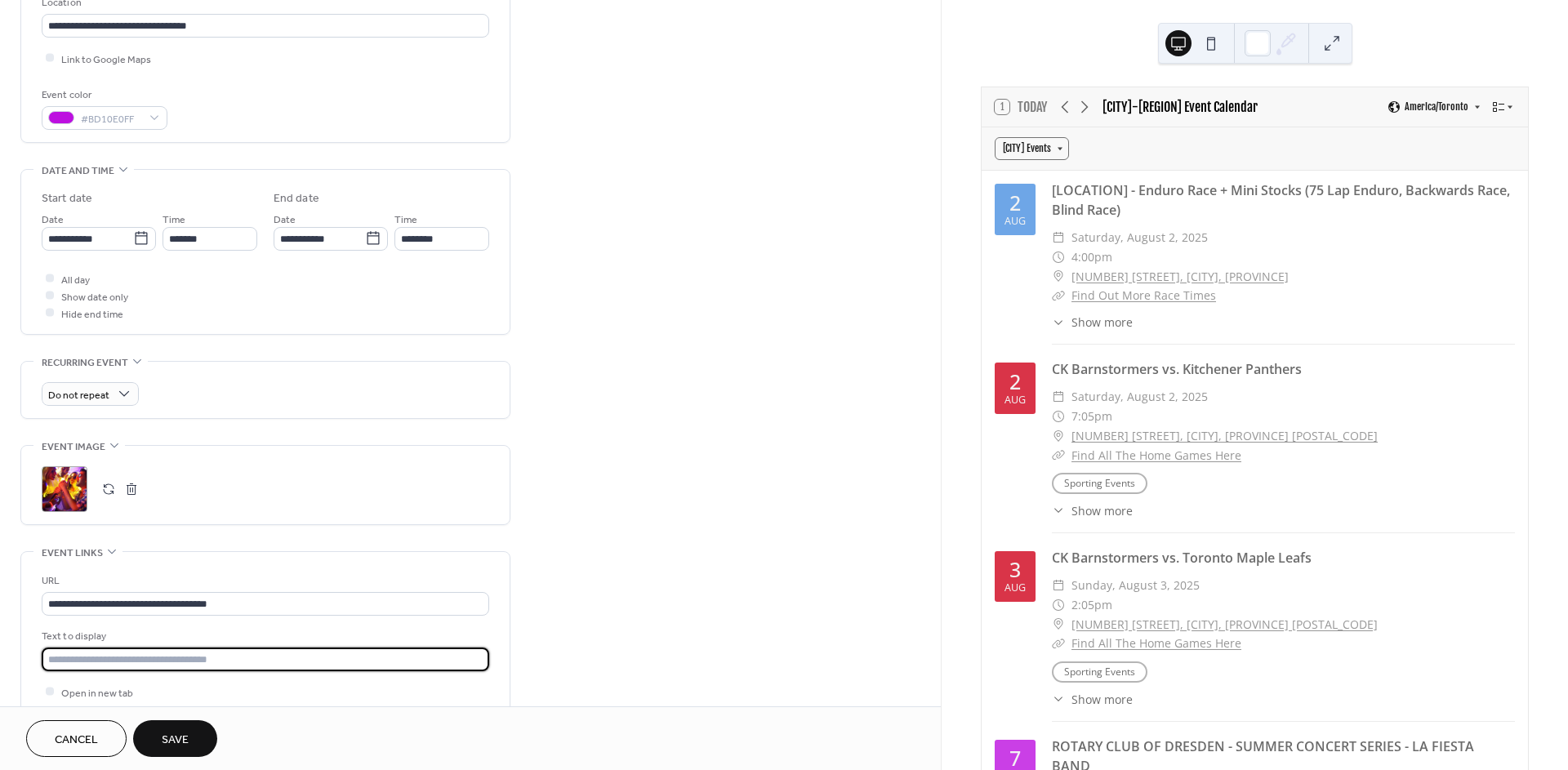 click at bounding box center [265, 659] 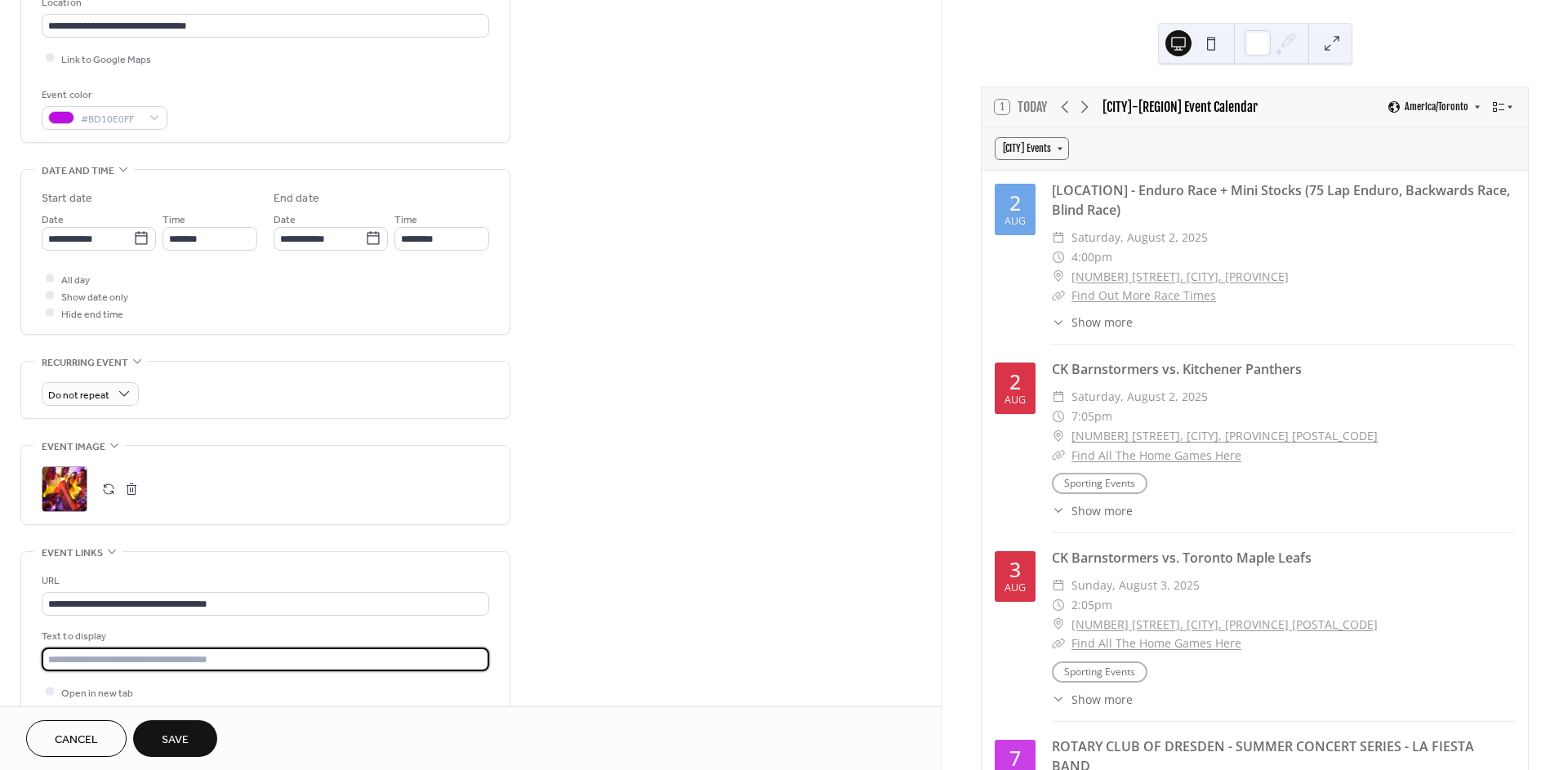 type on "**********" 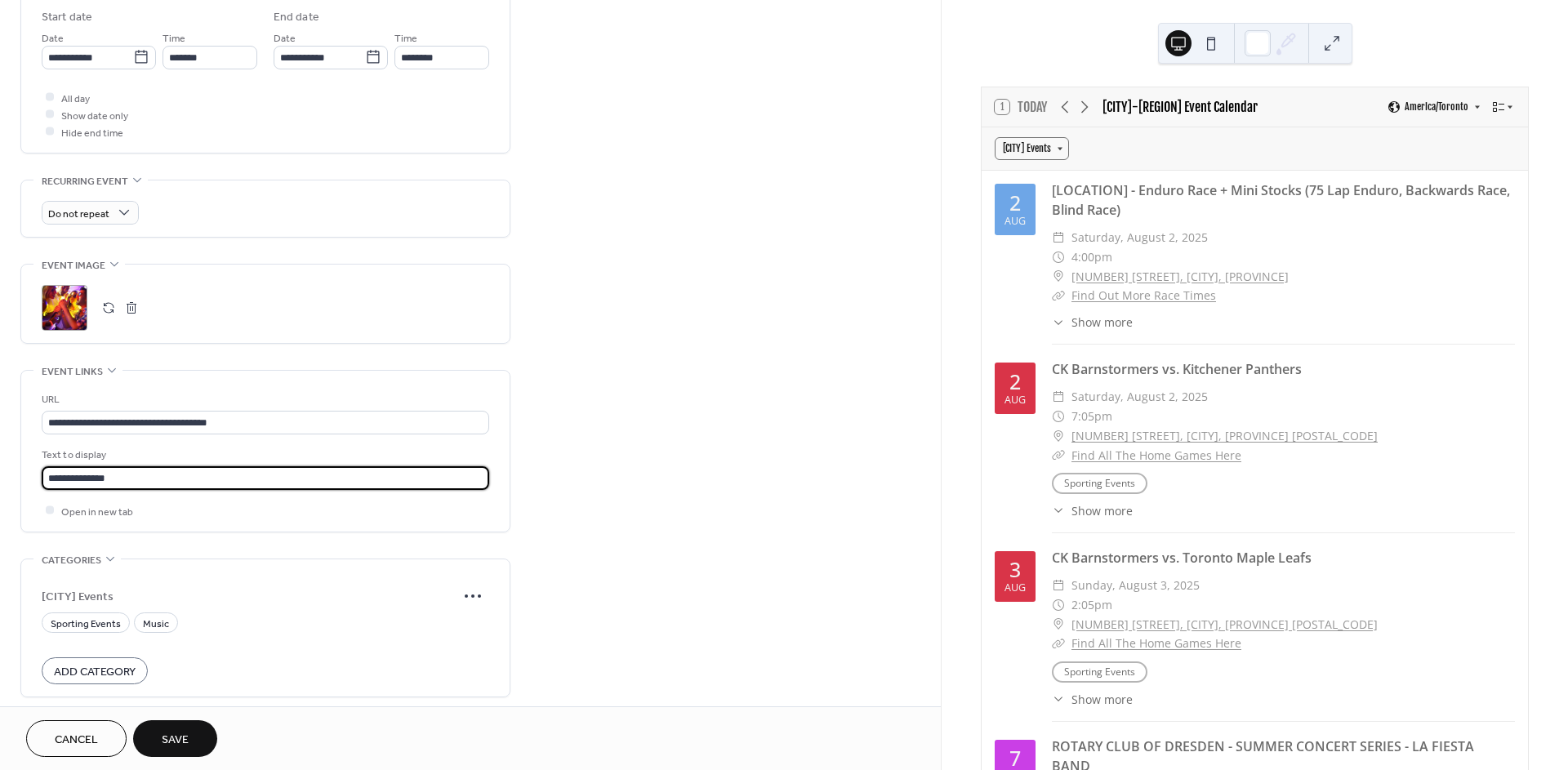 scroll, scrollTop: 612, scrollLeft: 0, axis: vertical 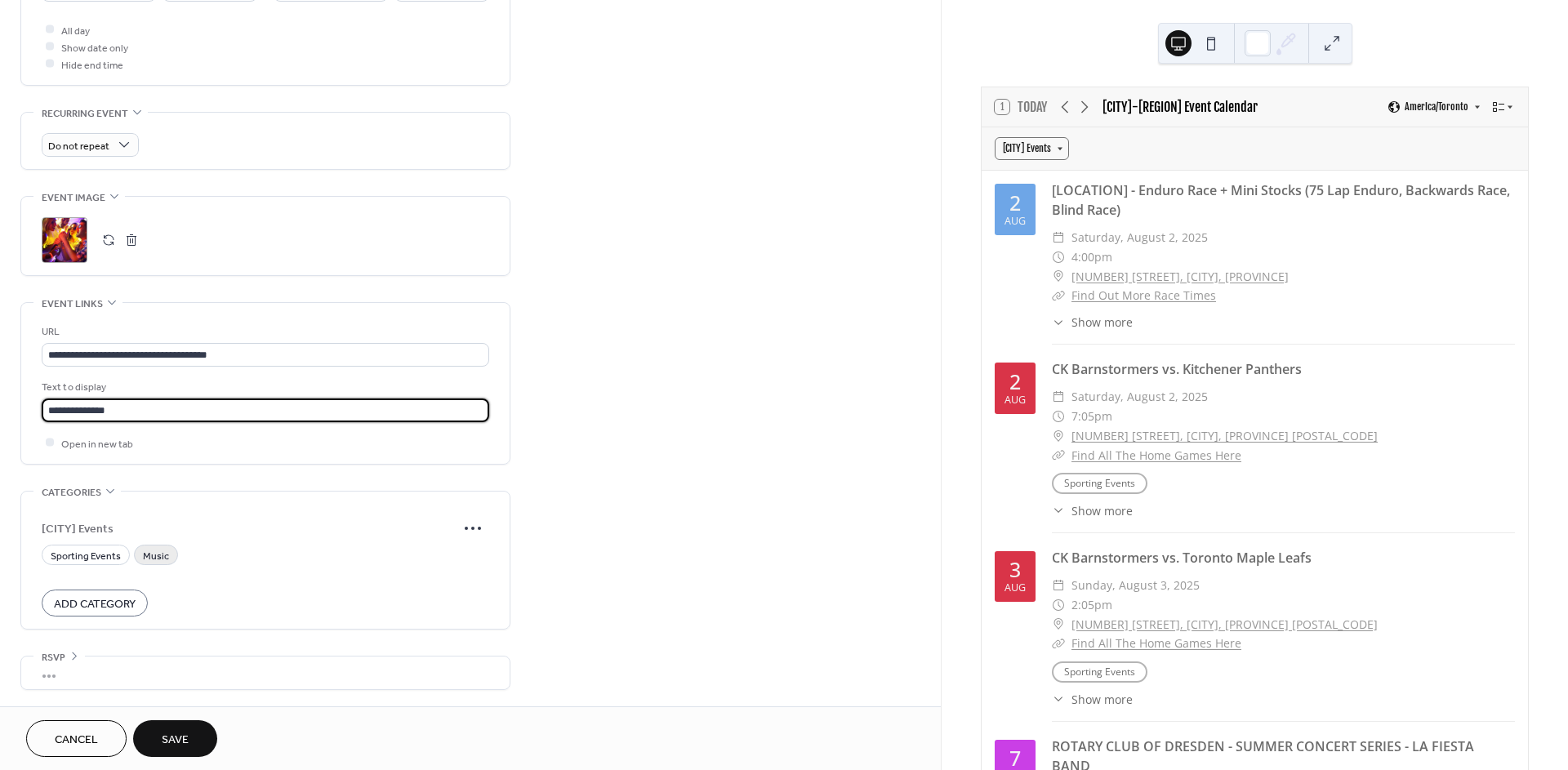 click on "Music" at bounding box center (156, 555) 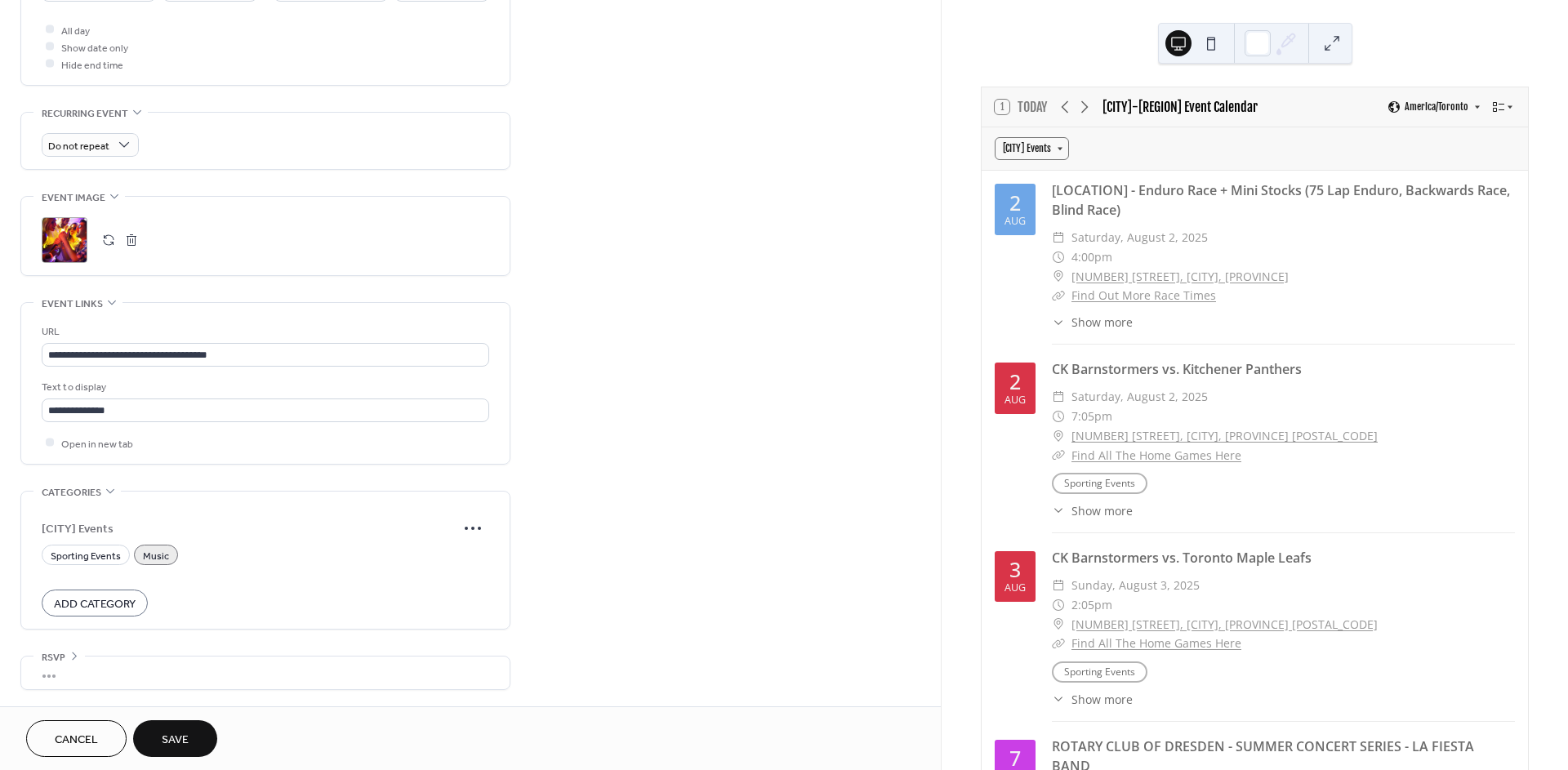 click on "Save" at bounding box center (175, 740) 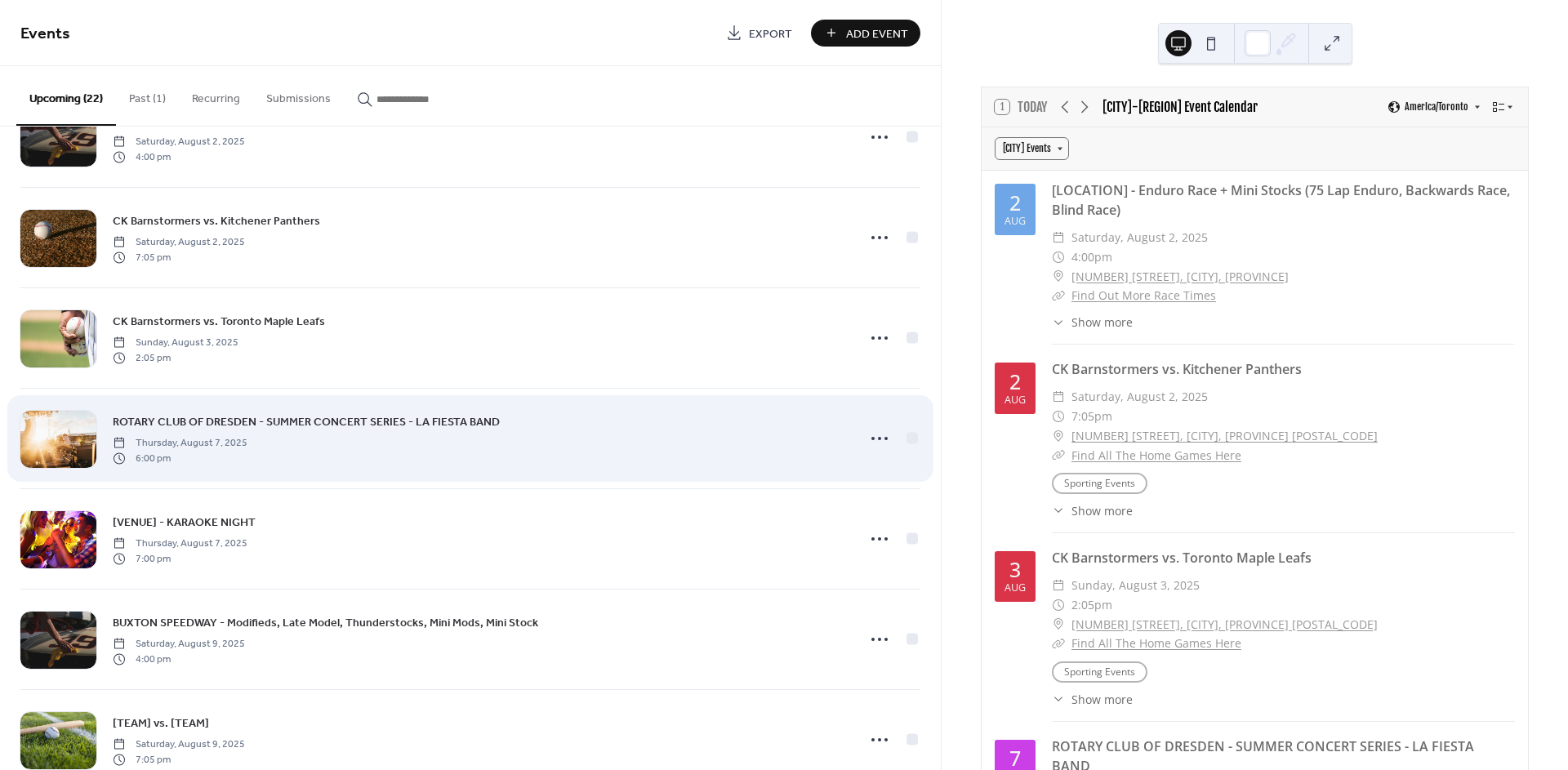 scroll, scrollTop: 91, scrollLeft: 0, axis: vertical 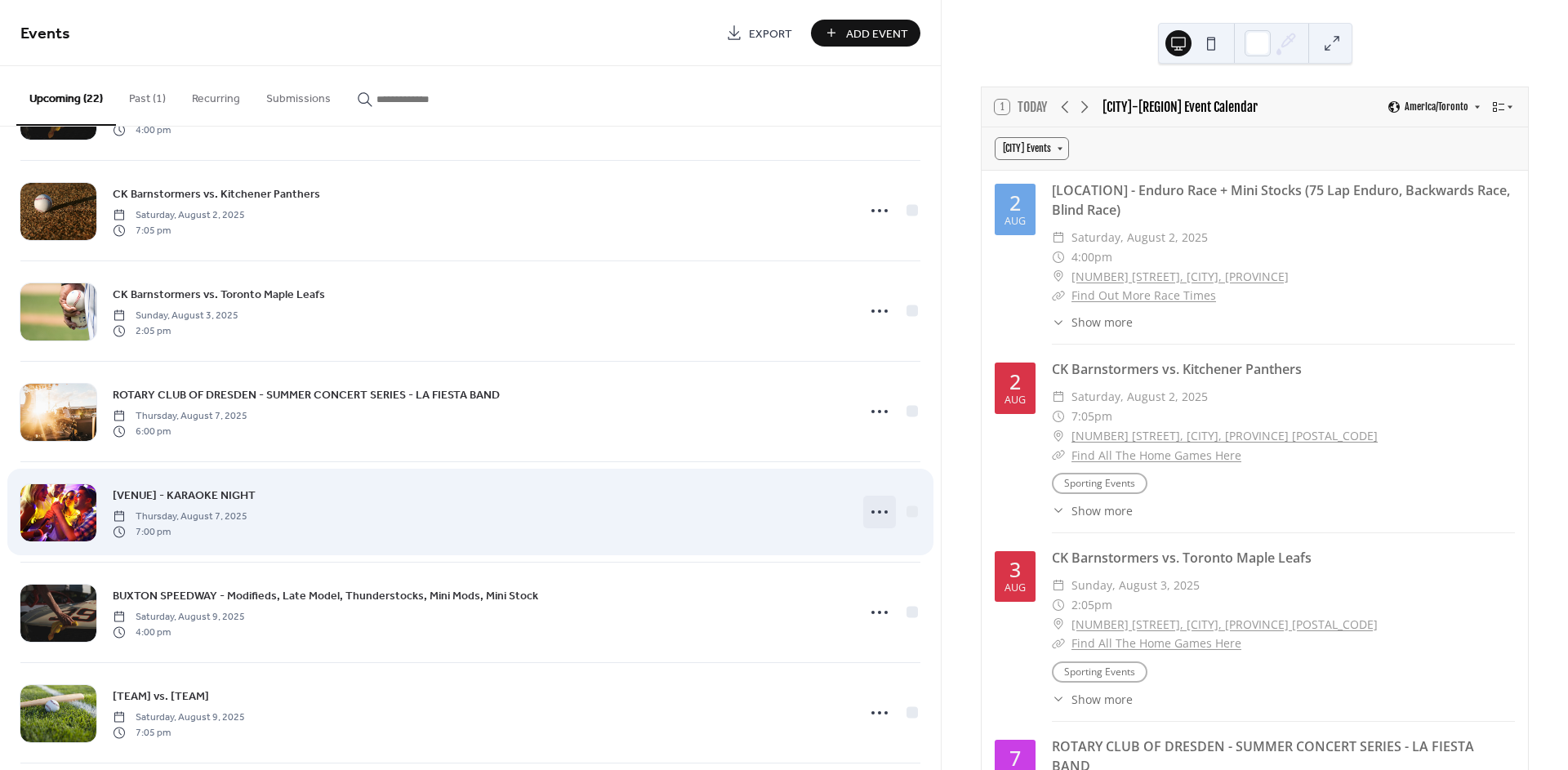 click 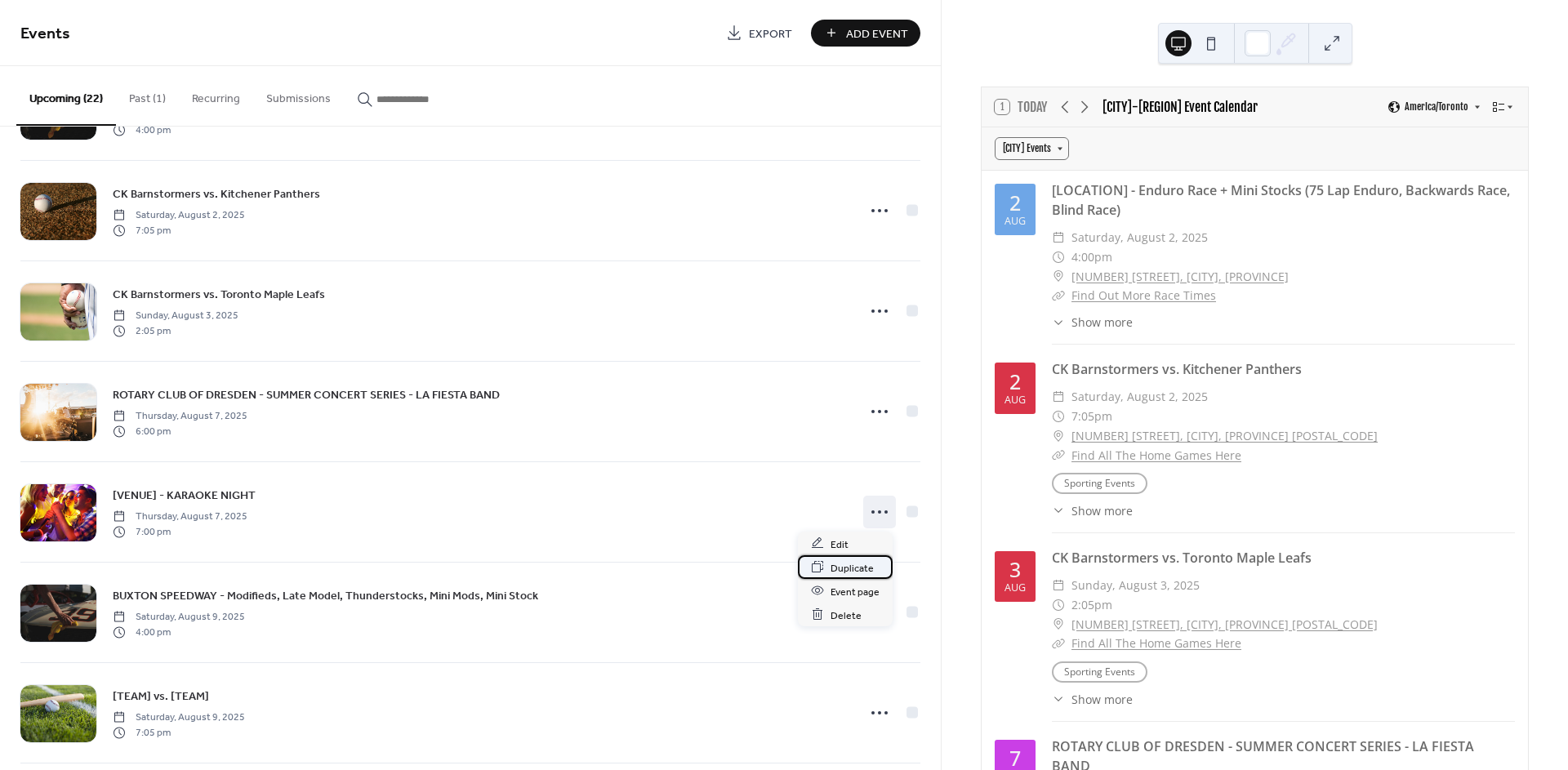 click on "Duplicate" at bounding box center (852, 567) 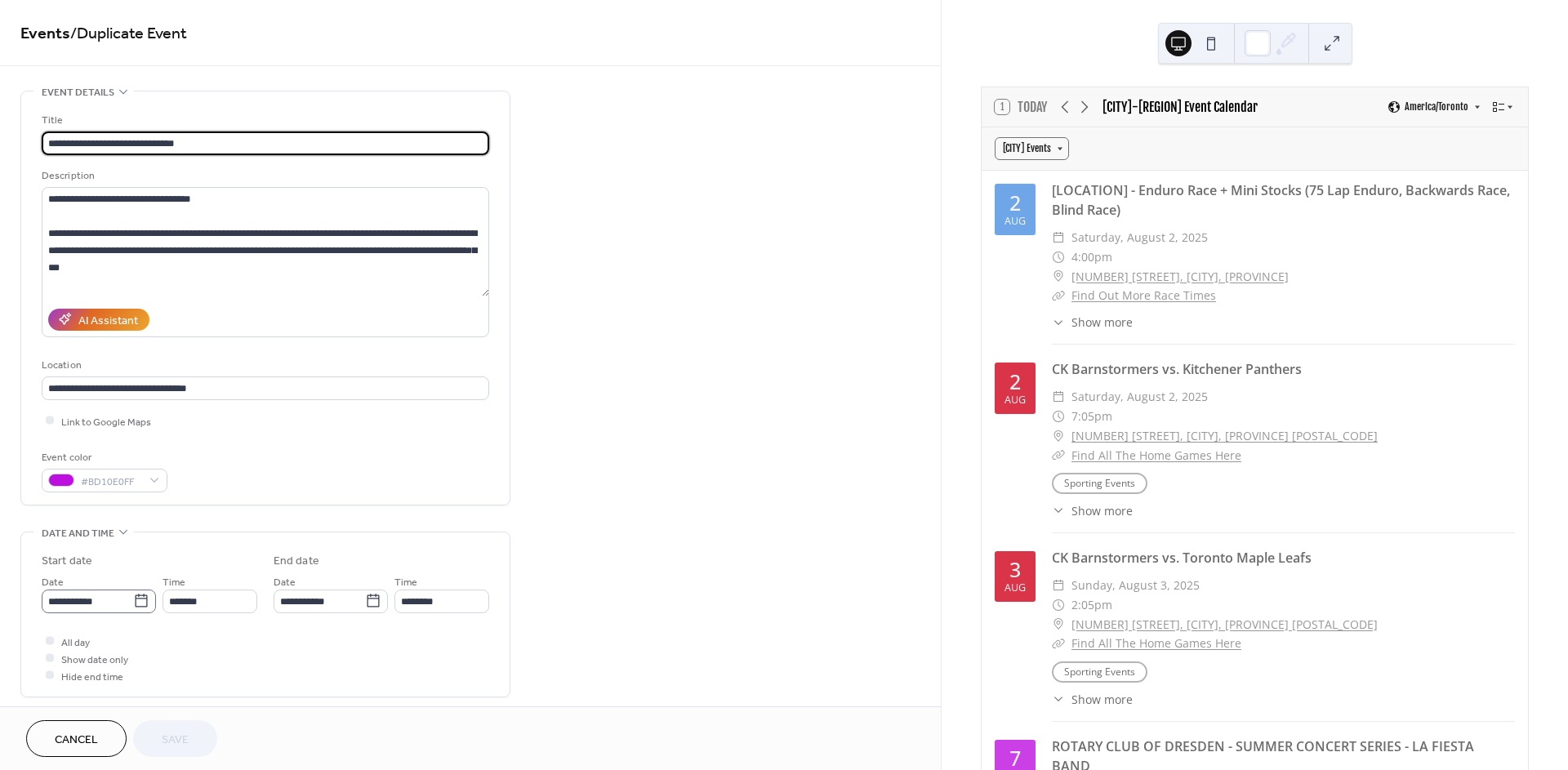 click 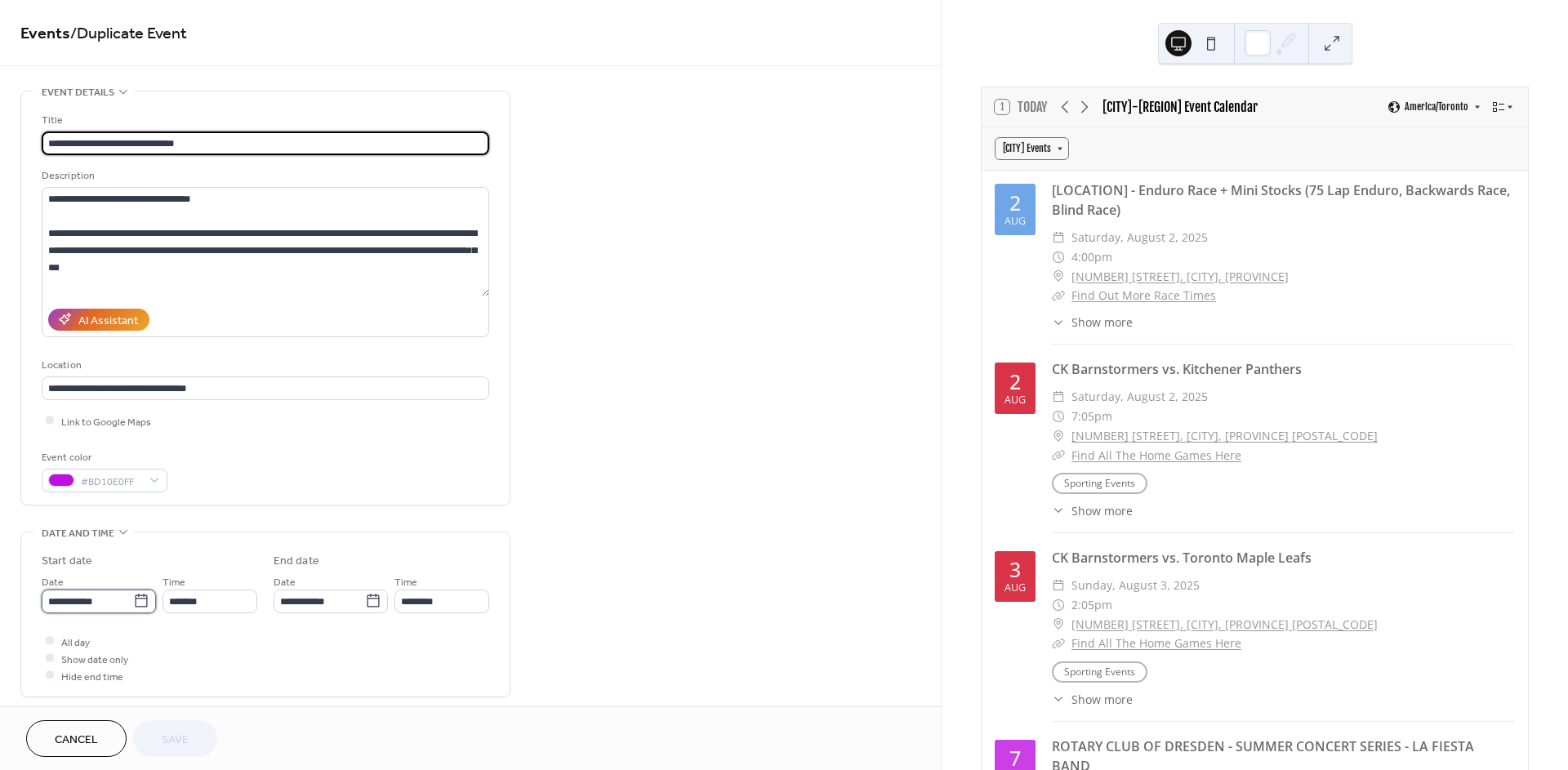 click on "**********" at bounding box center [87, 601] 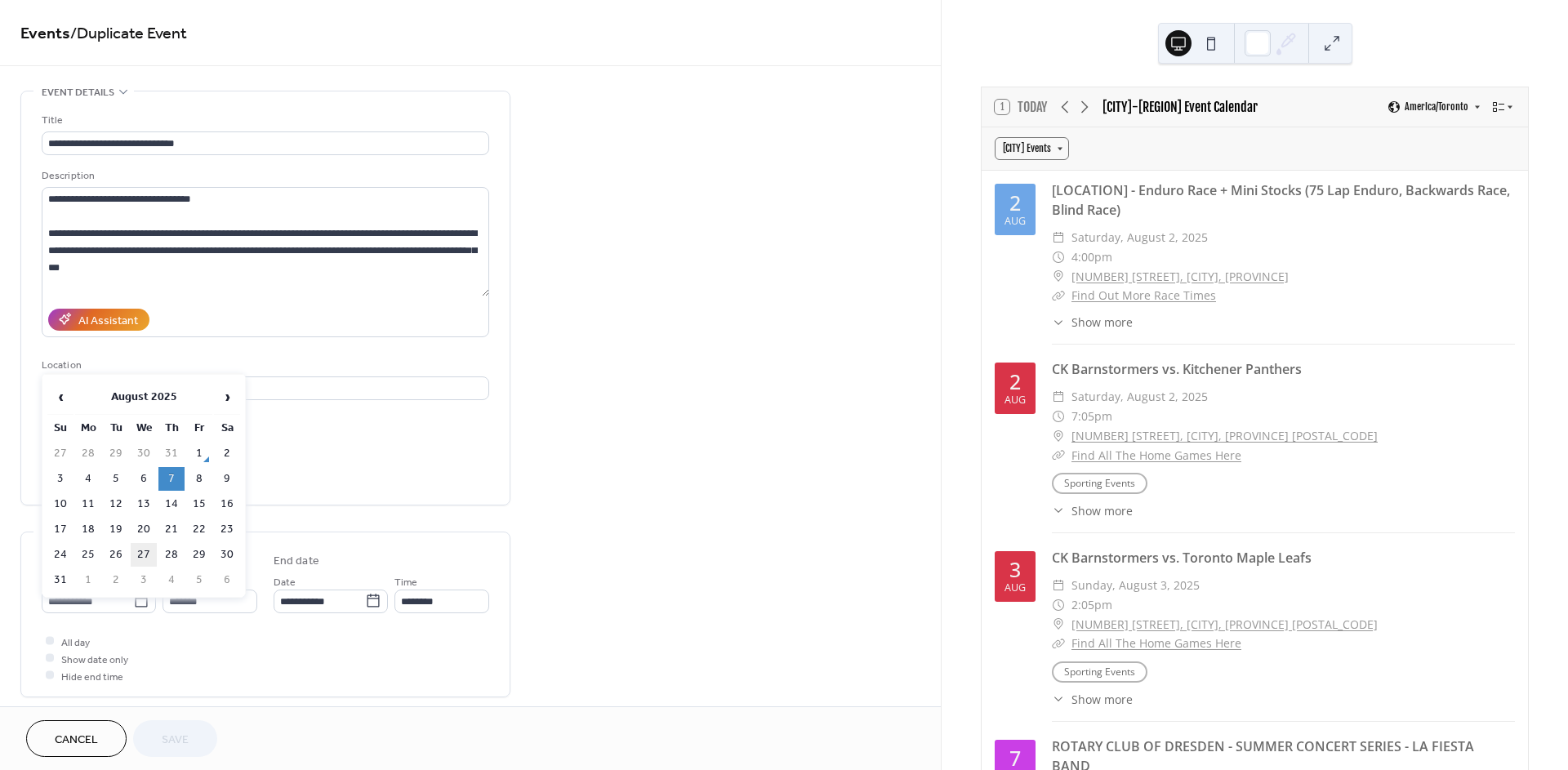 click on "27" at bounding box center (144, 554) 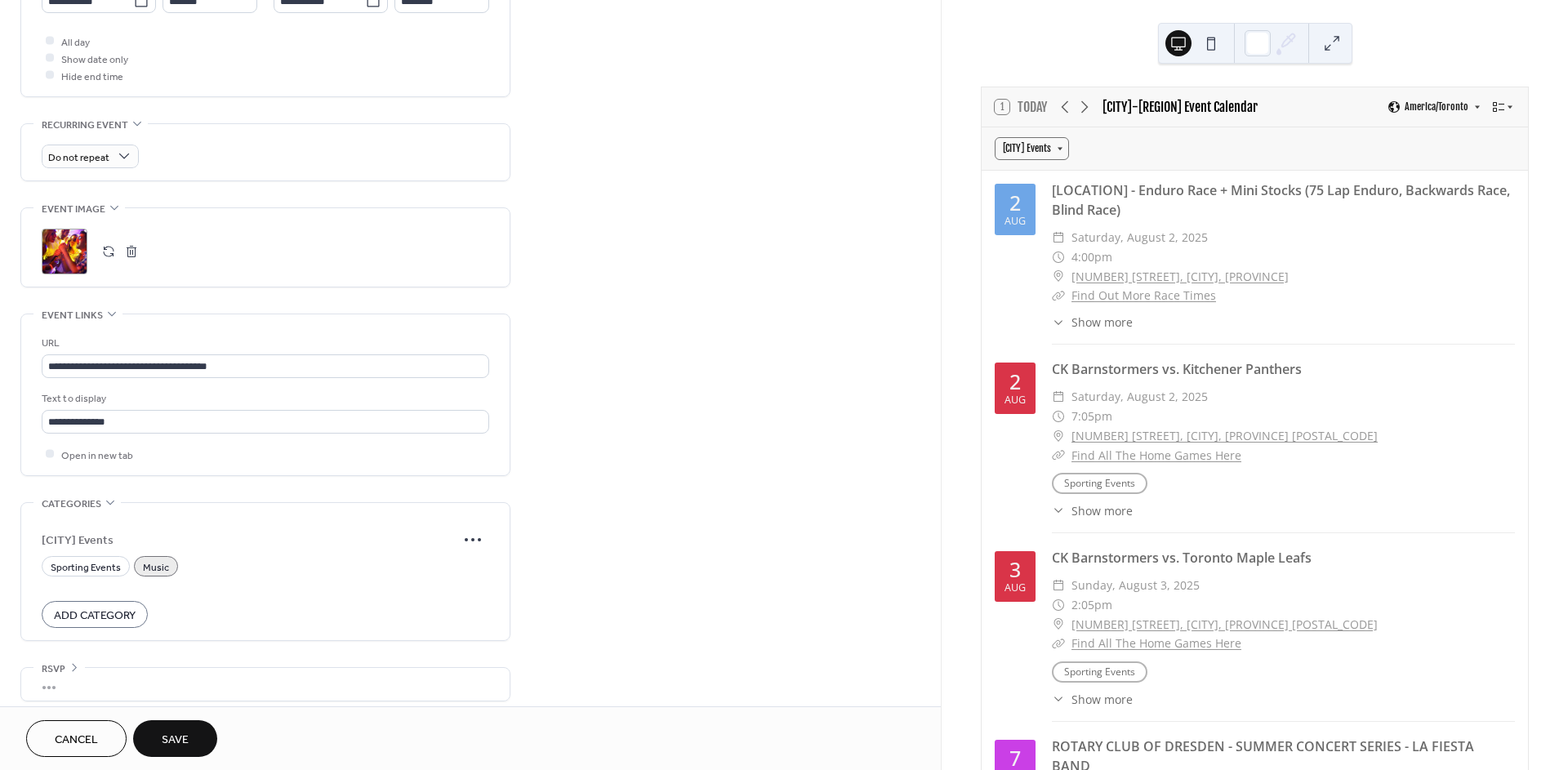 scroll, scrollTop: 612, scrollLeft: 0, axis: vertical 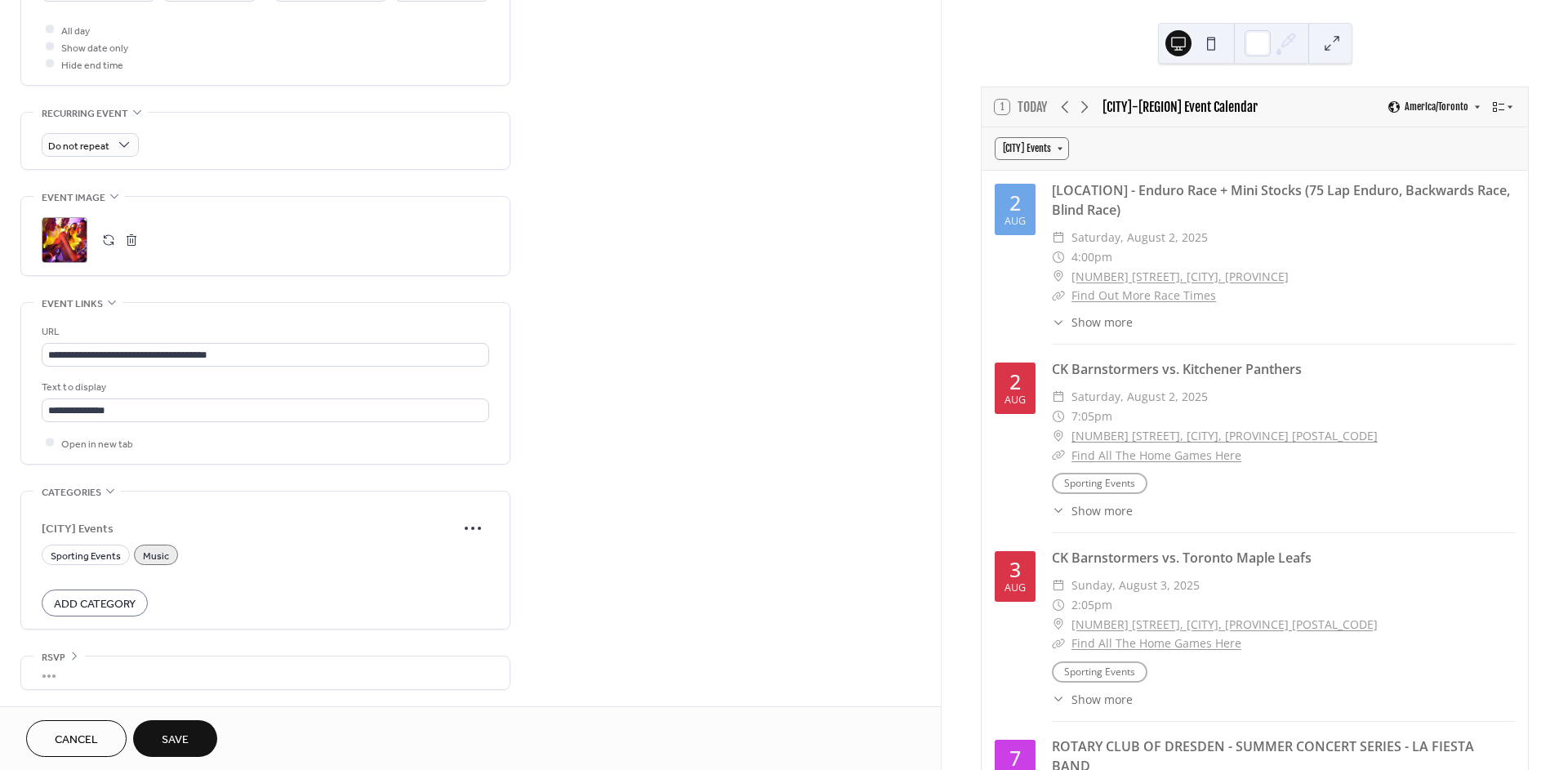 click on "Save" at bounding box center [175, 740] 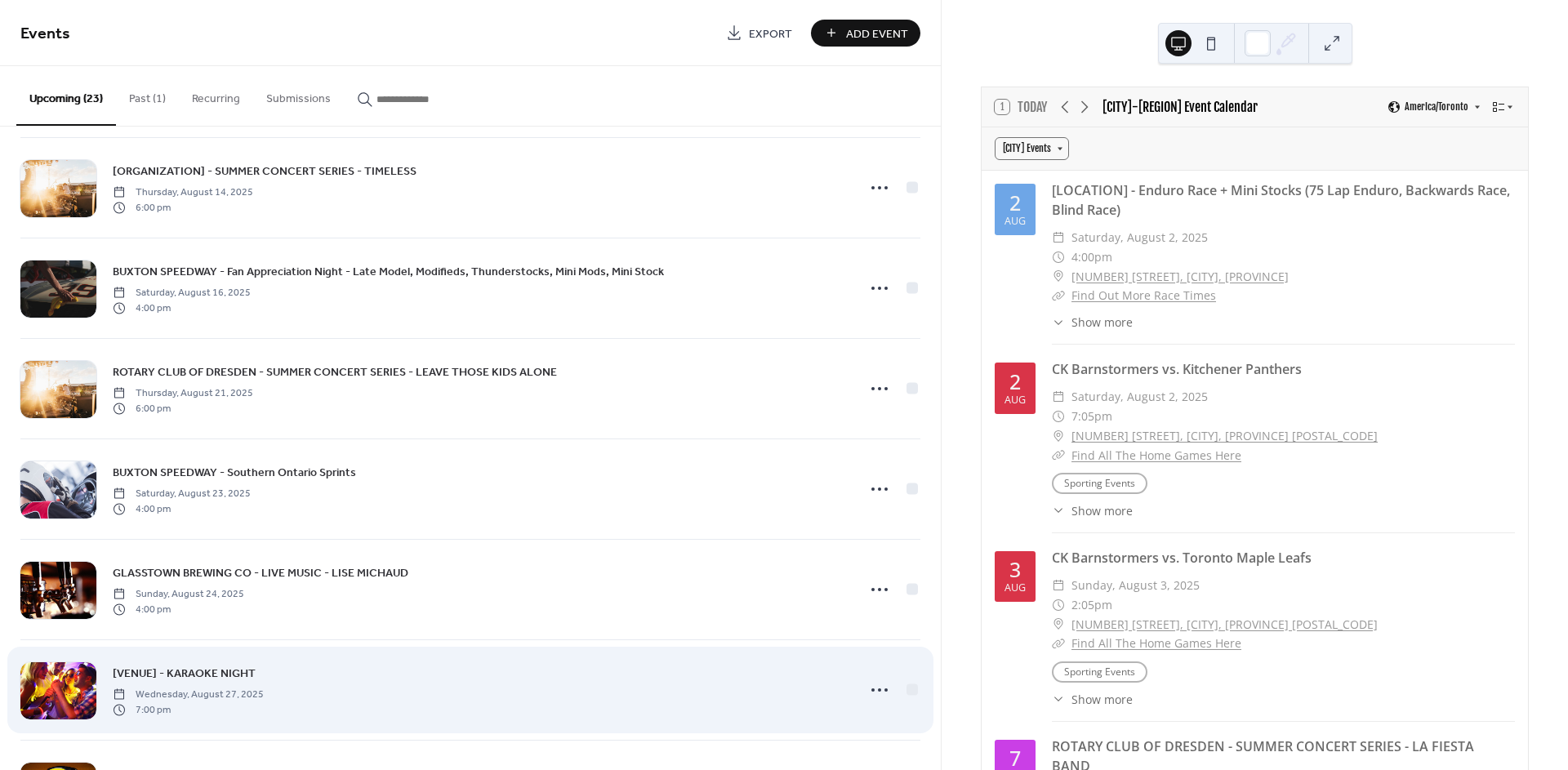 scroll, scrollTop: 998, scrollLeft: 0, axis: vertical 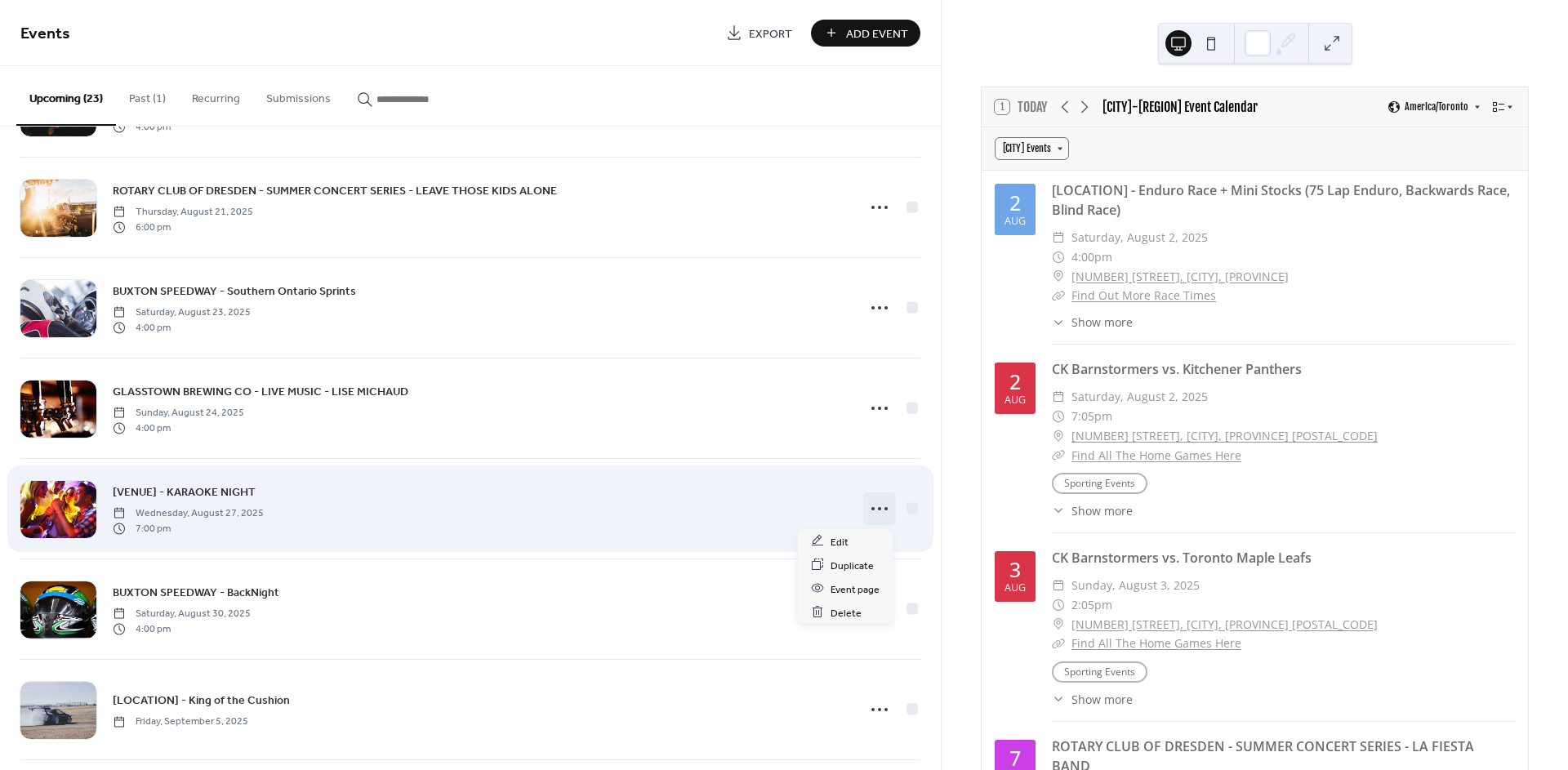 click 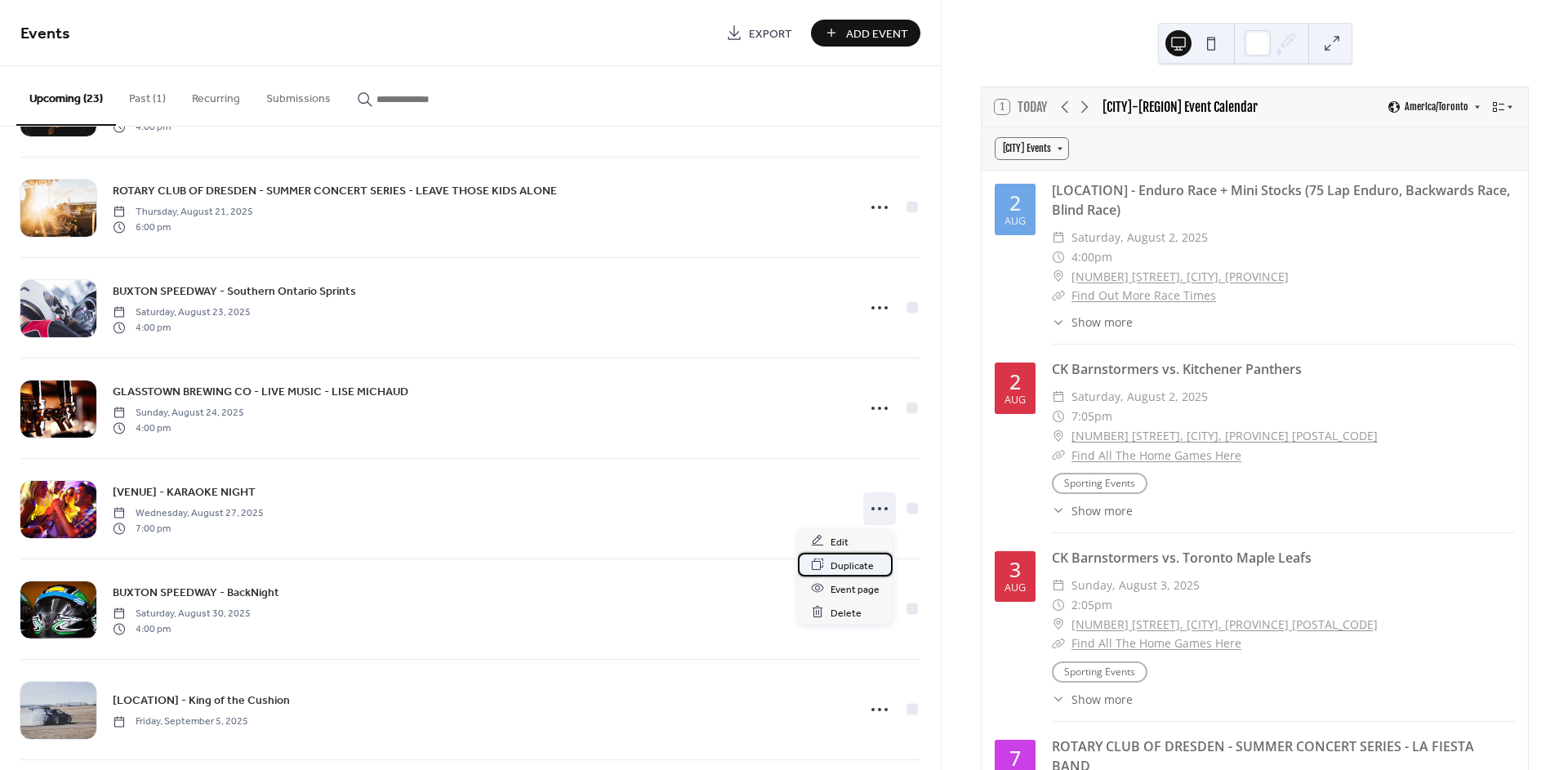 click on "Duplicate" at bounding box center [852, 565] 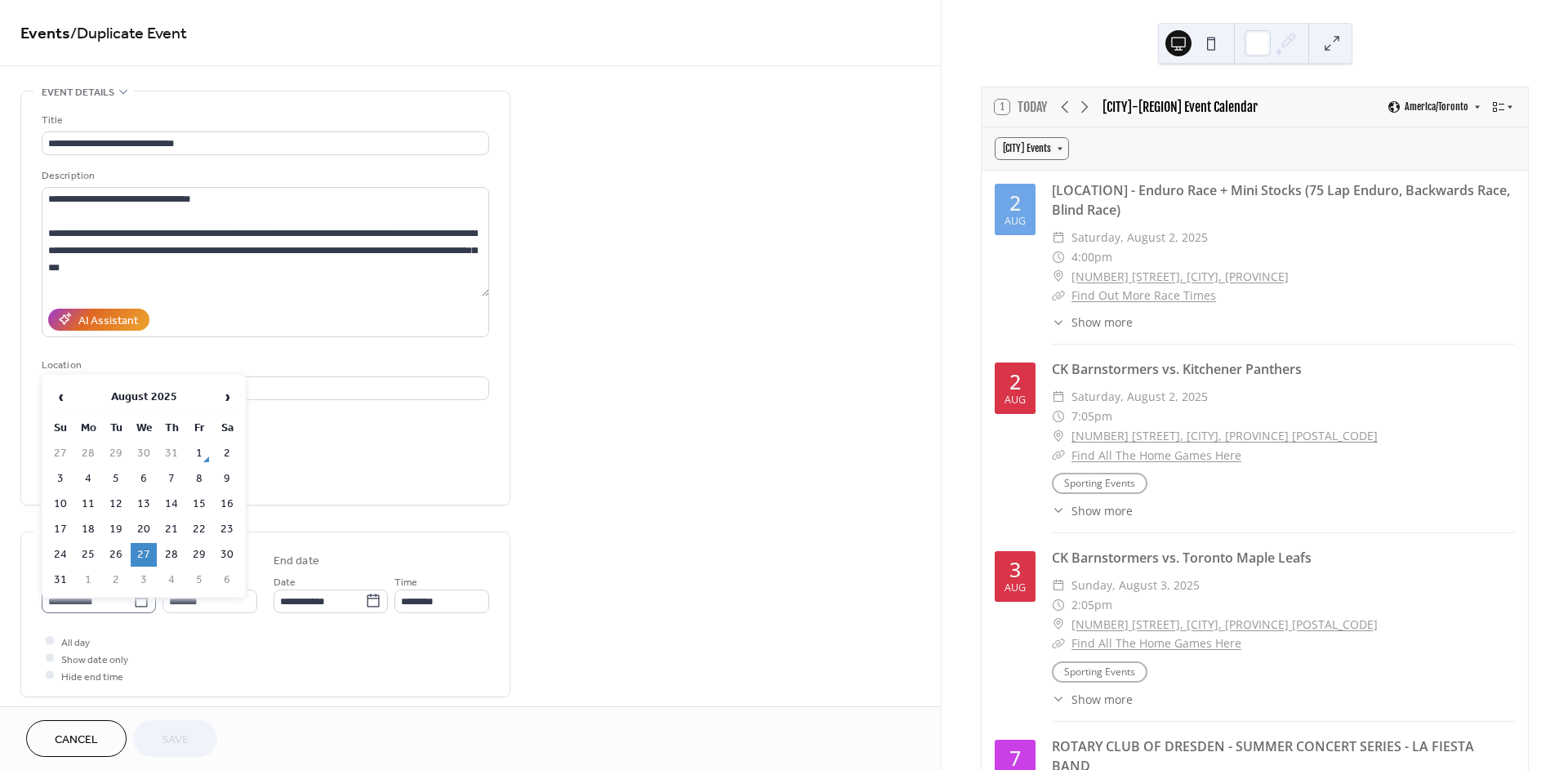 click 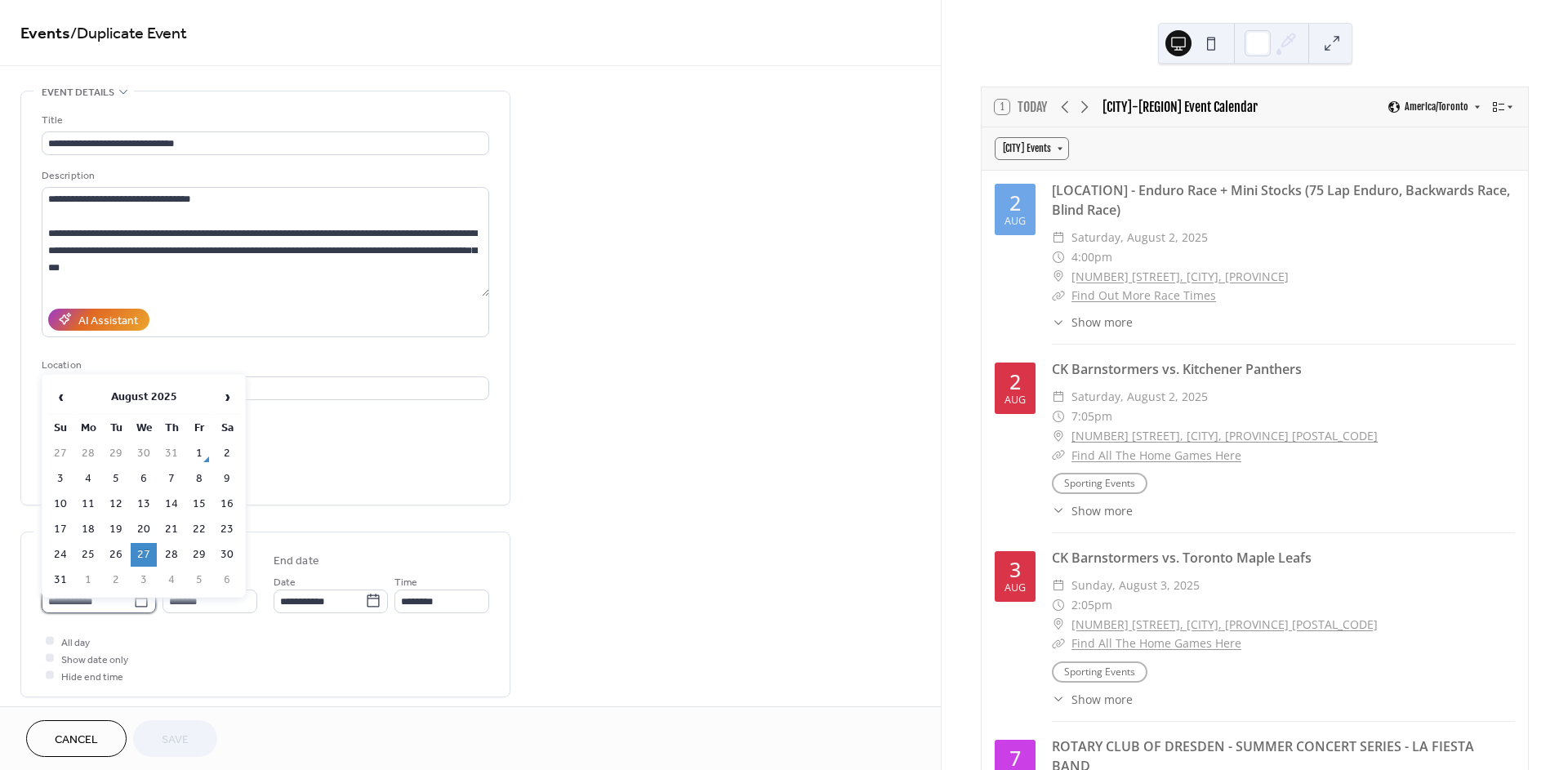 click on "**********" at bounding box center (87, 601) 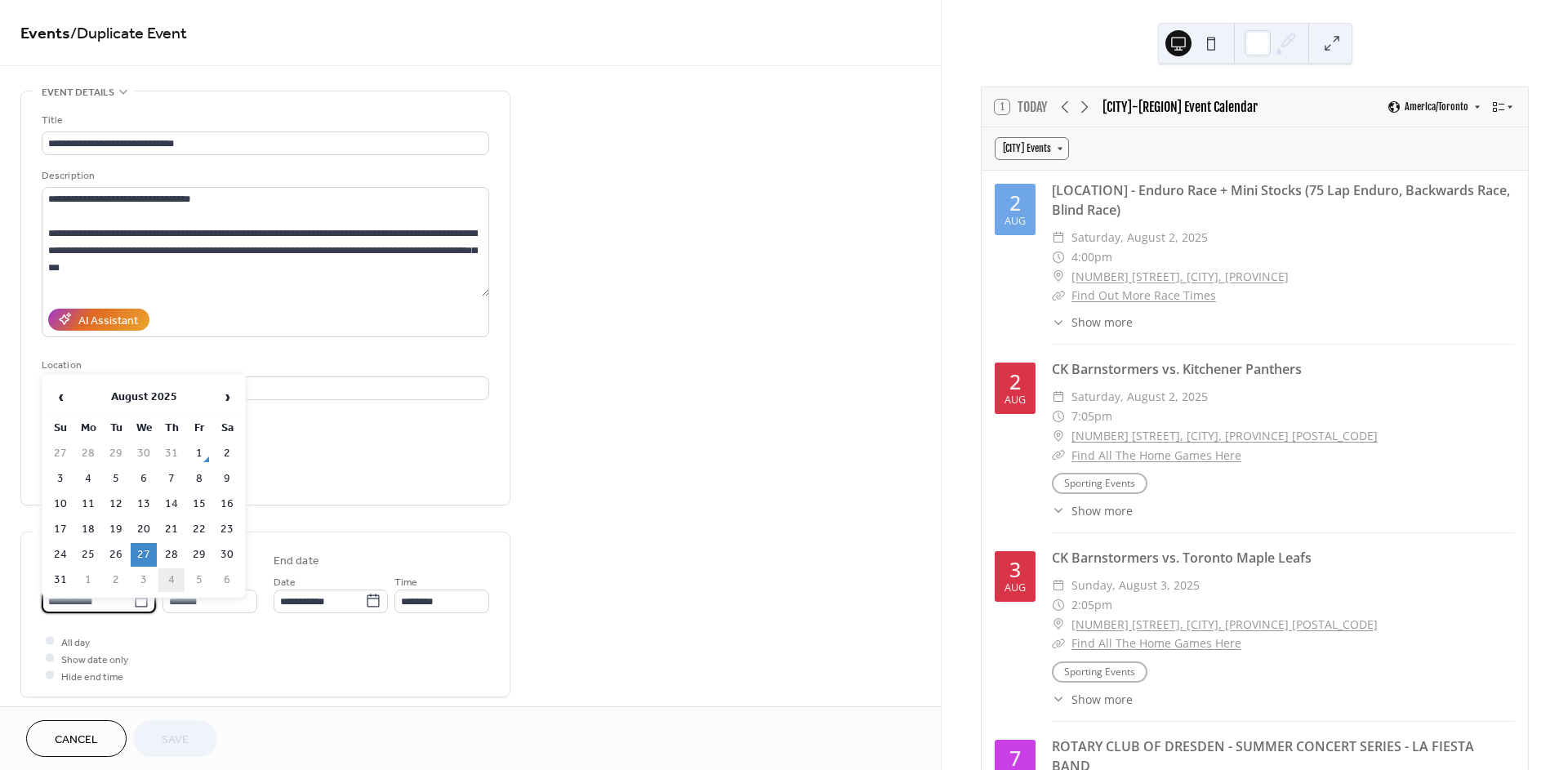 click on "4" at bounding box center [172, 580] 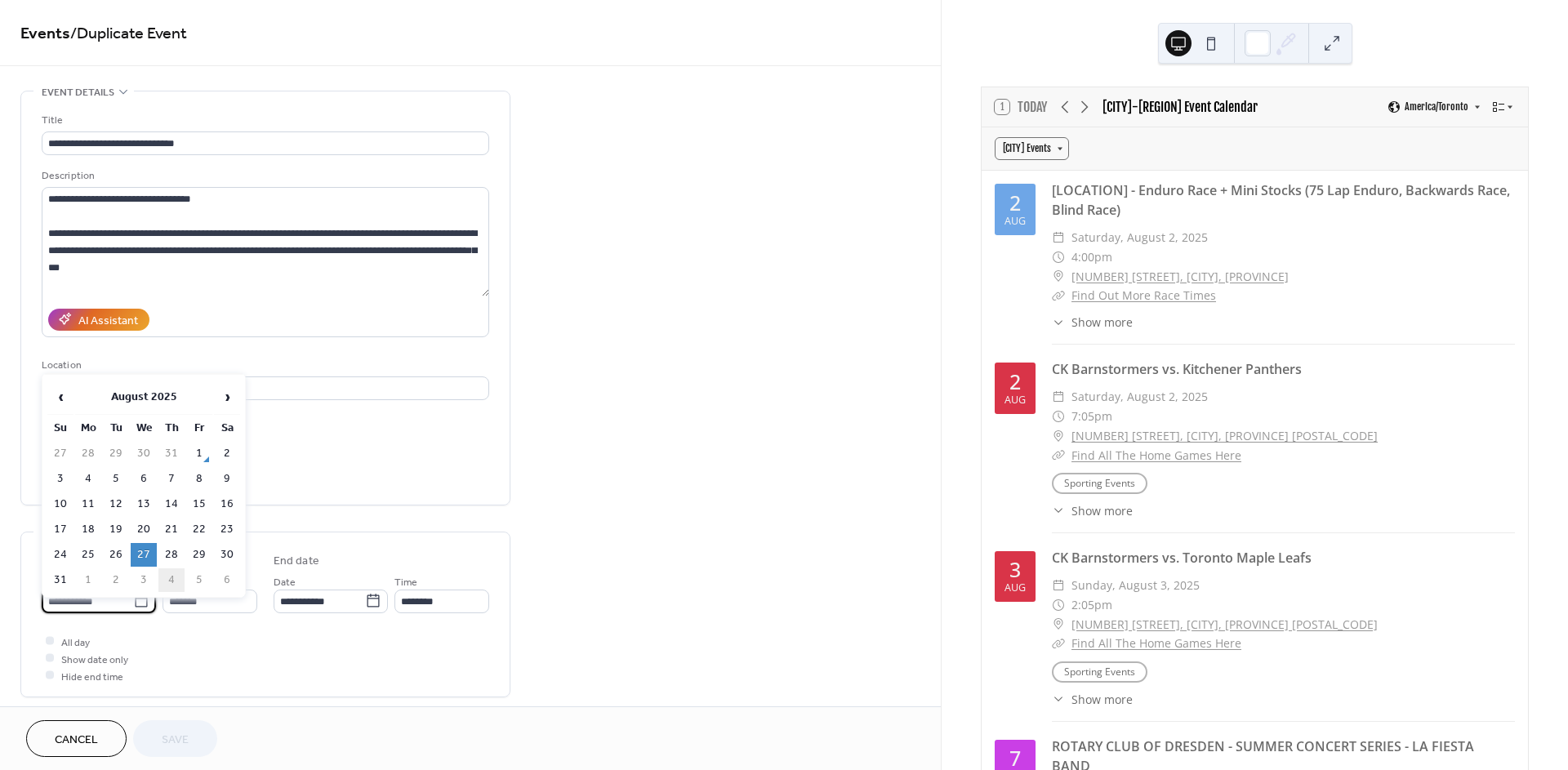 type on "**********" 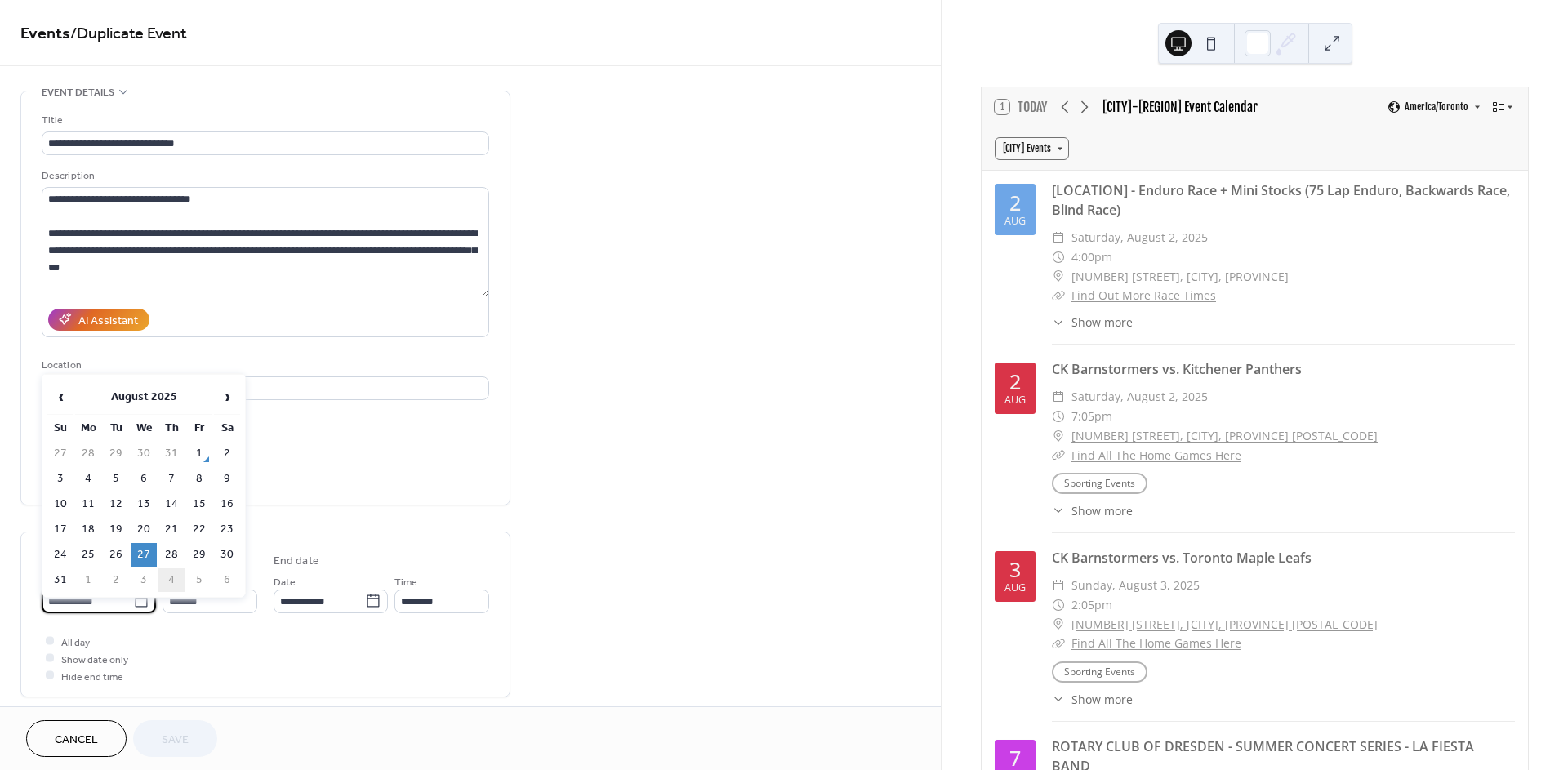 type on "**********" 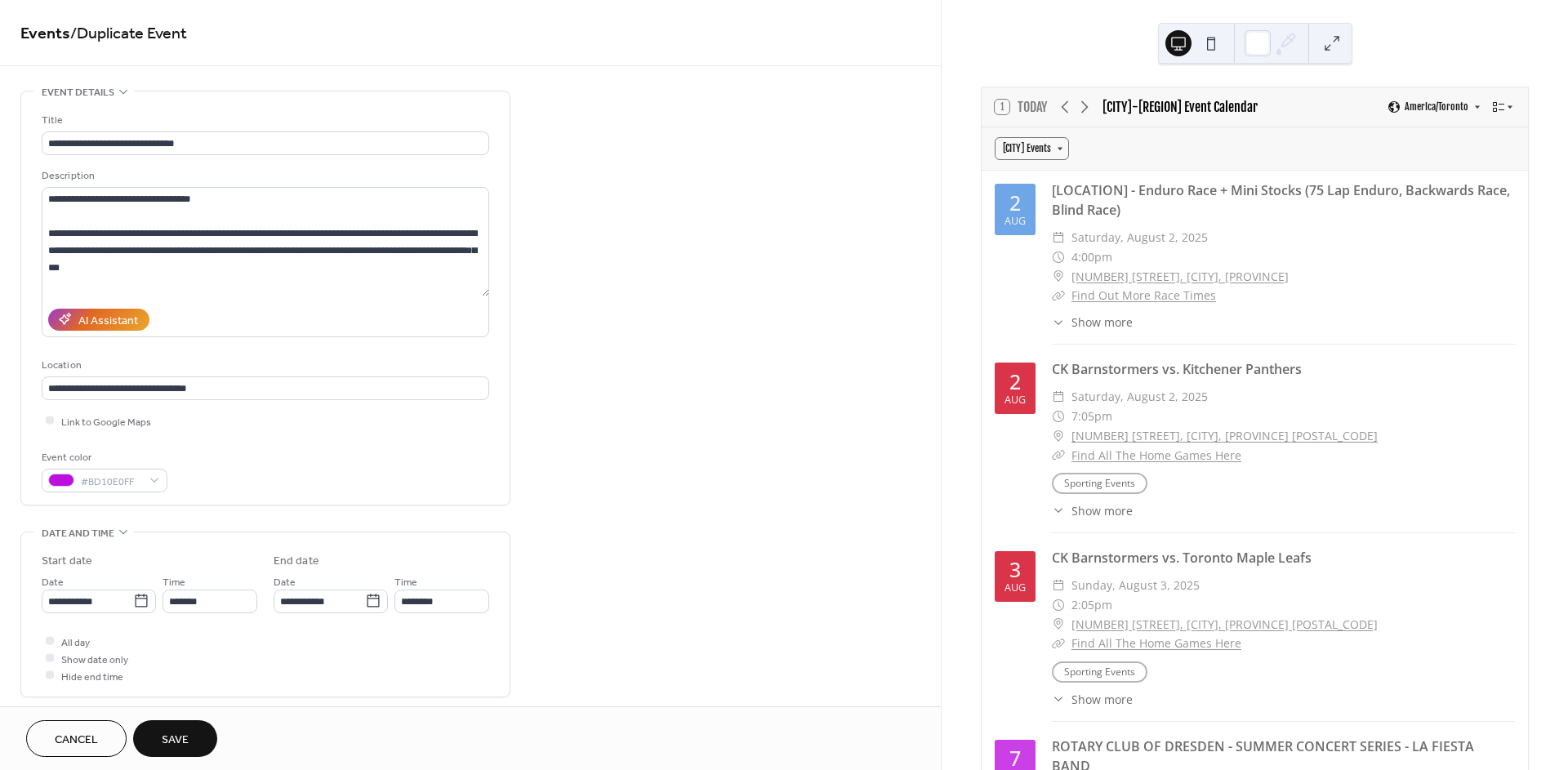 click on "All day Show date only Hide end time" at bounding box center [265, 658] 